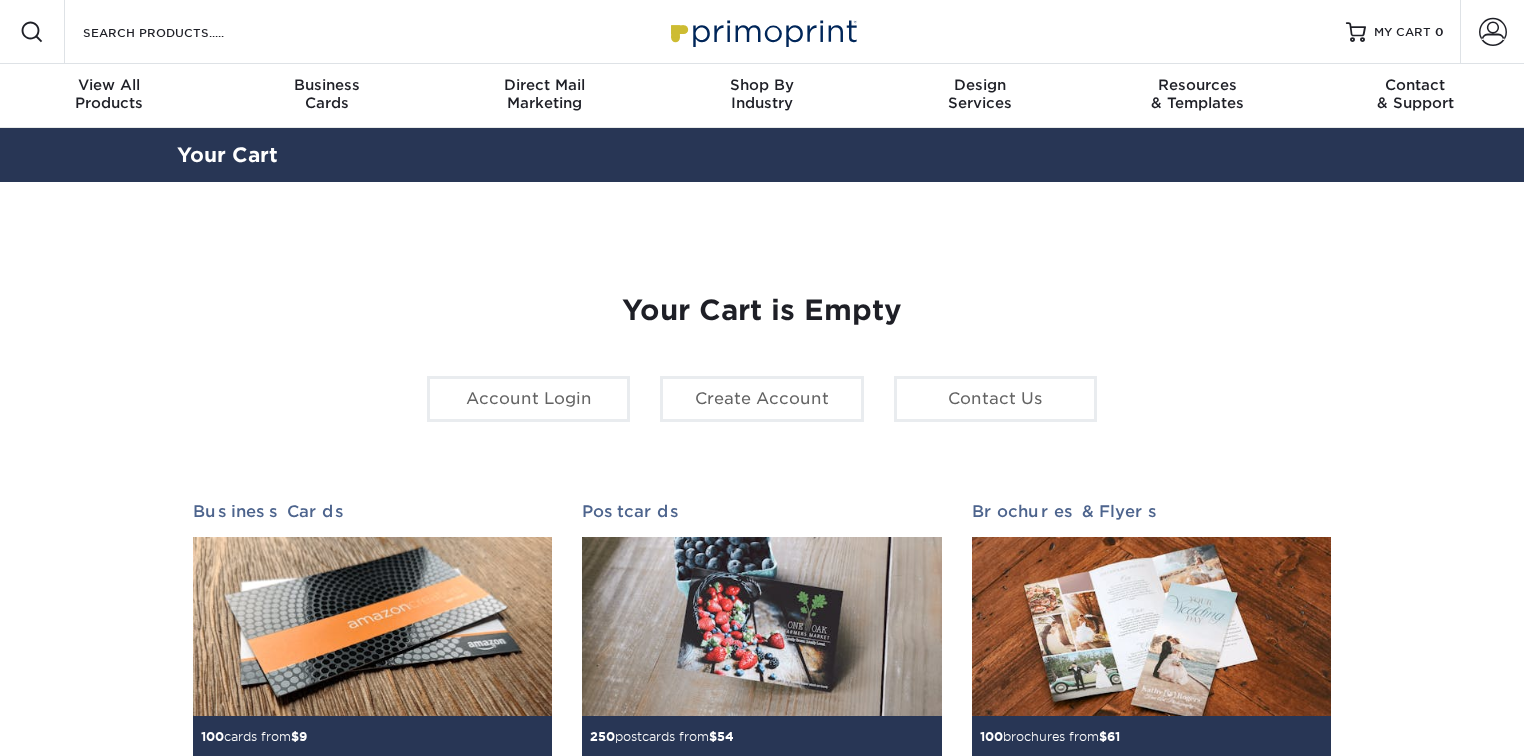 scroll, scrollTop: 0, scrollLeft: 0, axis: both 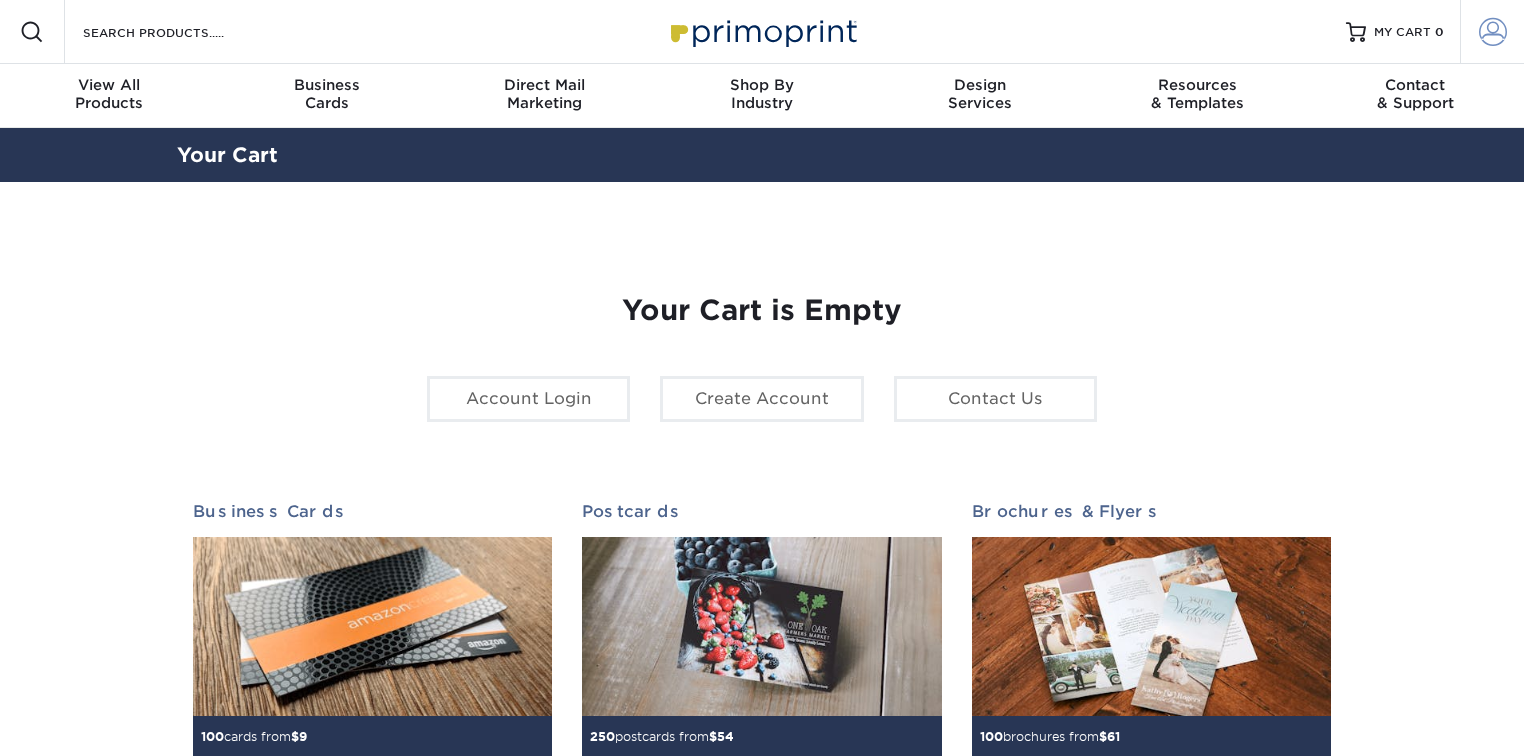 click at bounding box center [1493, 32] 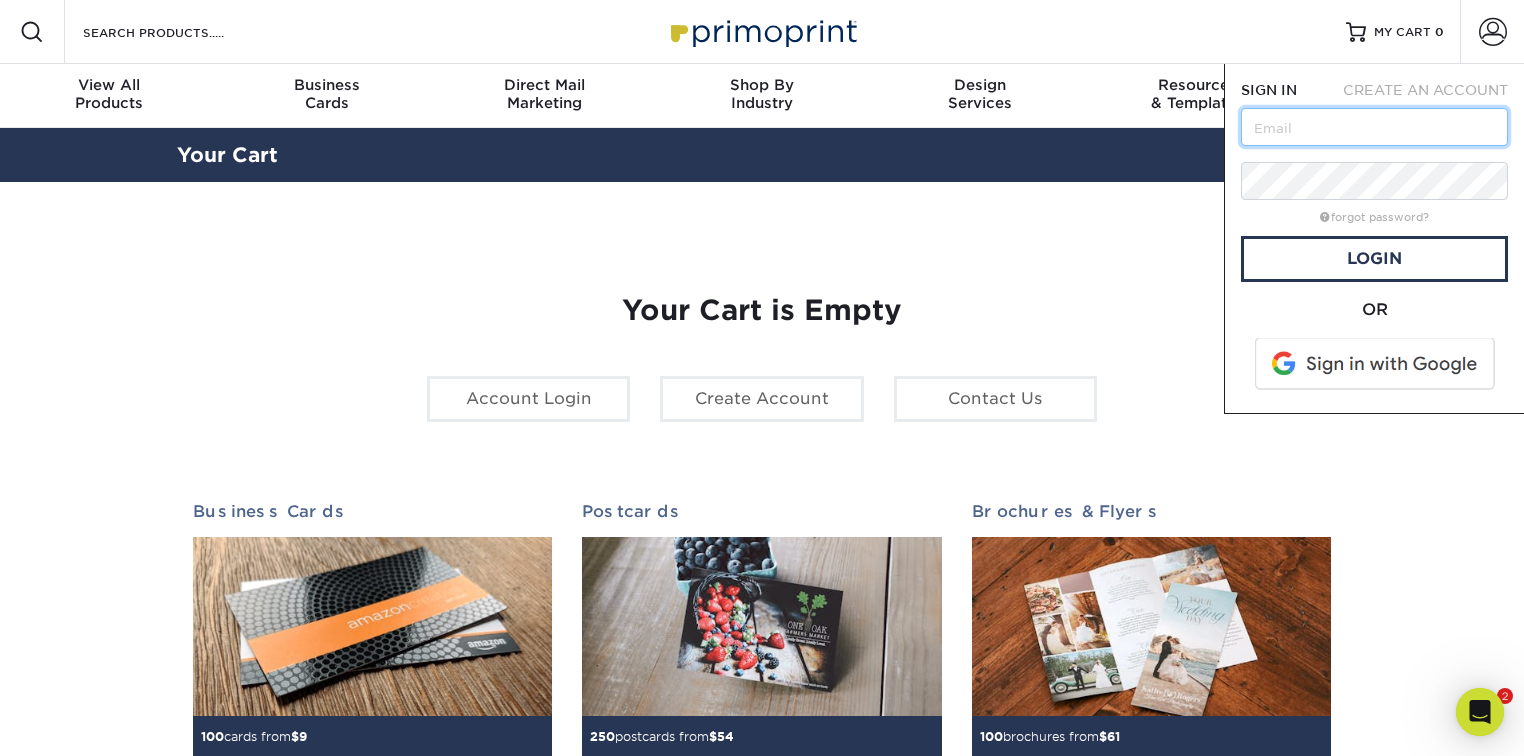 scroll, scrollTop: 0, scrollLeft: 0, axis: both 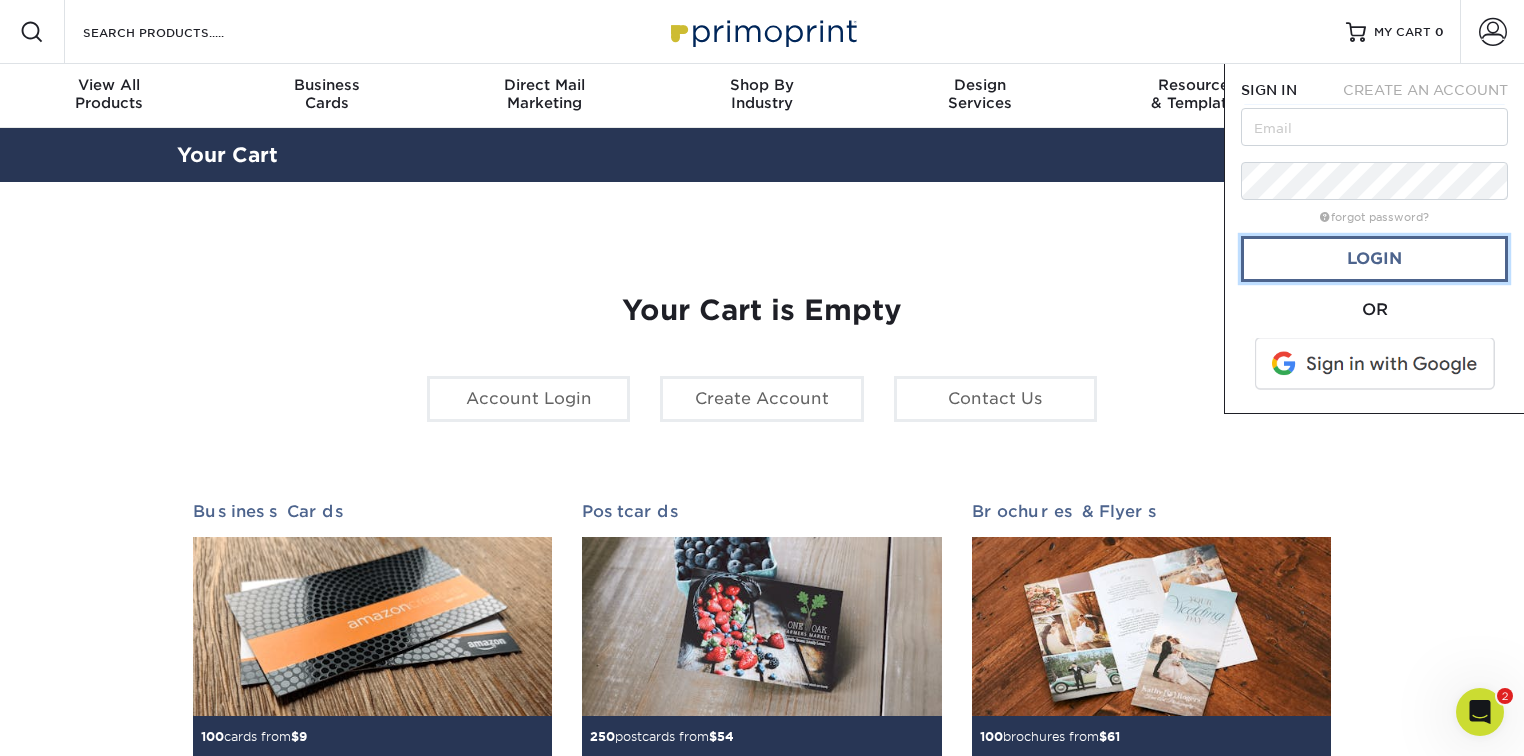 click on "Login" at bounding box center [1374, 259] 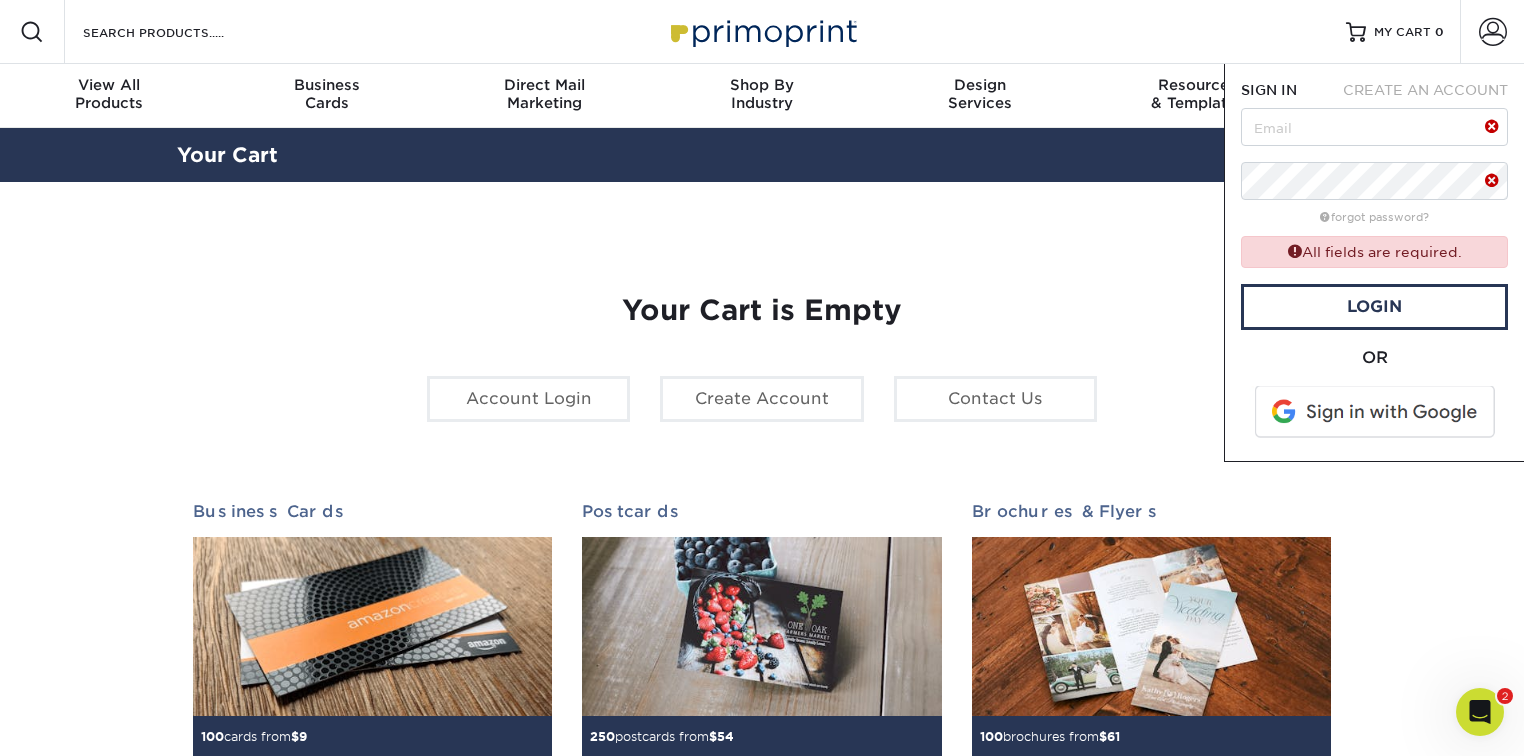 click at bounding box center (1376, 412) 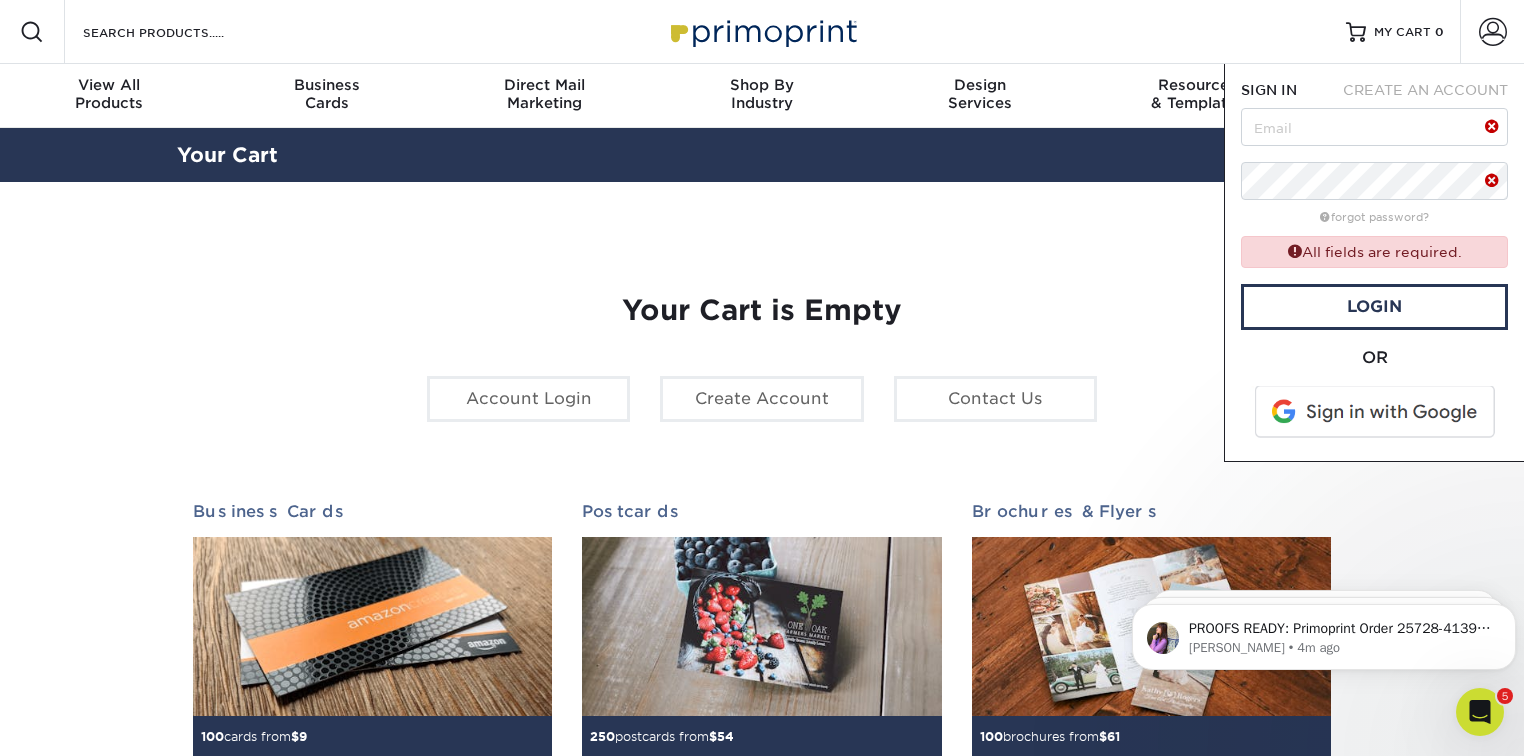scroll, scrollTop: 0, scrollLeft: 0, axis: both 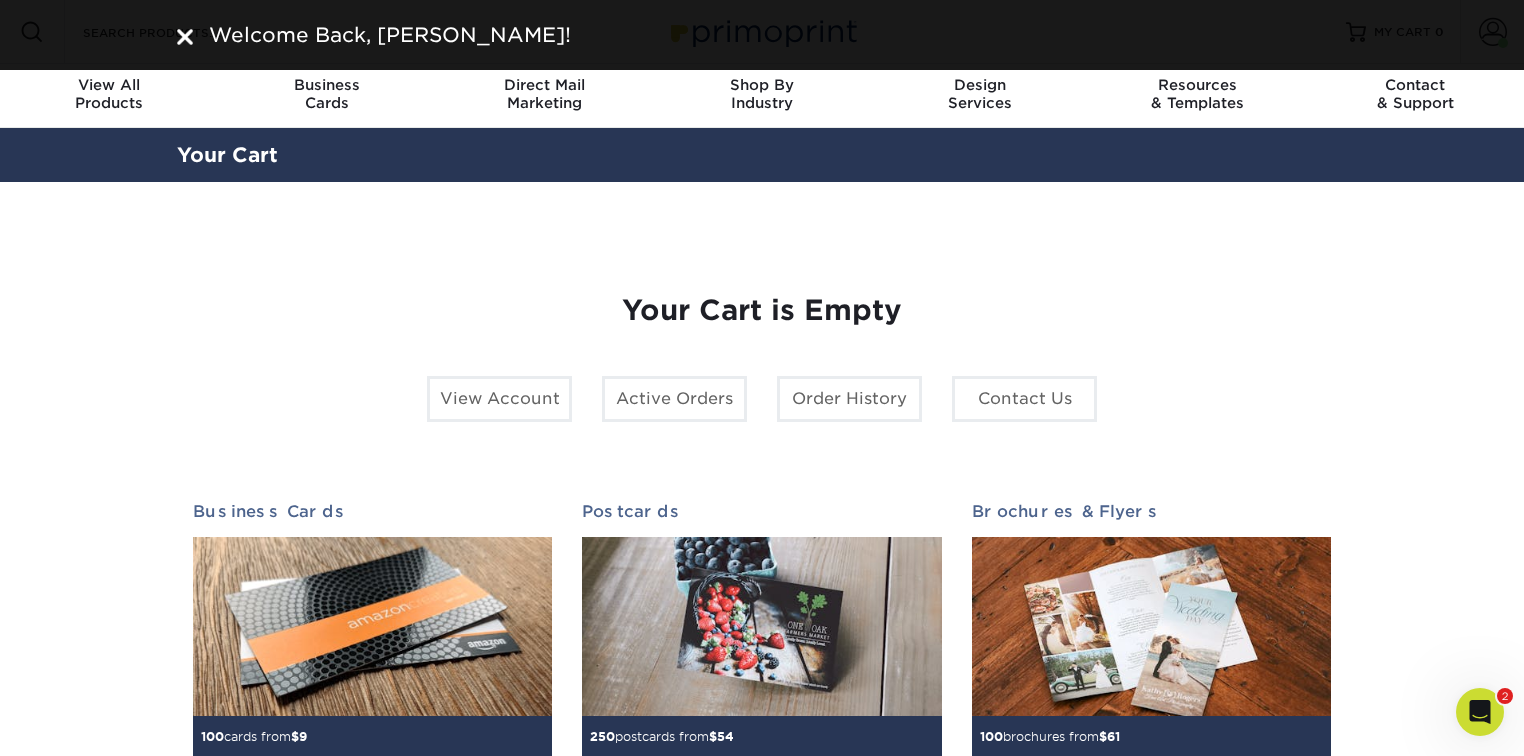 click at bounding box center [185, 37] 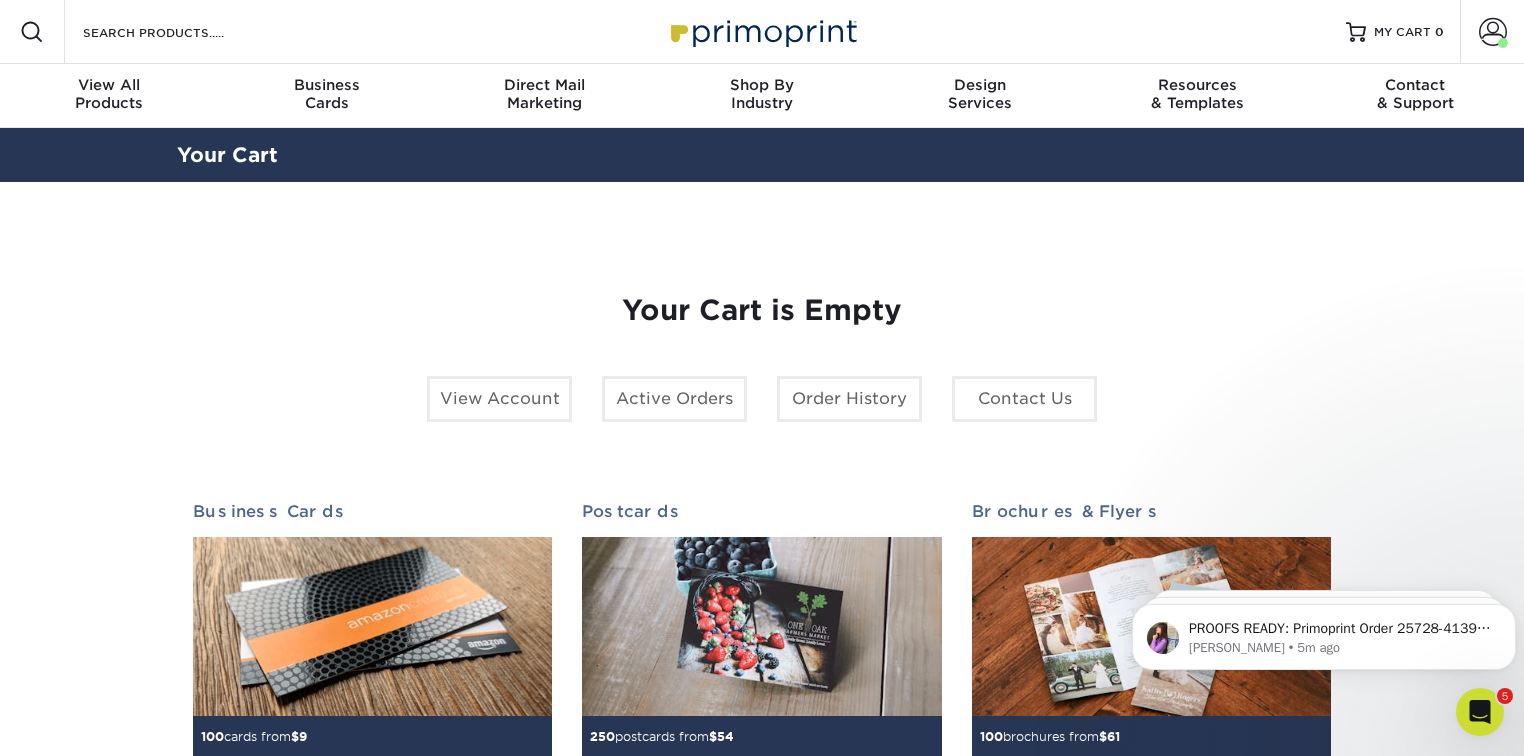scroll, scrollTop: 0, scrollLeft: 0, axis: both 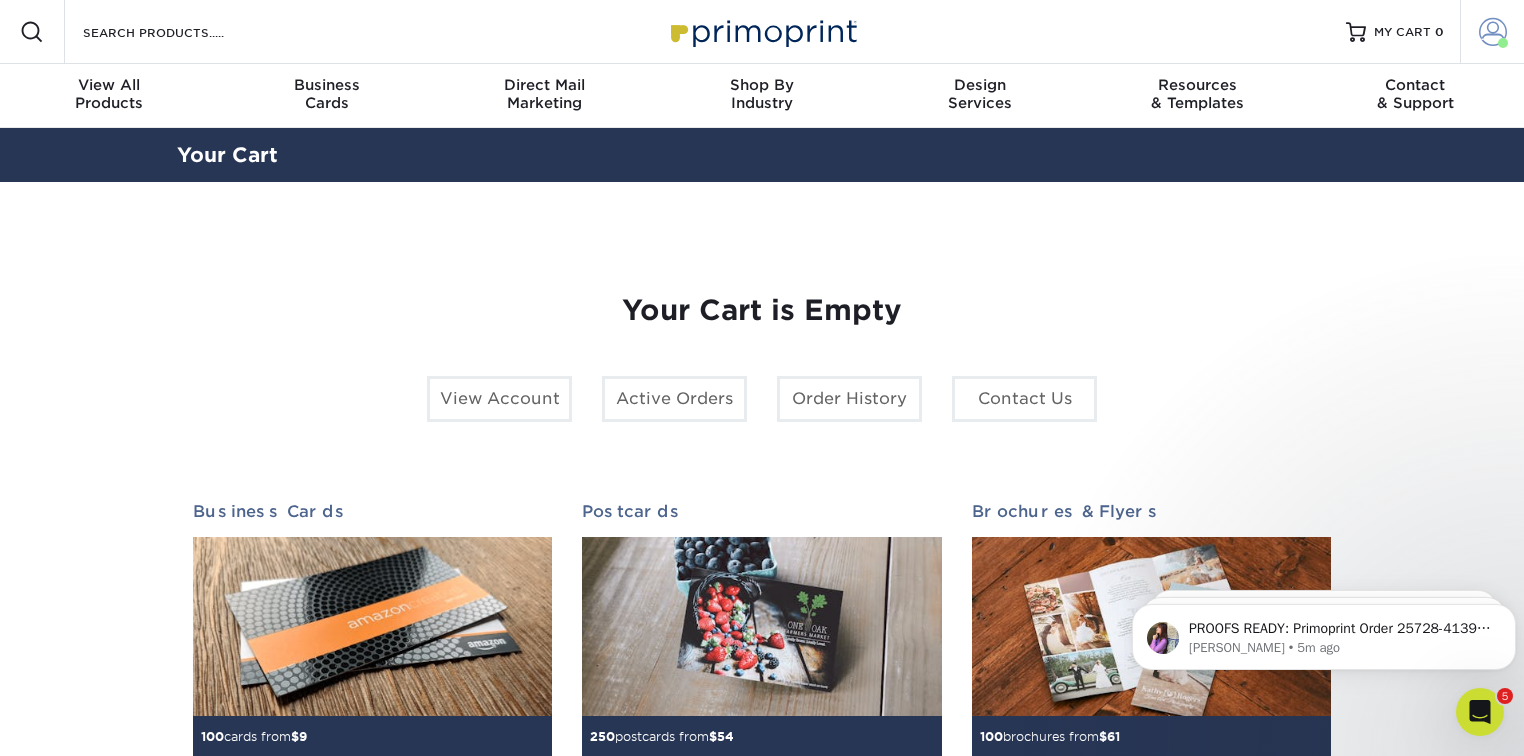click at bounding box center [1493, 32] 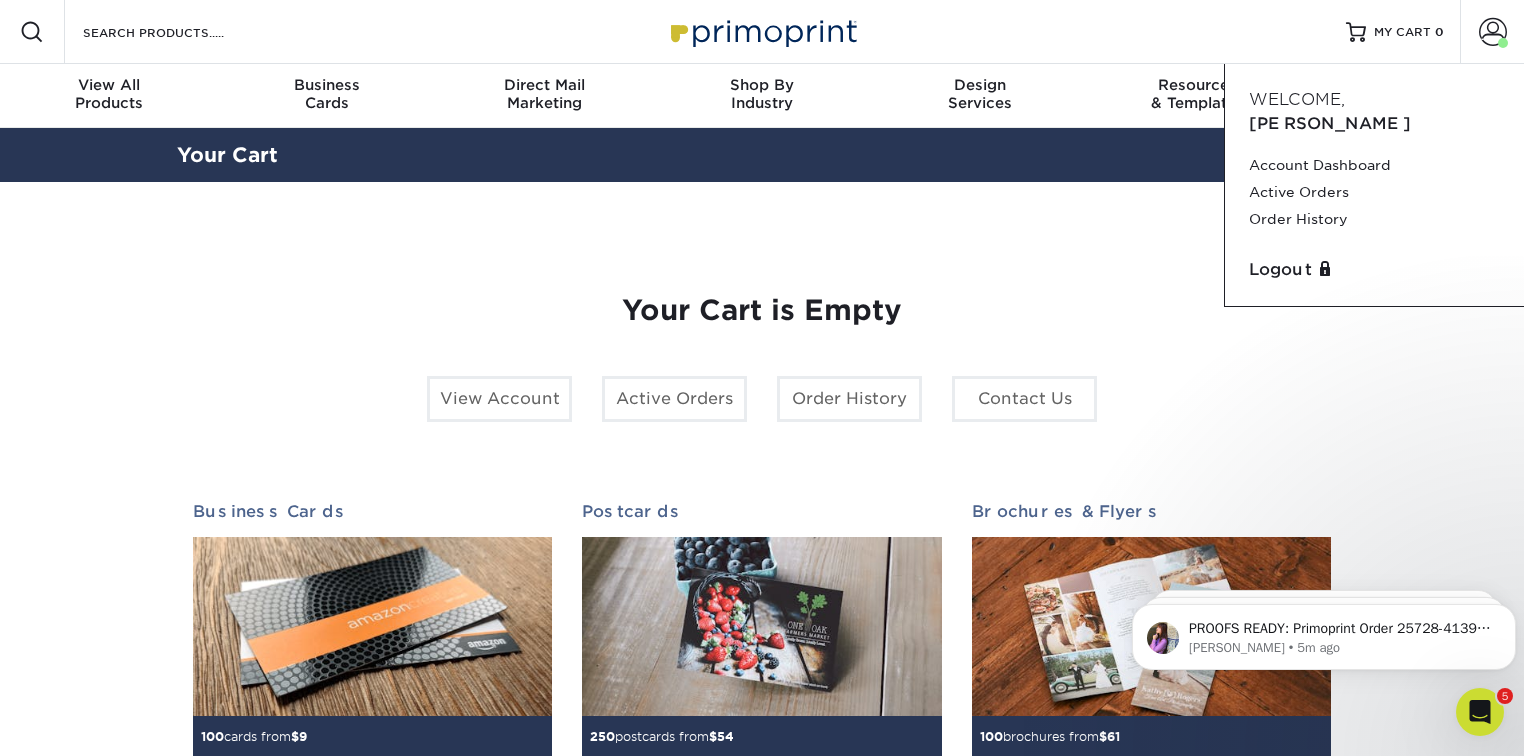 click 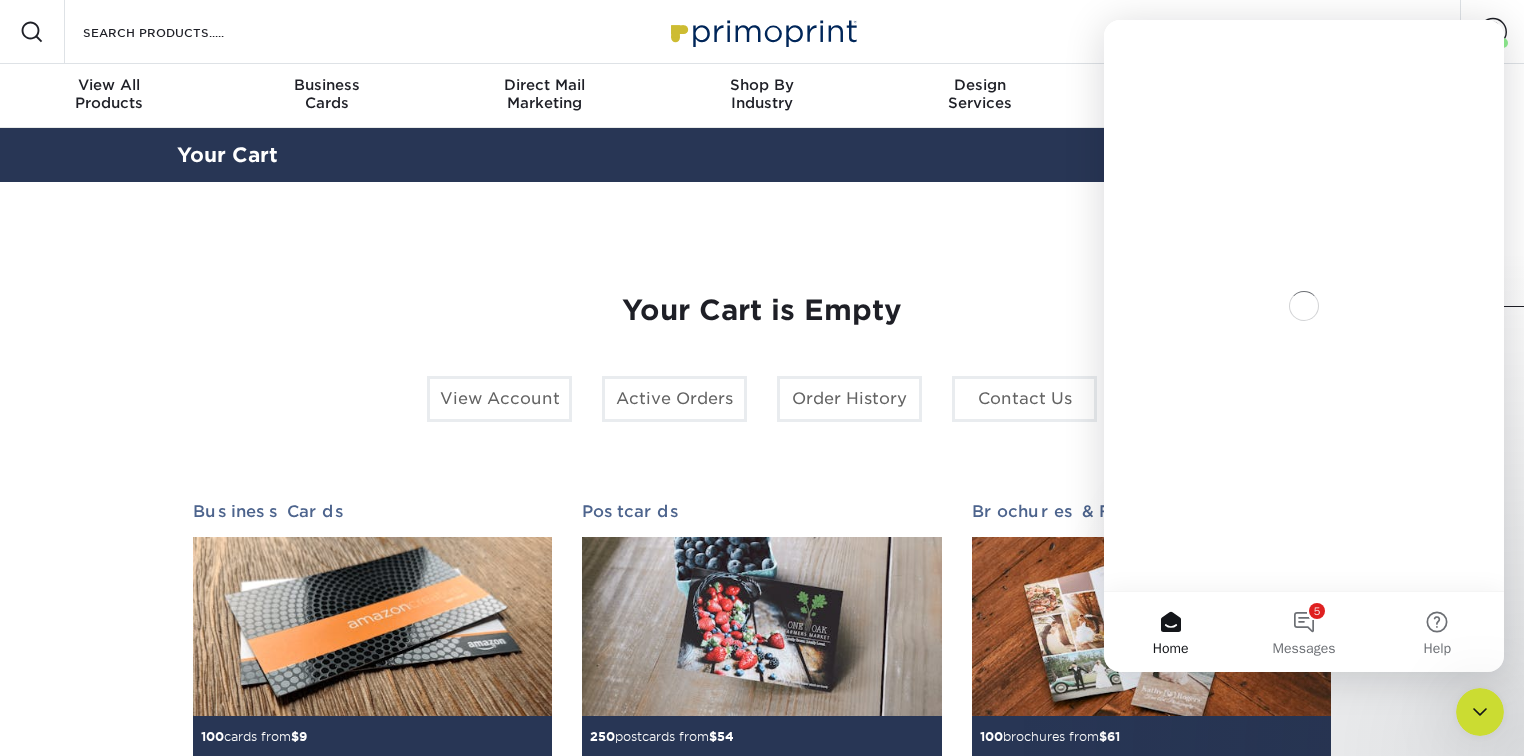 scroll, scrollTop: 0, scrollLeft: 0, axis: both 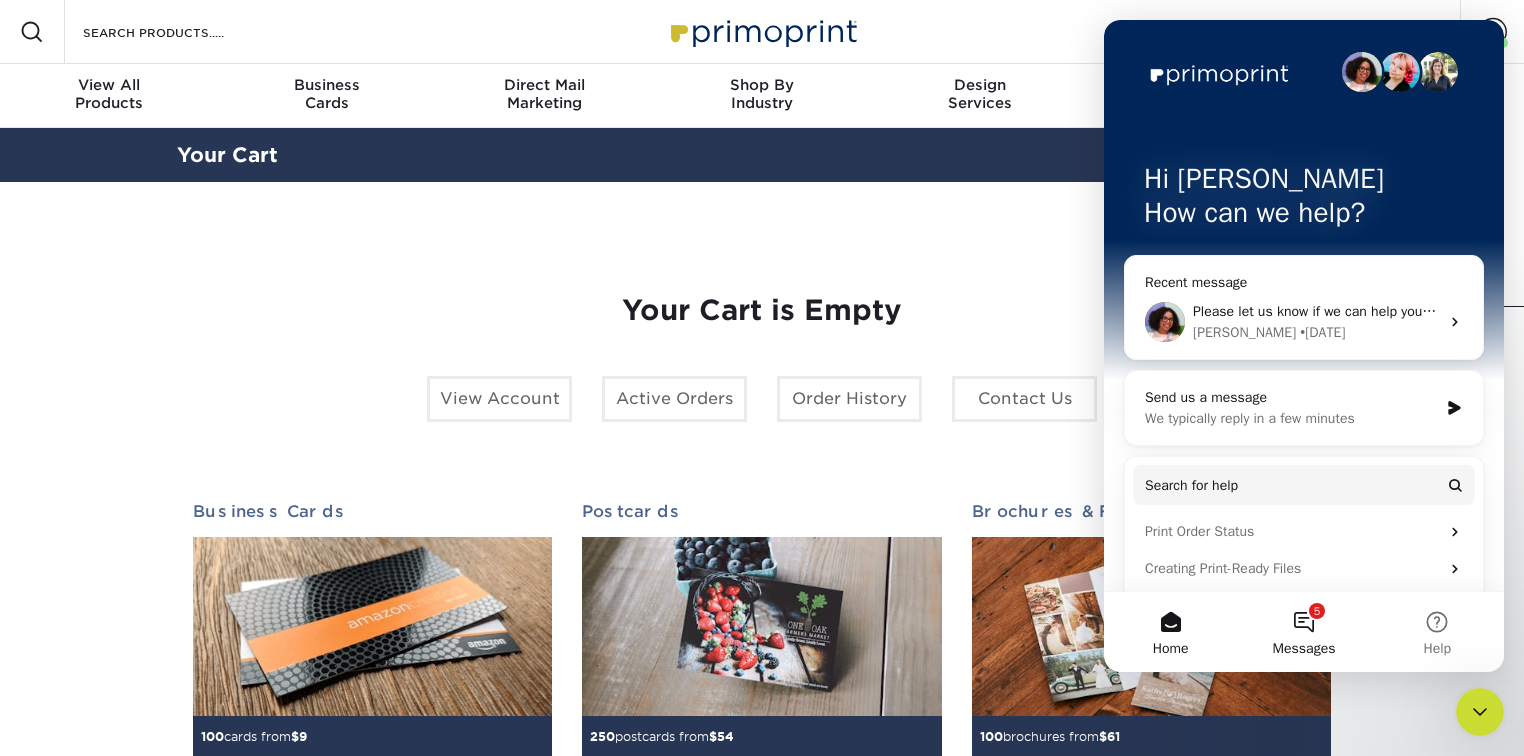 click on "5 Messages" at bounding box center [1303, 632] 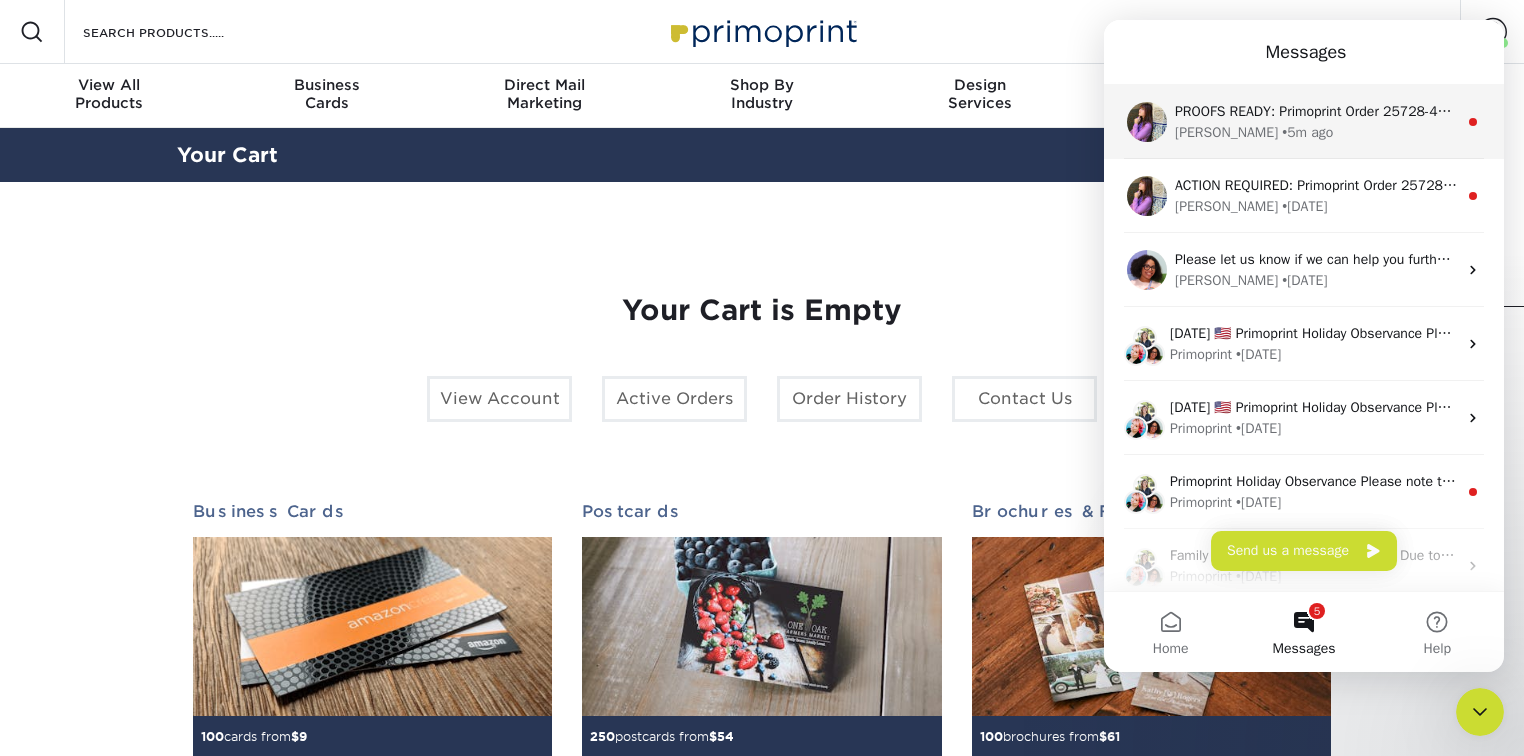 click on "PROOFS READY: Primoprint Order 25728-41397-22453  Thank you for placing your print order with Primoprint. Unfortunately, we have not yet received your approval of the proofs for your order.   At your convenience, please return to www.primoprint.com and log into your account. From there, go to Account > Active Orders > Pending Proofs. You may then review your proofs and either approve or reject each one.   Once approved, the order will be submitted to production shortly. Please let us know if you have any questions or concerns regarding your proofs or your order. You will receive a copy of this message by email Erica •  5m ago" at bounding box center (1304, 122) 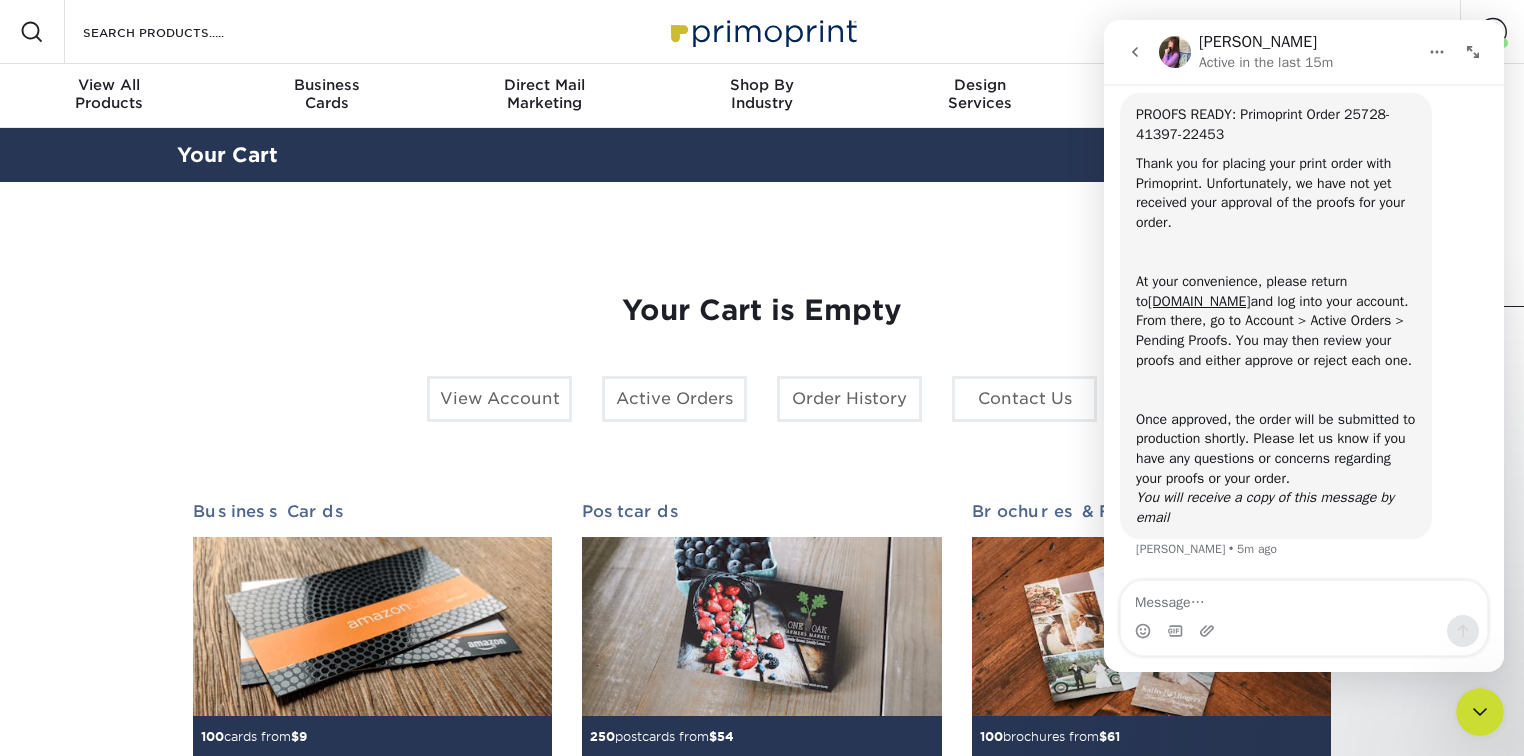 scroll, scrollTop: 72, scrollLeft: 0, axis: vertical 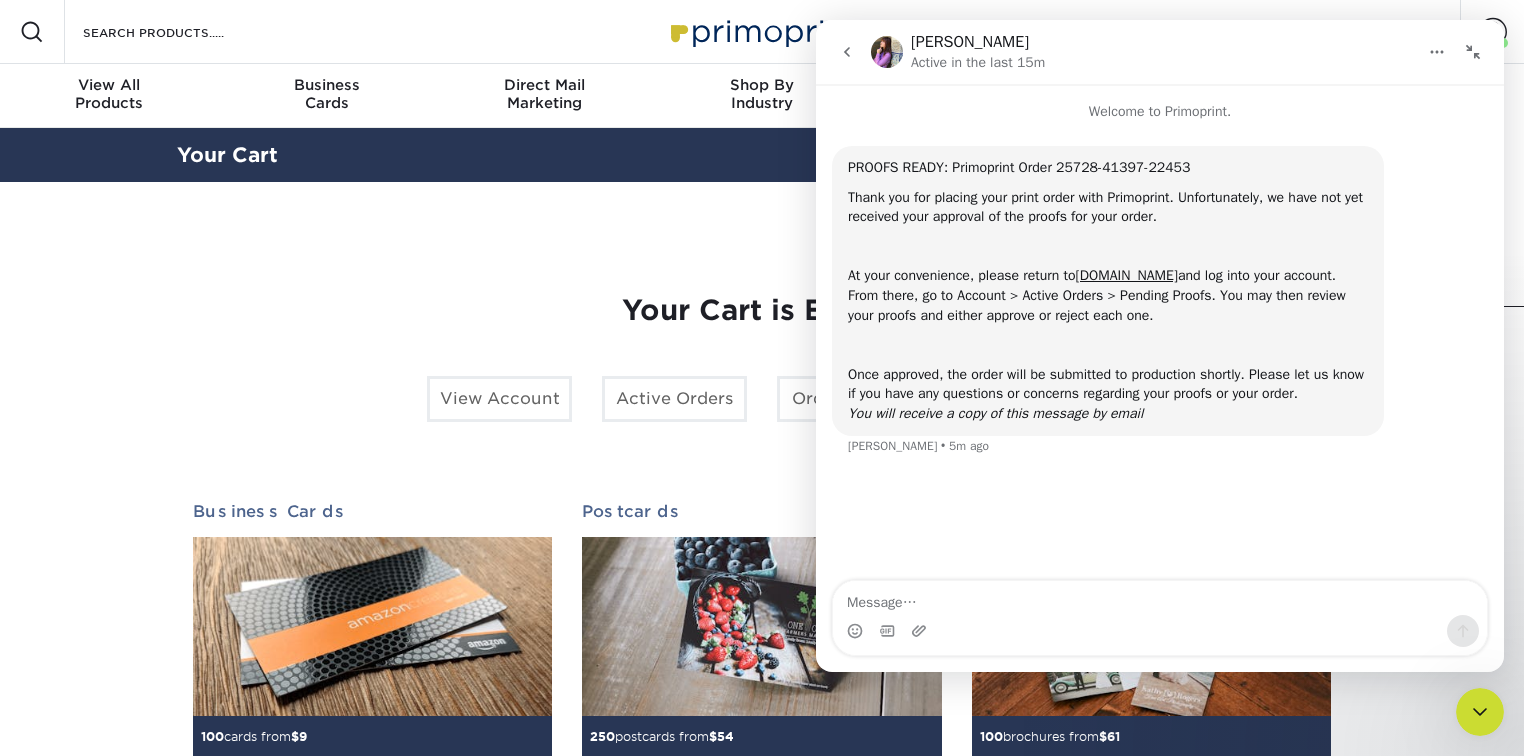 click at bounding box center (1473, 52) 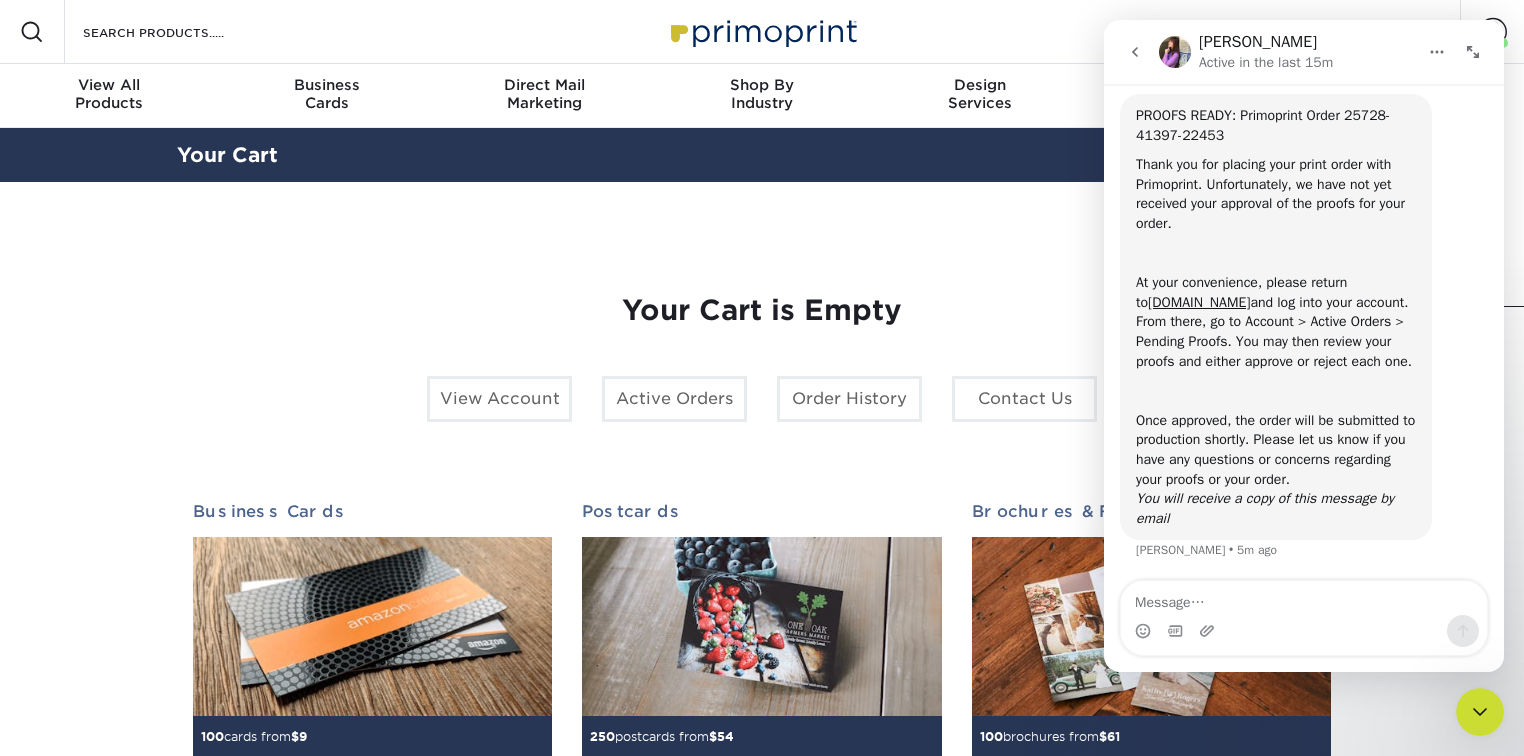 scroll, scrollTop: 72, scrollLeft: 0, axis: vertical 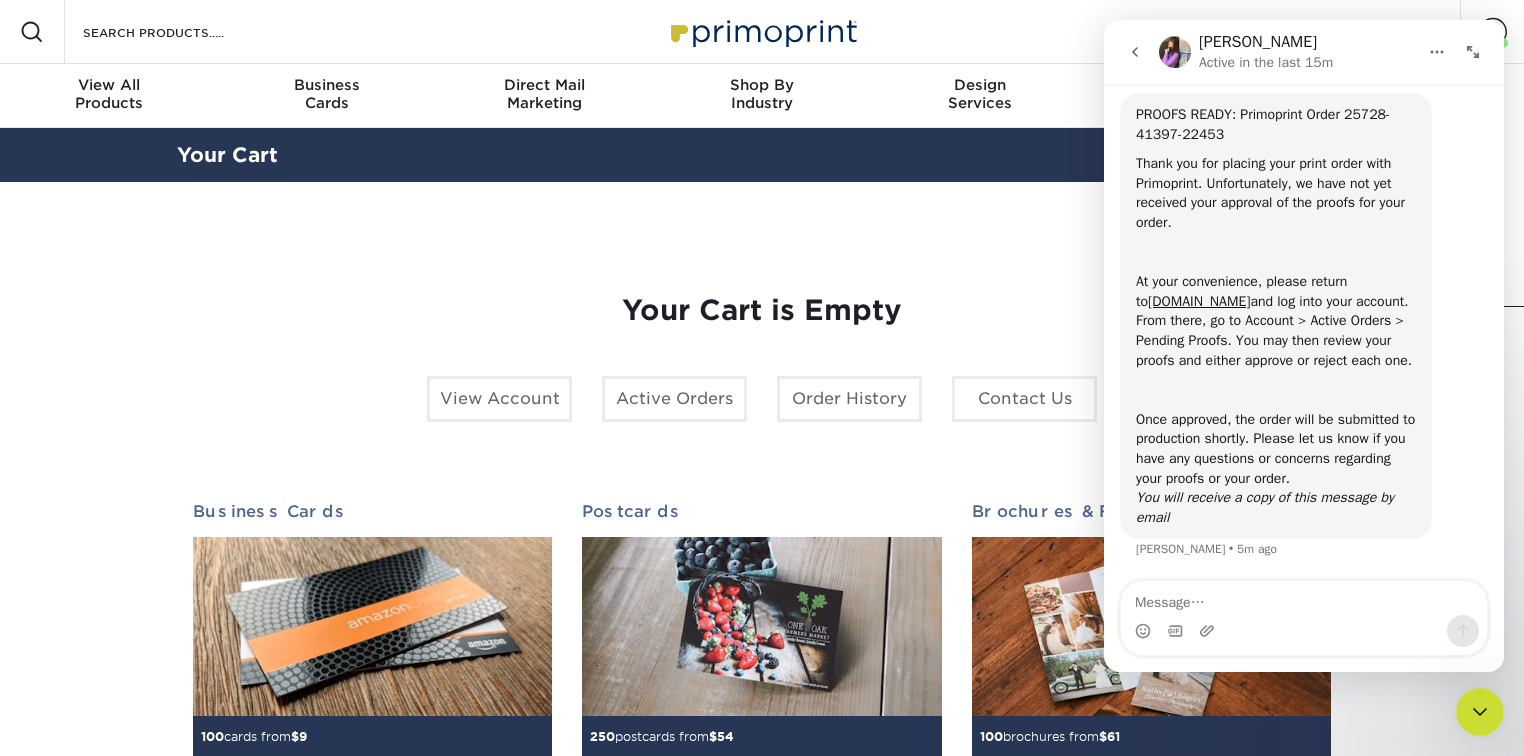 click on "Your Cart is Empty
View Account
Active Orders
Order History
Contact Us
Business Cards
100  cards from  $ 9
Cards as unique as you are. From professional to quirky to everything in between, we've got the card for you.
$" at bounding box center [762, 633] 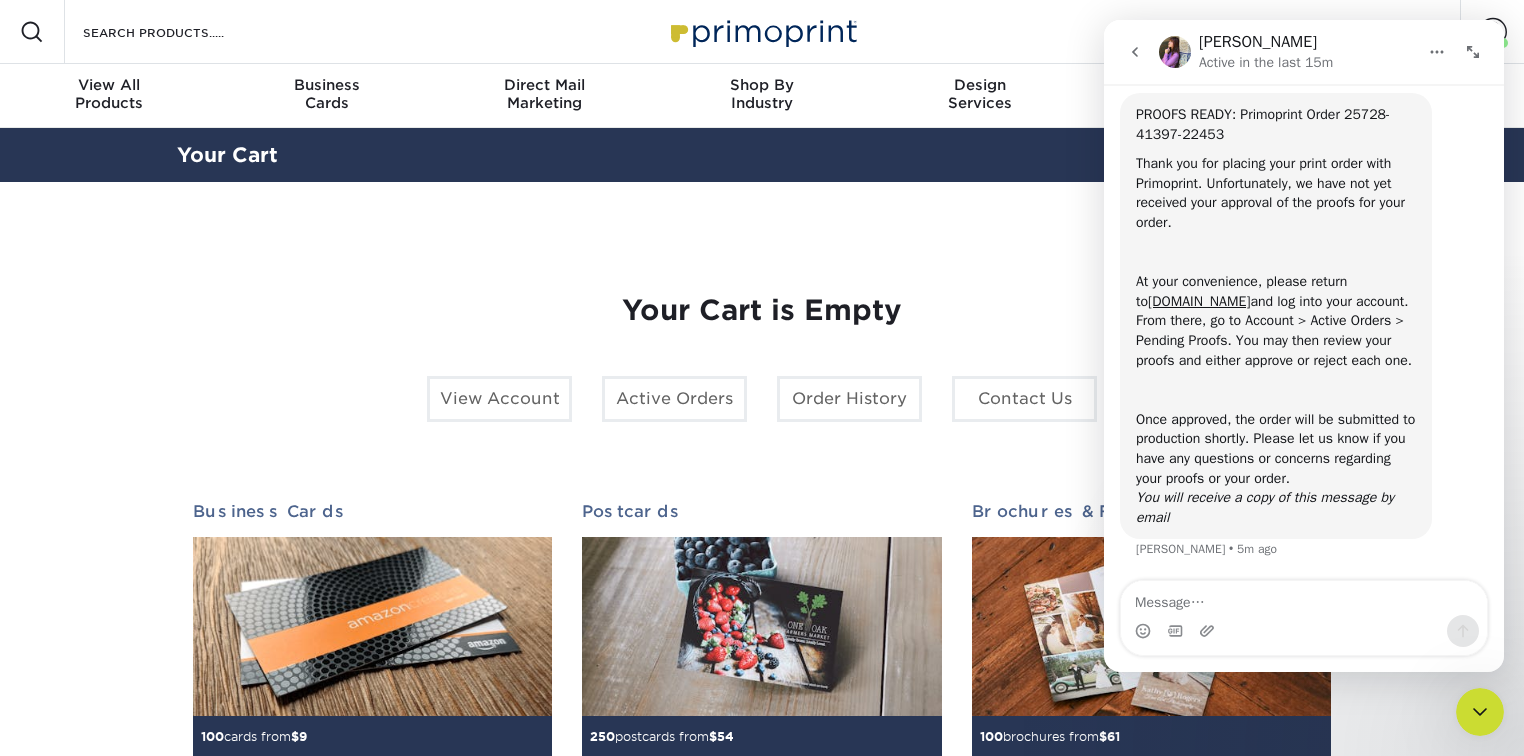 drag, startPoint x: 1470, startPoint y: 709, endPoint x: 1470, endPoint y: 692, distance: 17 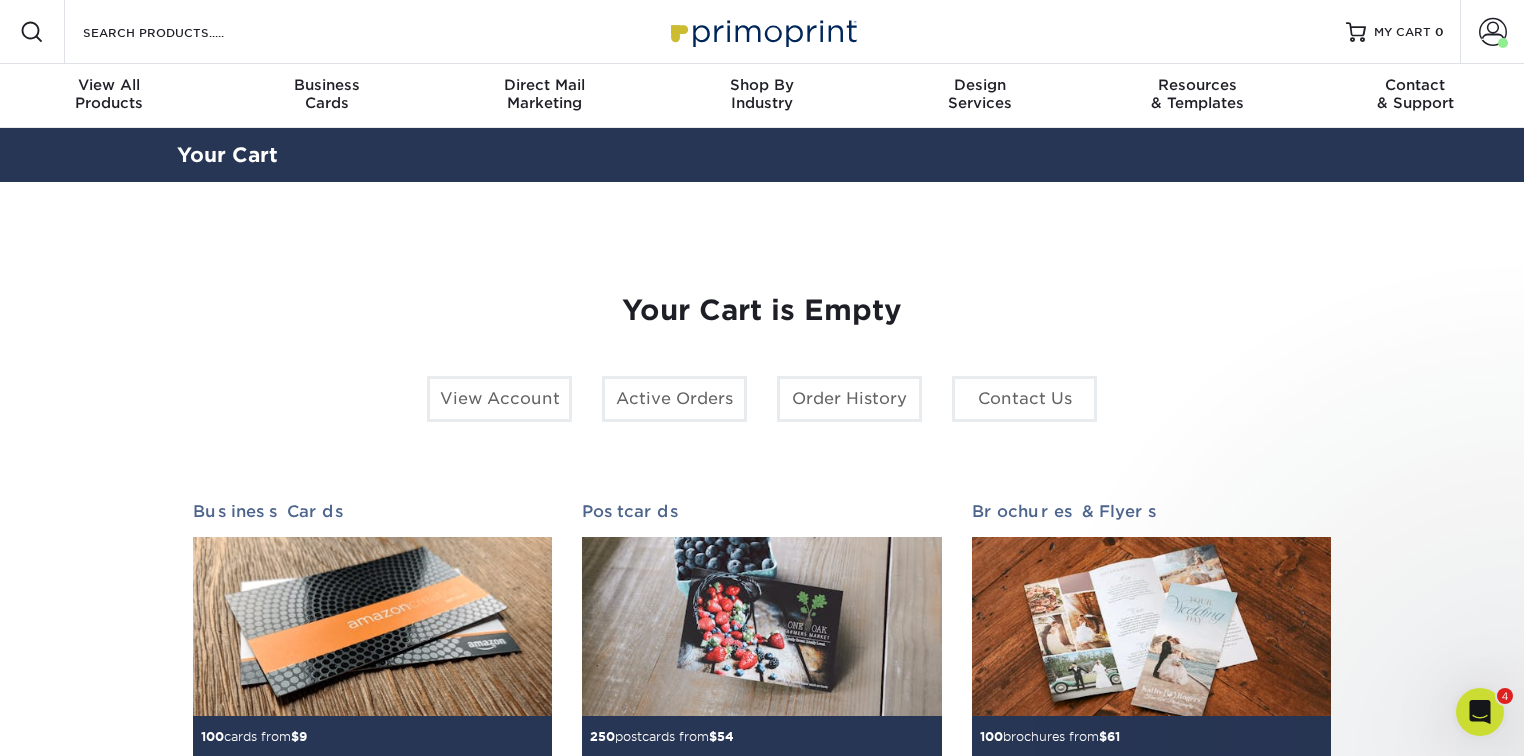 scroll, scrollTop: 0, scrollLeft: 0, axis: both 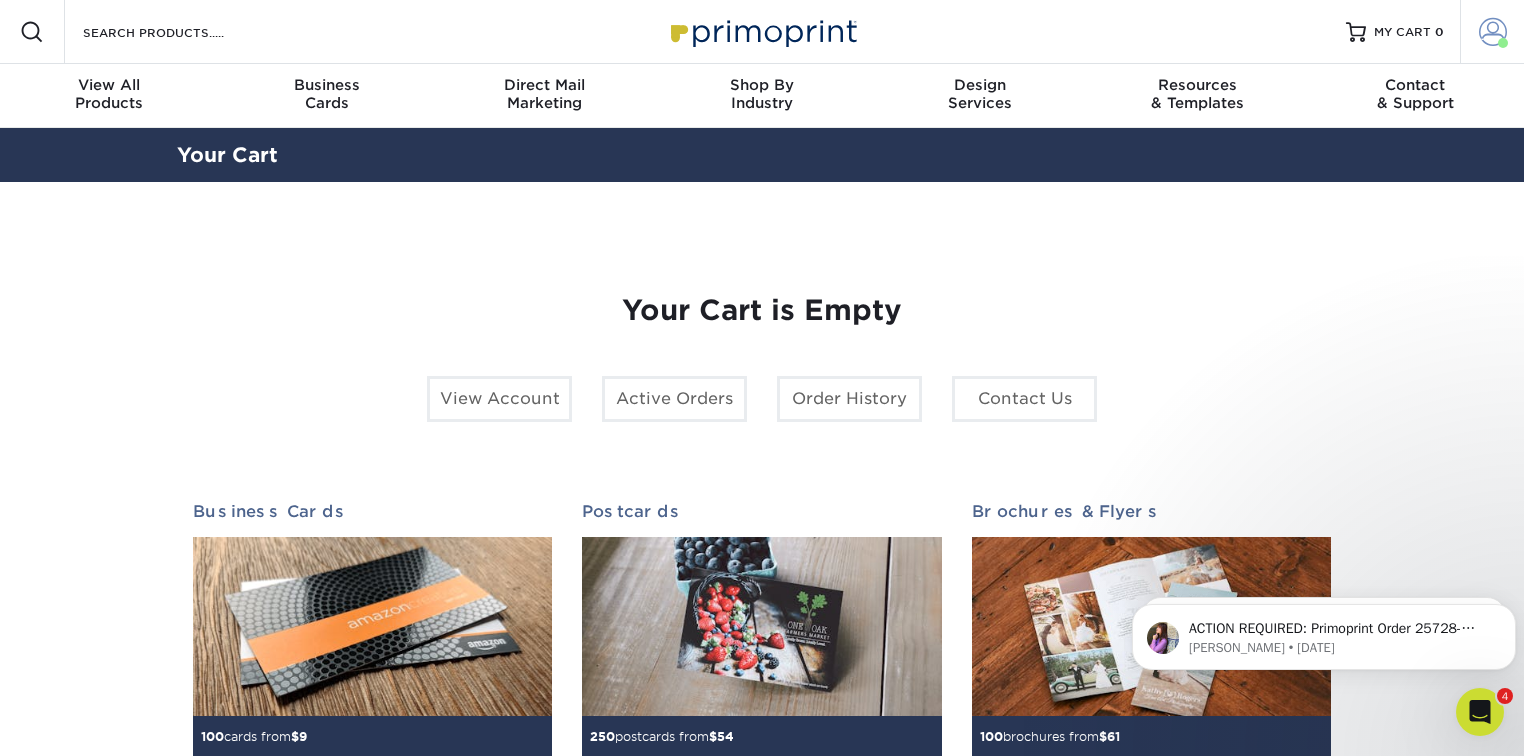 click on "Account" at bounding box center [1492, 32] 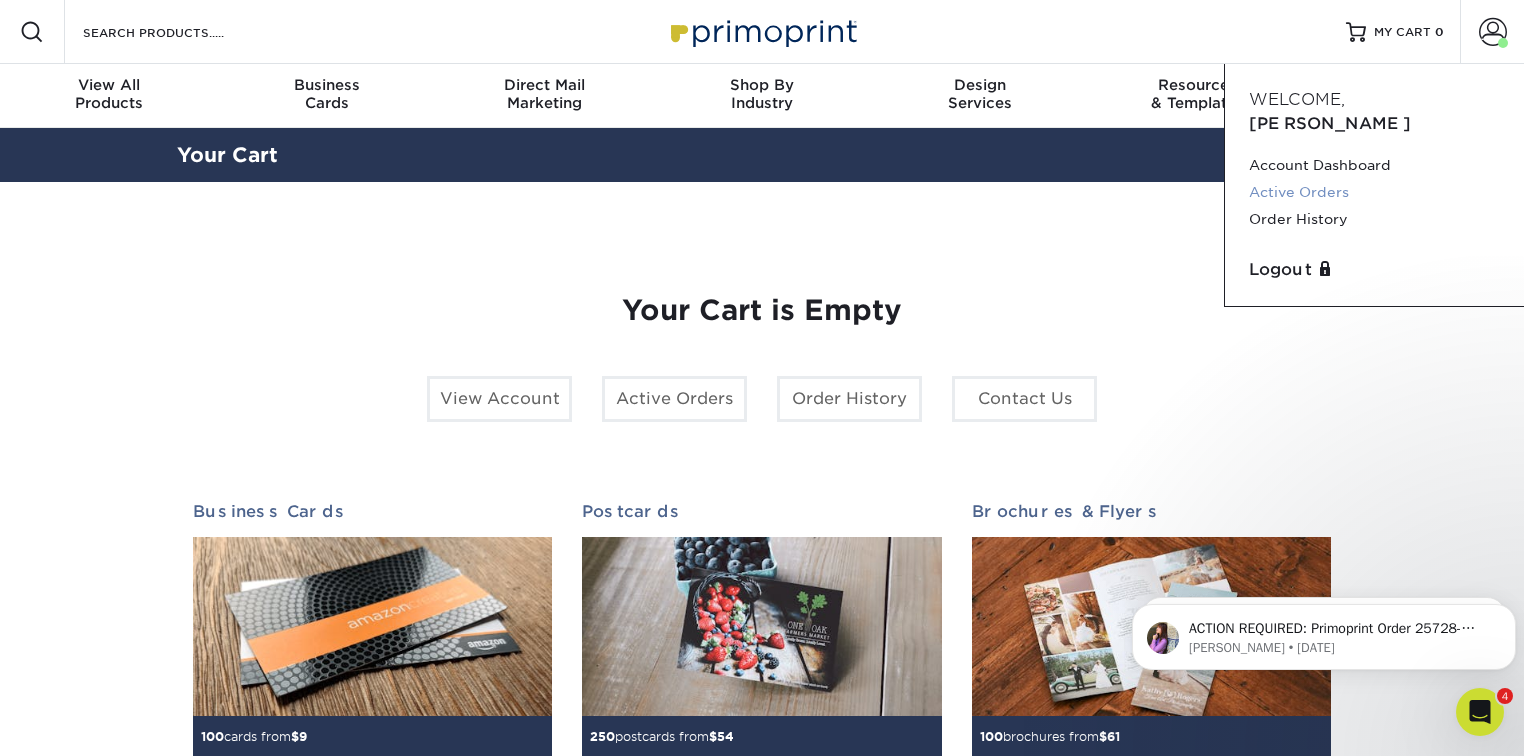 click on "Active Orders" at bounding box center [1374, 192] 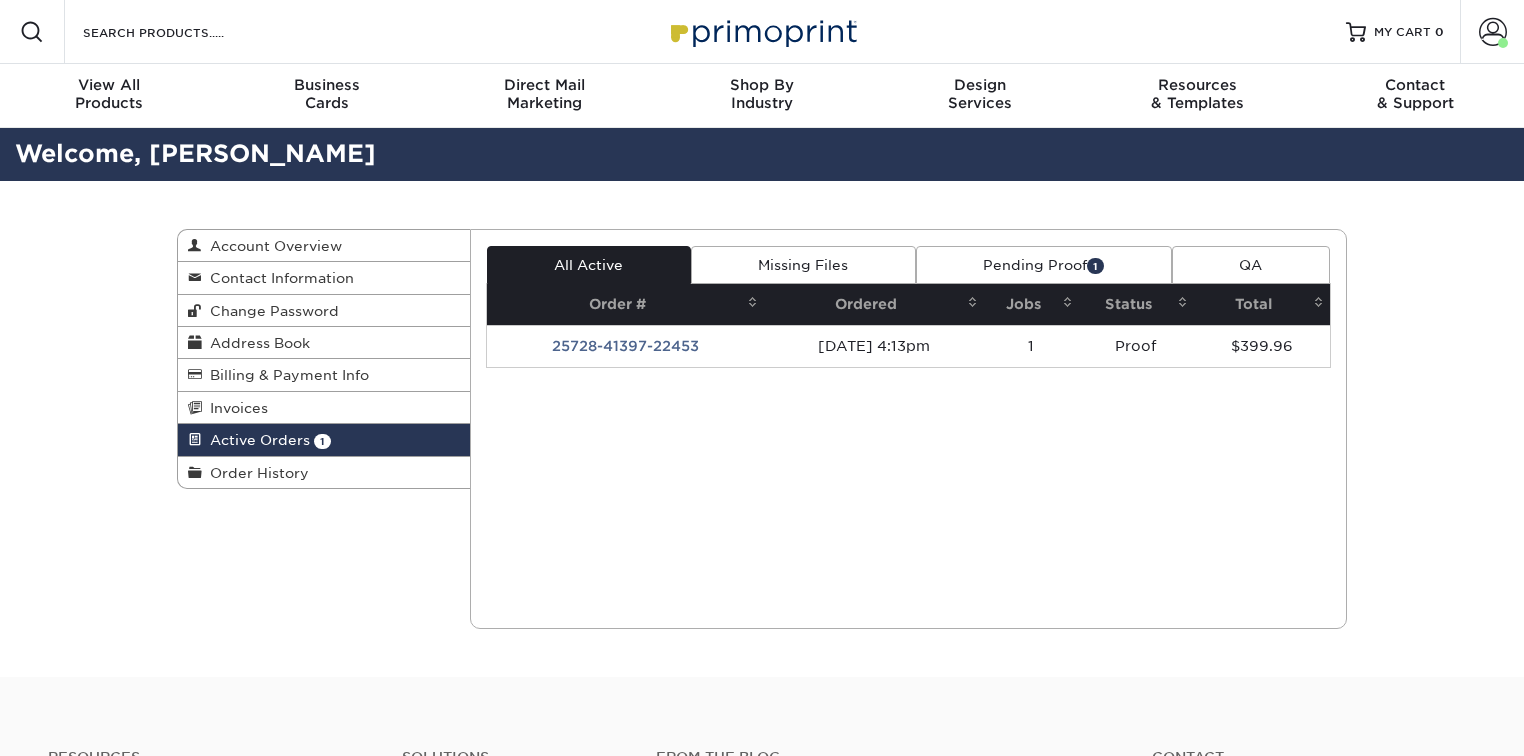 scroll, scrollTop: 0, scrollLeft: 0, axis: both 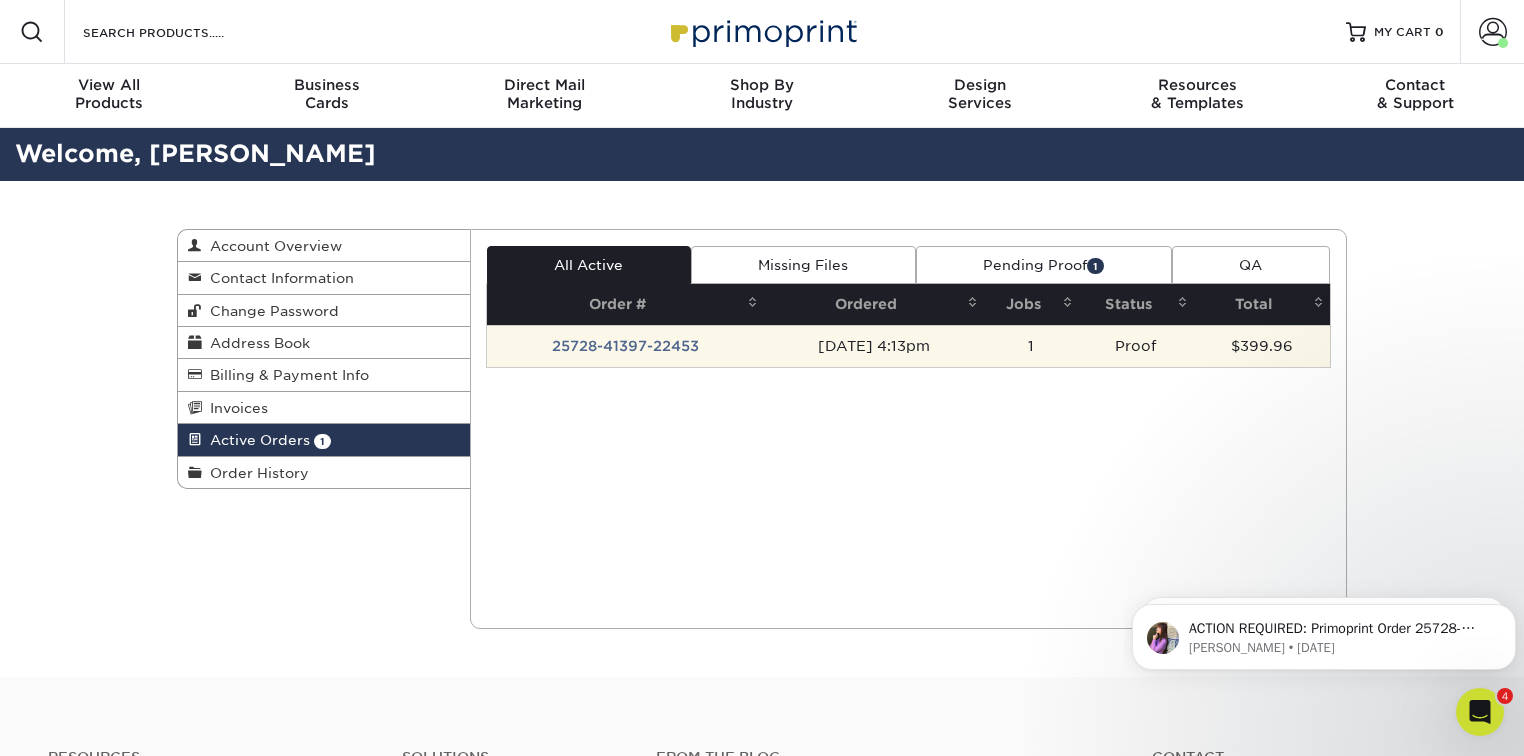 click on "25728-41397-22453" at bounding box center (626, 346) 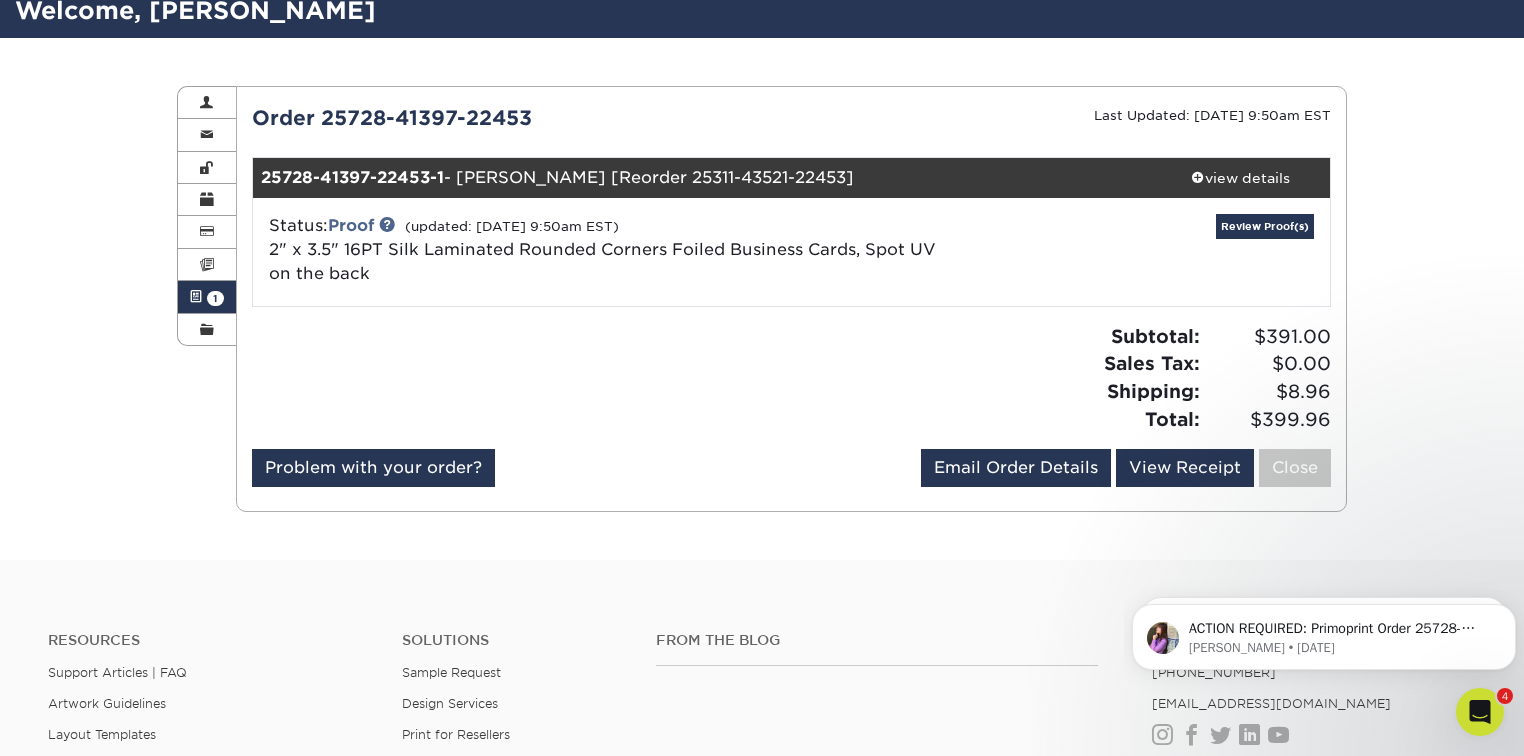 scroll, scrollTop: 160, scrollLeft: 0, axis: vertical 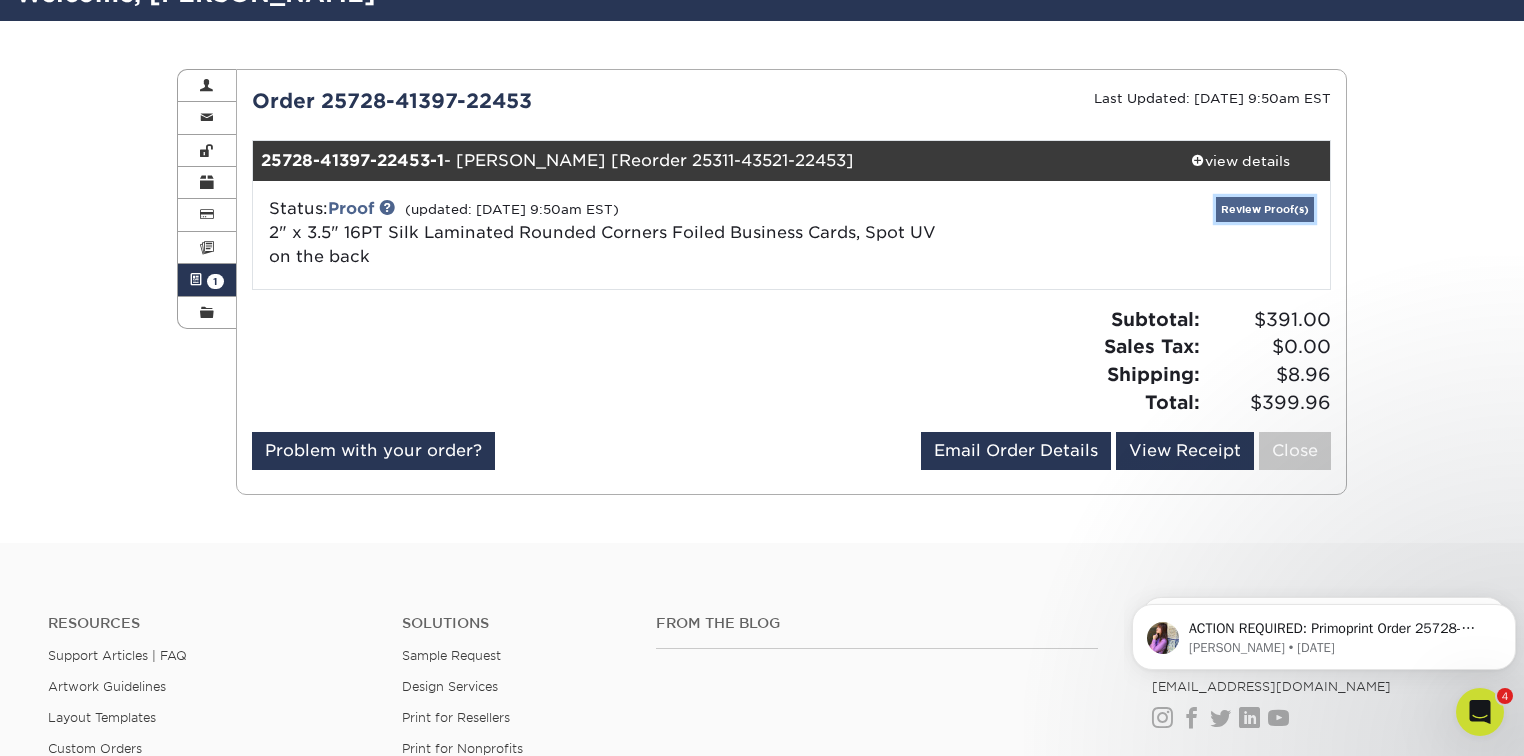 click on "Review Proof(s)" at bounding box center (1265, 209) 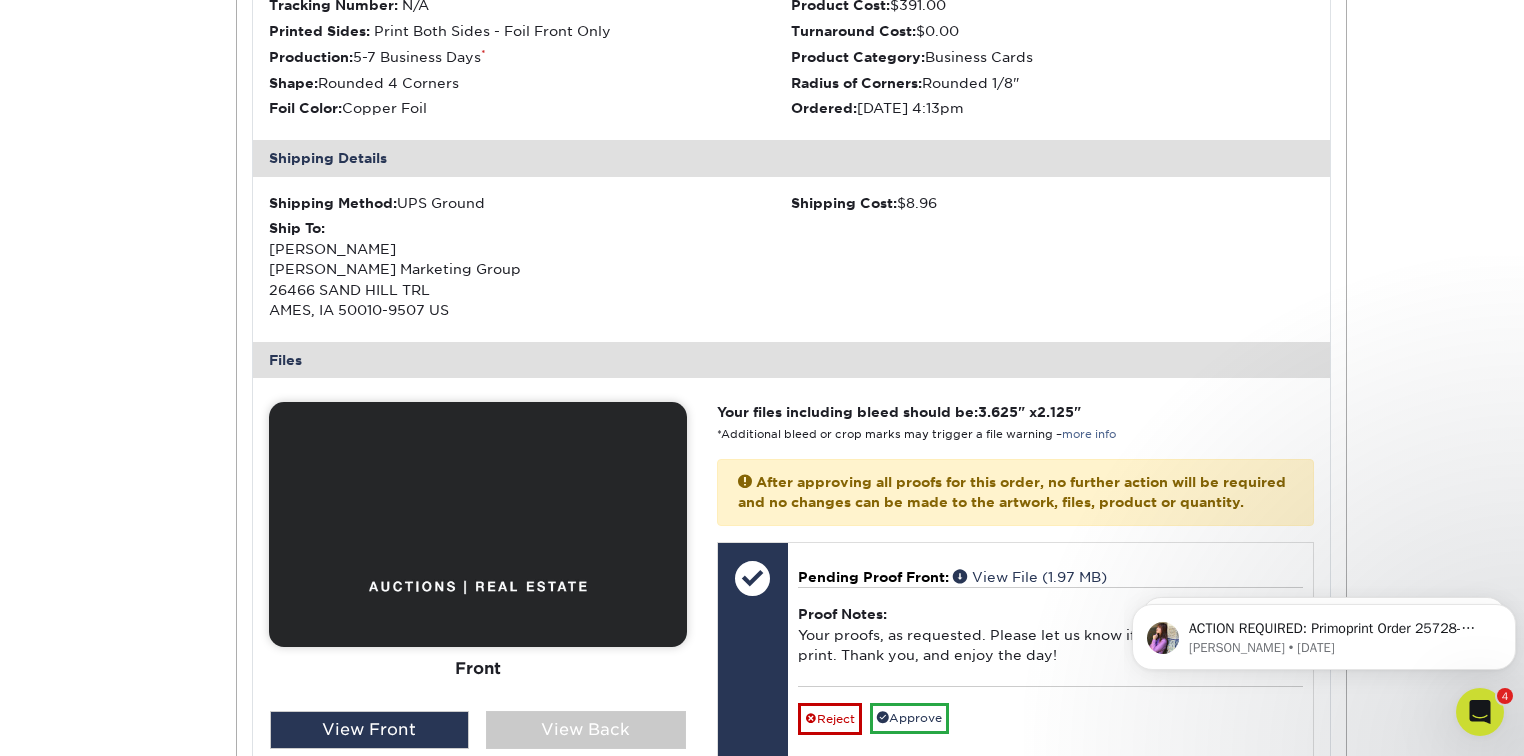scroll, scrollTop: 533, scrollLeft: 0, axis: vertical 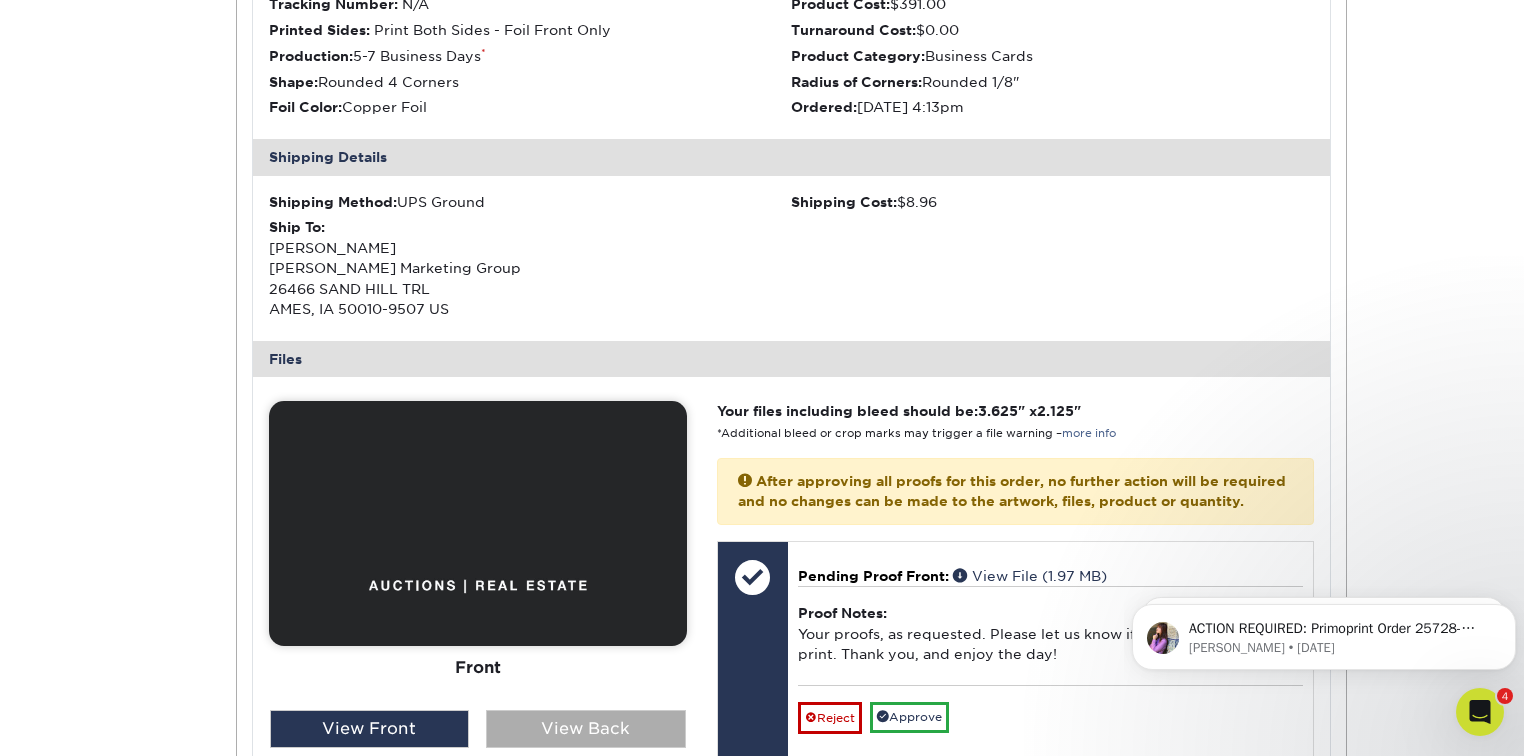 click on "View Back" at bounding box center [586, 729] 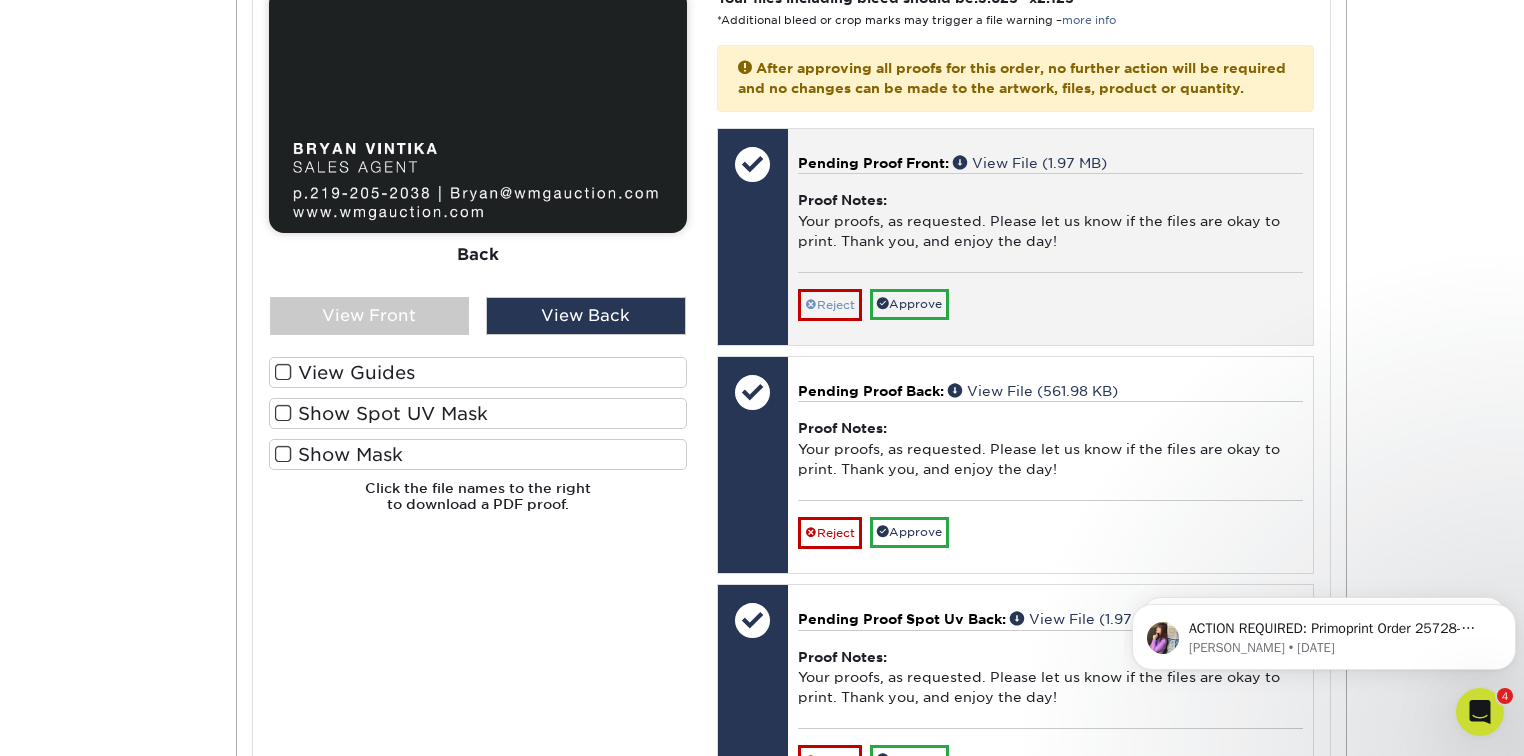 scroll, scrollTop: 960, scrollLeft: 0, axis: vertical 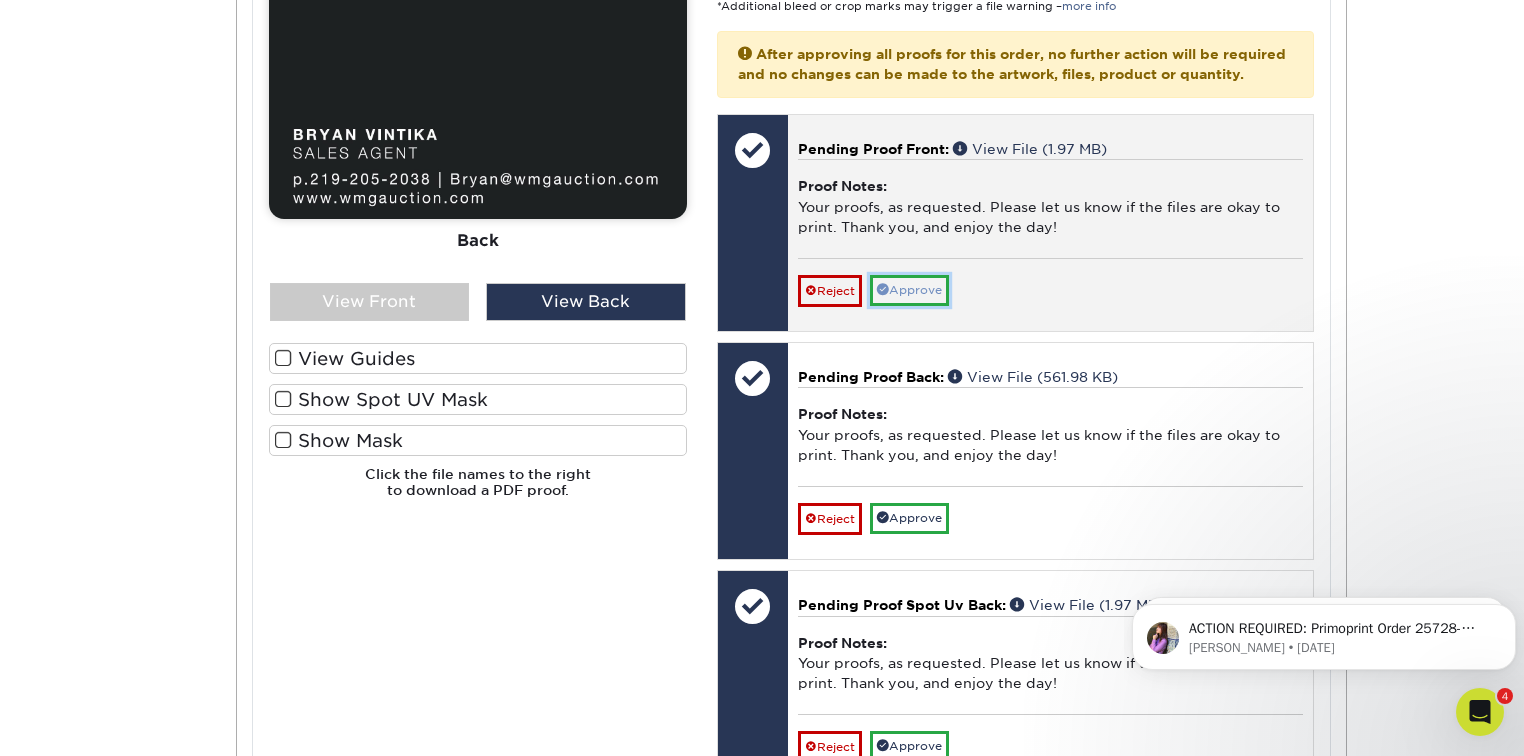 click on "Approve" at bounding box center (909, 290) 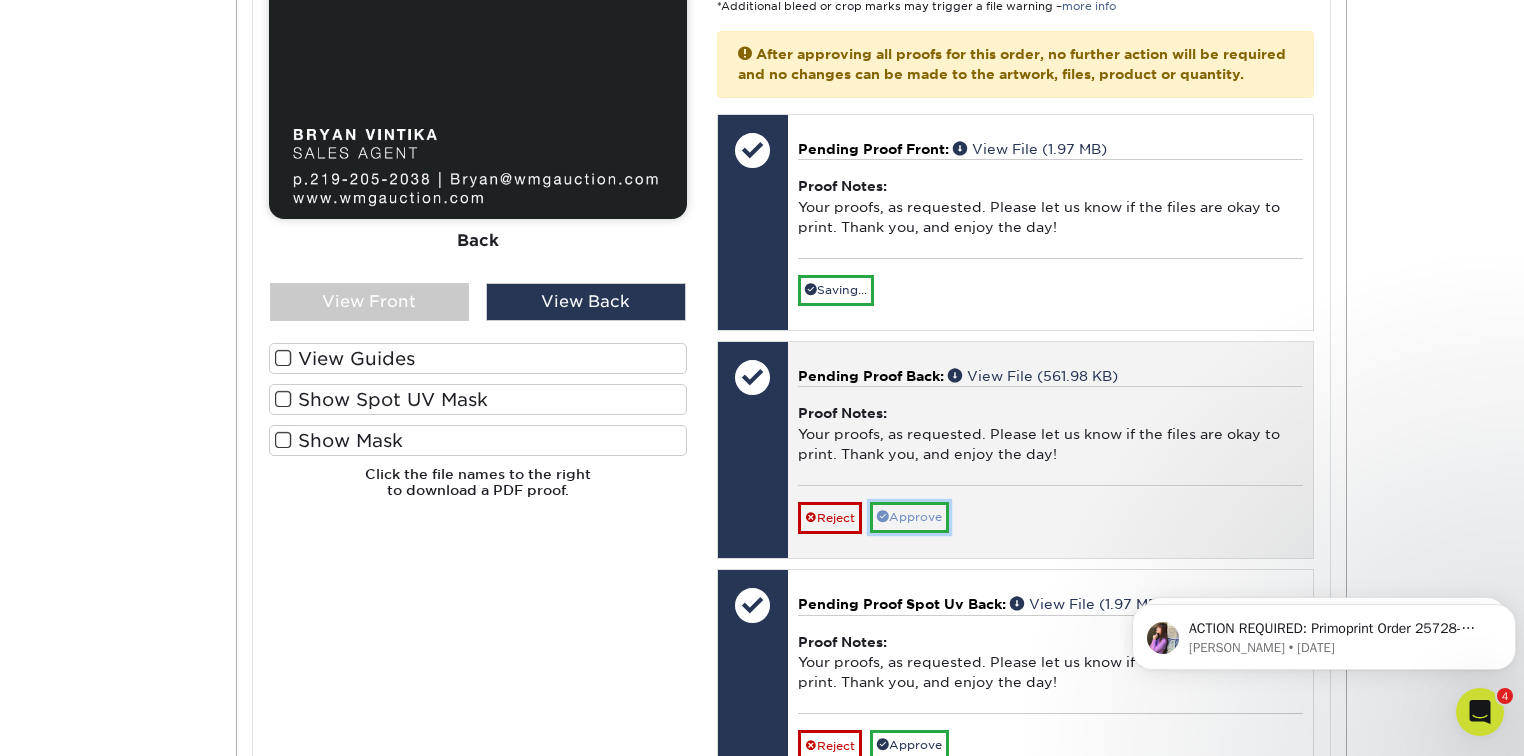 click on "Approve" at bounding box center (909, 517) 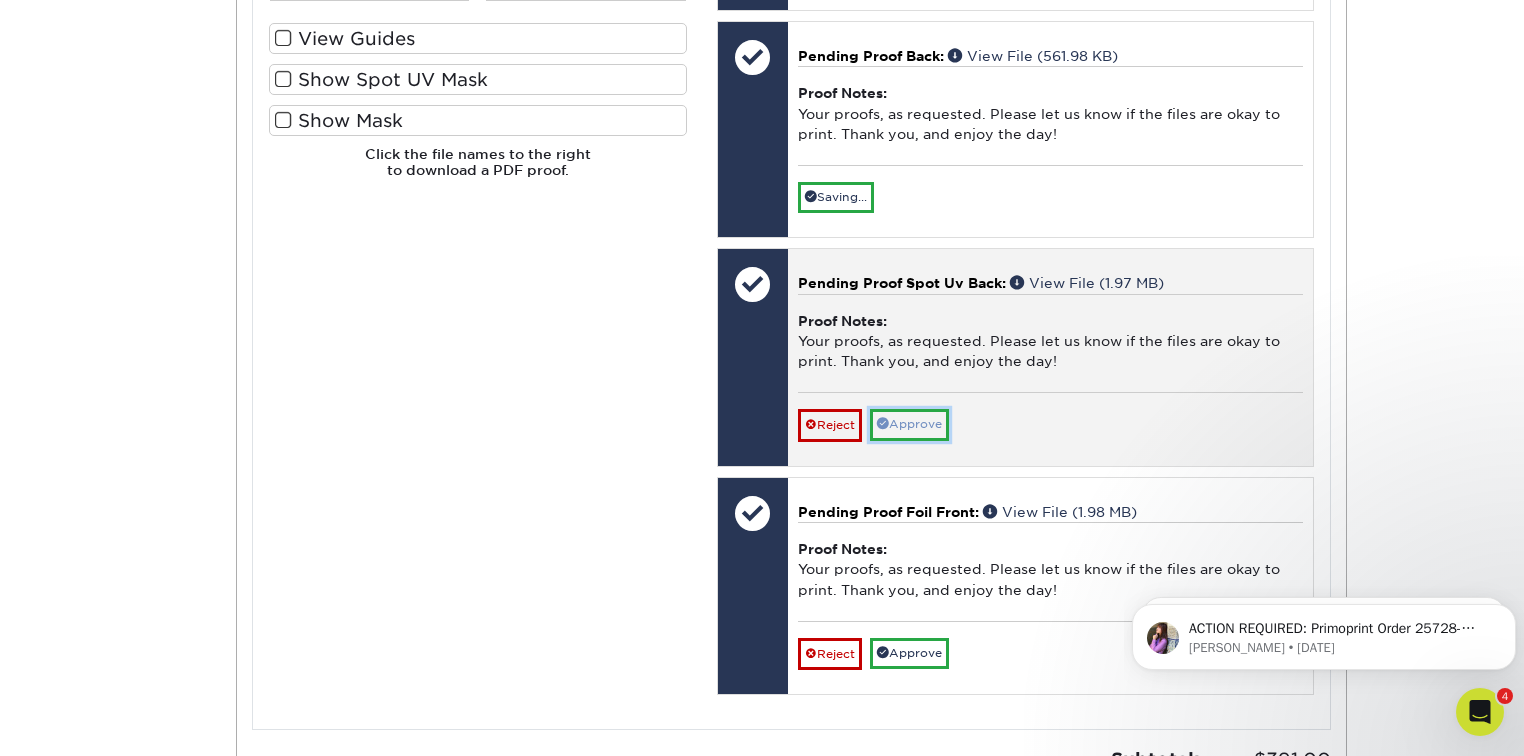 click on "Approve" at bounding box center [909, 424] 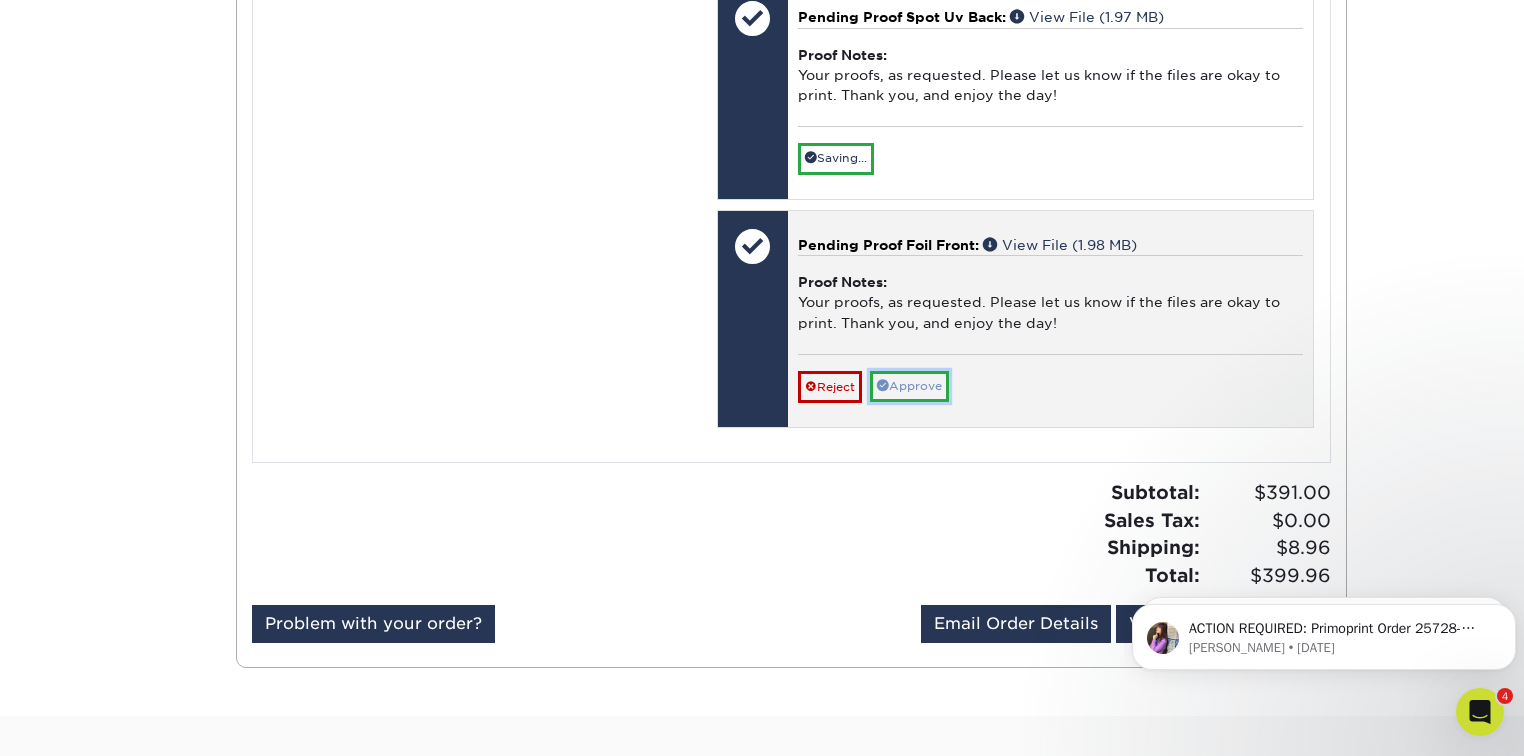 click on "Approve" at bounding box center [909, 386] 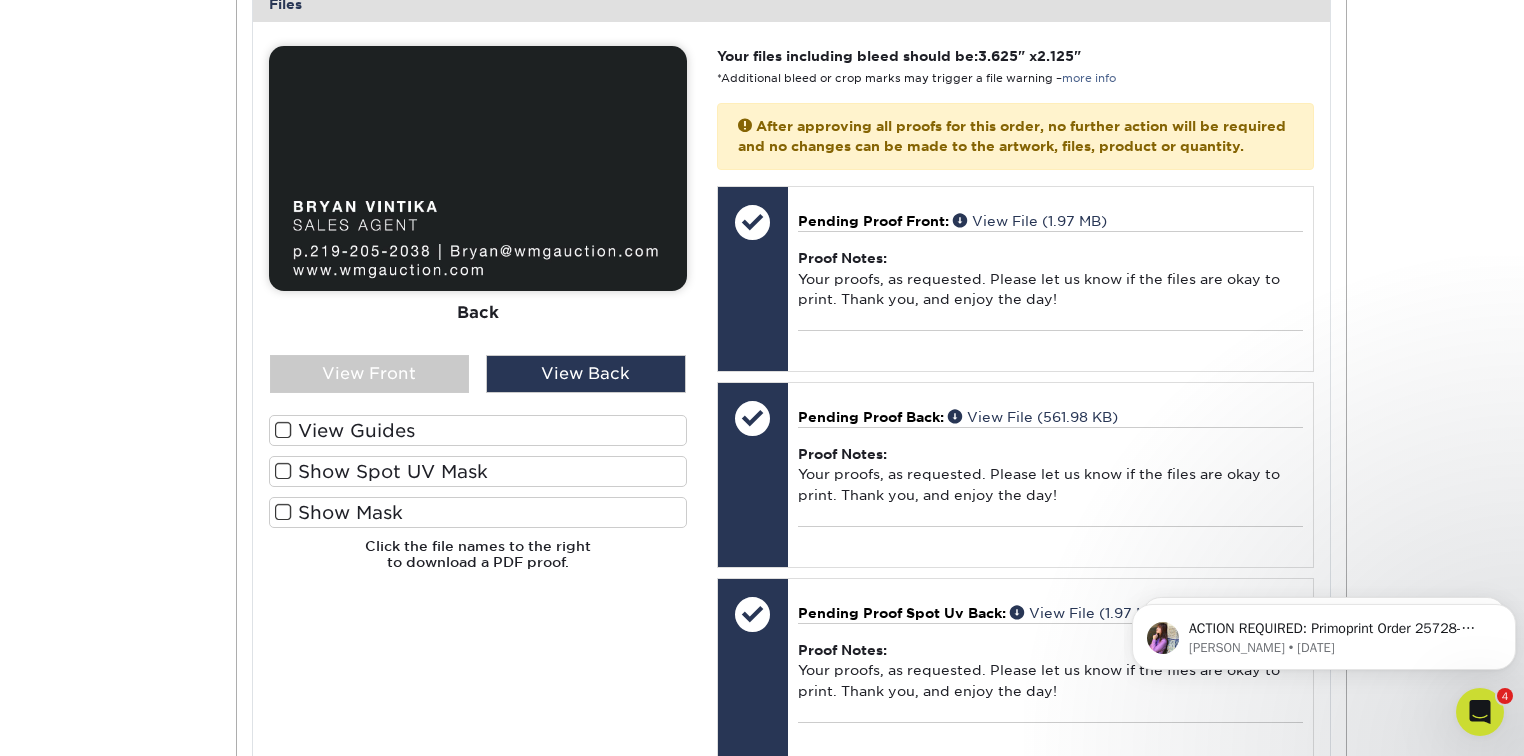 scroll, scrollTop: 853, scrollLeft: 0, axis: vertical 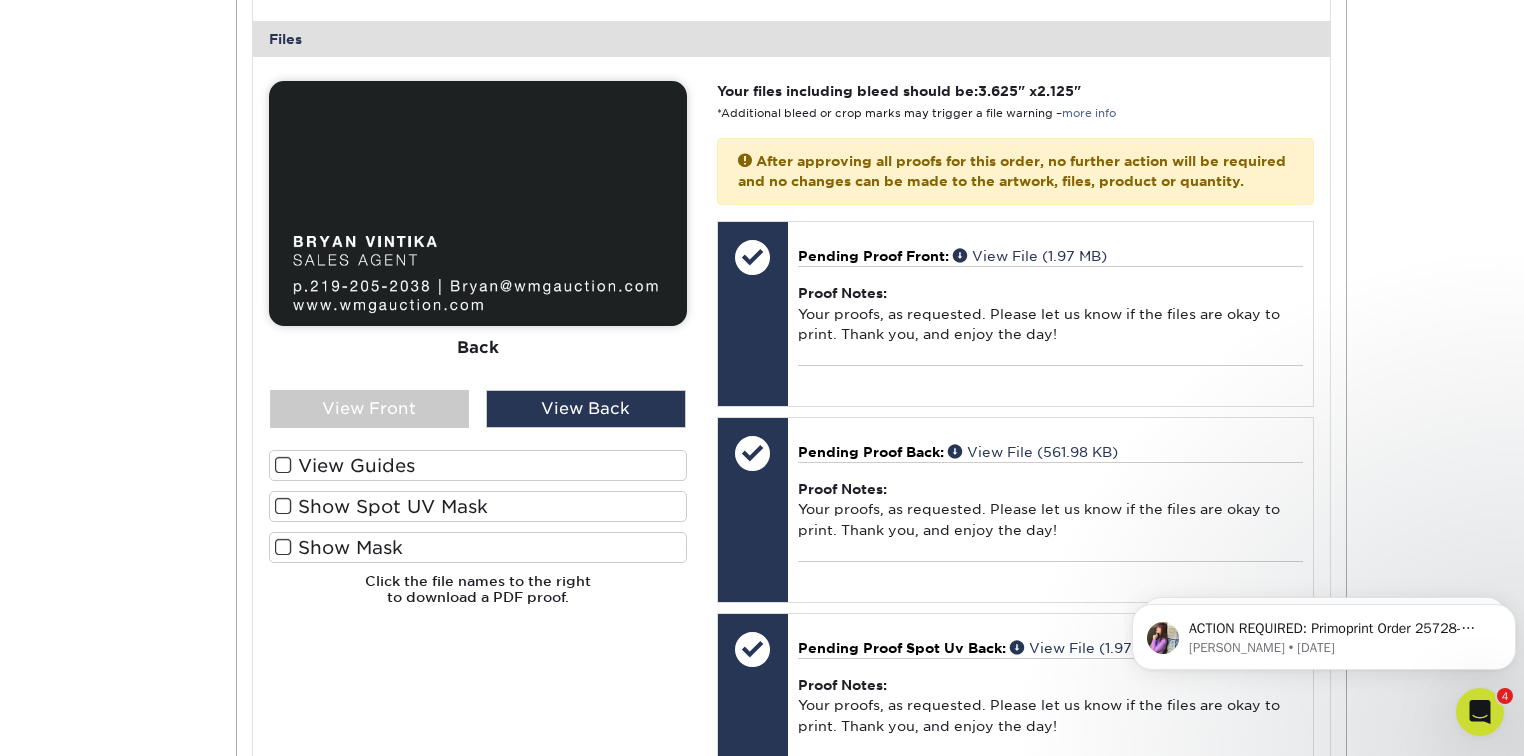 click at bounding box center (283, 465) 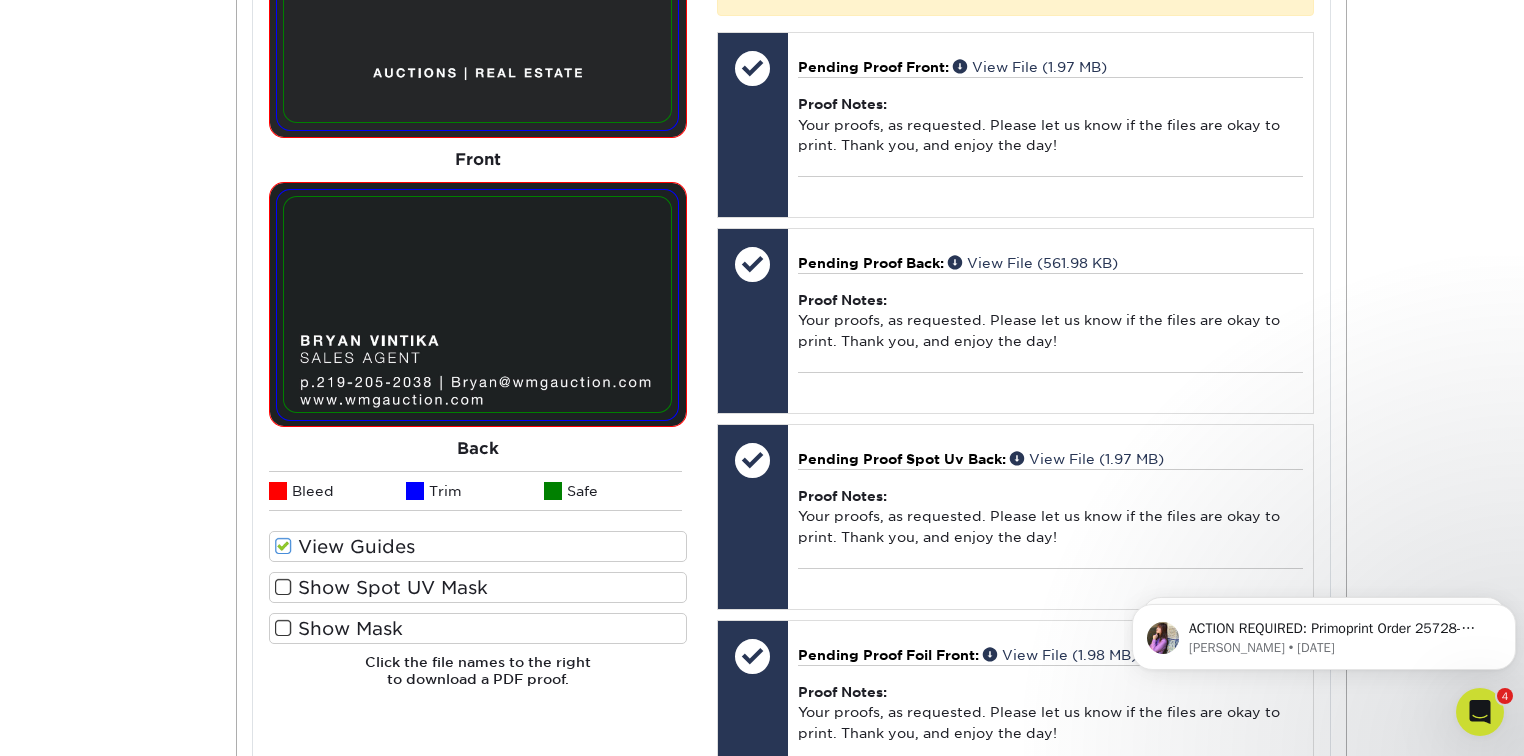 scroll, scrollTop: 1066, scrollLeft: 0, axis: vertical 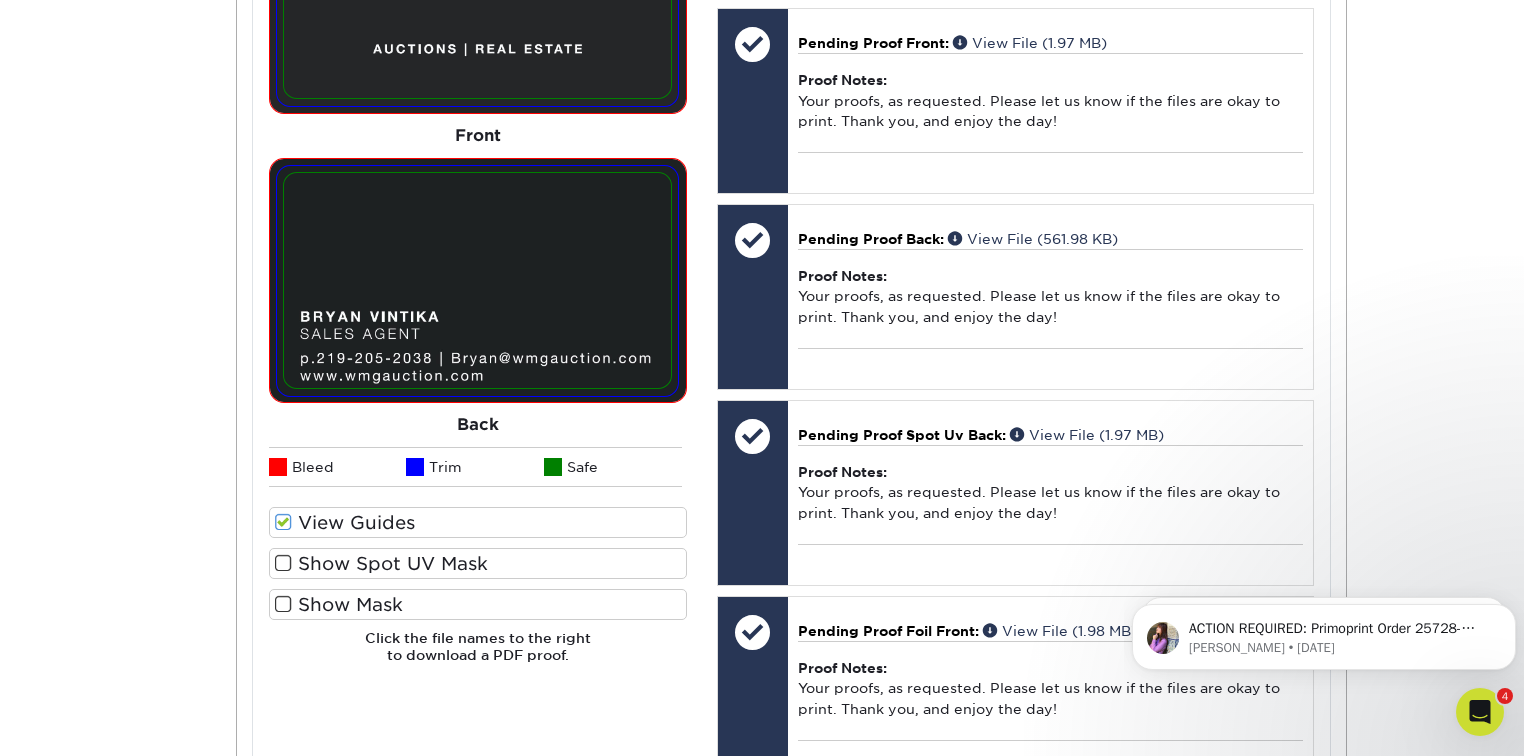 click at bounding box center [283, 563] 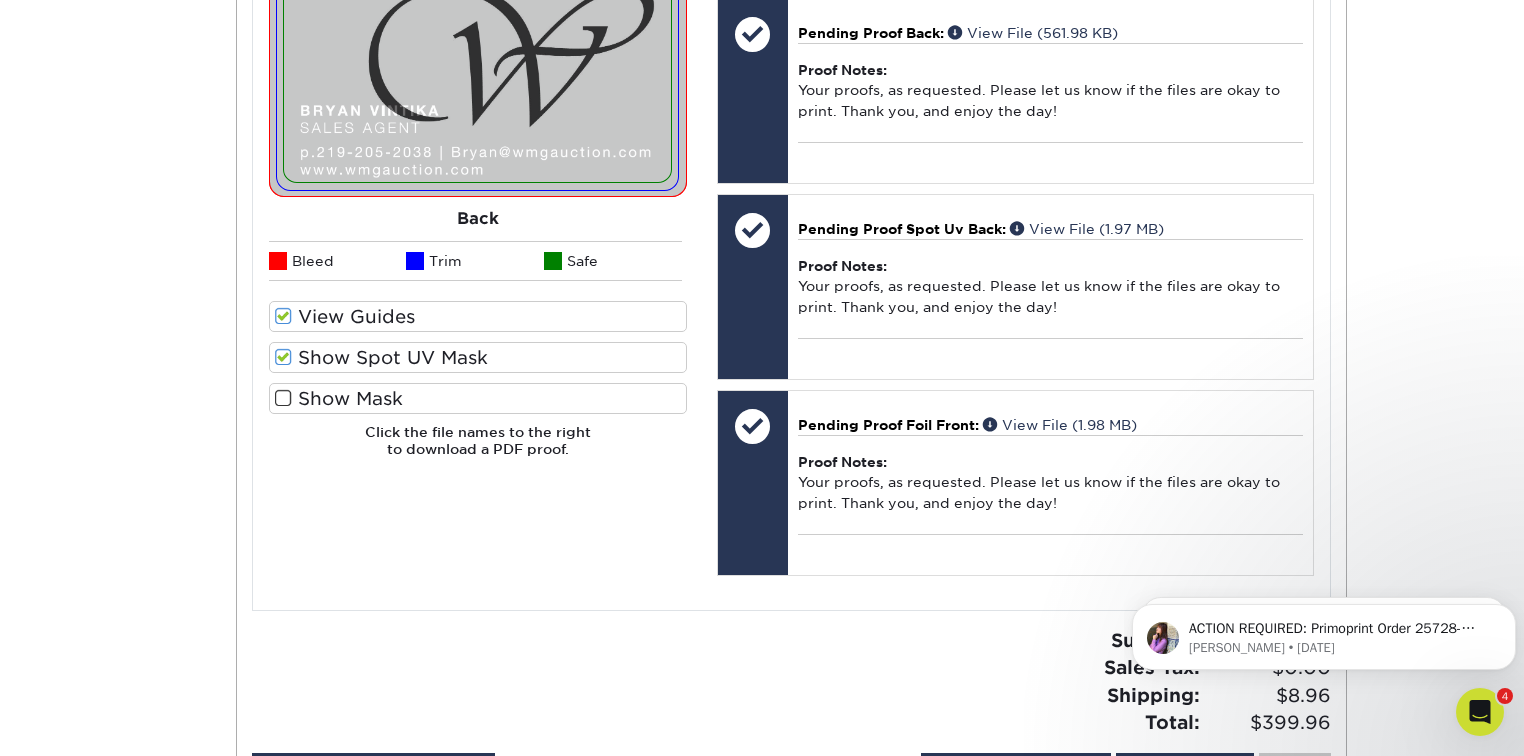 scroll, scrollTop: 1280, scrollLeft: 0, axis: vertical 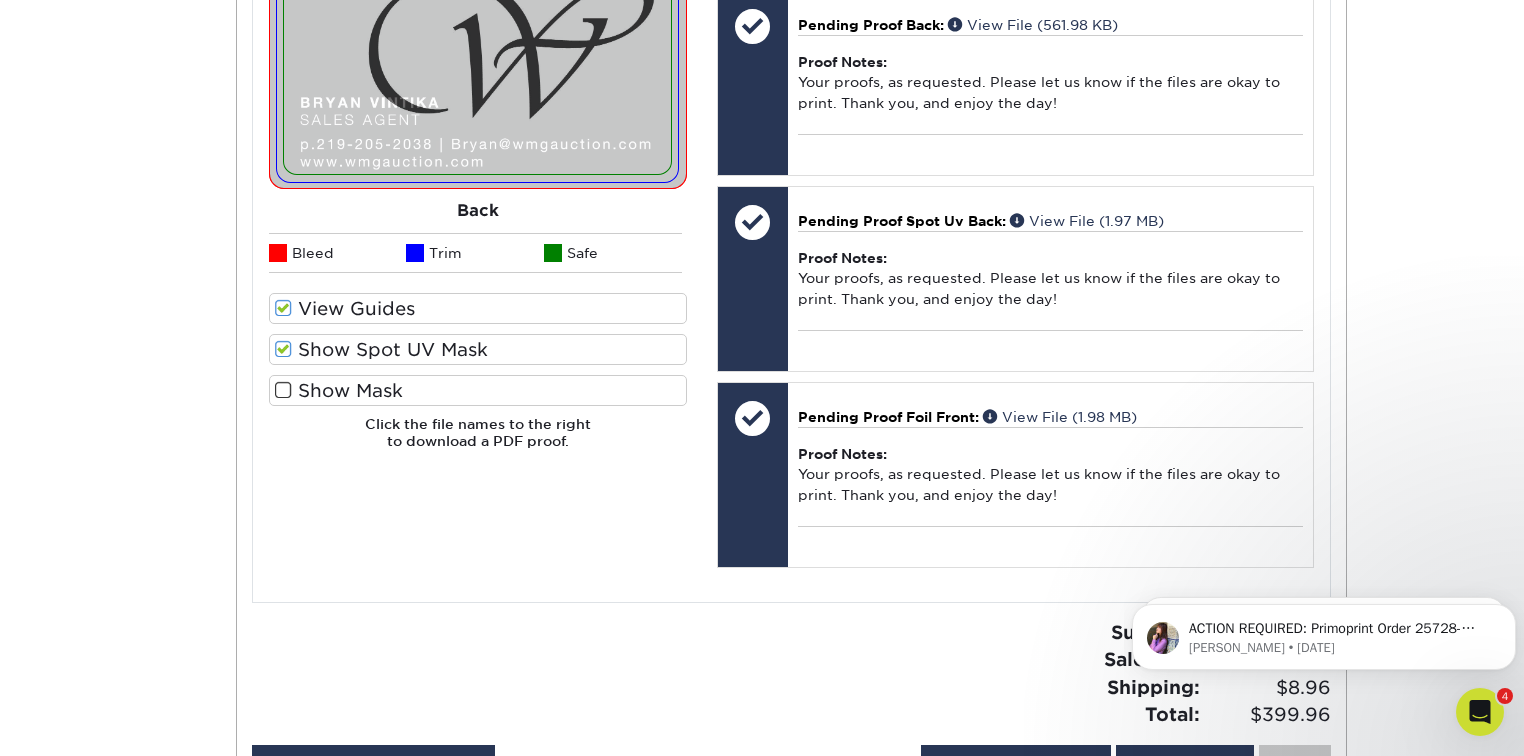 click at bounding box center [283, 390] 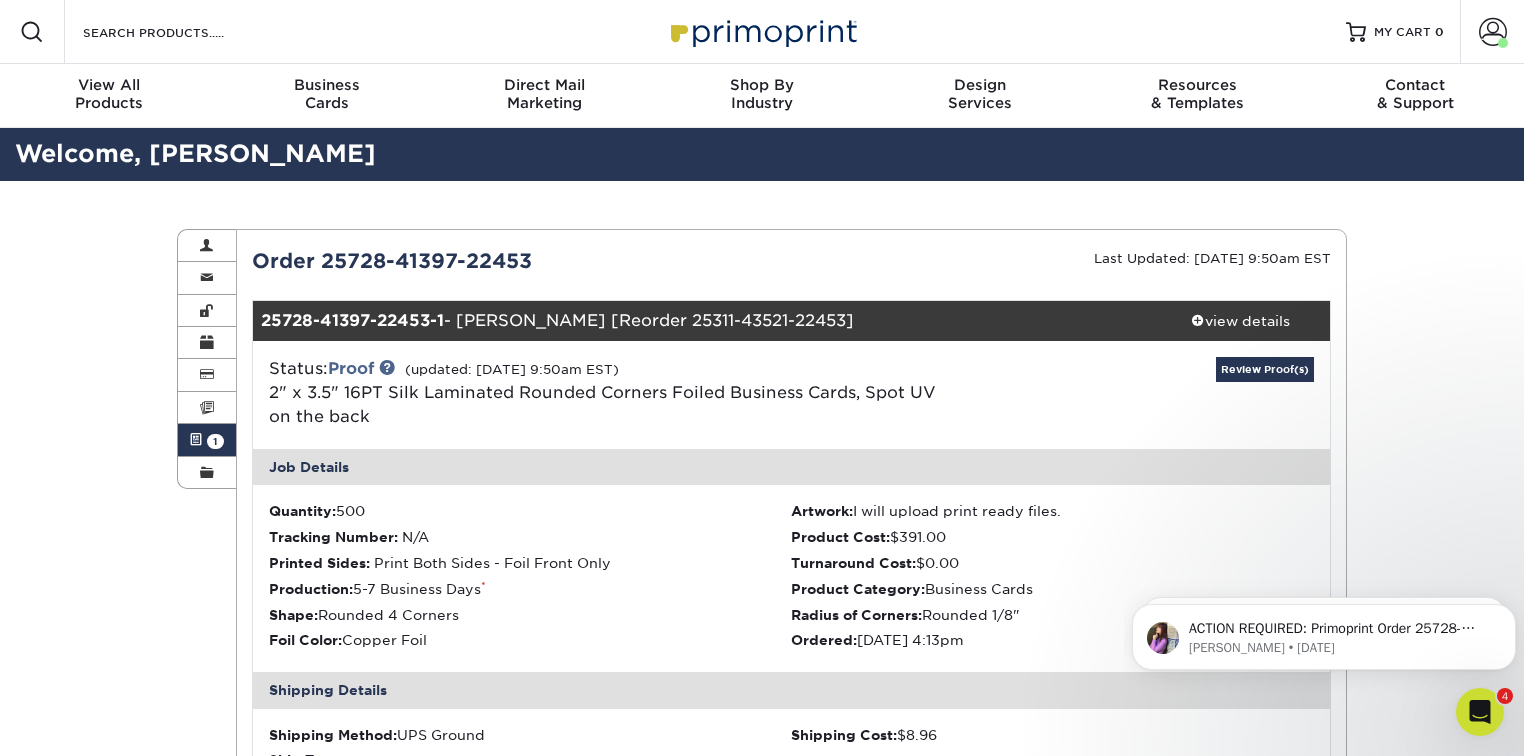 scroll, scrollTop: 0, scrollLeft: 0, axis: both 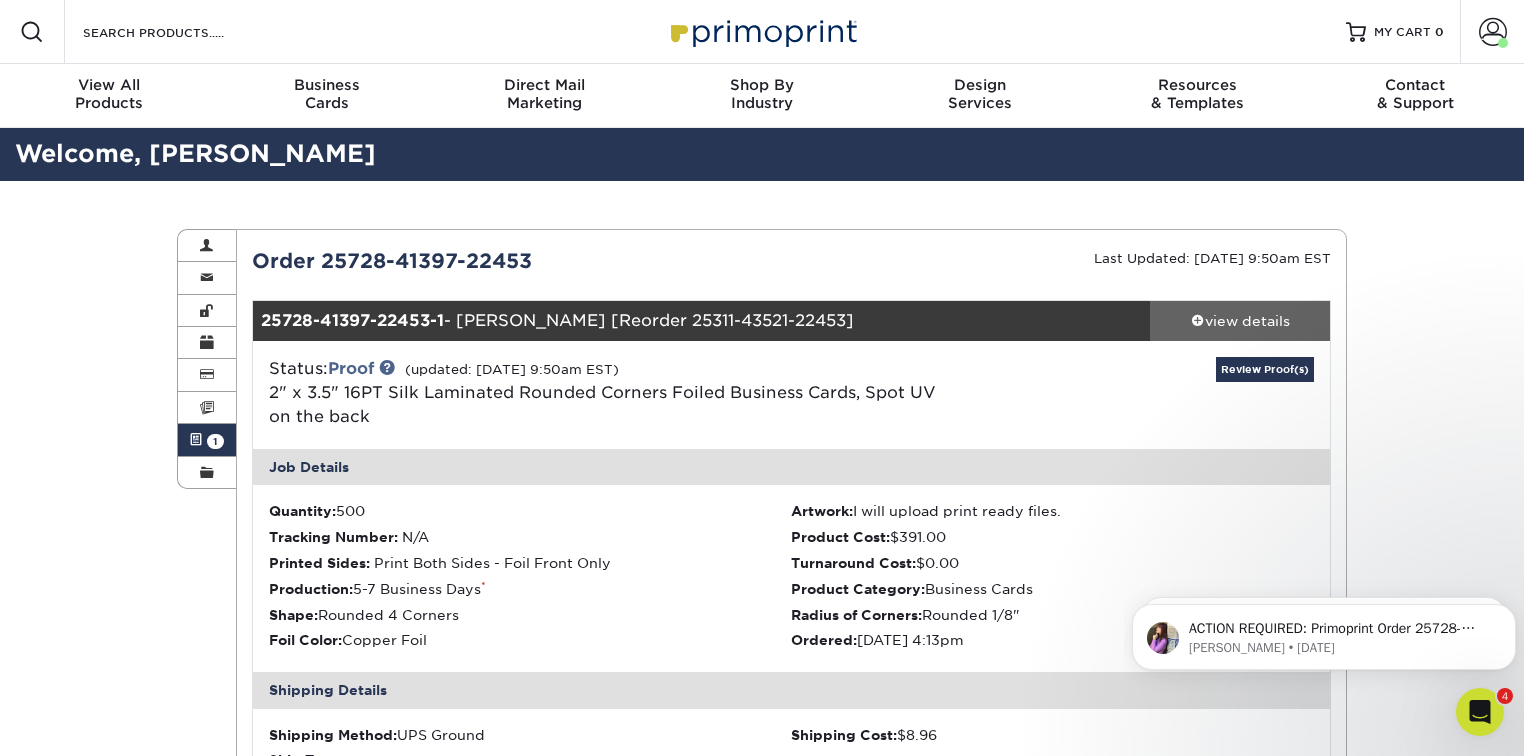 click on "view details" at bounding box center [1240, 321] 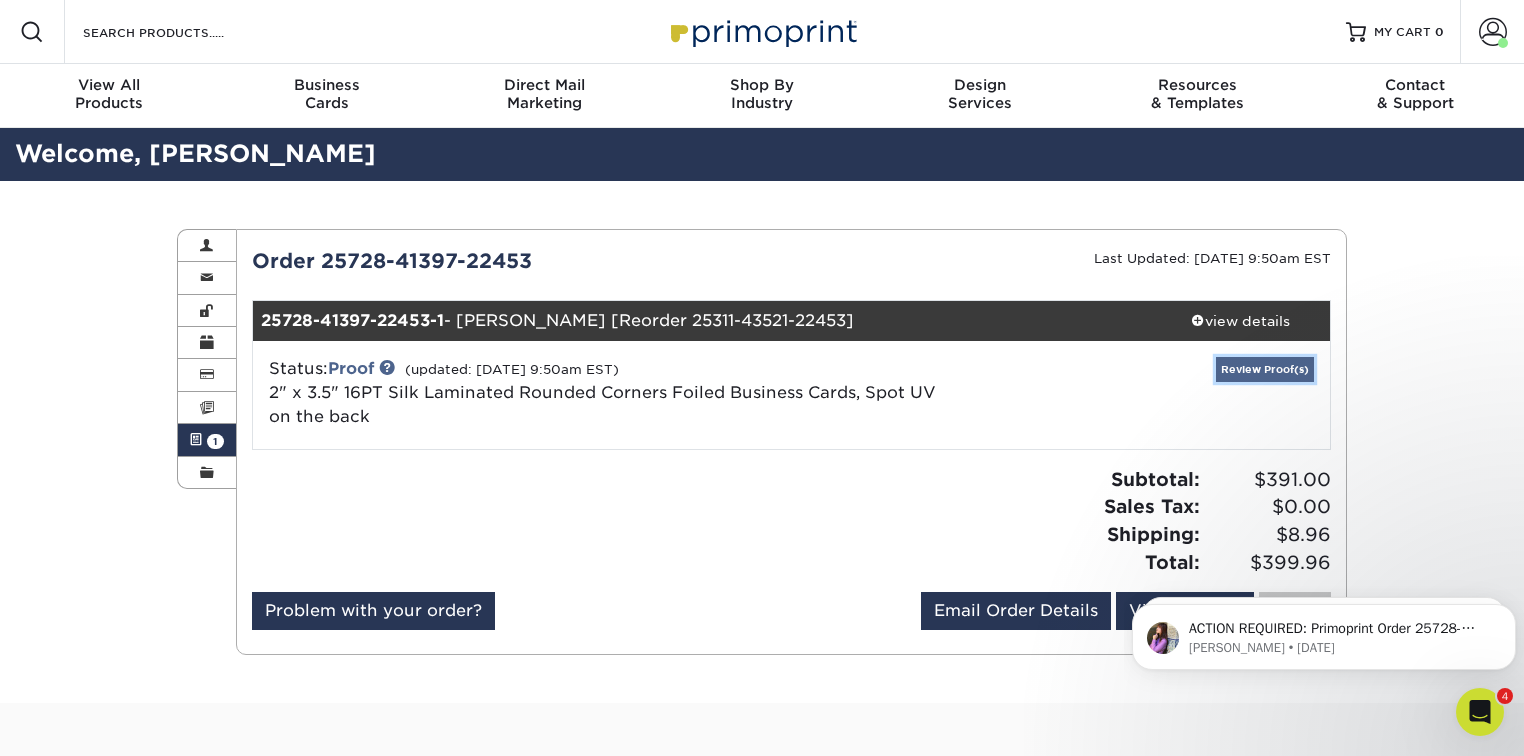 click on "Review Proof(s)" at bounding box center [1265, 369] 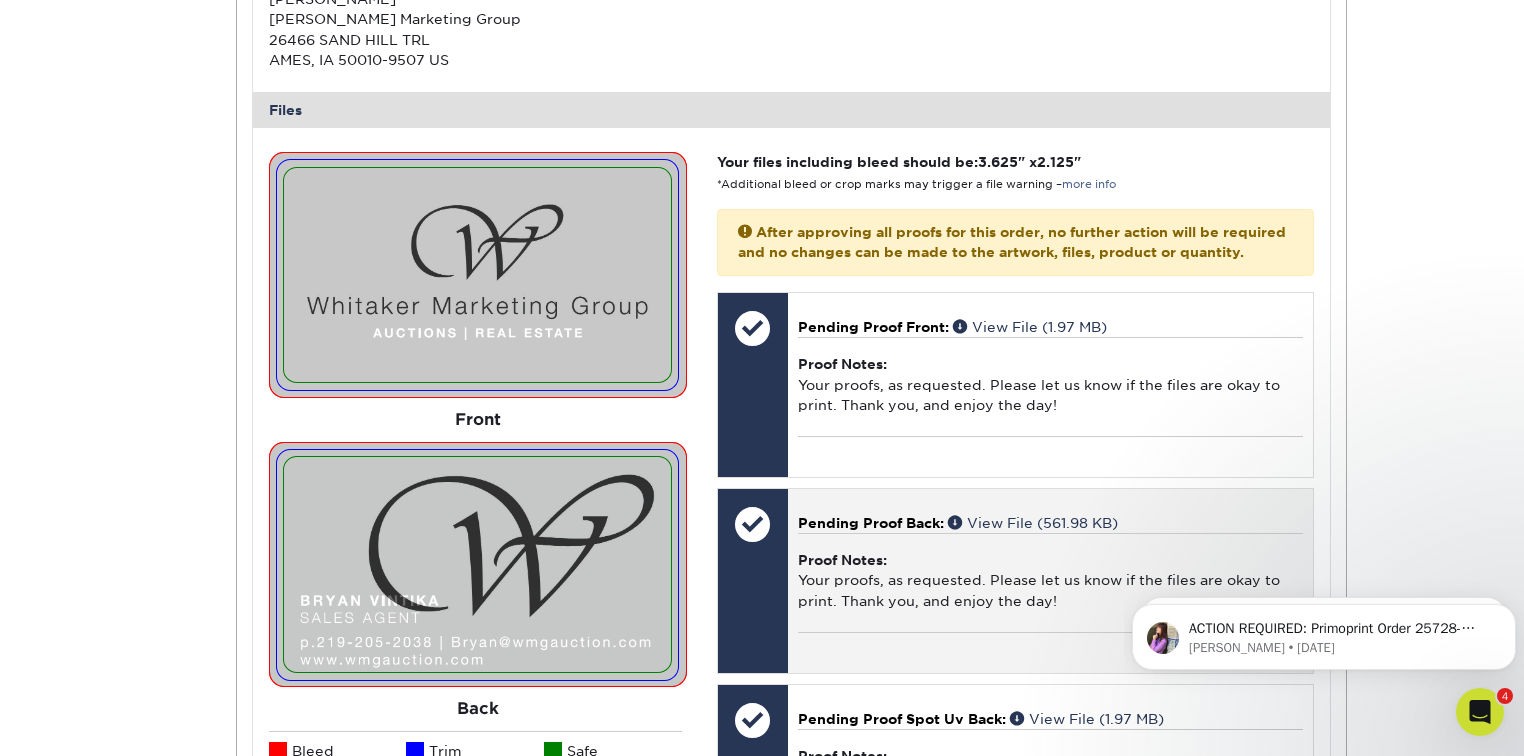 scroll, scrollTop: 906, scrollLeft: 0, axis: vertical 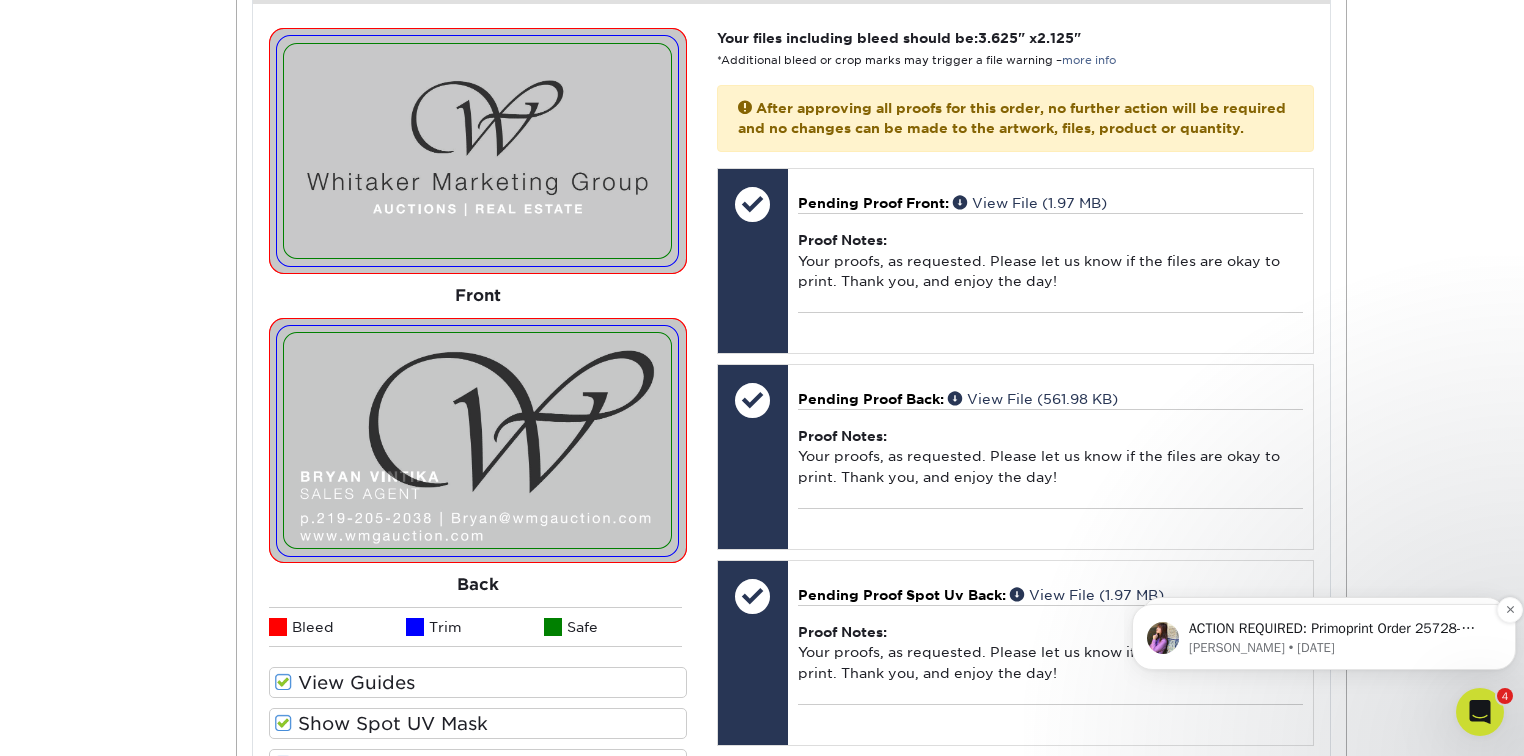click on "Erica • 1d ago" at bounding box center [1340, 648] 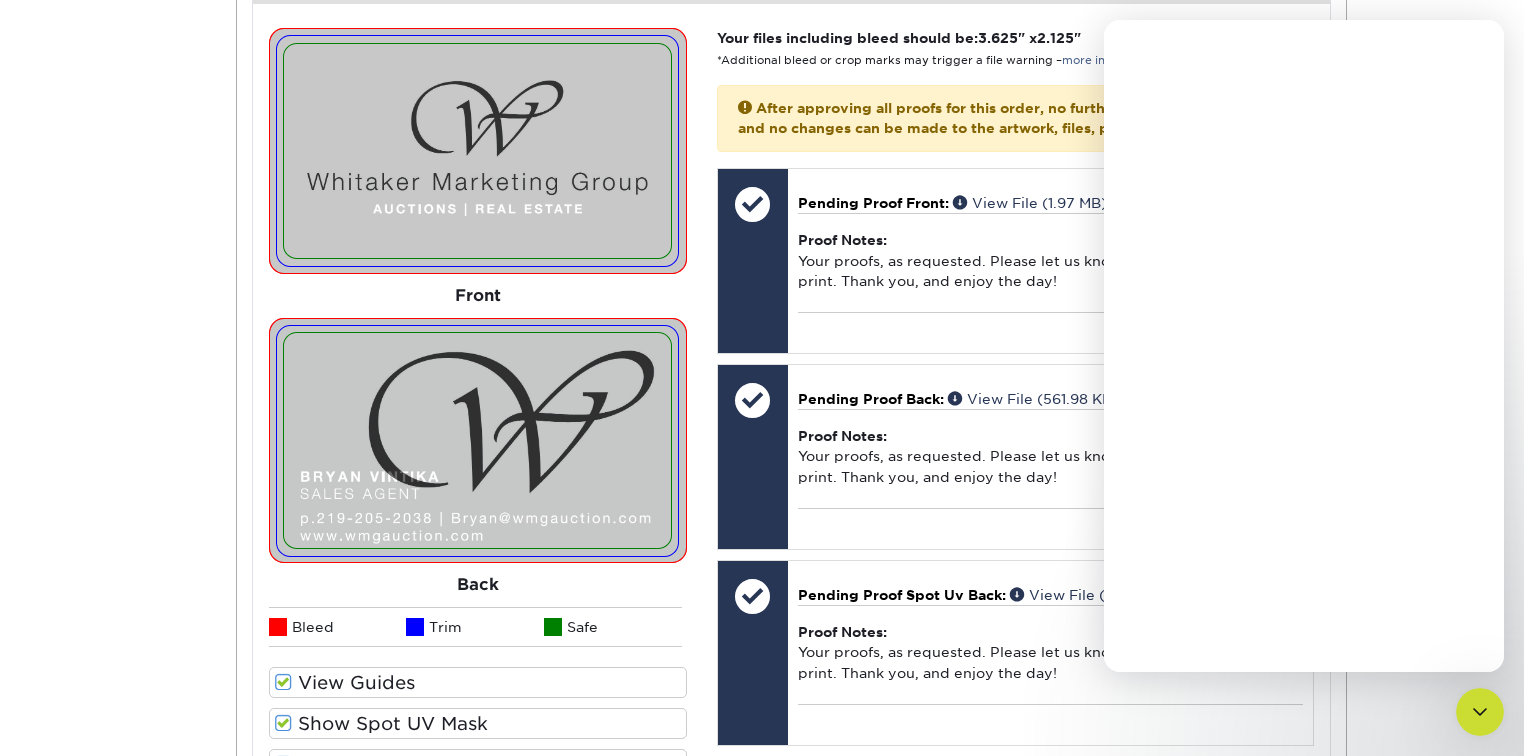 scroll, scrollTop: 0, scrollLeft: 0, axis: both 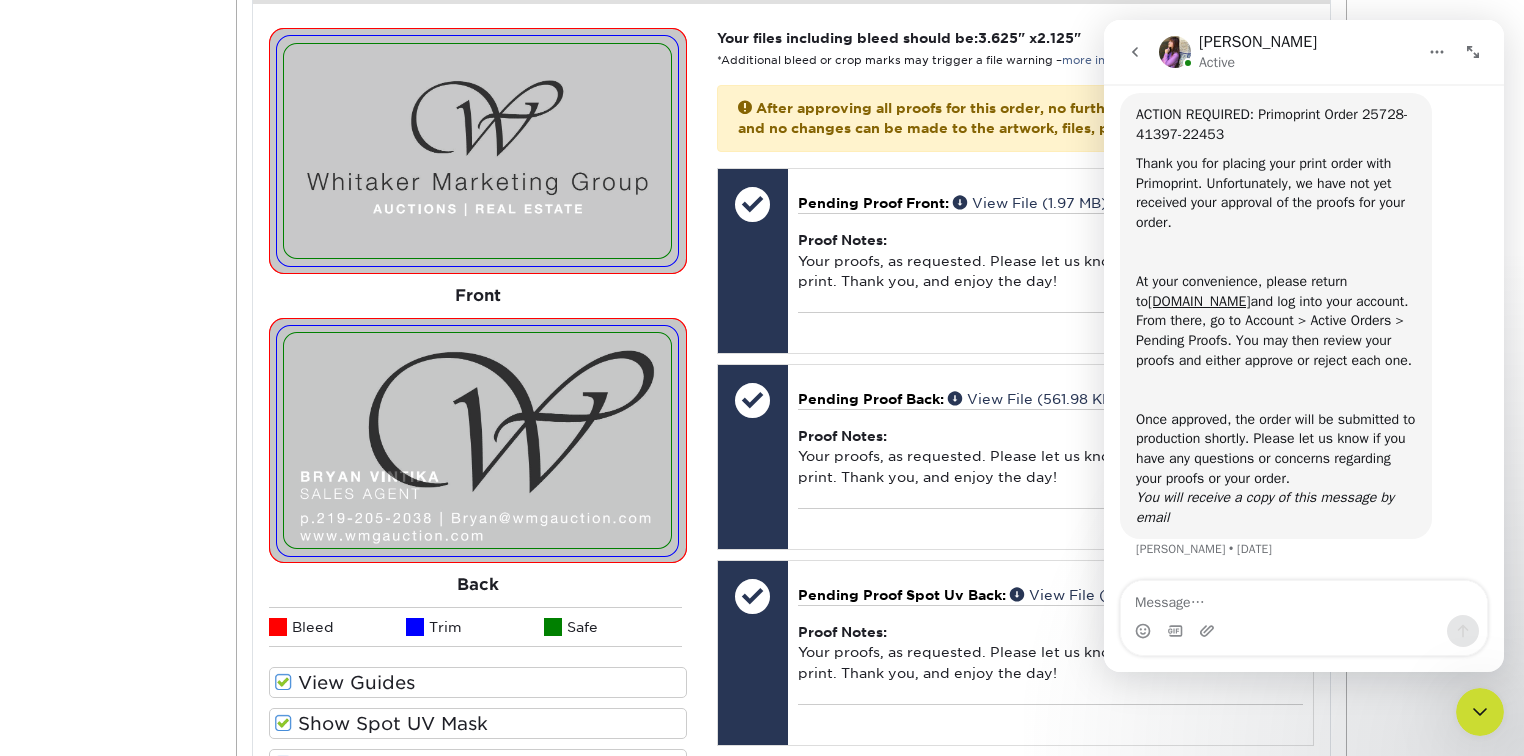 click at bounding box center [1135, 52] 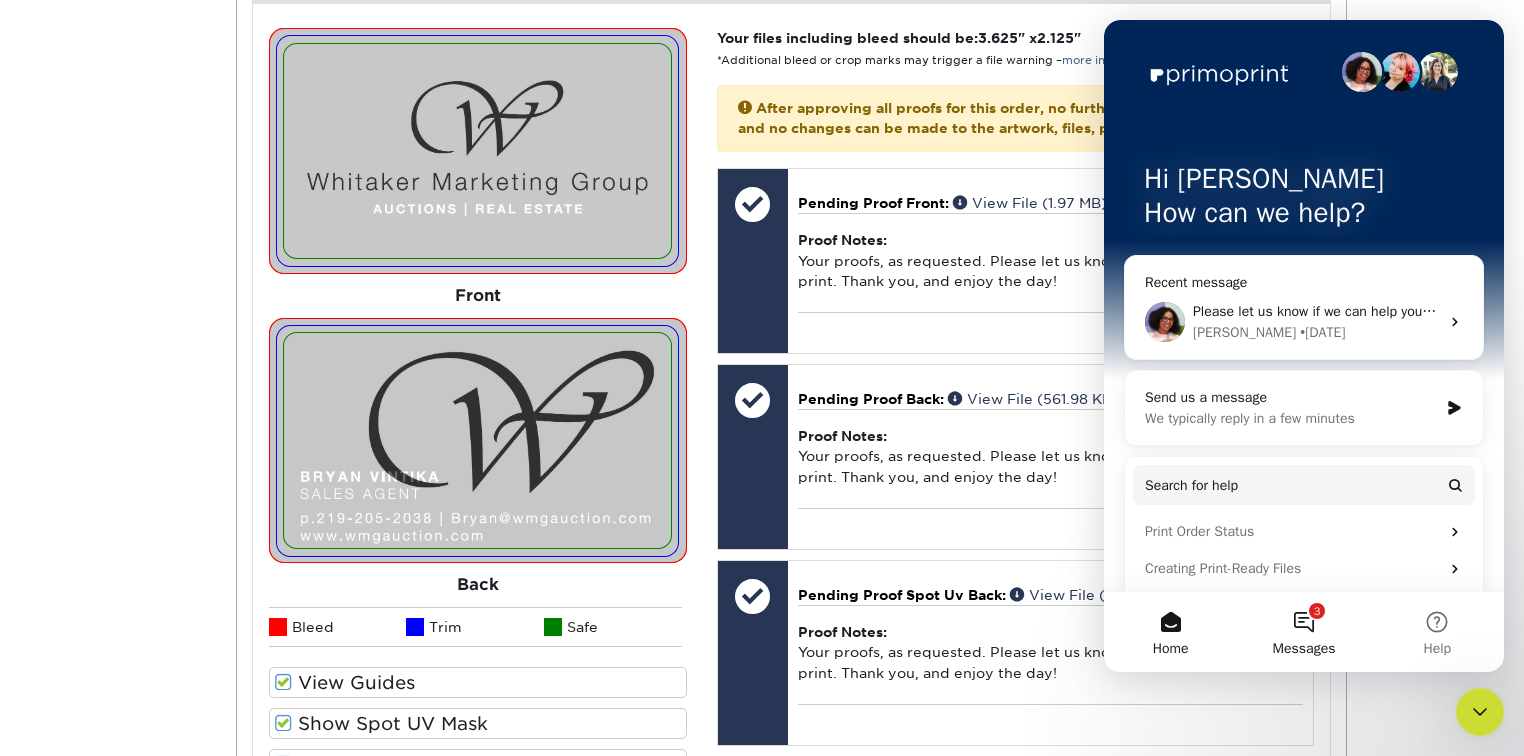 click on "3 Messages" at bounding box center [1303, 632] 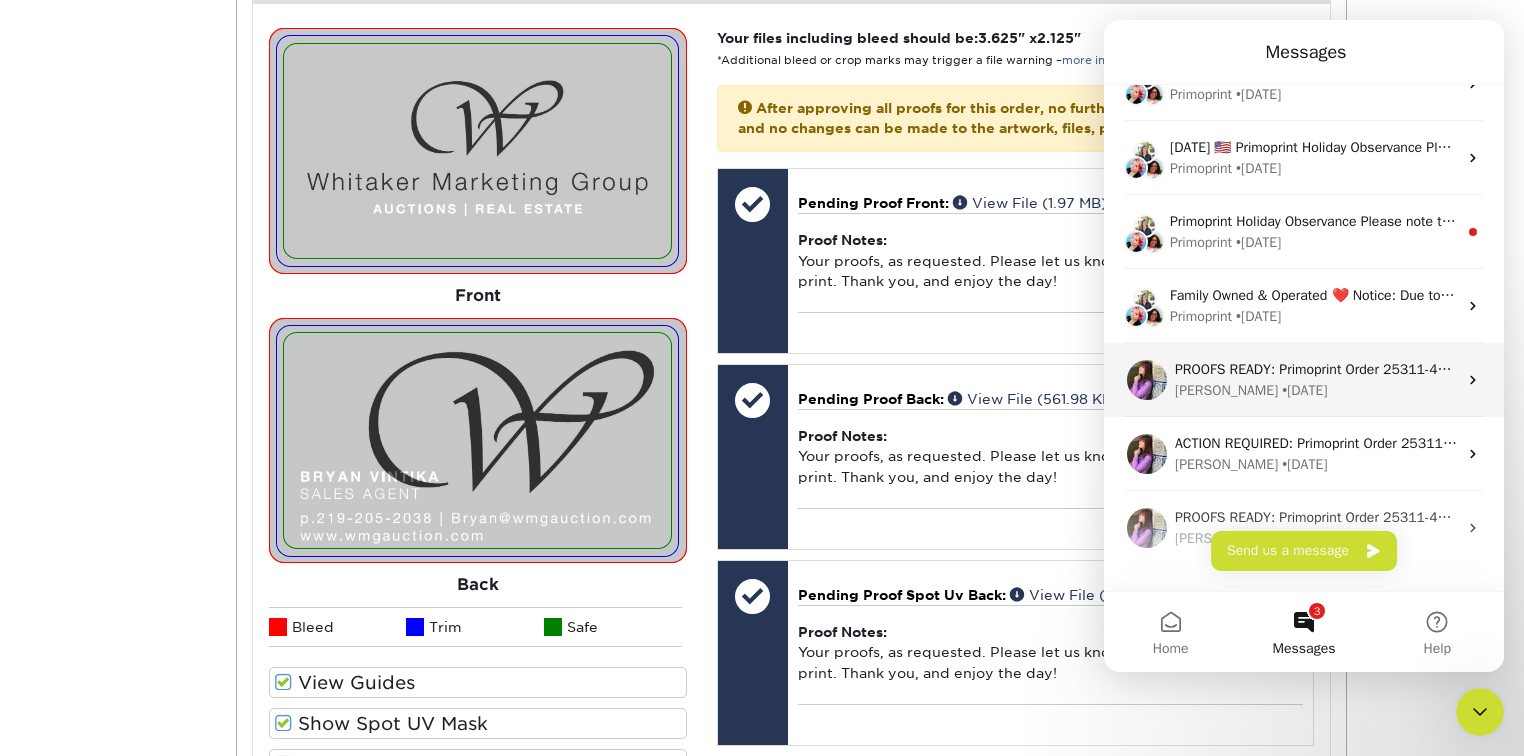 scroll, scrollTop: 260, scrollLeft: 0, axis: vertical 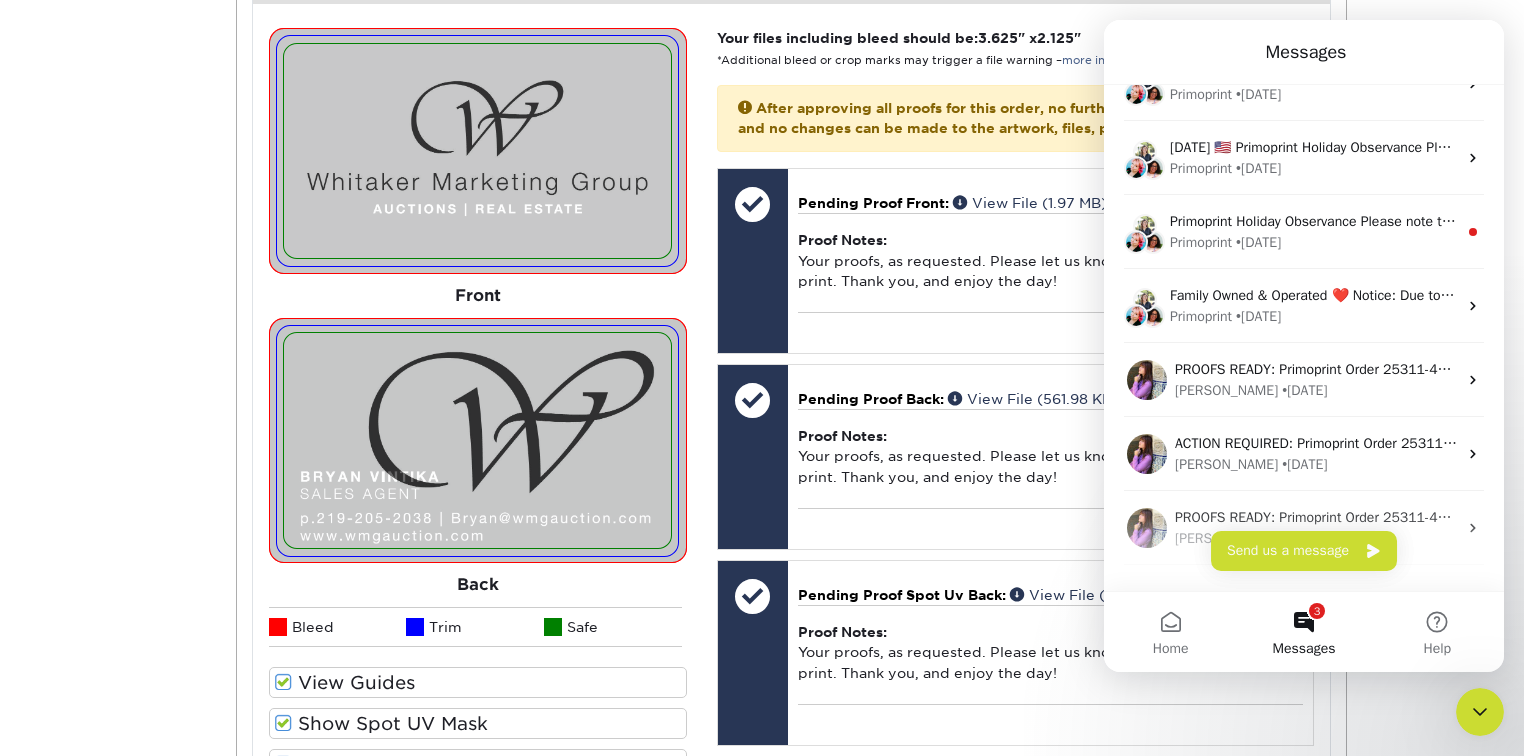 click on "Messages" at bounding box center (1304, 649) 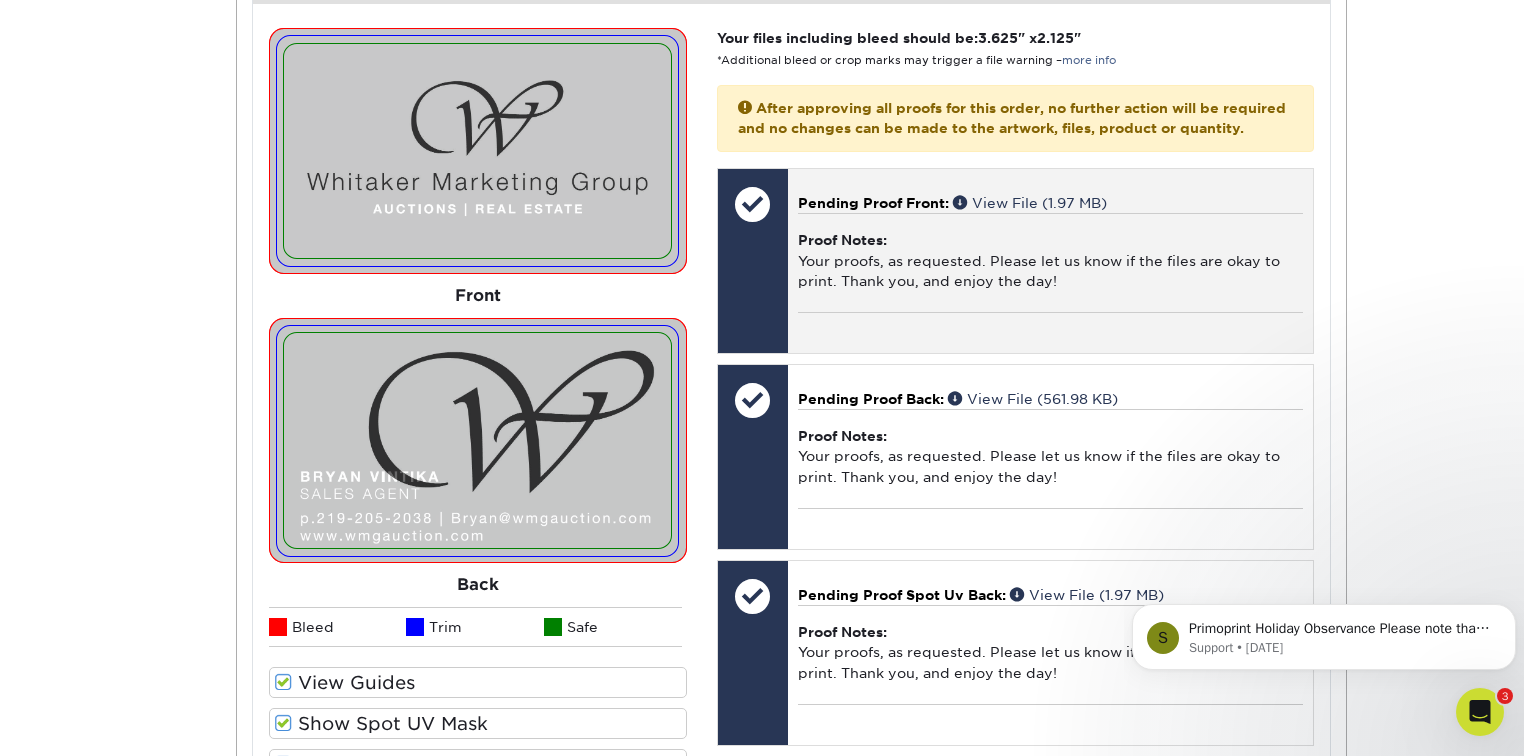 scroll, scrollTop: 0, scrollLeft: 0, axis: both 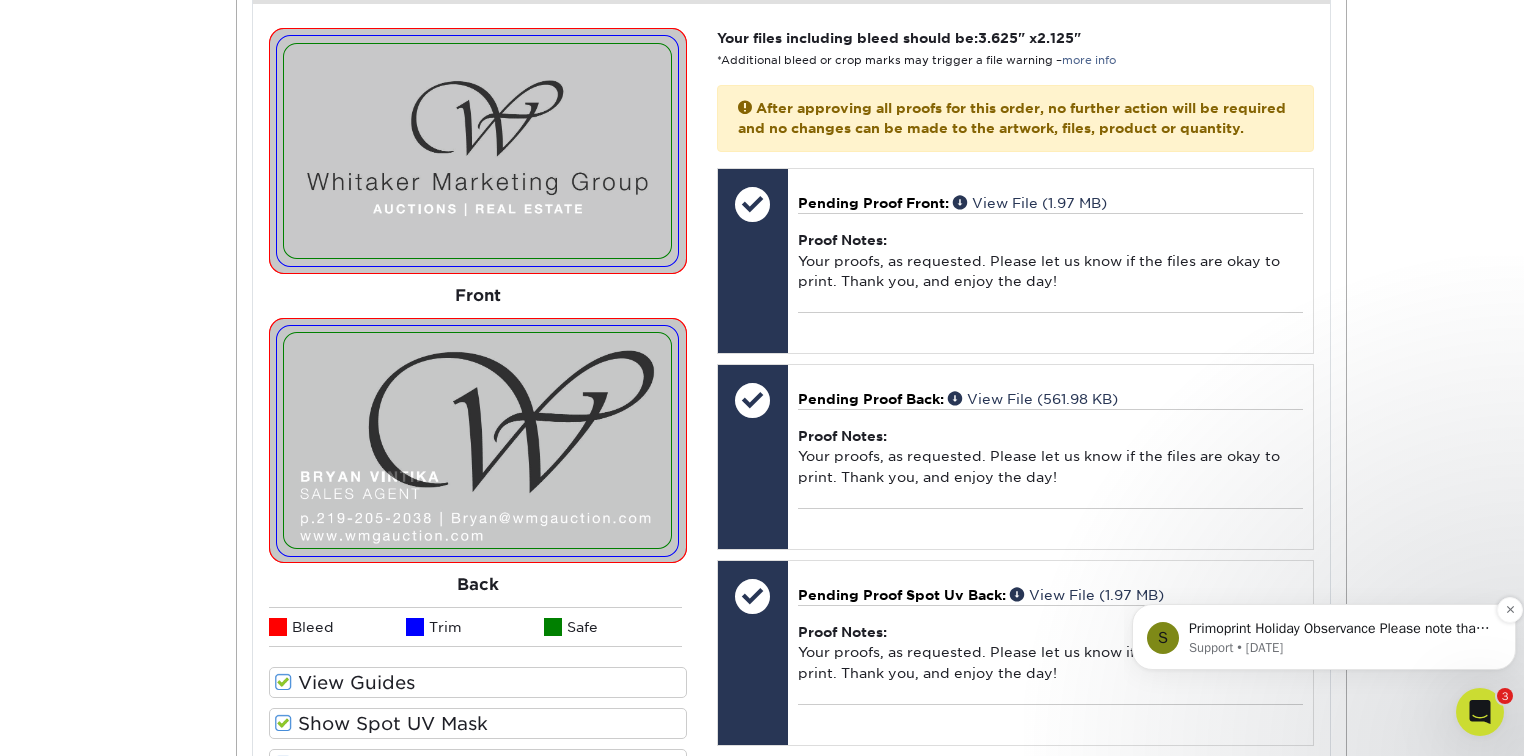 click on "Primoprint Holiday Observance   Please note that our customer service and production departments will be closed Monday, May 26, 2025, in observance of Memorial Day. UPS will not be delivering per their standard delivery schedule.    Should you have any questions regarding your order or products, please utilize our chat feature.    We look forward to serving you!    Customer Service Hours; 9am-5pm EST" at bounding box center (1340, 629) 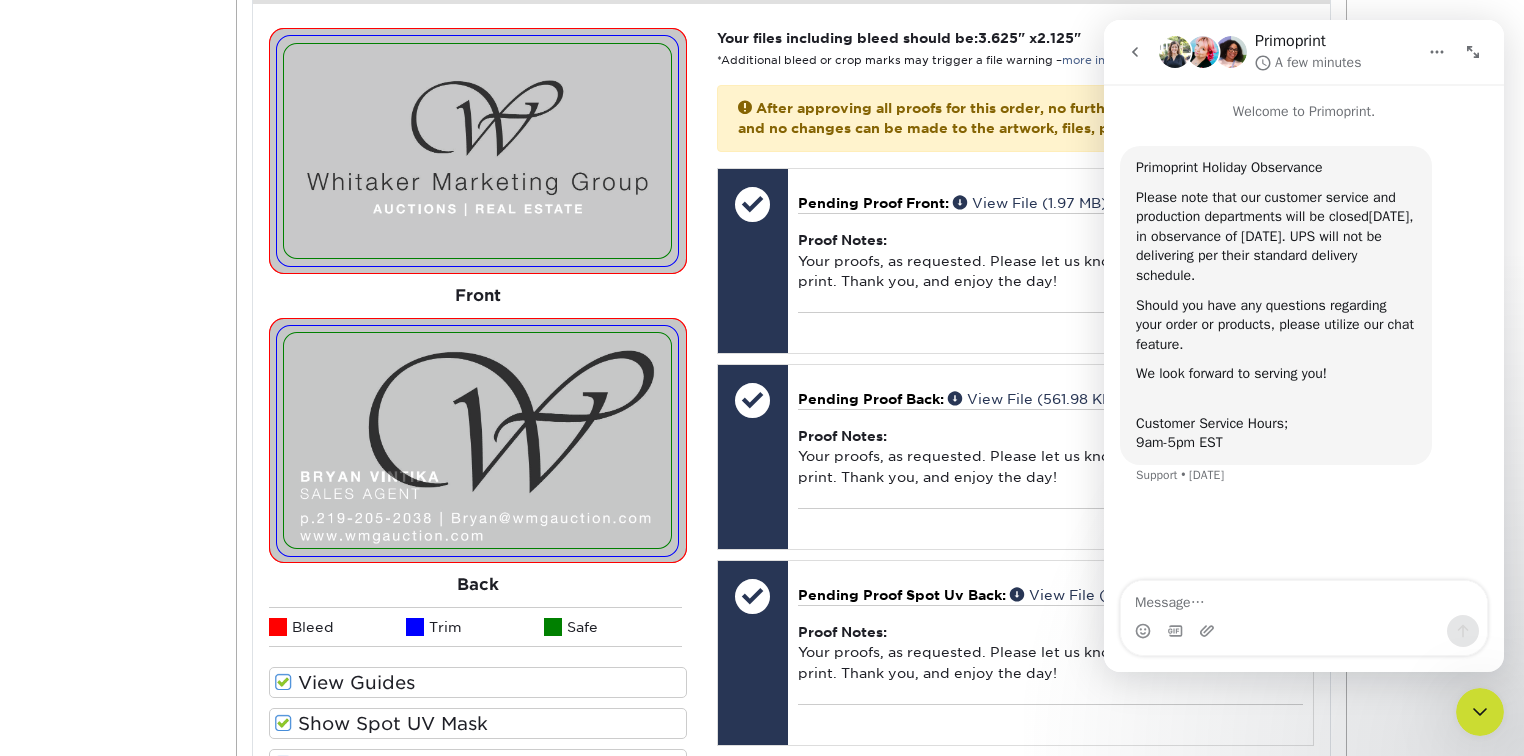 click at bounding box center [1480, 712] 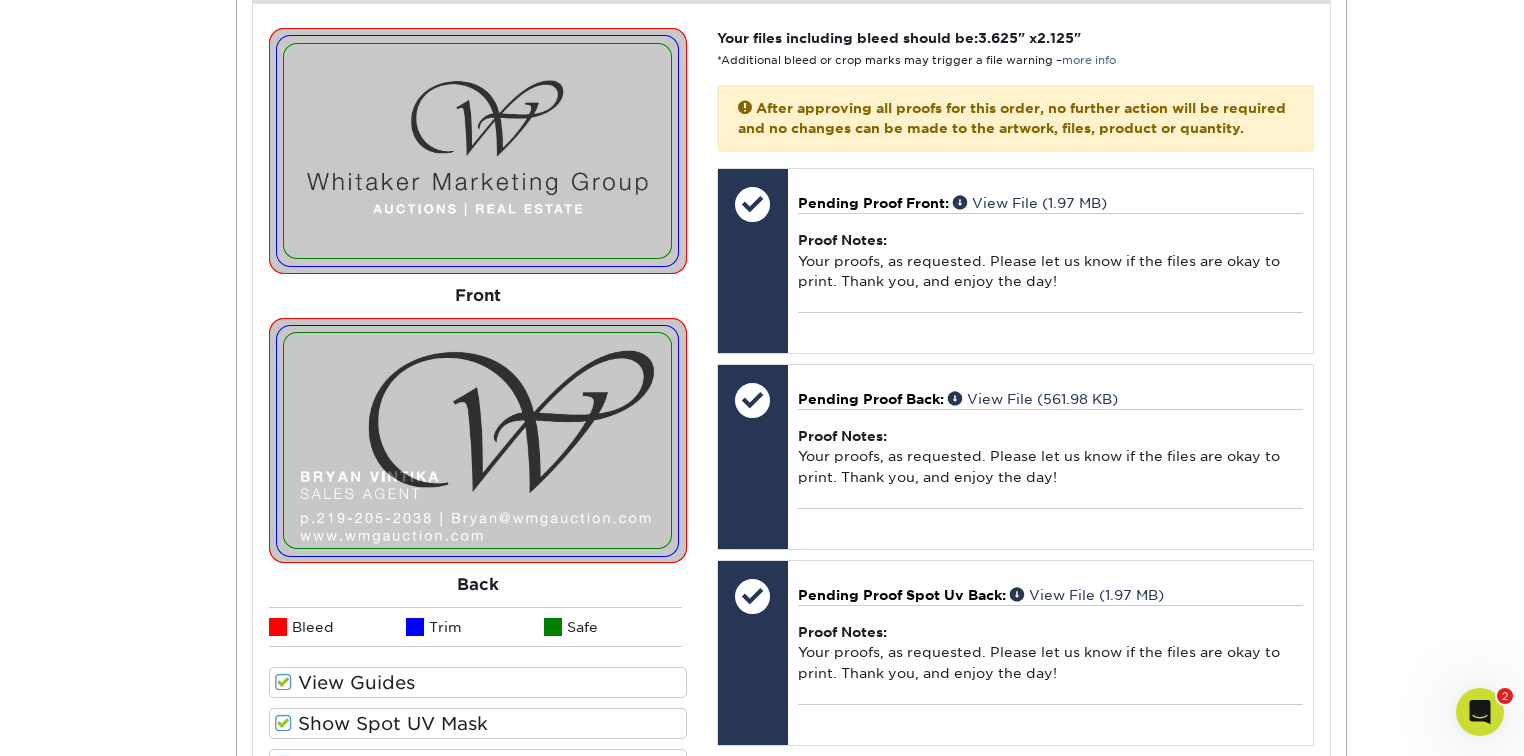 click at bounding box center (1480, 712) 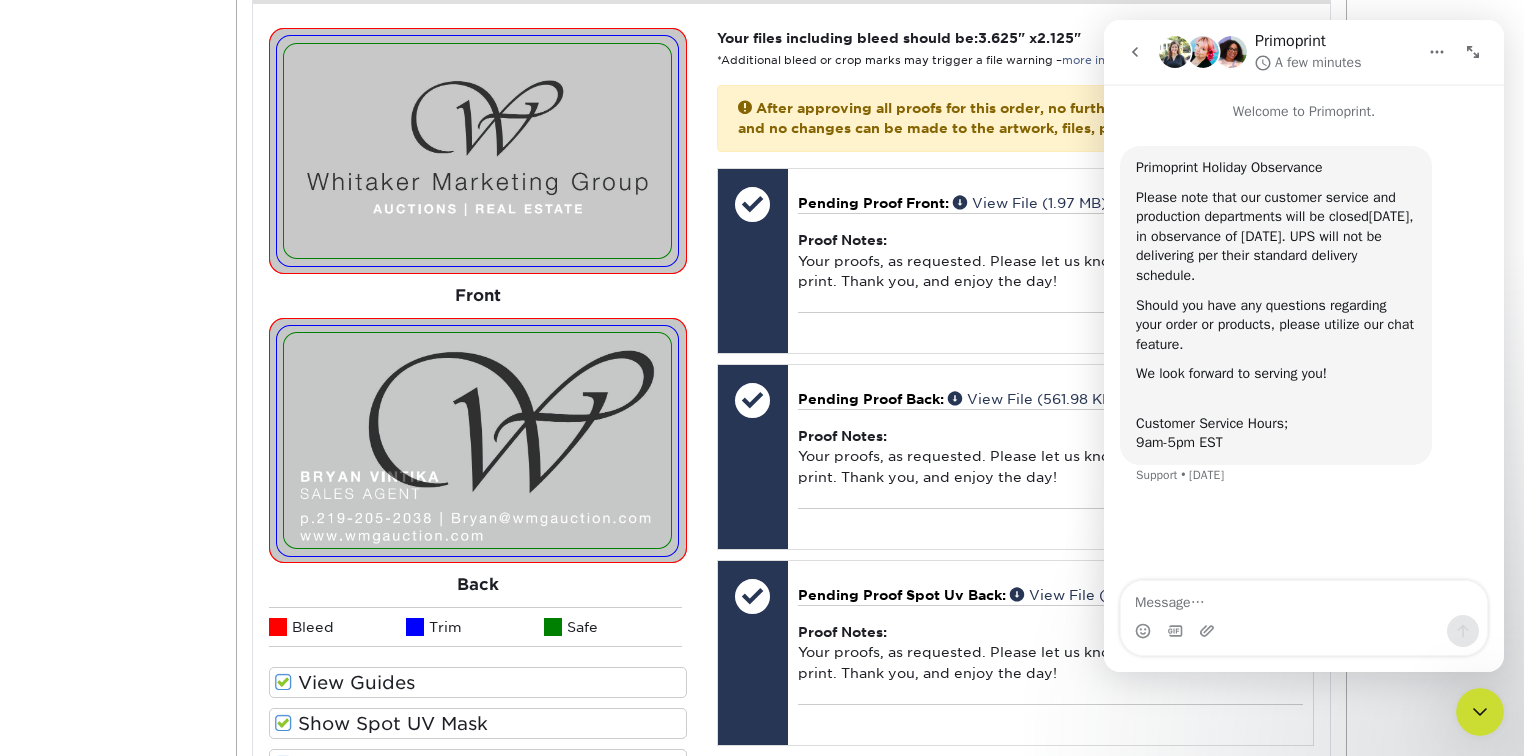 click 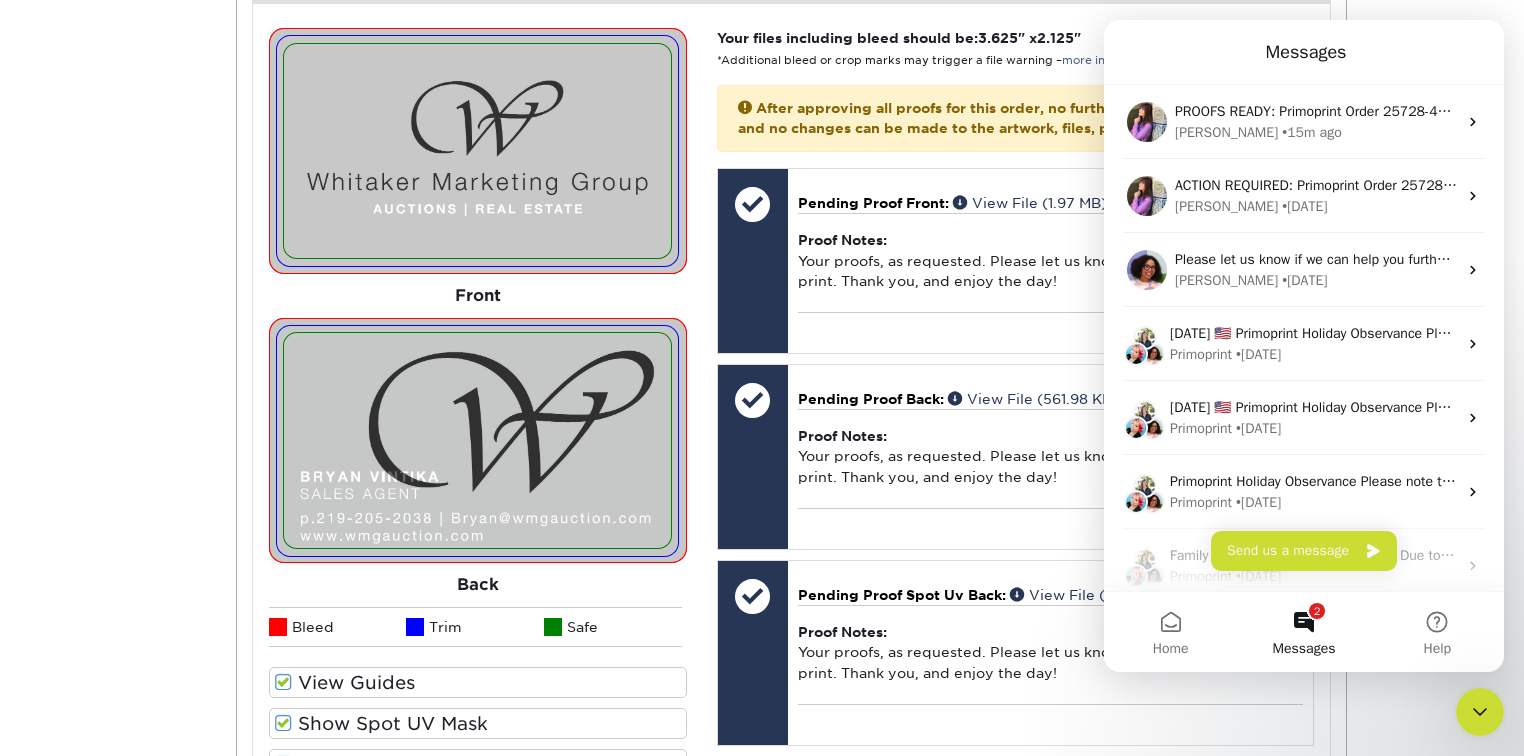 click on "2 Messages" at bounding box center (1303, 632) 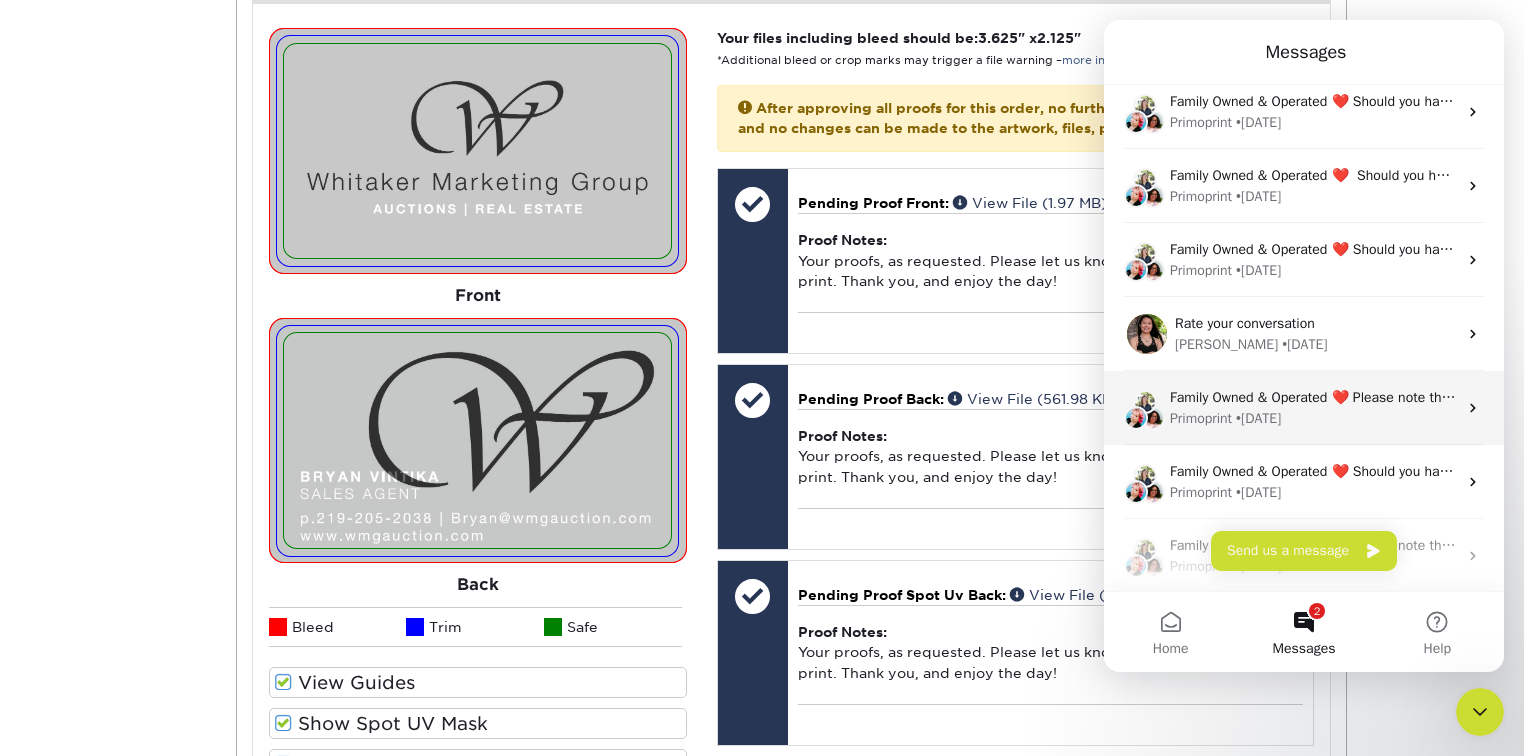 scroll, scrollTop: 1053, scrollLeft: 0, axis: vertical 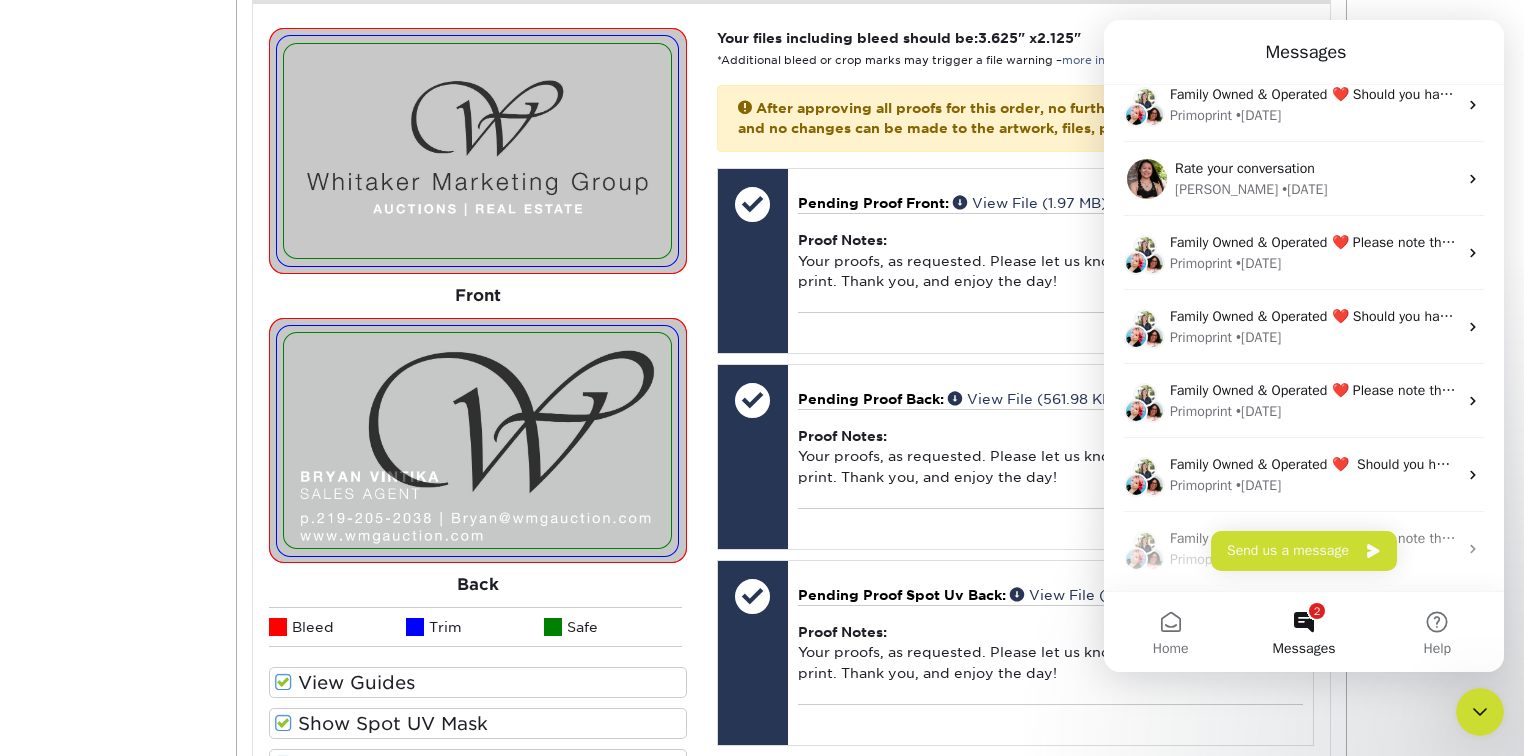 click 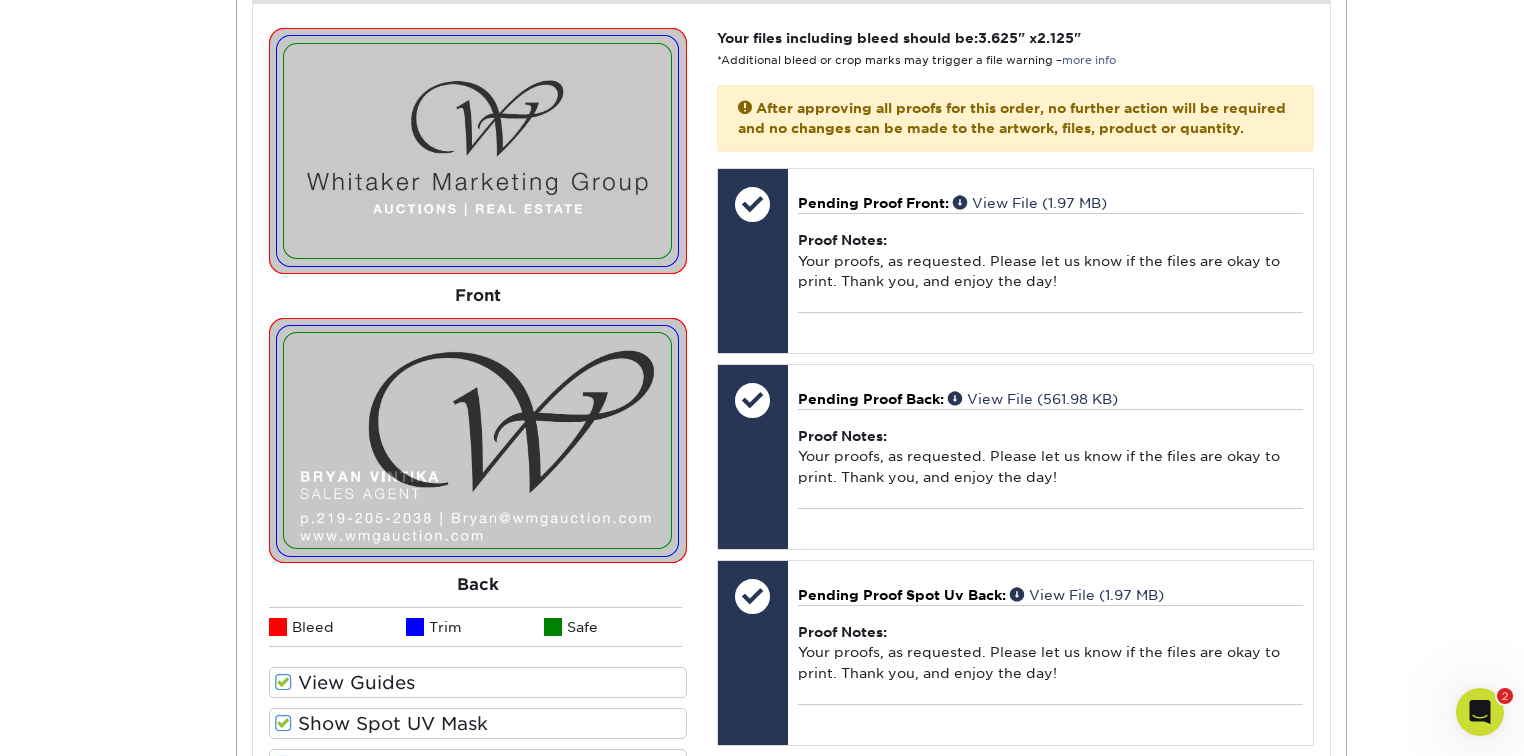click 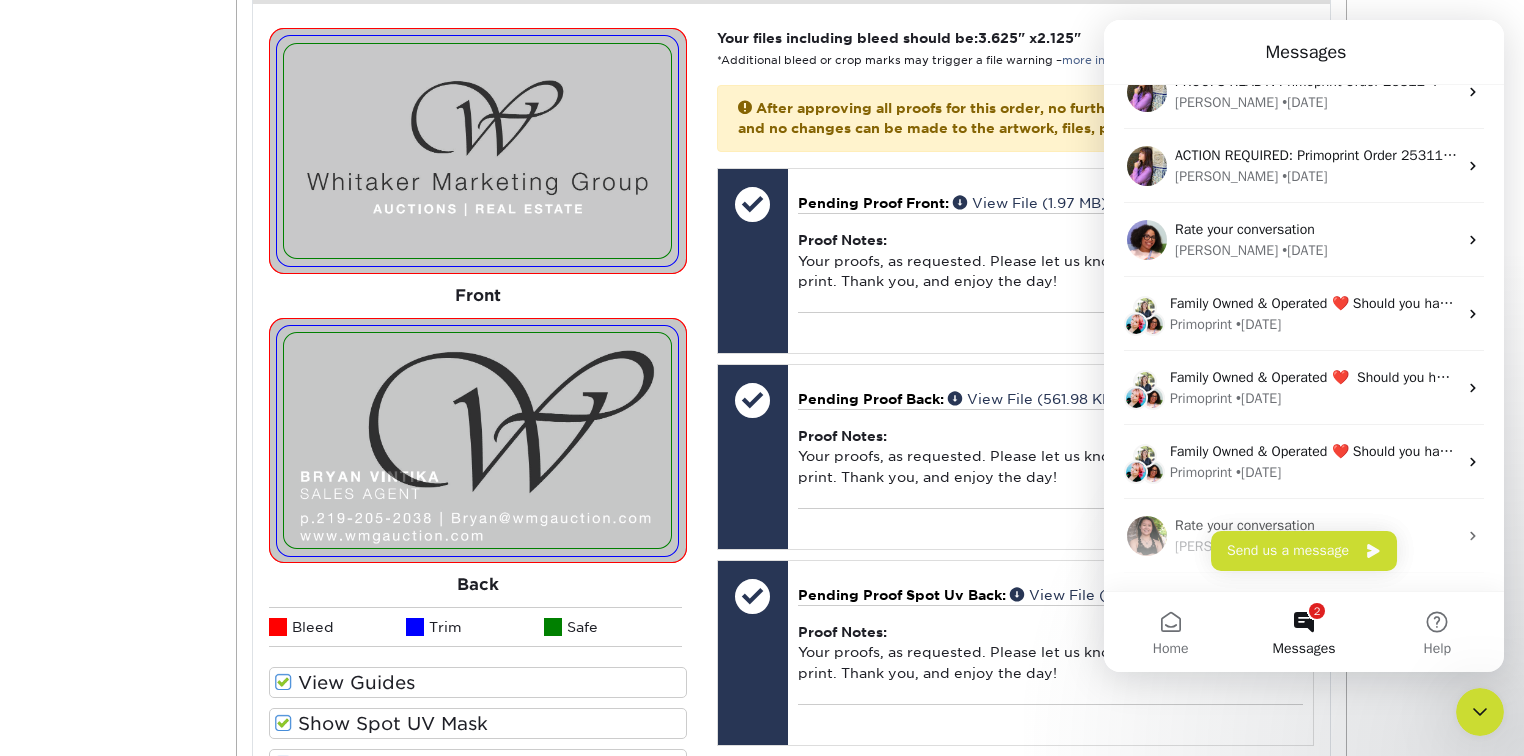 scroll, scrollTop: 0, scrollLeft: 0, axis: both 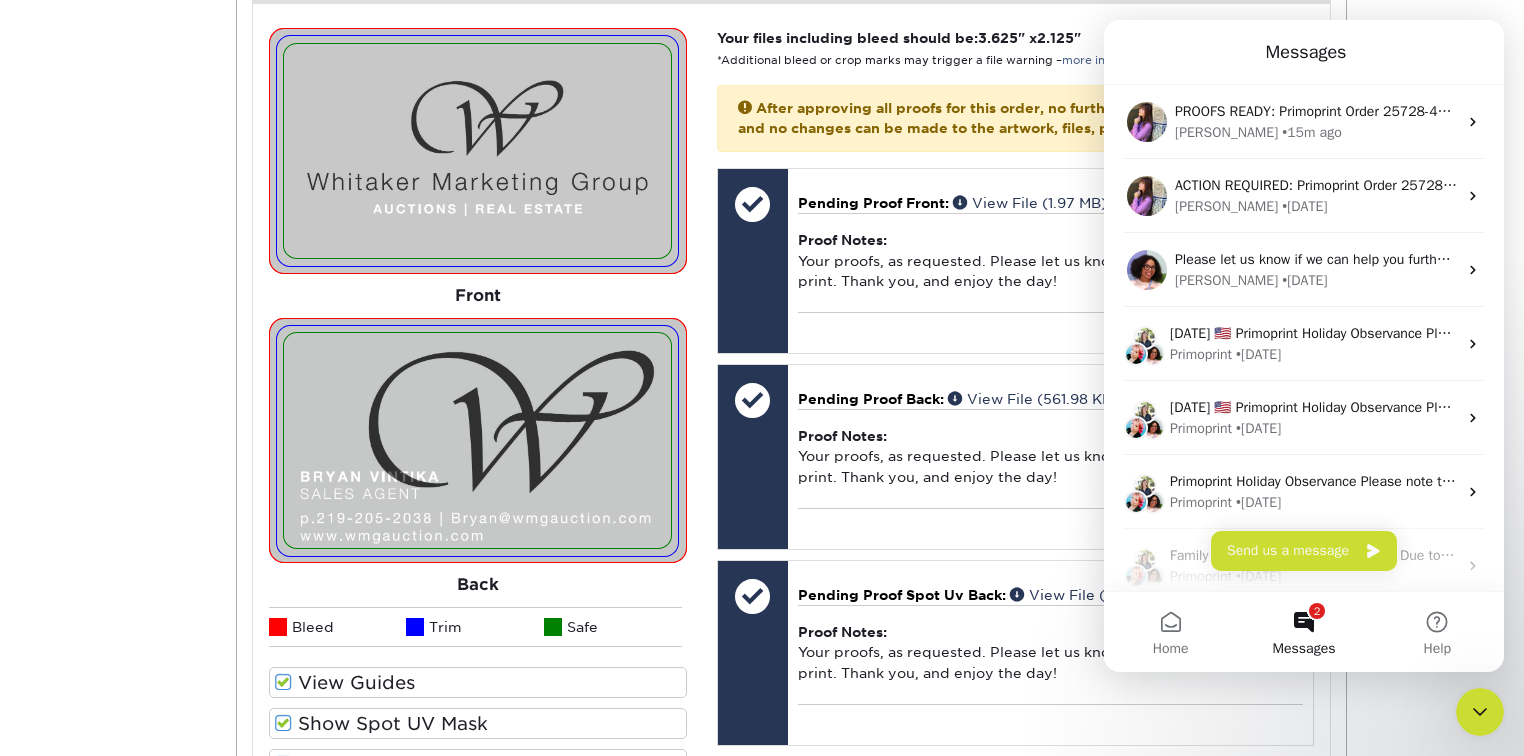 click on "2 Messages" at bounding box center (1303, 632) 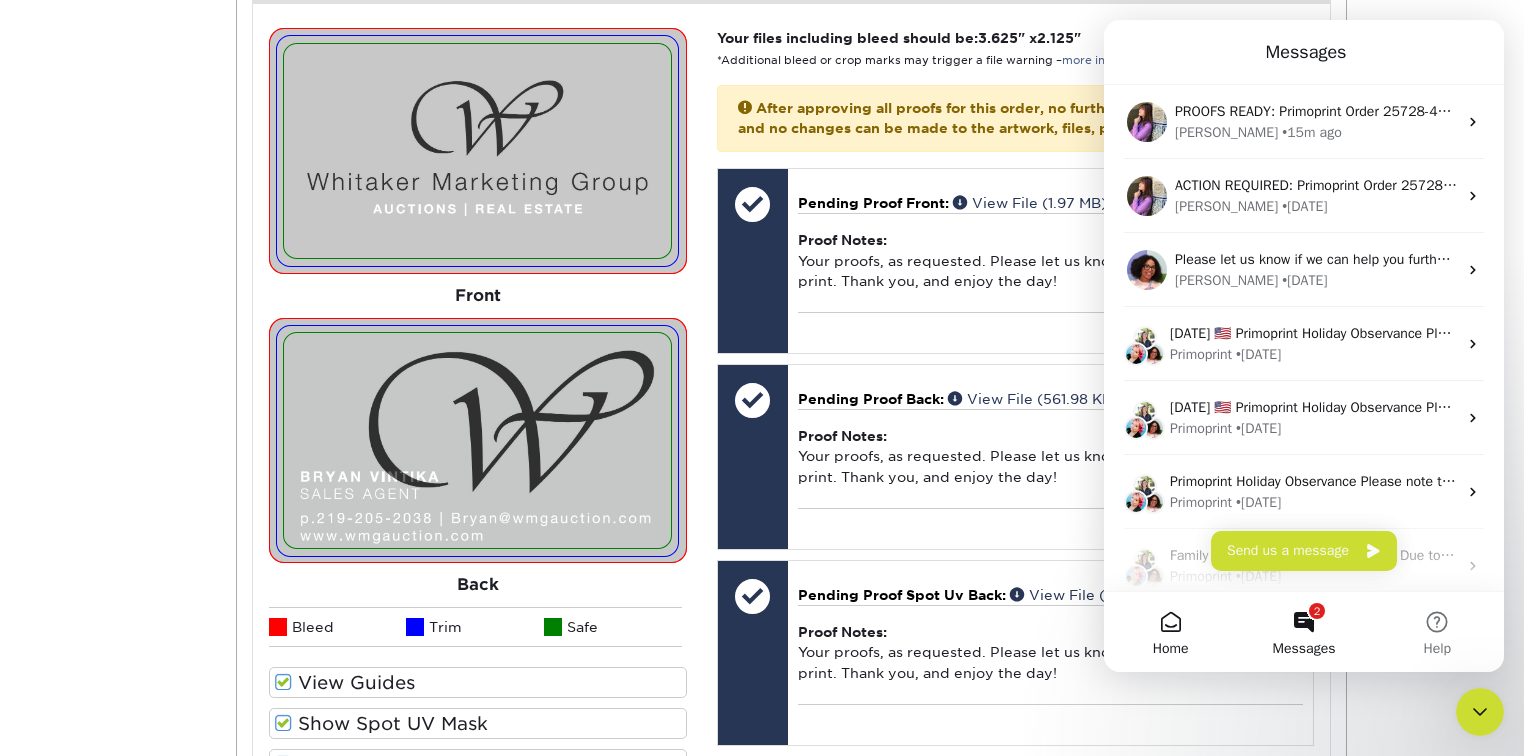 click on "Home" at bounding box center (1170, 632) 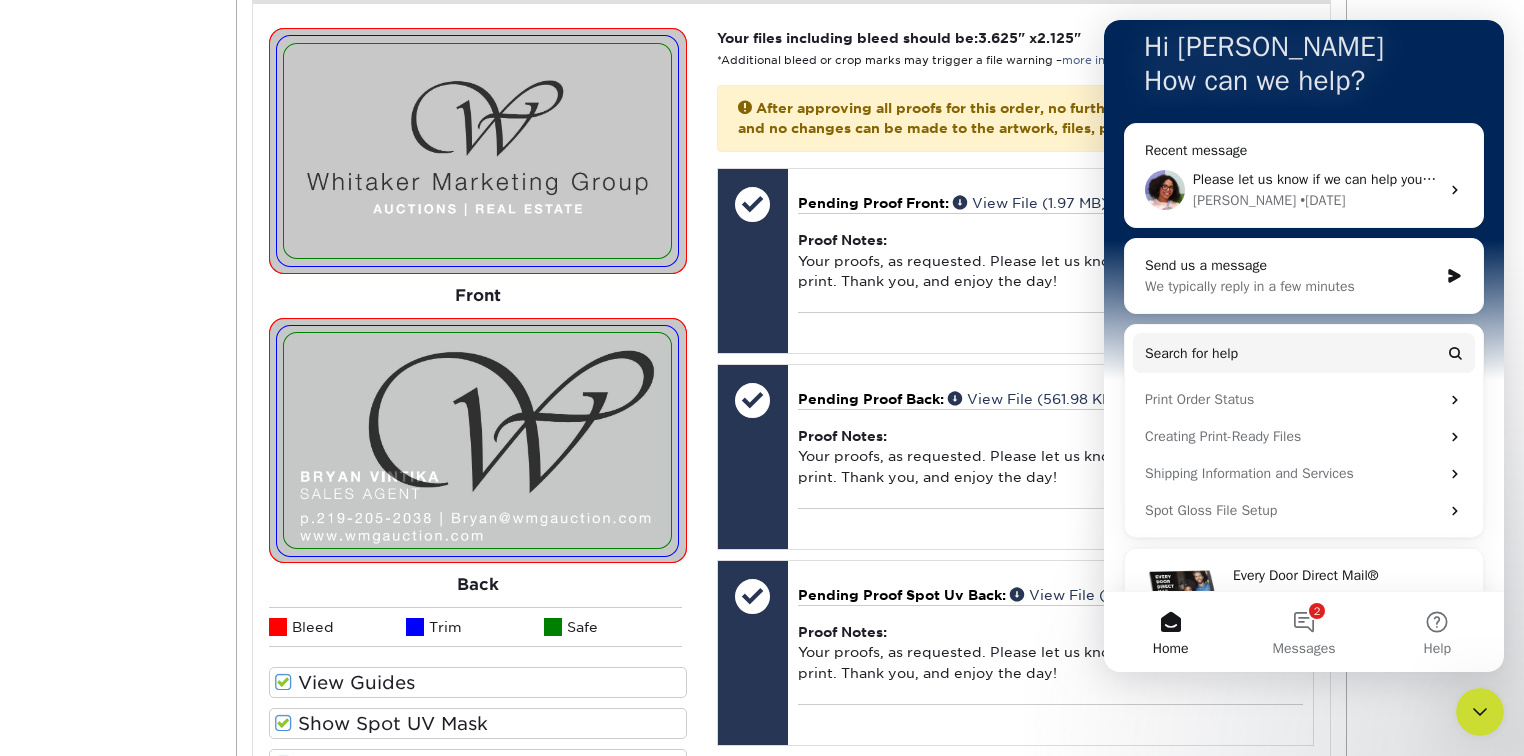 scroll, scrollTop: 0, scrollLeft: 0, axis: both 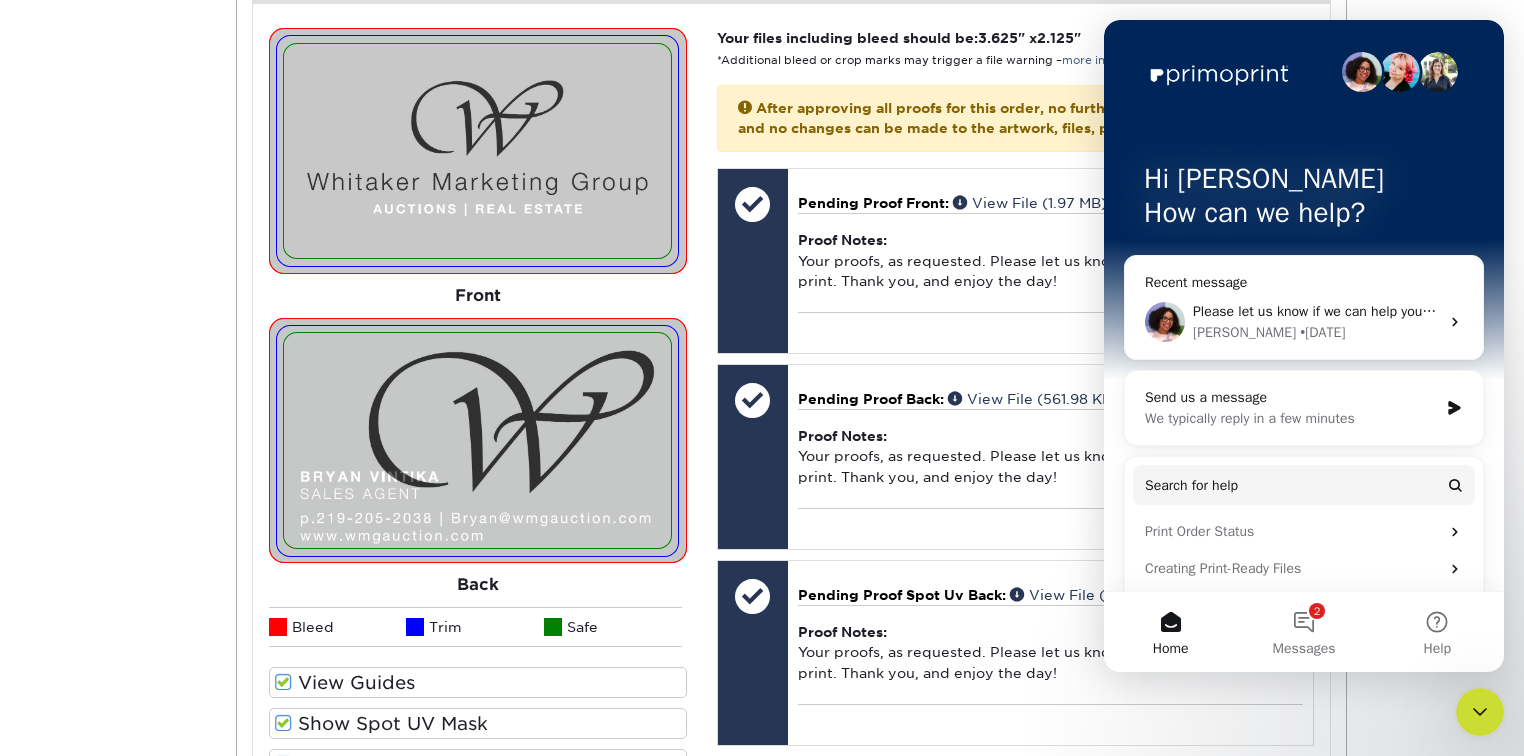 click at bounding box center [1480, 712] 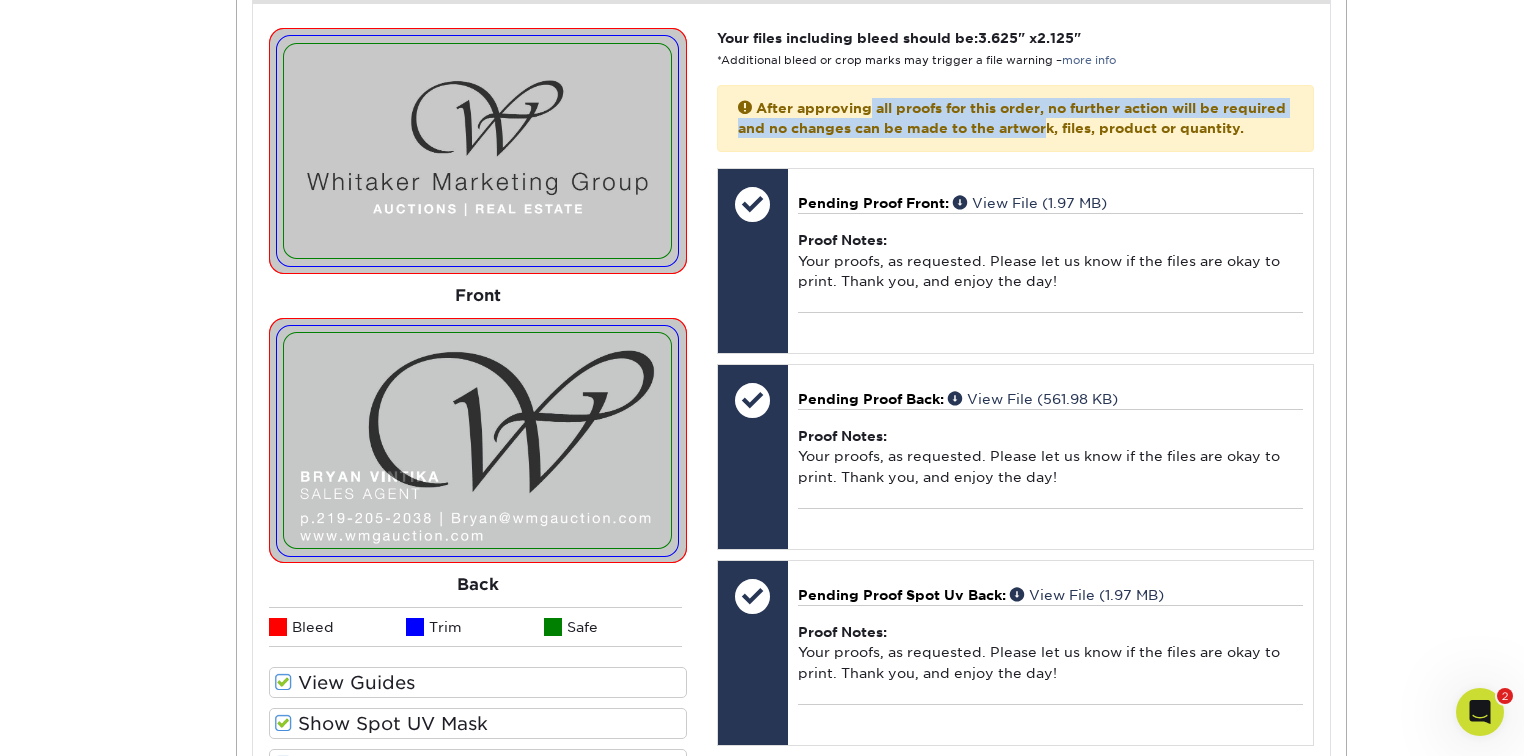 drag, startPoint x: 872, startPoint y: 100, endPoint x: 1113, endPoint y: 119, distance: 241.7478 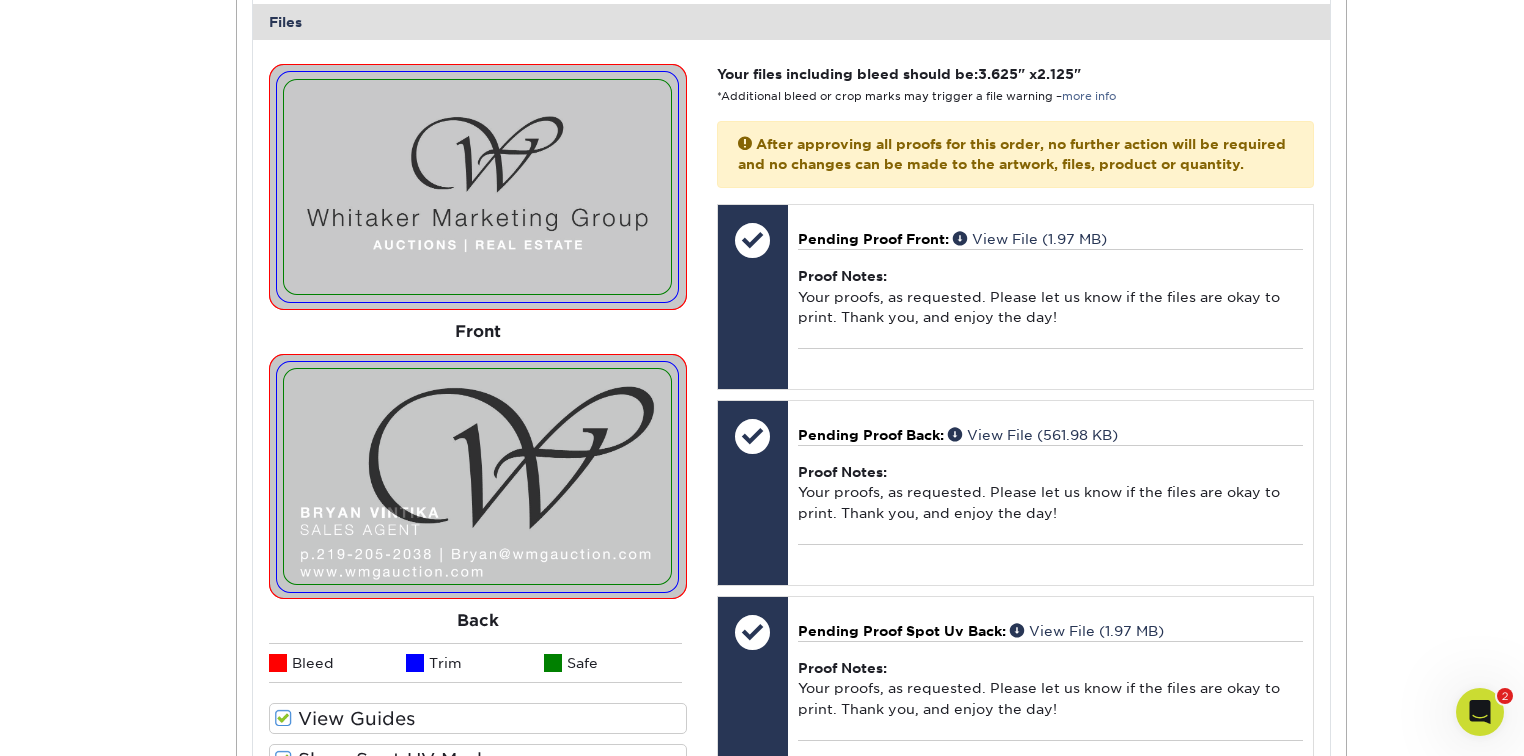 scroll, scrollTop: 853, scrollLeft: 0, axis: vertical 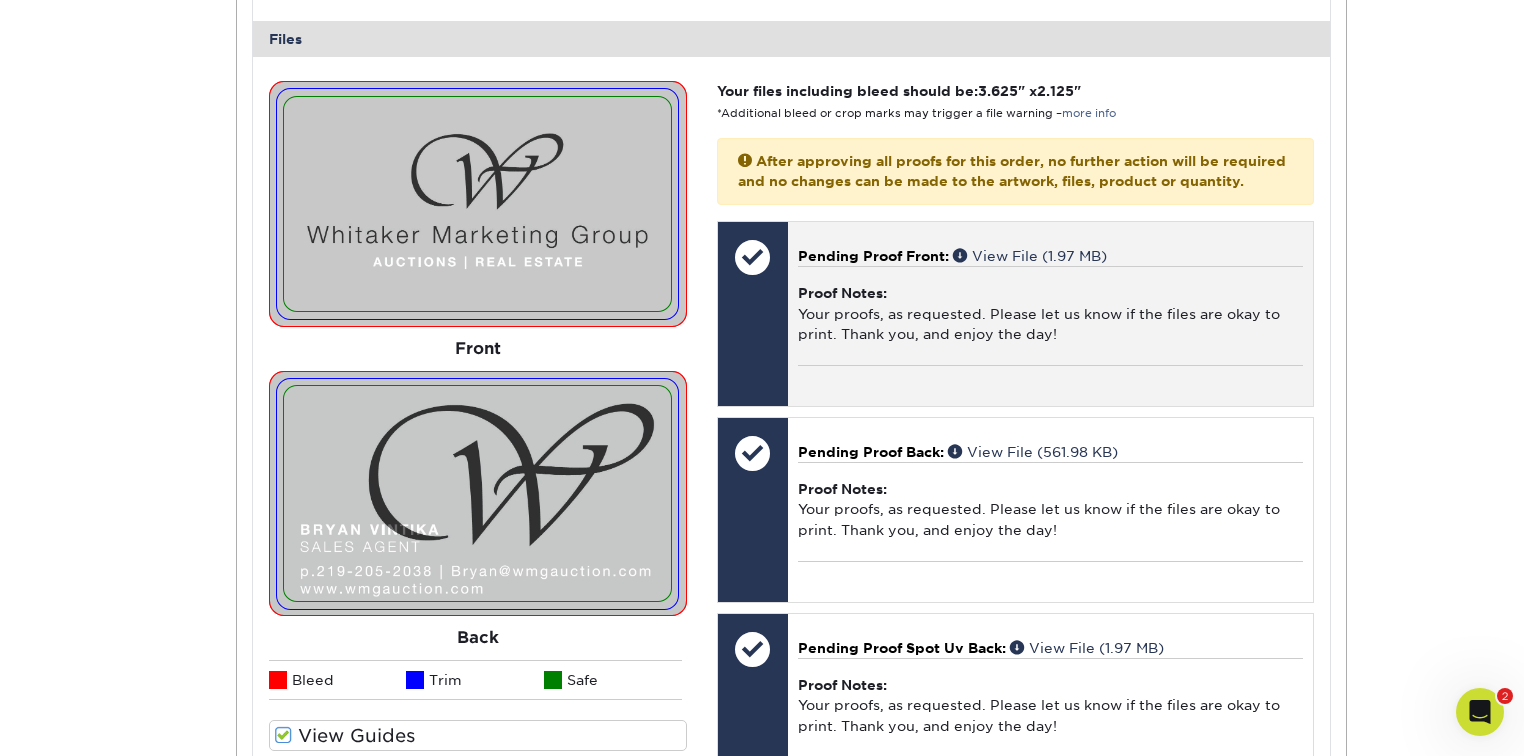 click on "Proof Notes: Your proofs, as requested.  Please let us know if the files are okay to print.  Thank you, and enjoy the day!" at bounding box center (1050, 315) 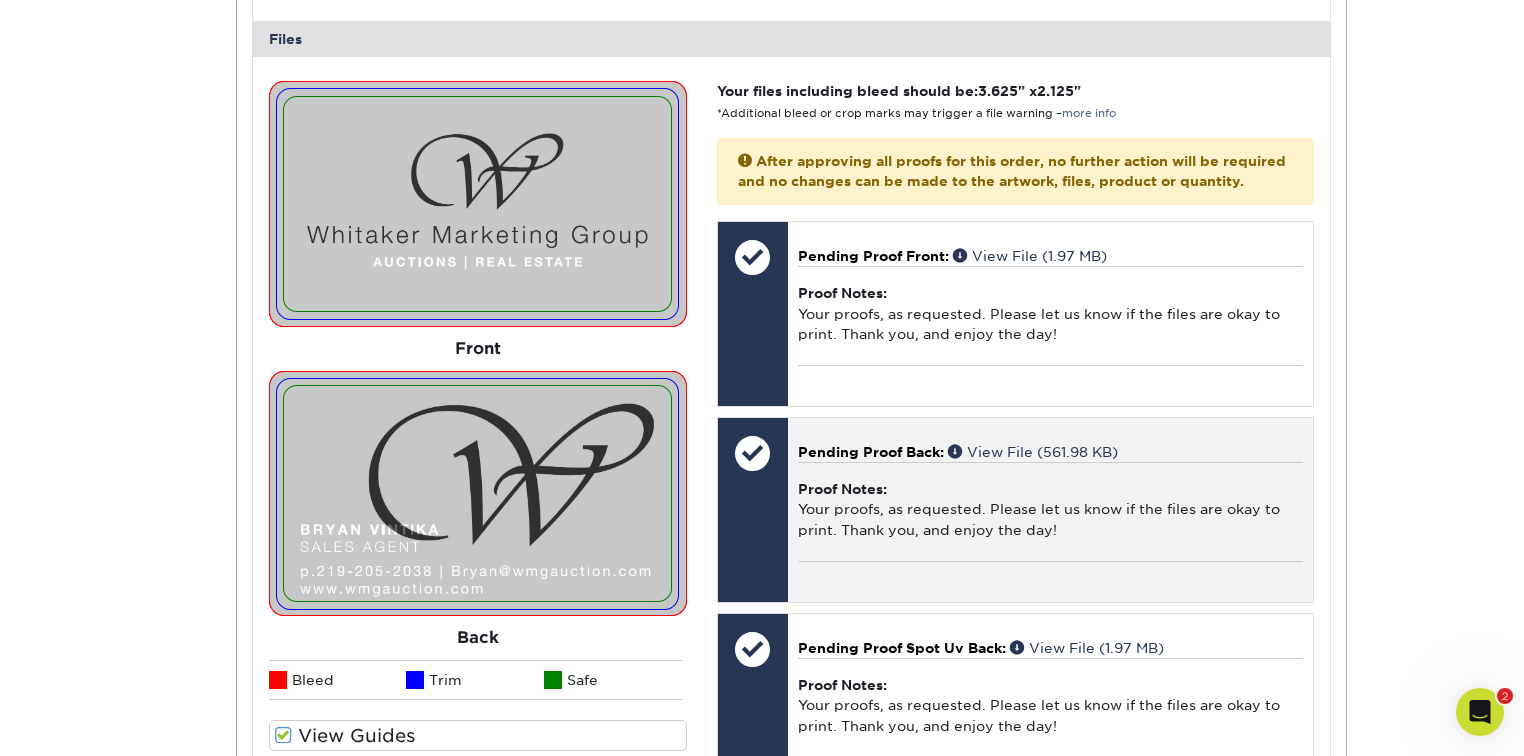 click on "Proof Notes: Your proofs, as requested.  Please let us know if the files are okay to print.  Thank you, and enjoy the day!" at bounding box center [1050, 511] 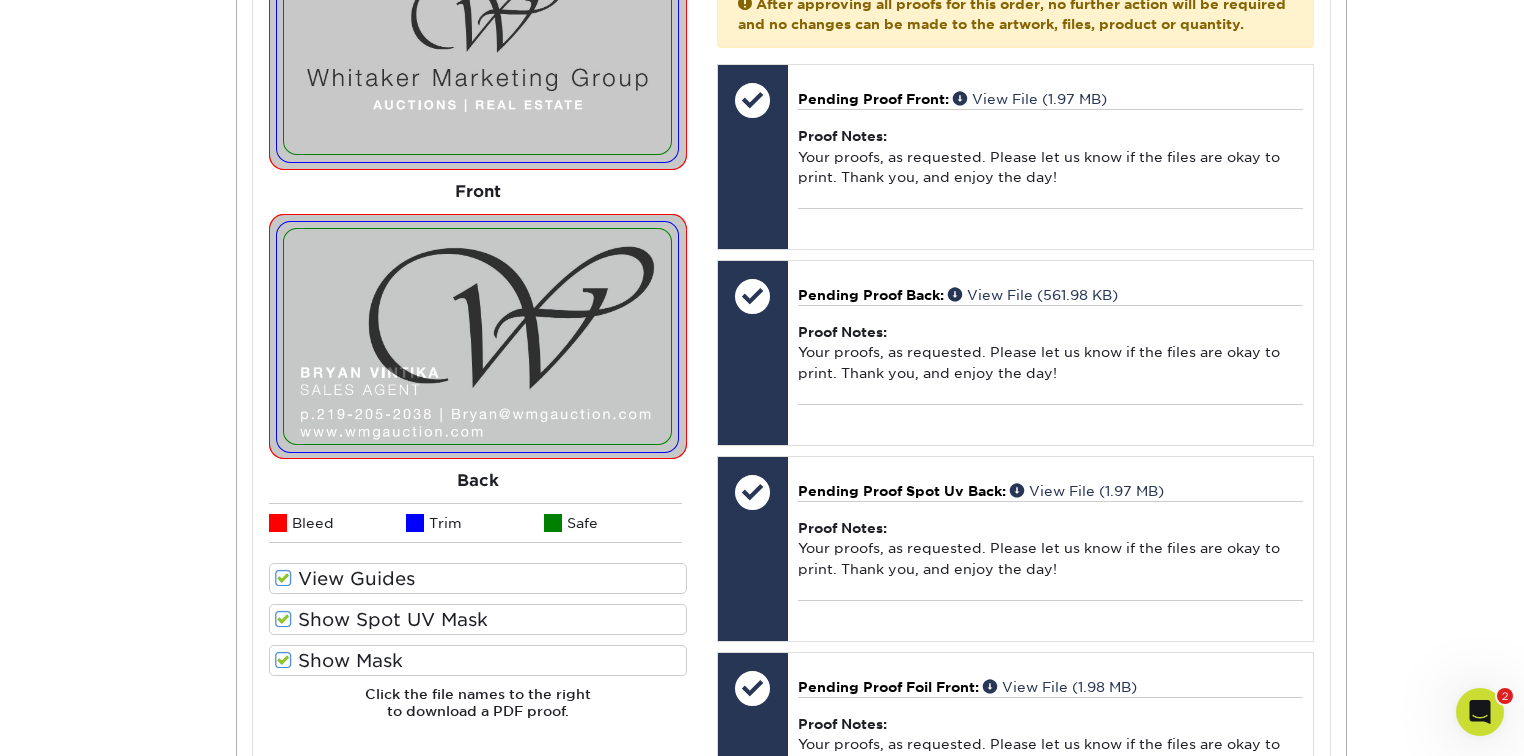 scroll, scrollTop: 1013, scrollLeft: 0, axis: vertical 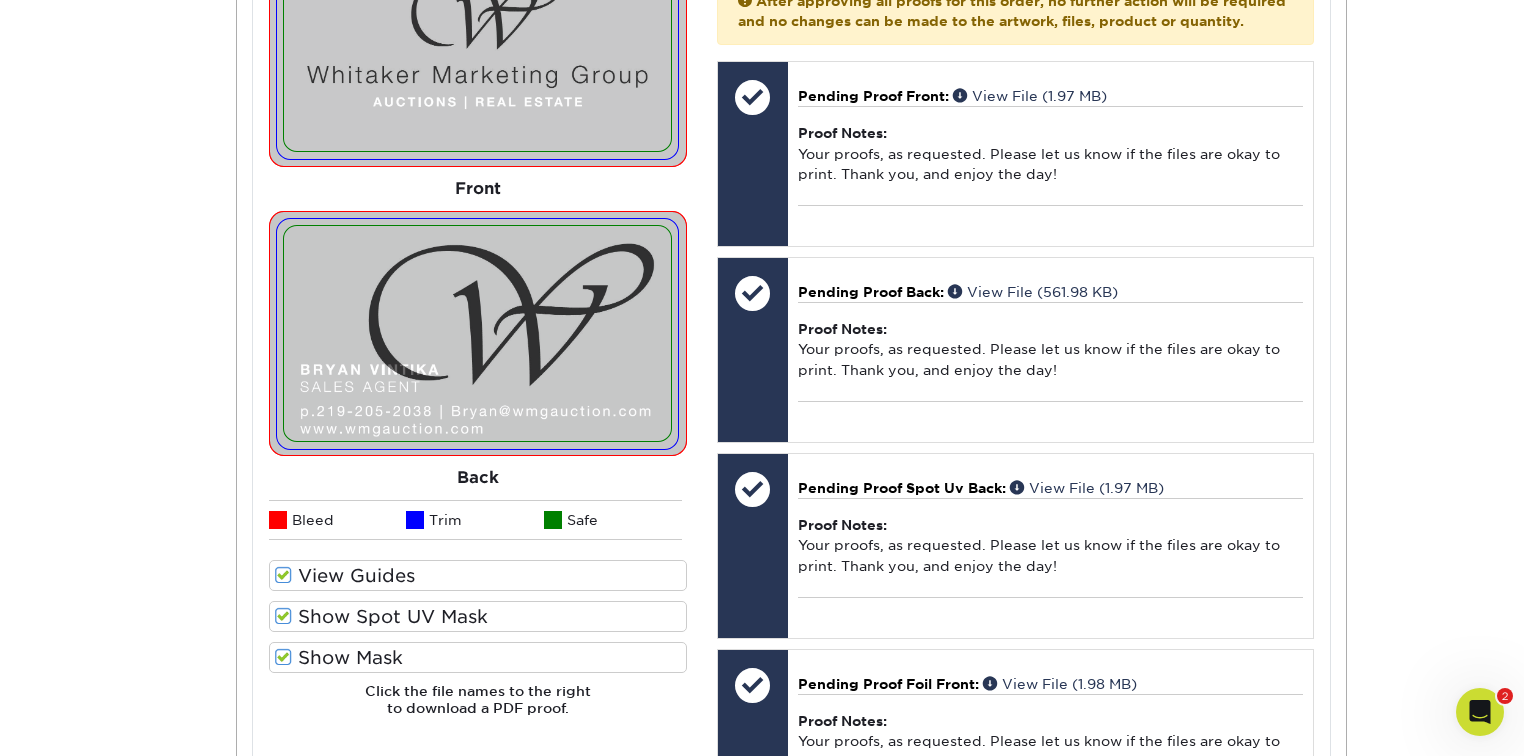 drag, startPoint x: 282, startPoint y: 651, endPoint x: 282, endPoint y: 640, distance: 11 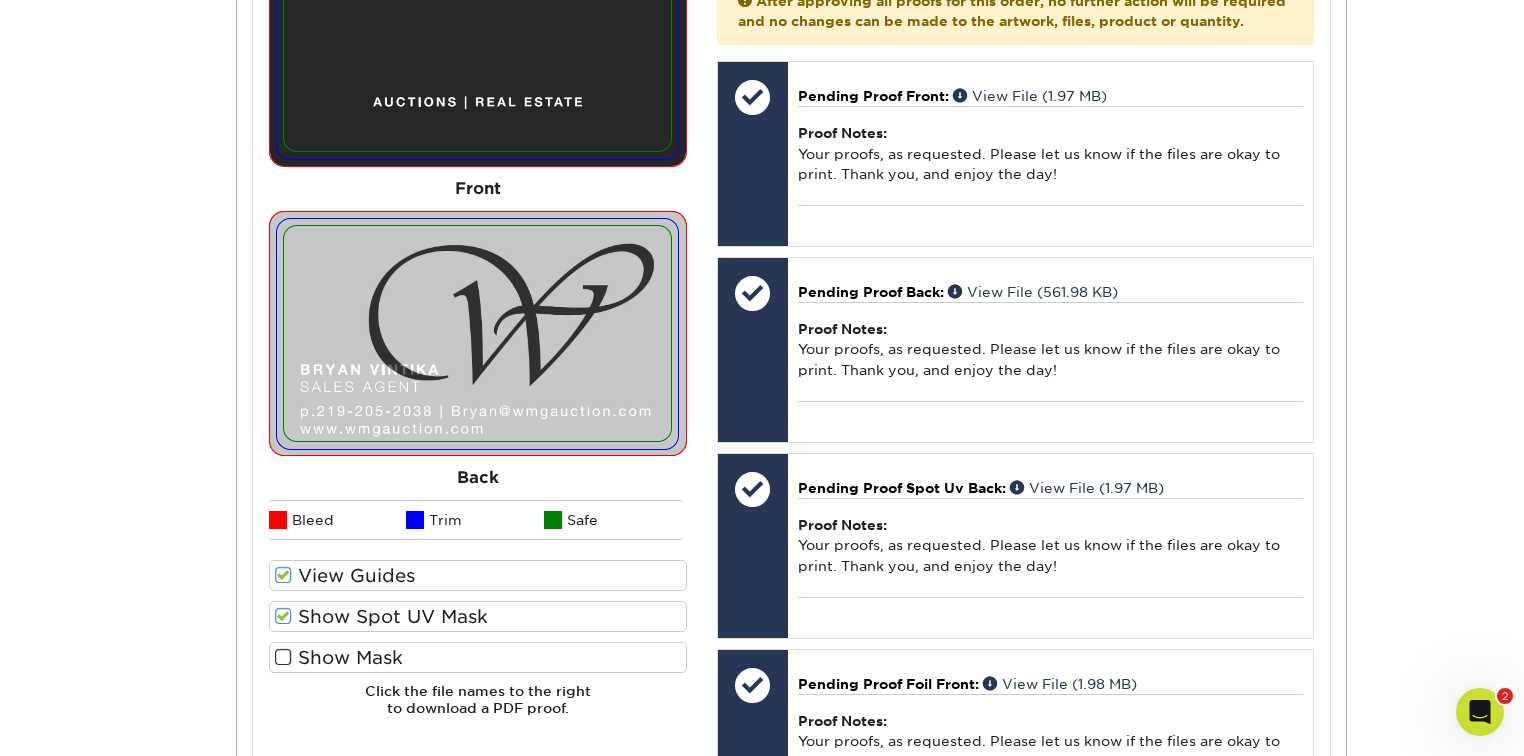click at bounding box center [283, 575] 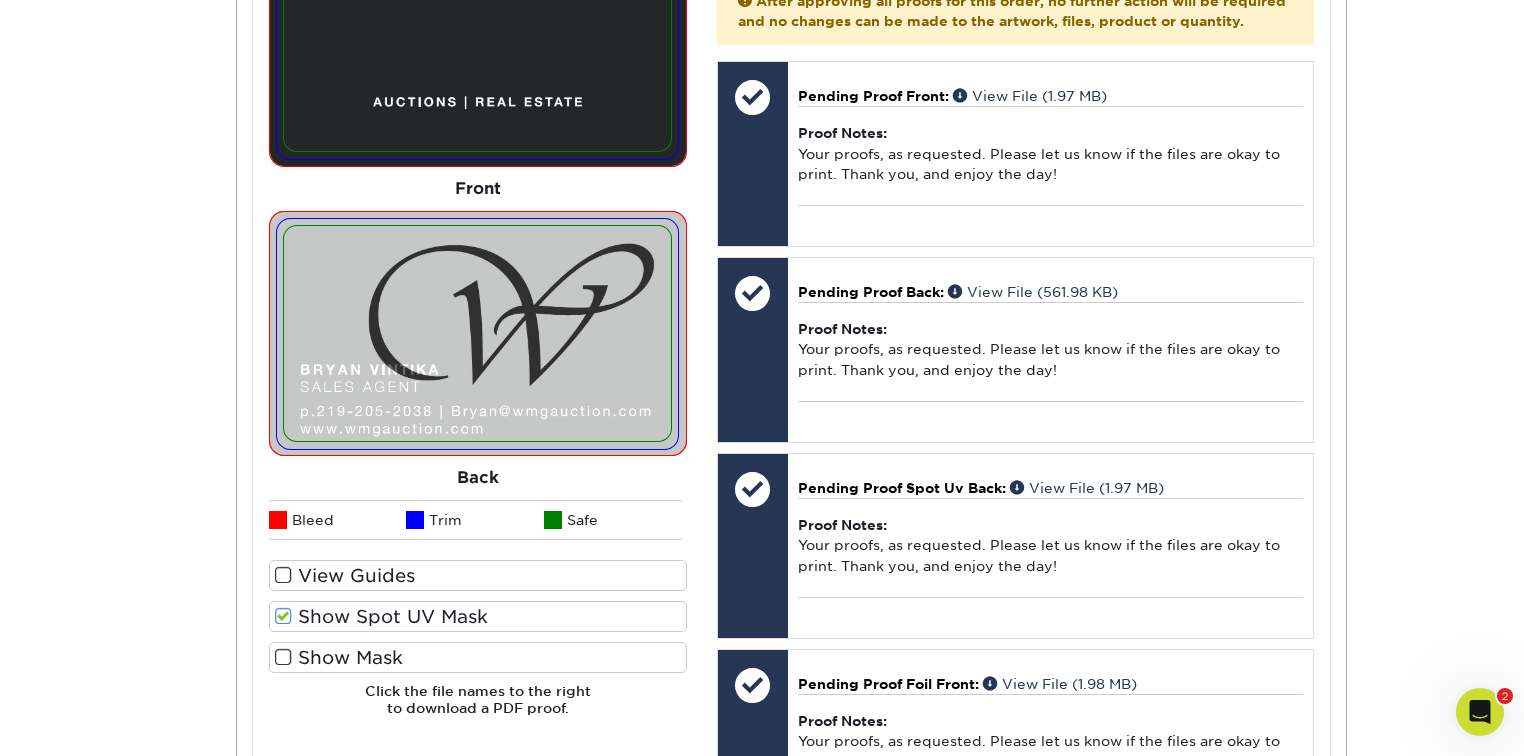 scroll, scrollTop: 743, scrollLeft: 0, axis: vertical 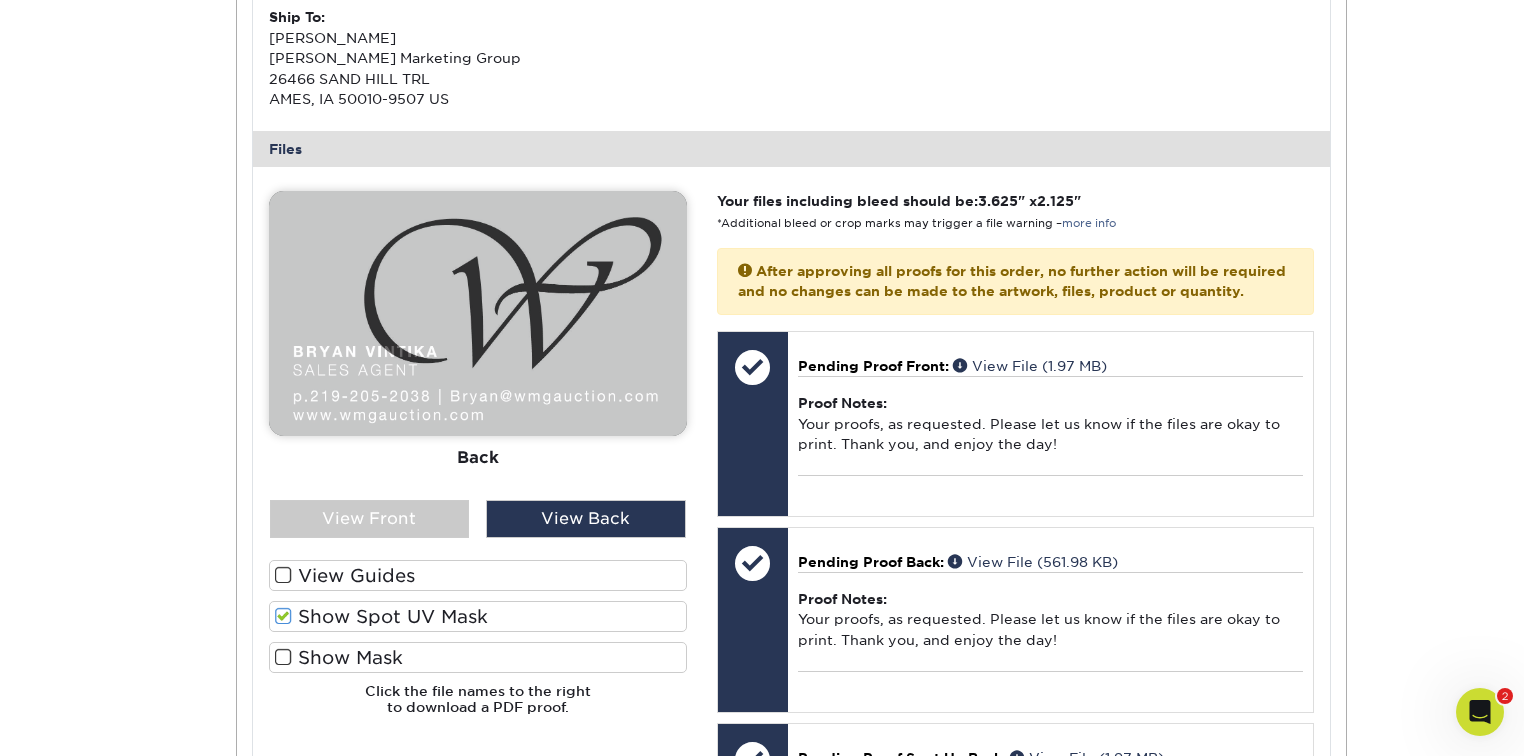 click at bounding box center (283, 616) 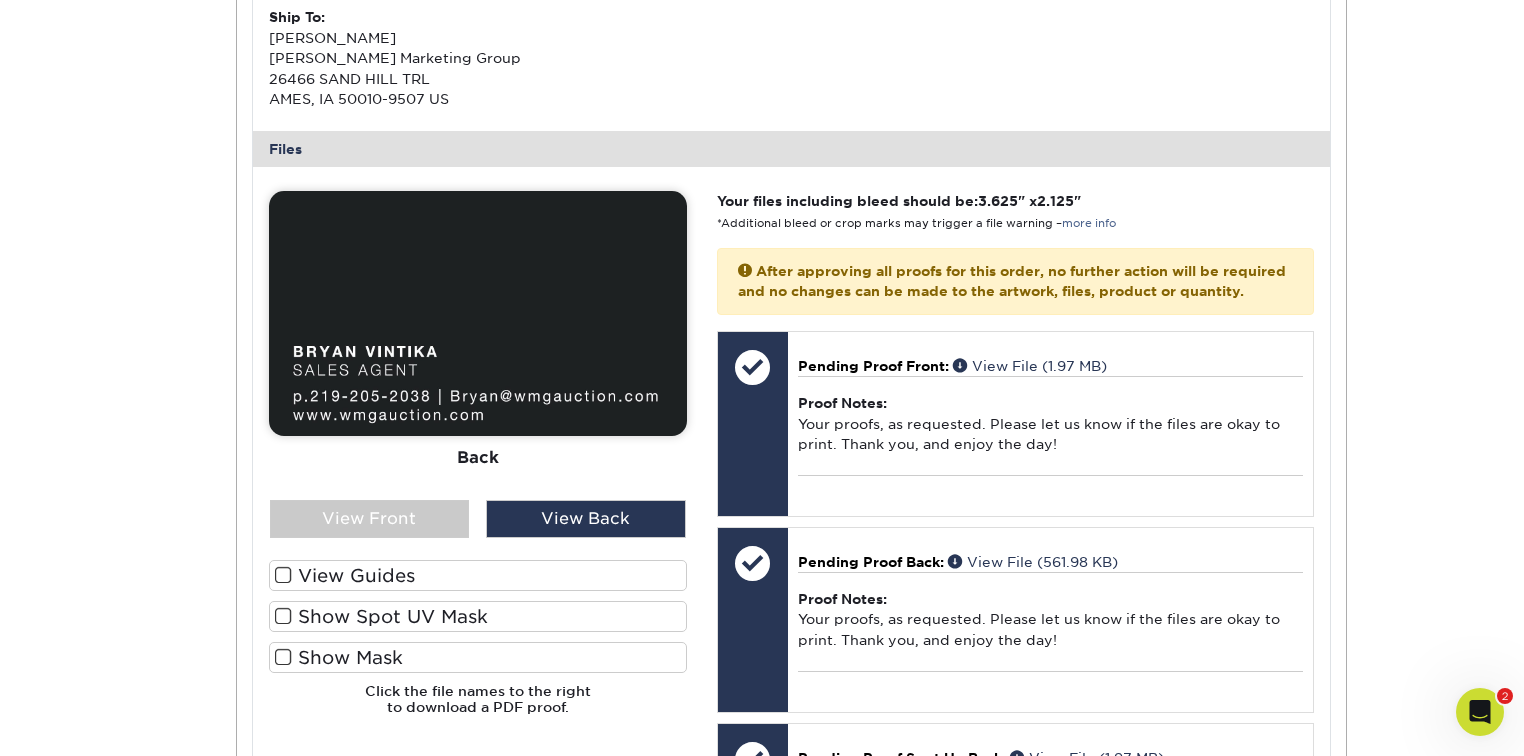 click at bounding box center [283, 657] 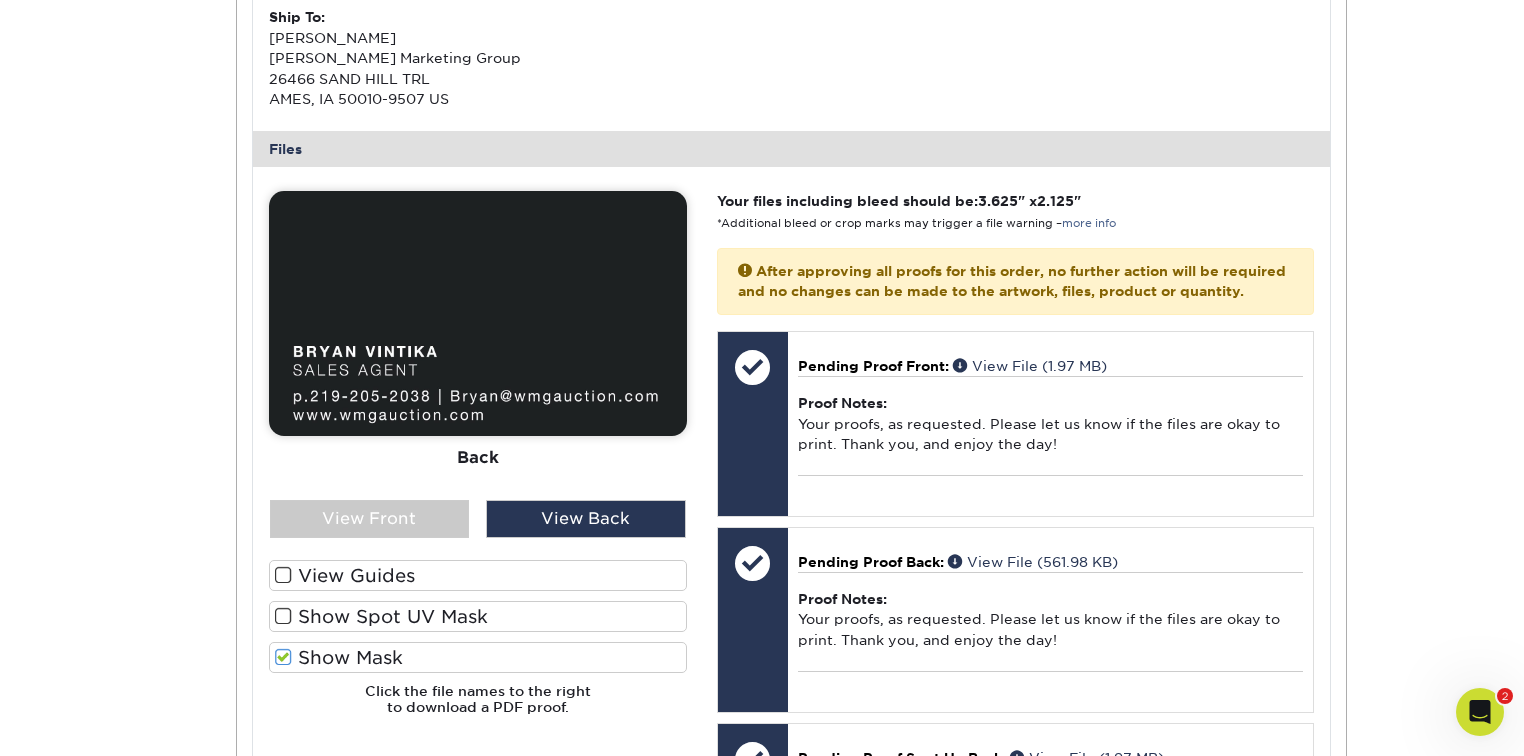click at bounding box center [283, 657] 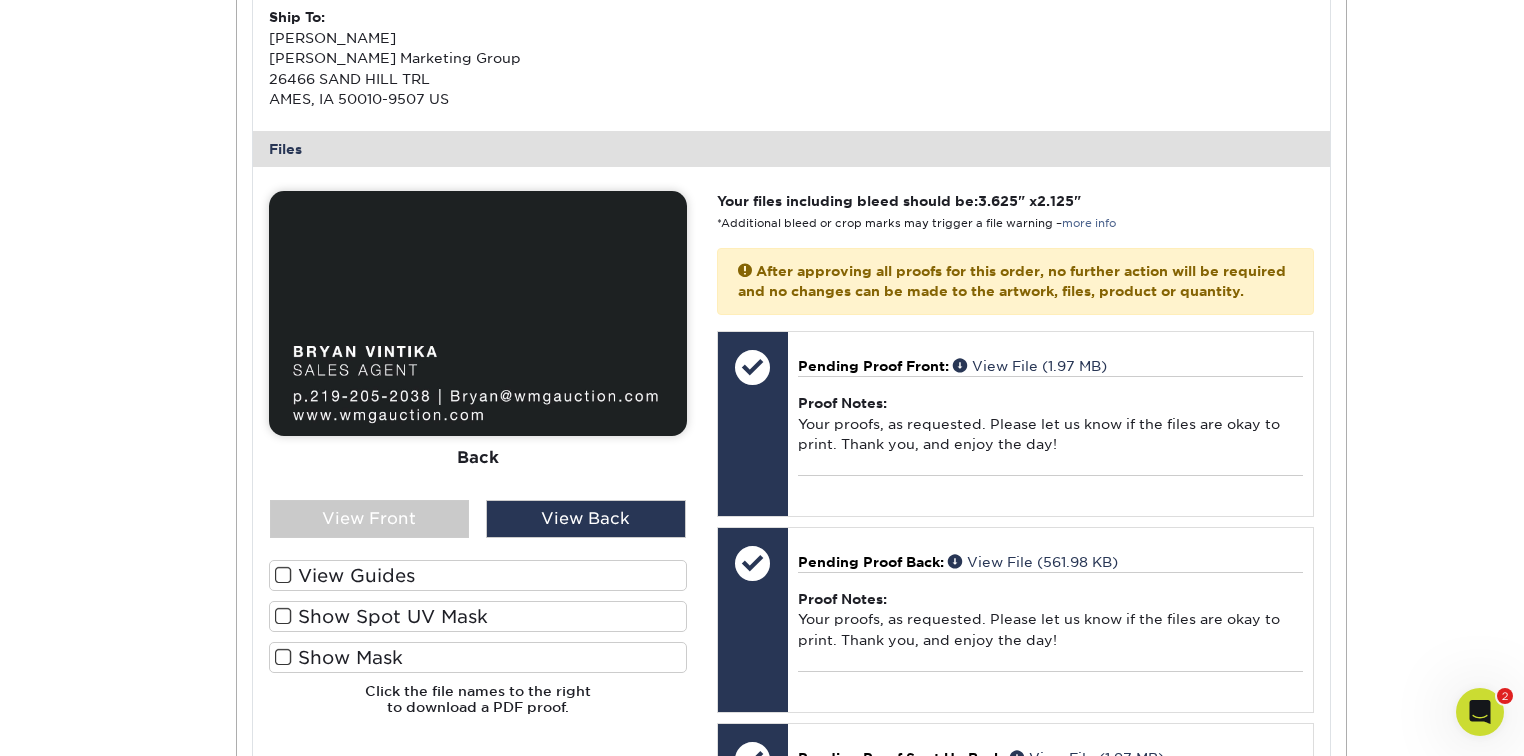 click at bounding box center [283, 616] 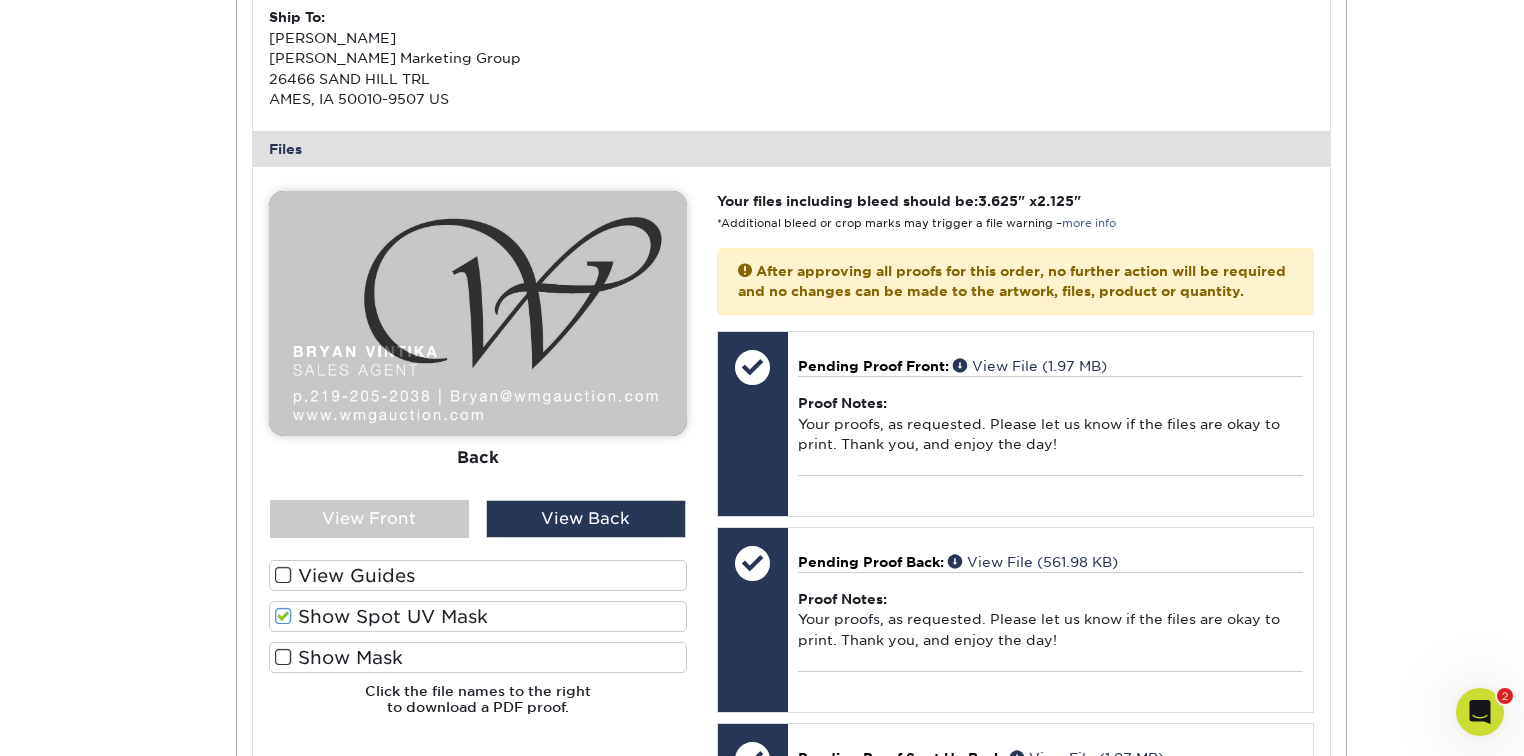 click at bounding box center (283, 575) 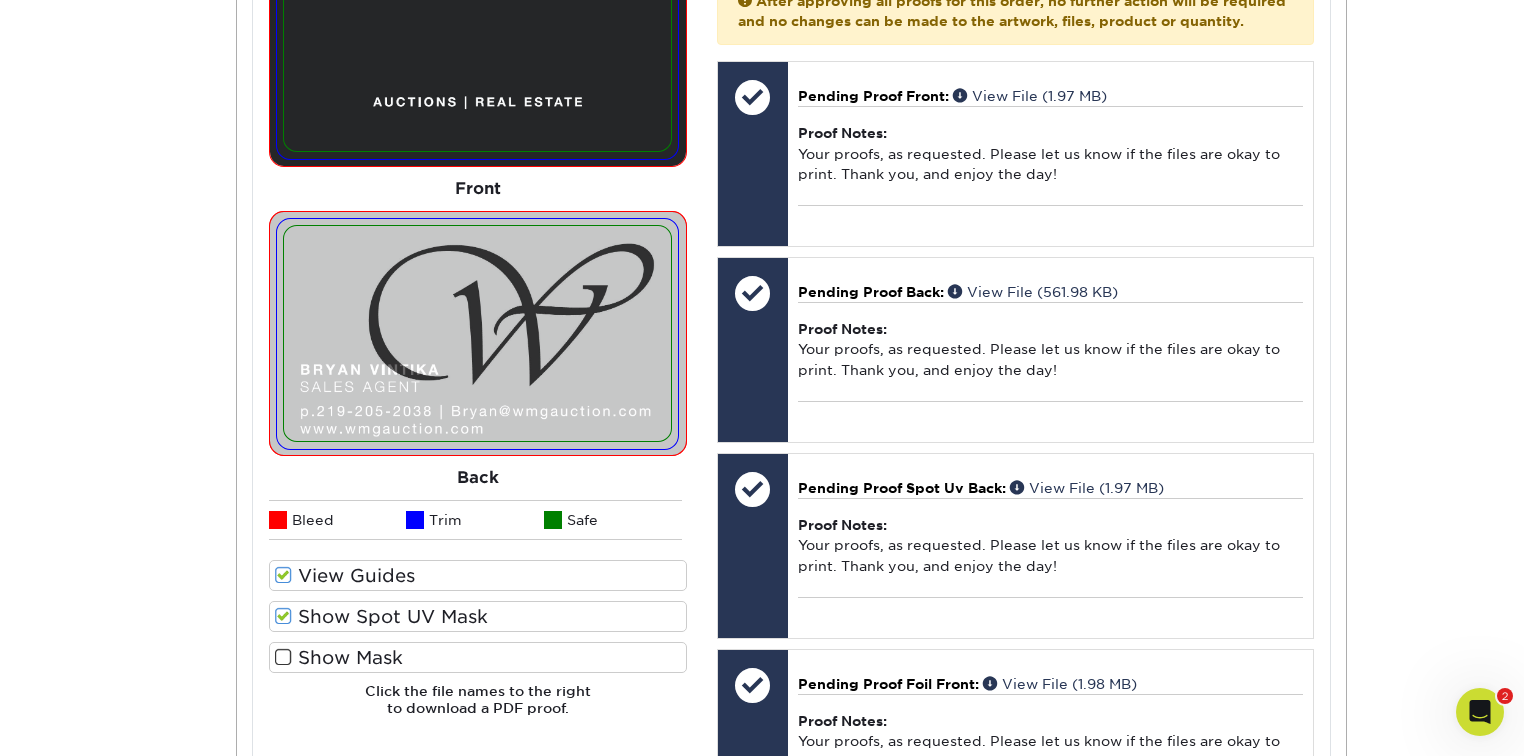 click at bounding box center [283, 575] 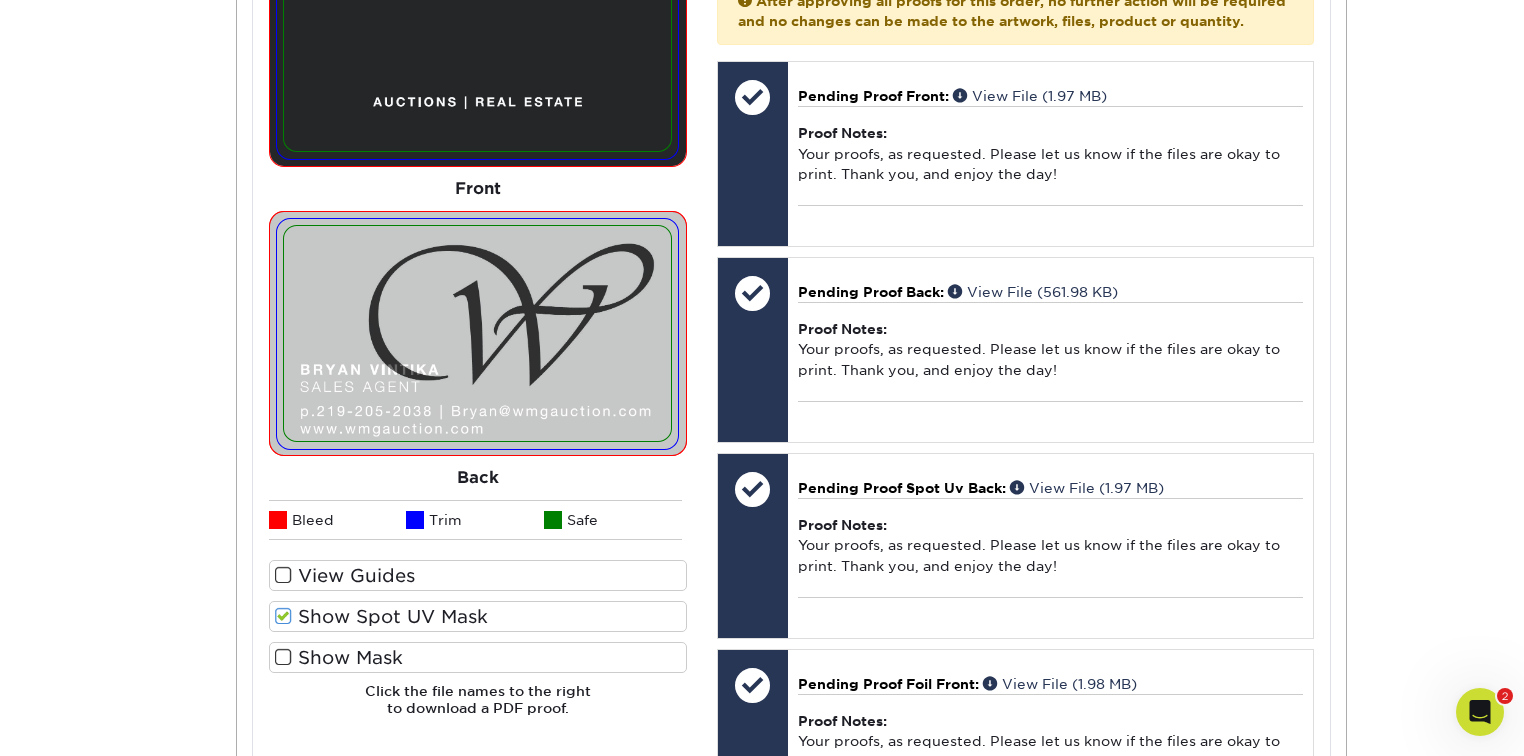 scroll, scrollTop: 743, scrollLeft: 0, axis: vertical 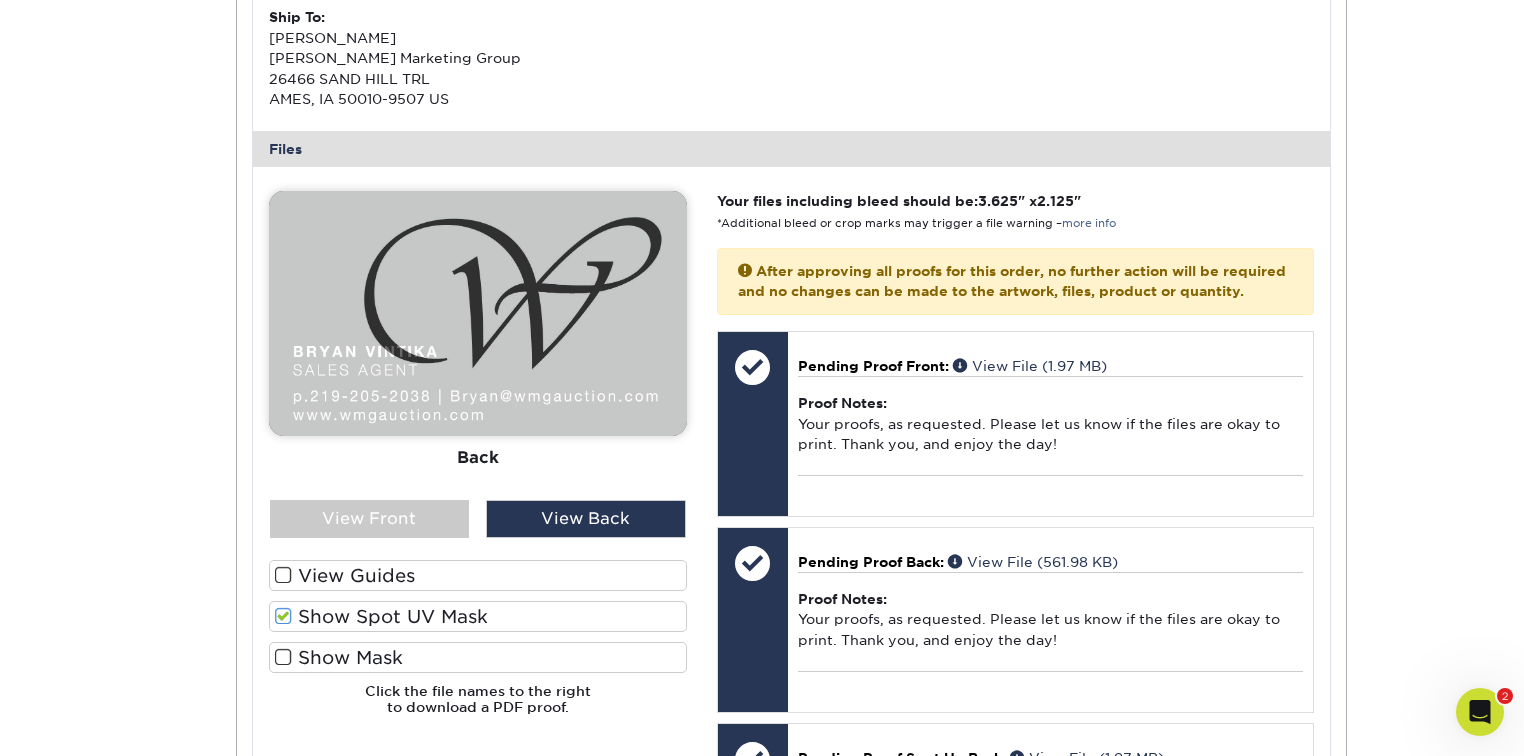 click at bounding box center (283, 657) 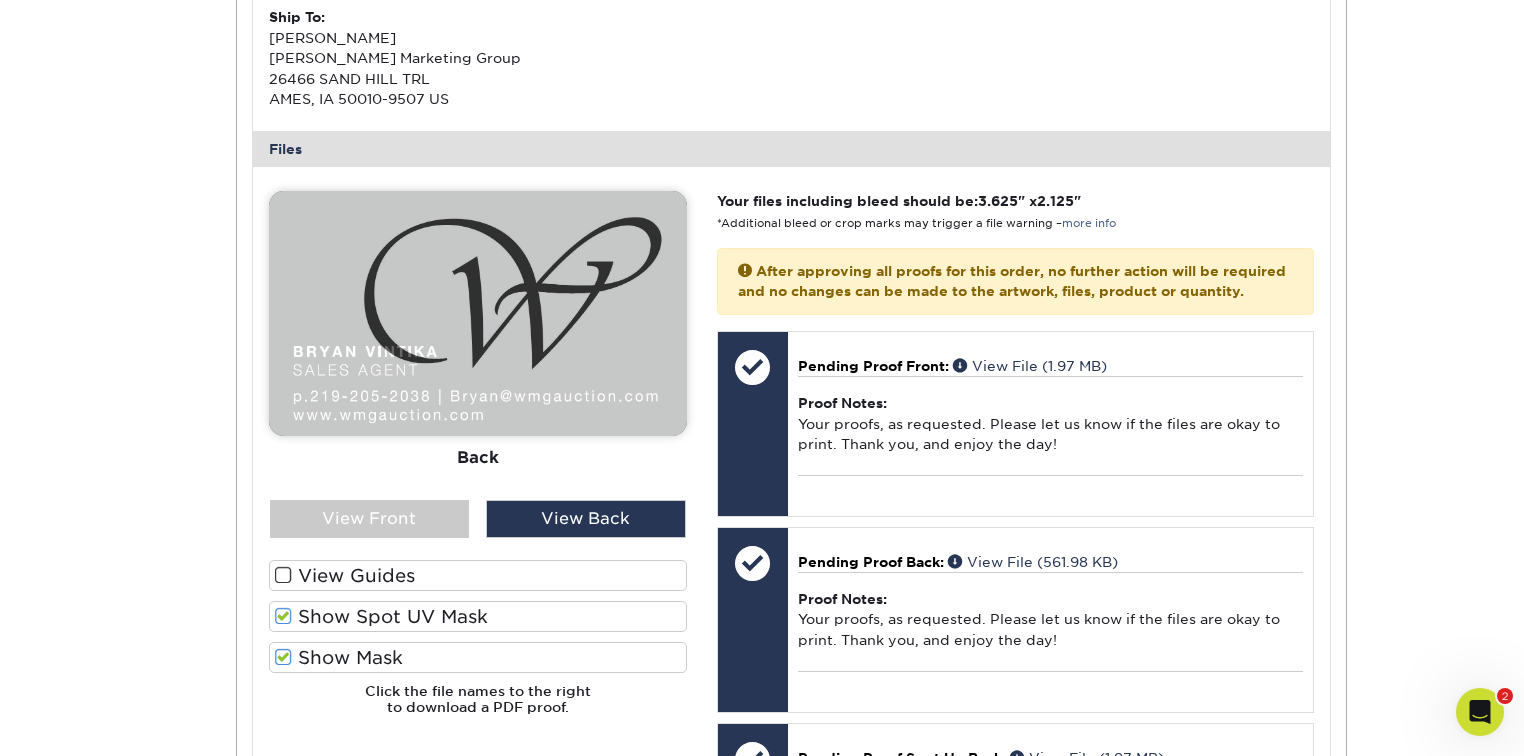 click at bounding box center (478, 313) 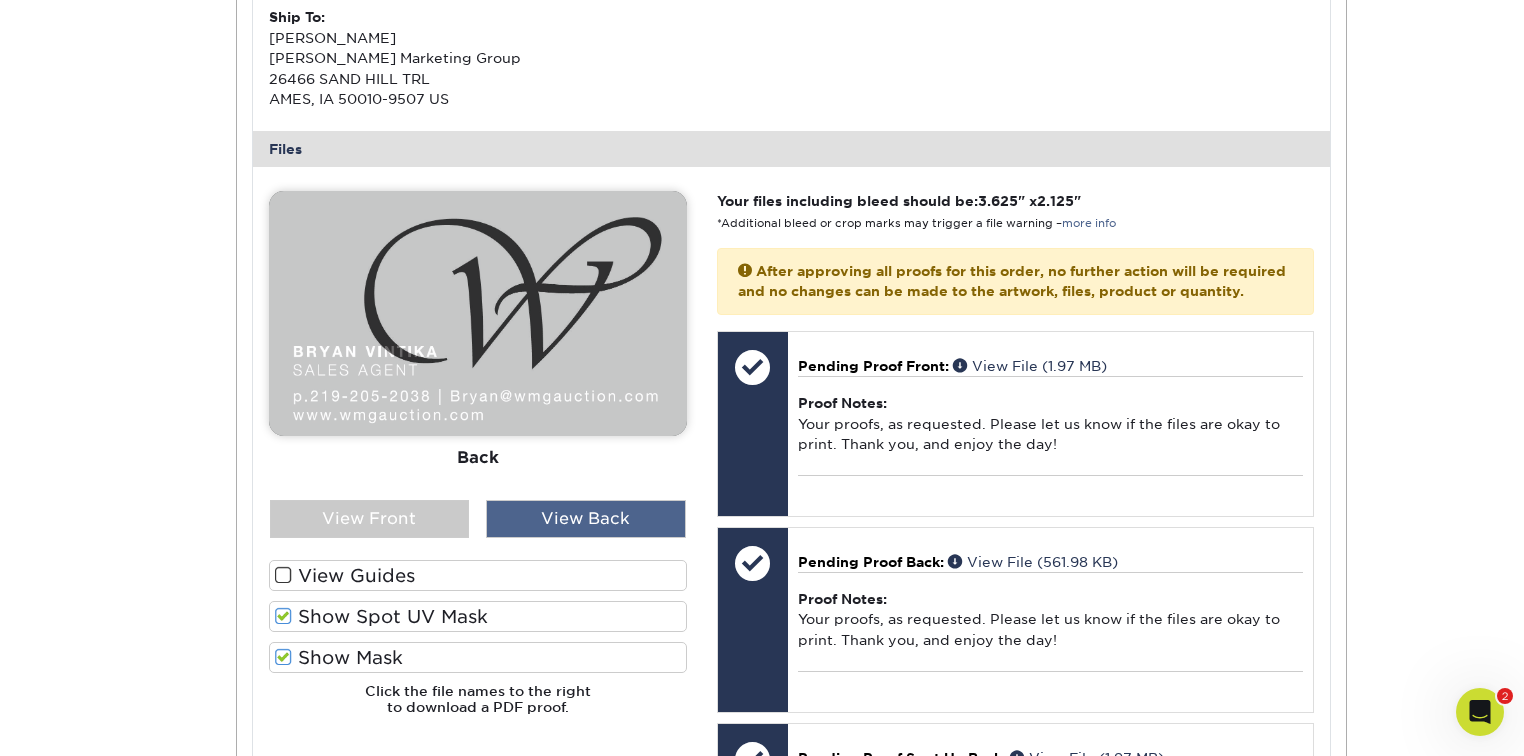 click on "View Back" at bounding box center [586, 519] 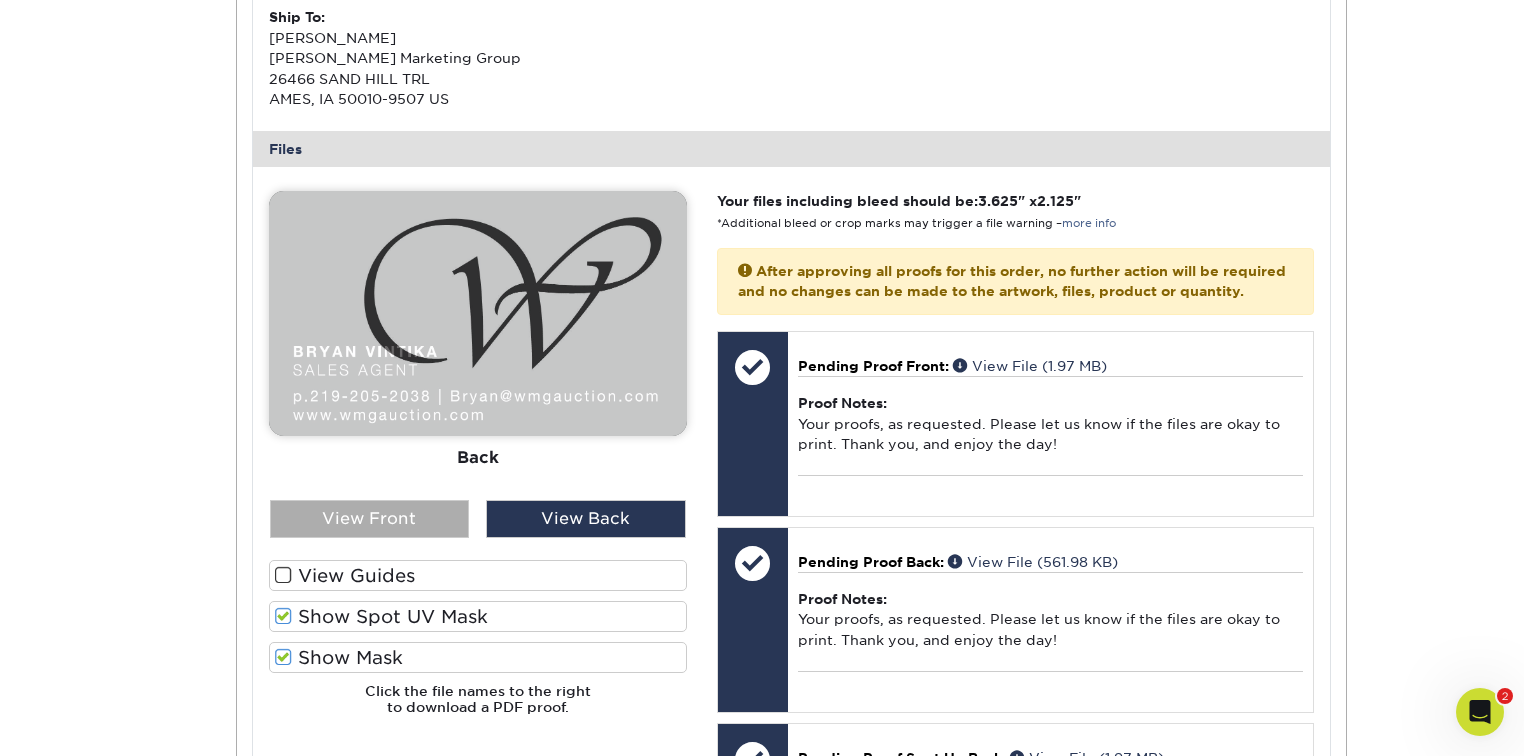 click on "View Front" at bounding box center [370, 519] 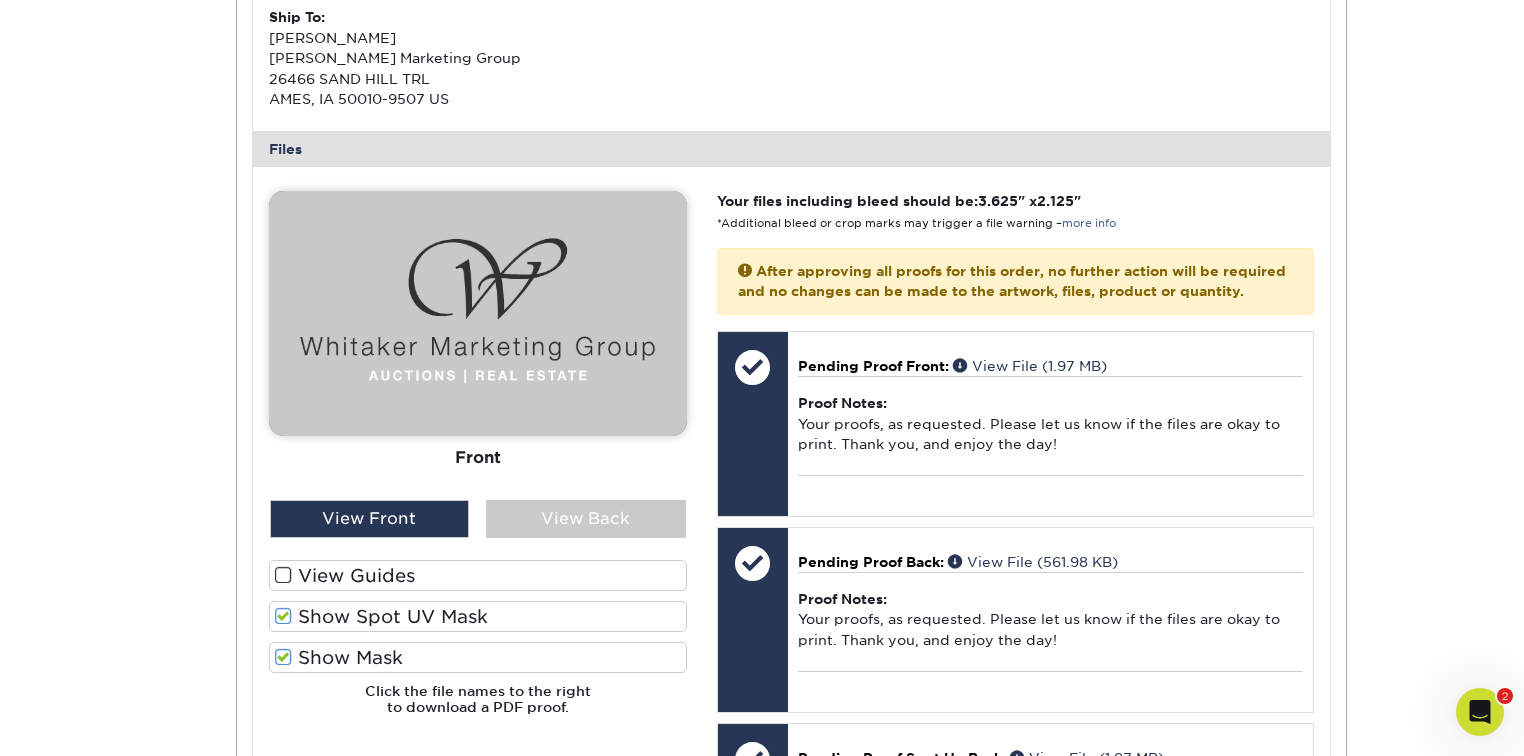 click at bounding box center [283, 616] 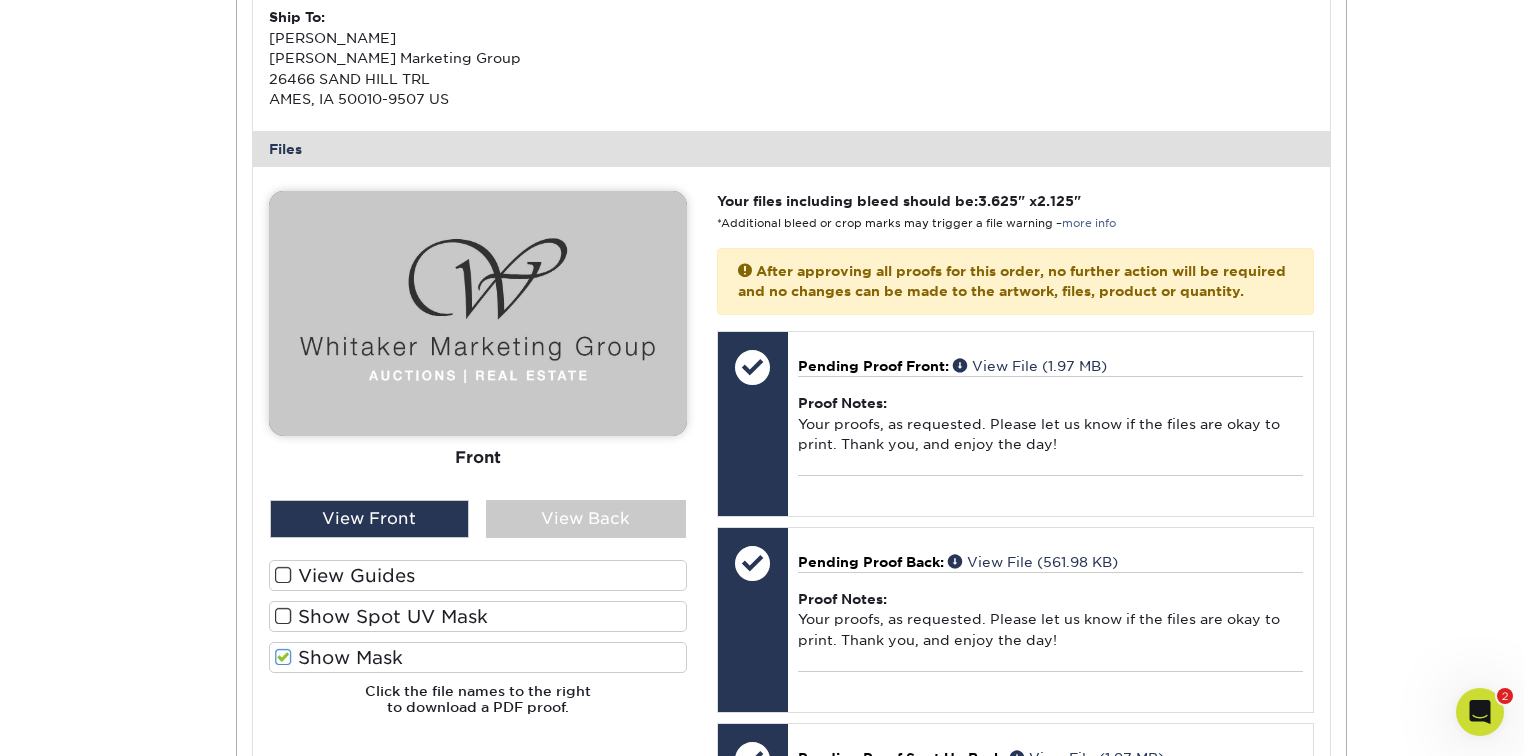 click at bounding box center [283, 616] 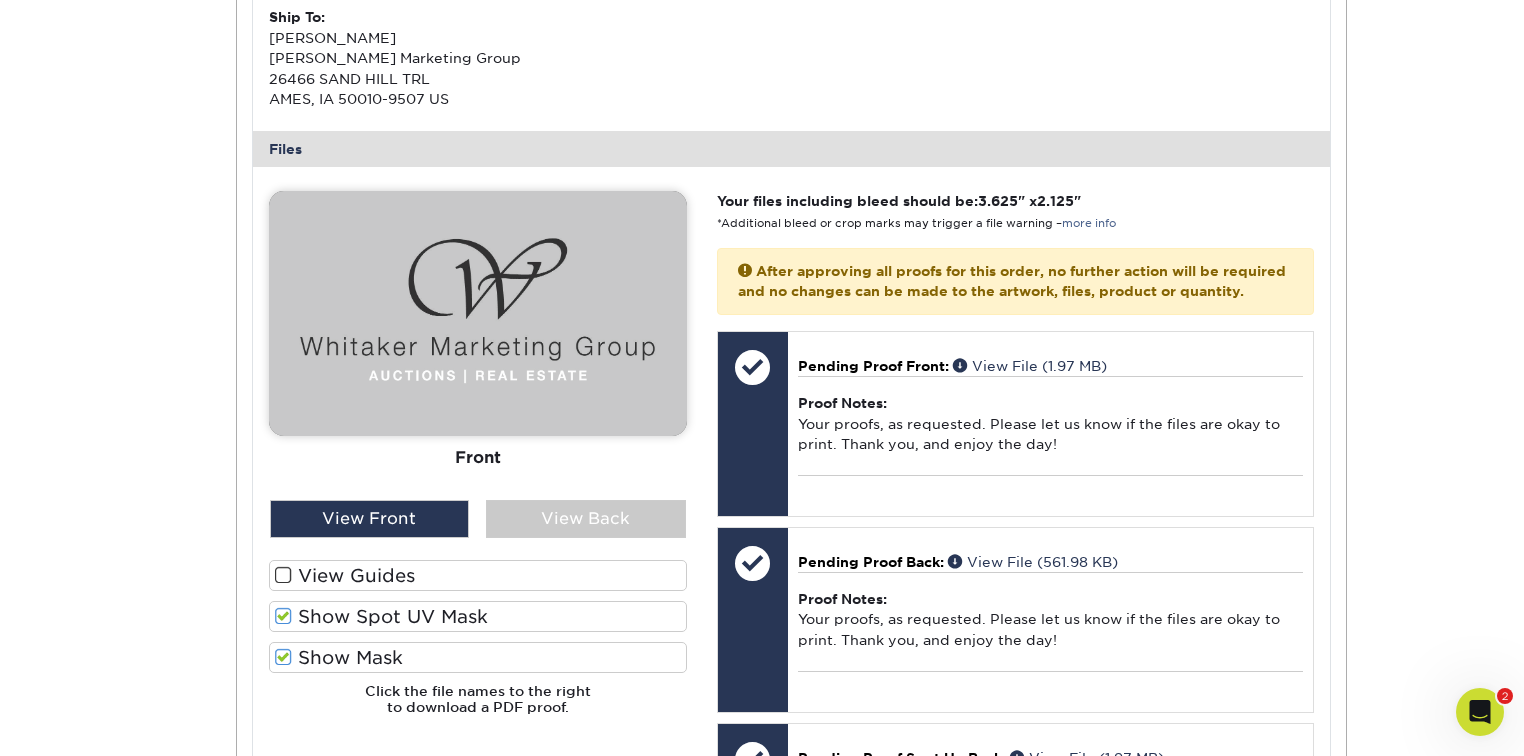 click at bounding box center (283, 657) 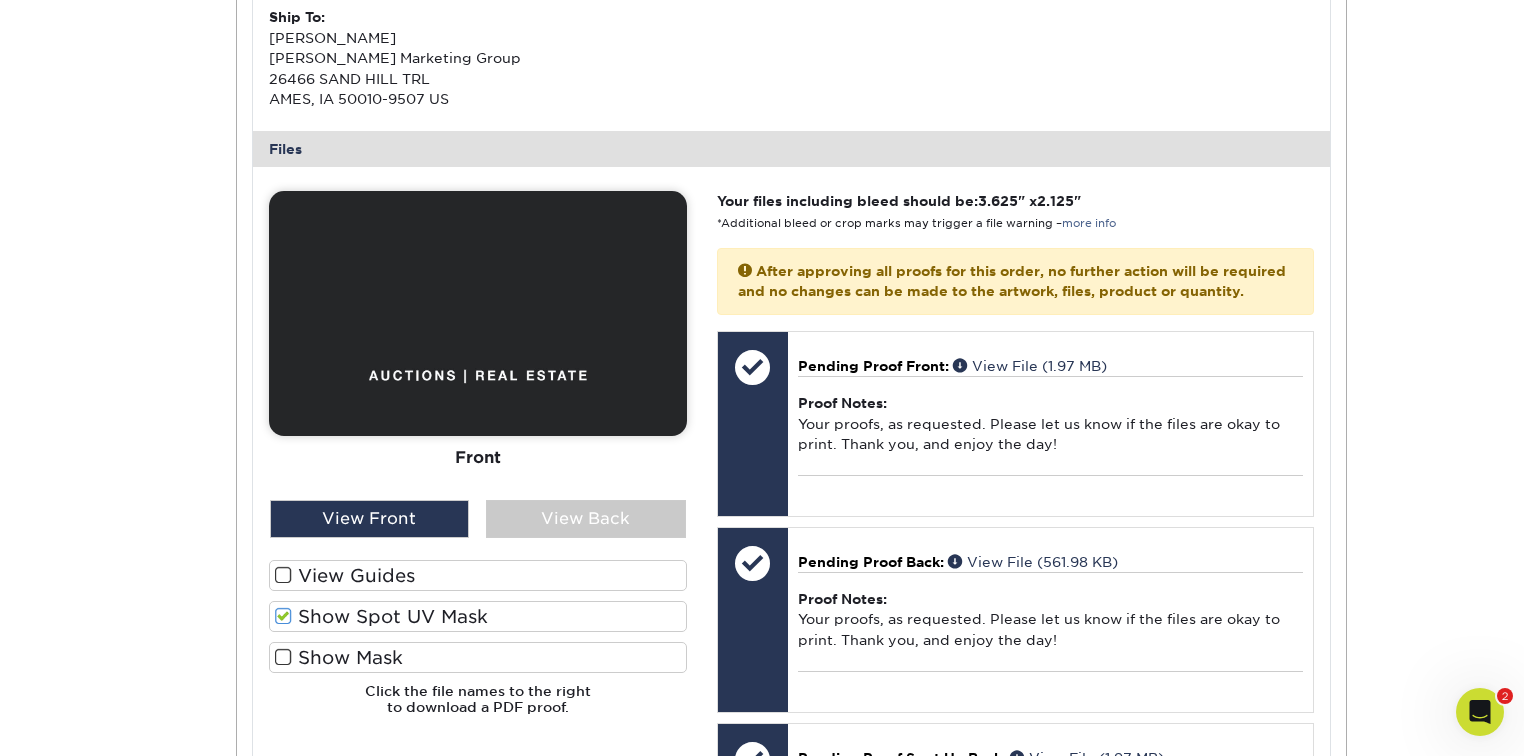 click at bounding box center [283, 657] 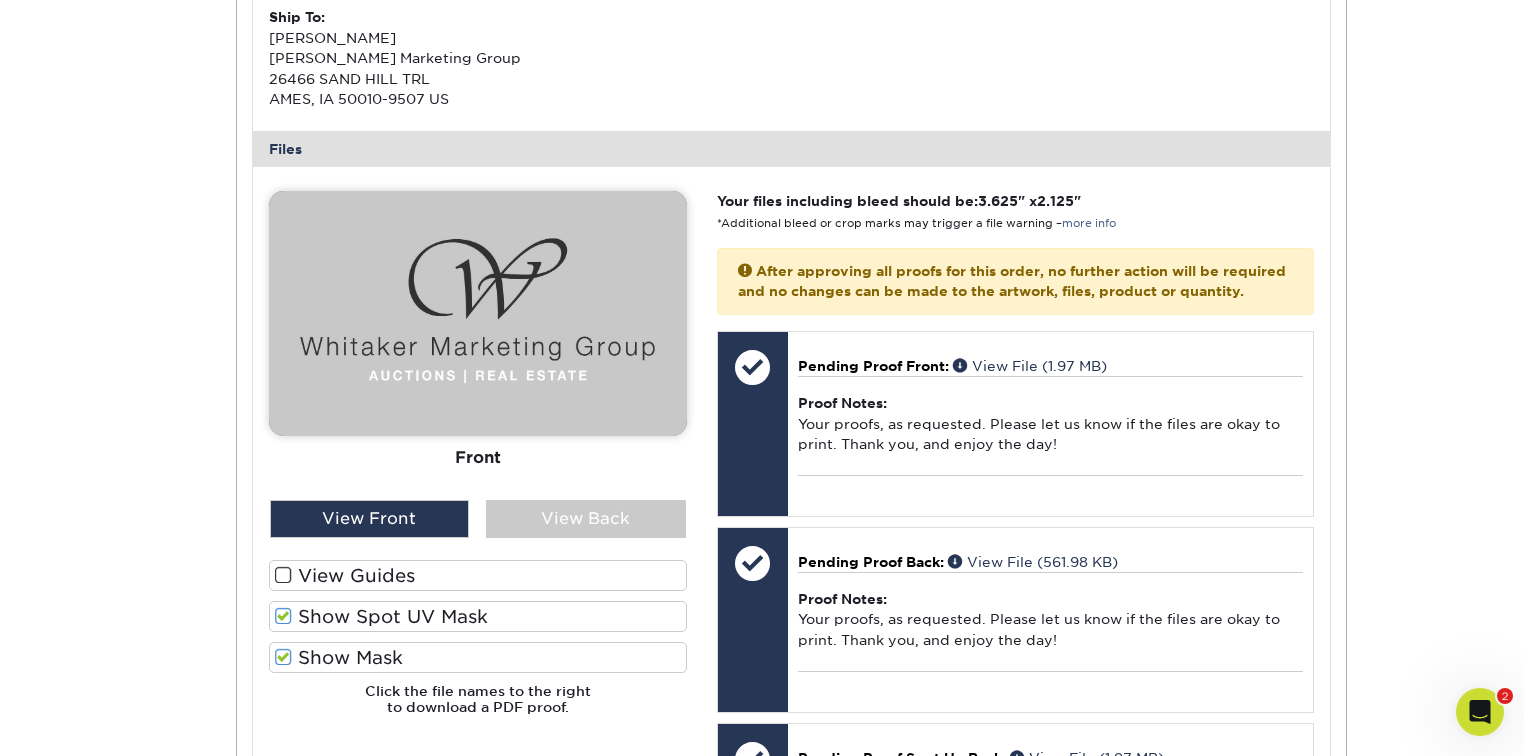 click at bounding box center [283, 616] 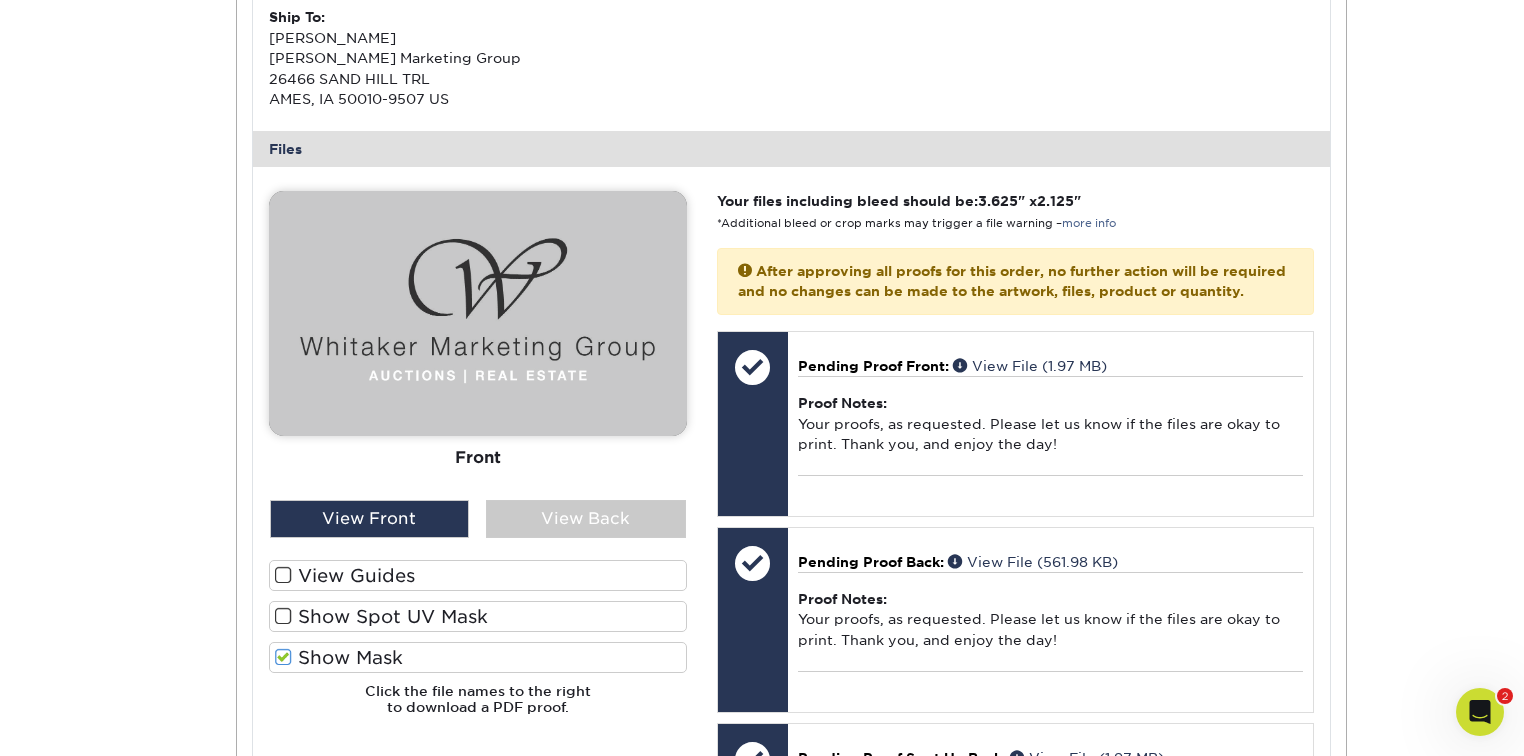click on "Show Mask" at bounding box center [478, 657] 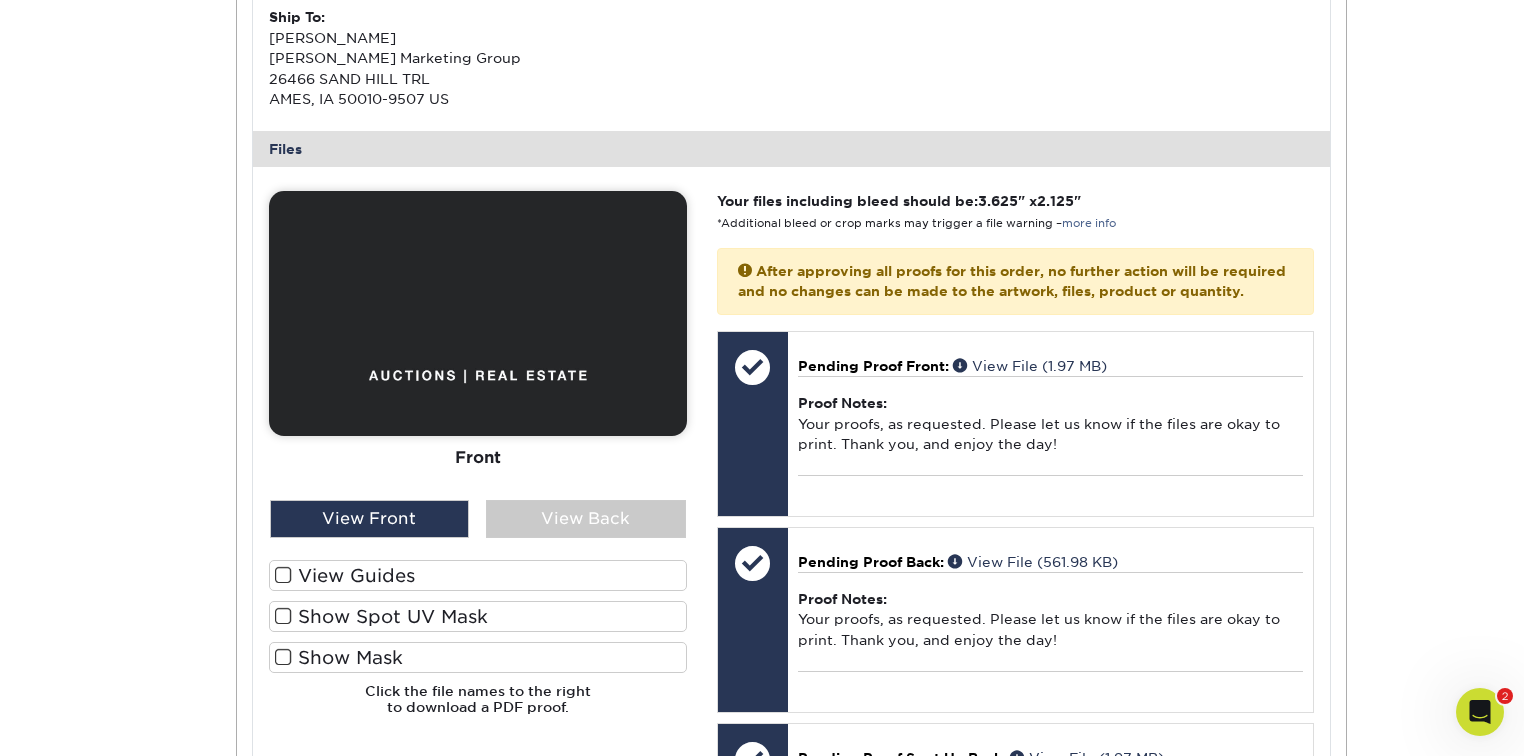 click at bounding box center [283, 657] 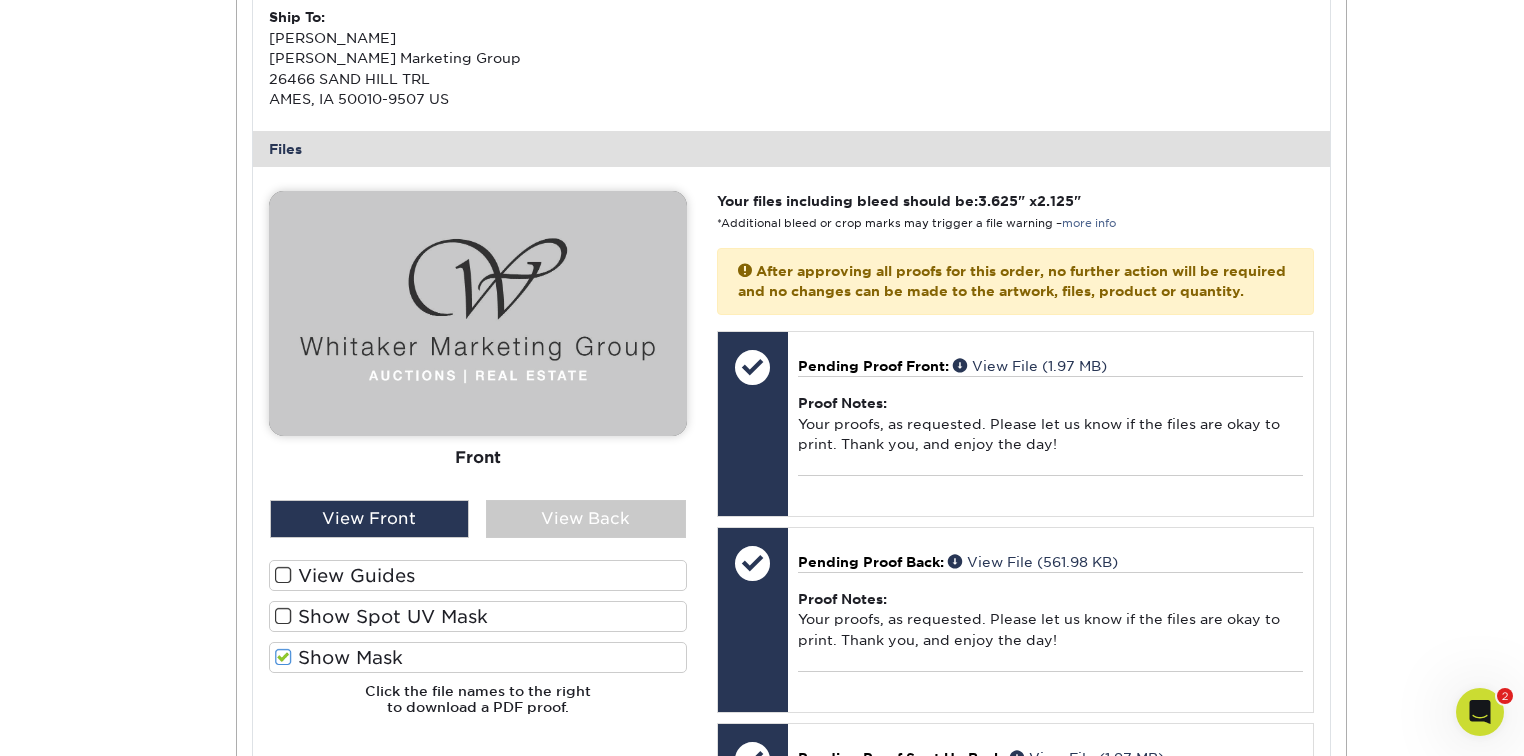 click at bounding box center [283, 657] 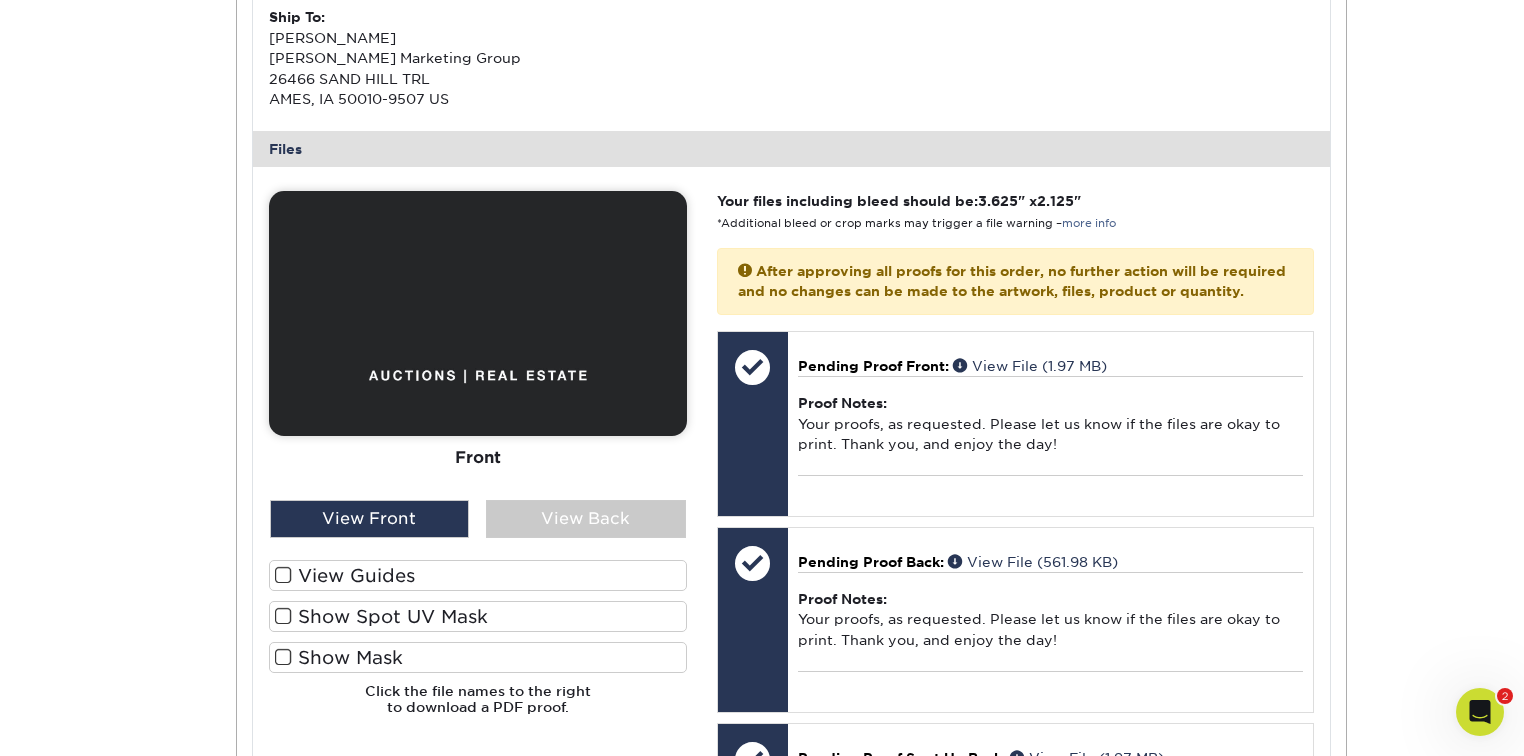 click on "Show Spot UV Mask" at bounding box center [478, 616] 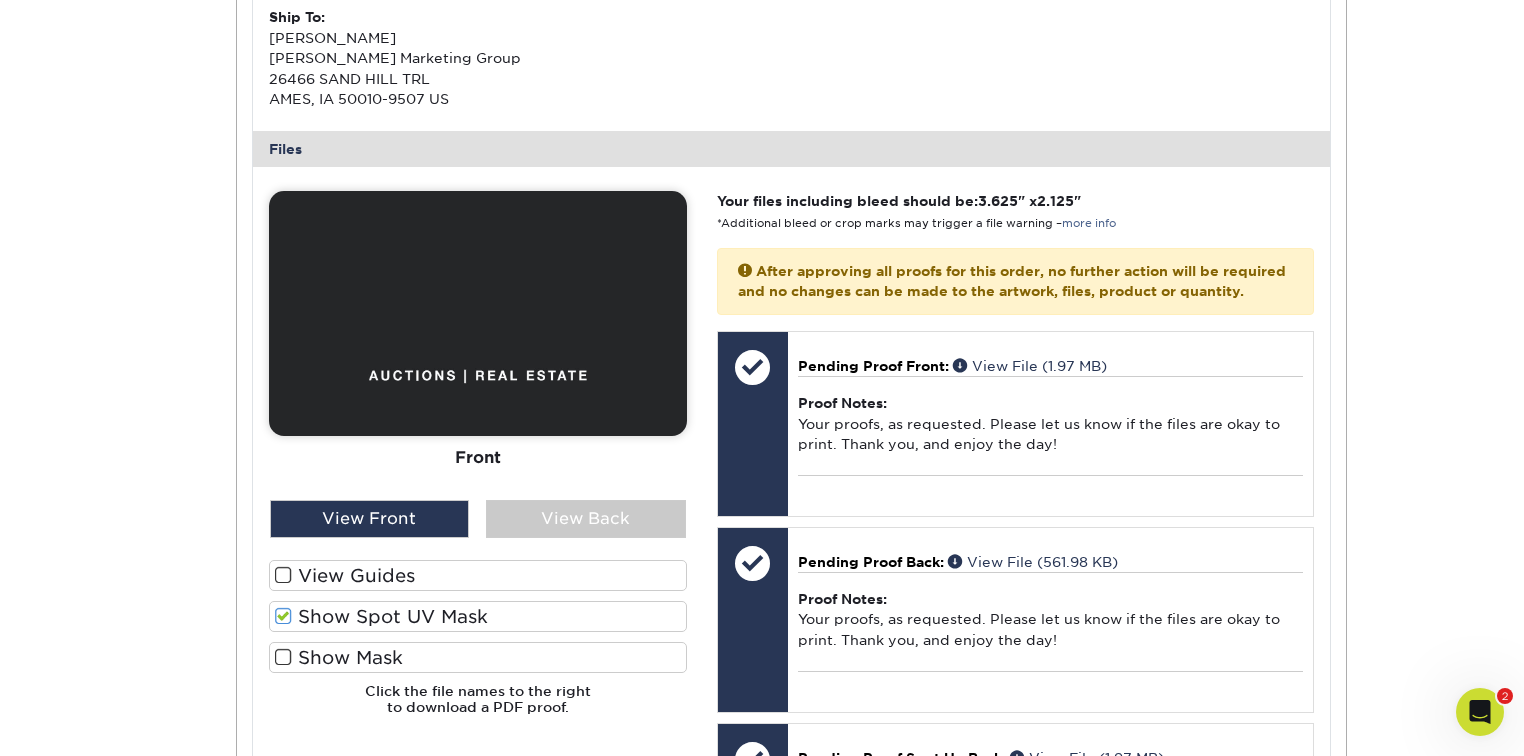 click at bounding box center (283, 616) 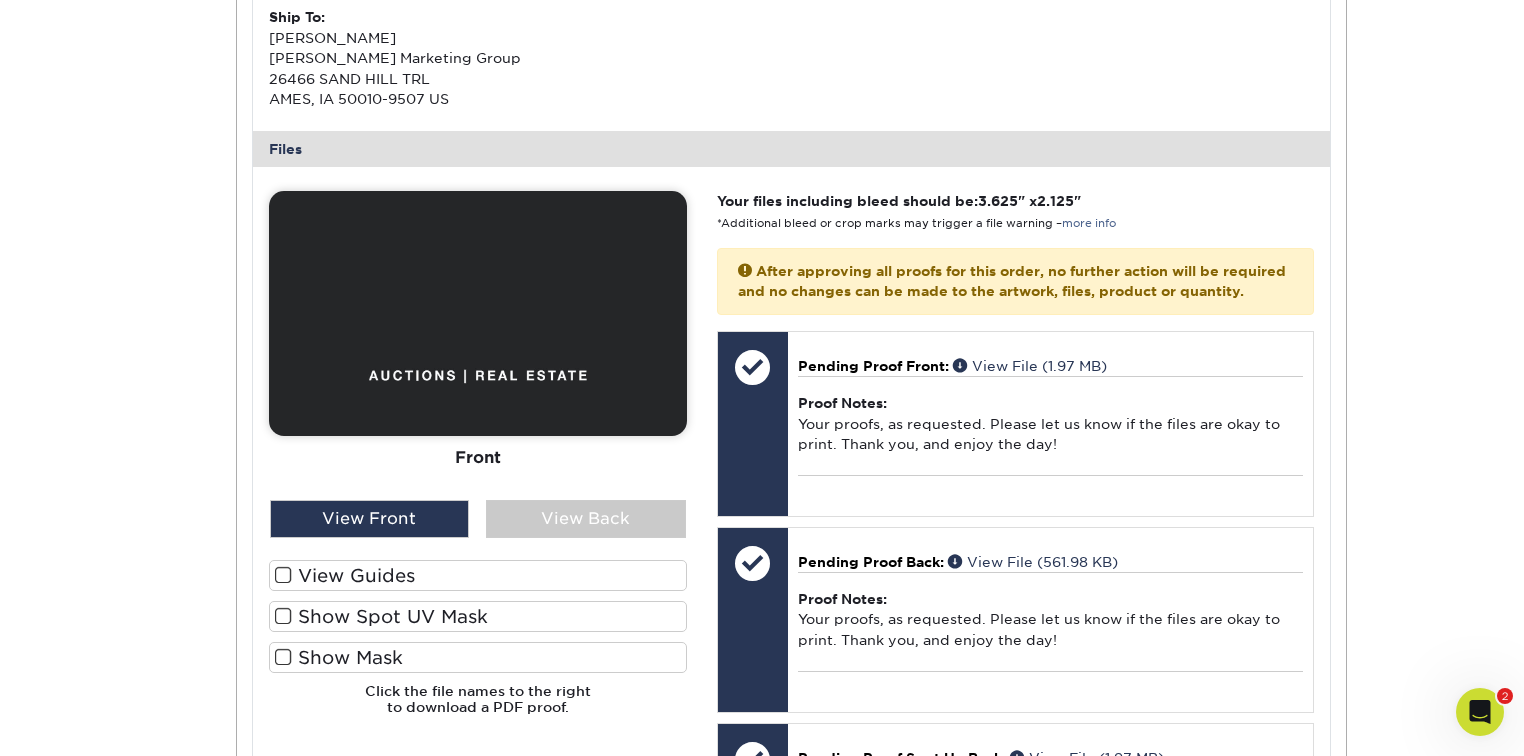 click at bounding box center (283, 657) 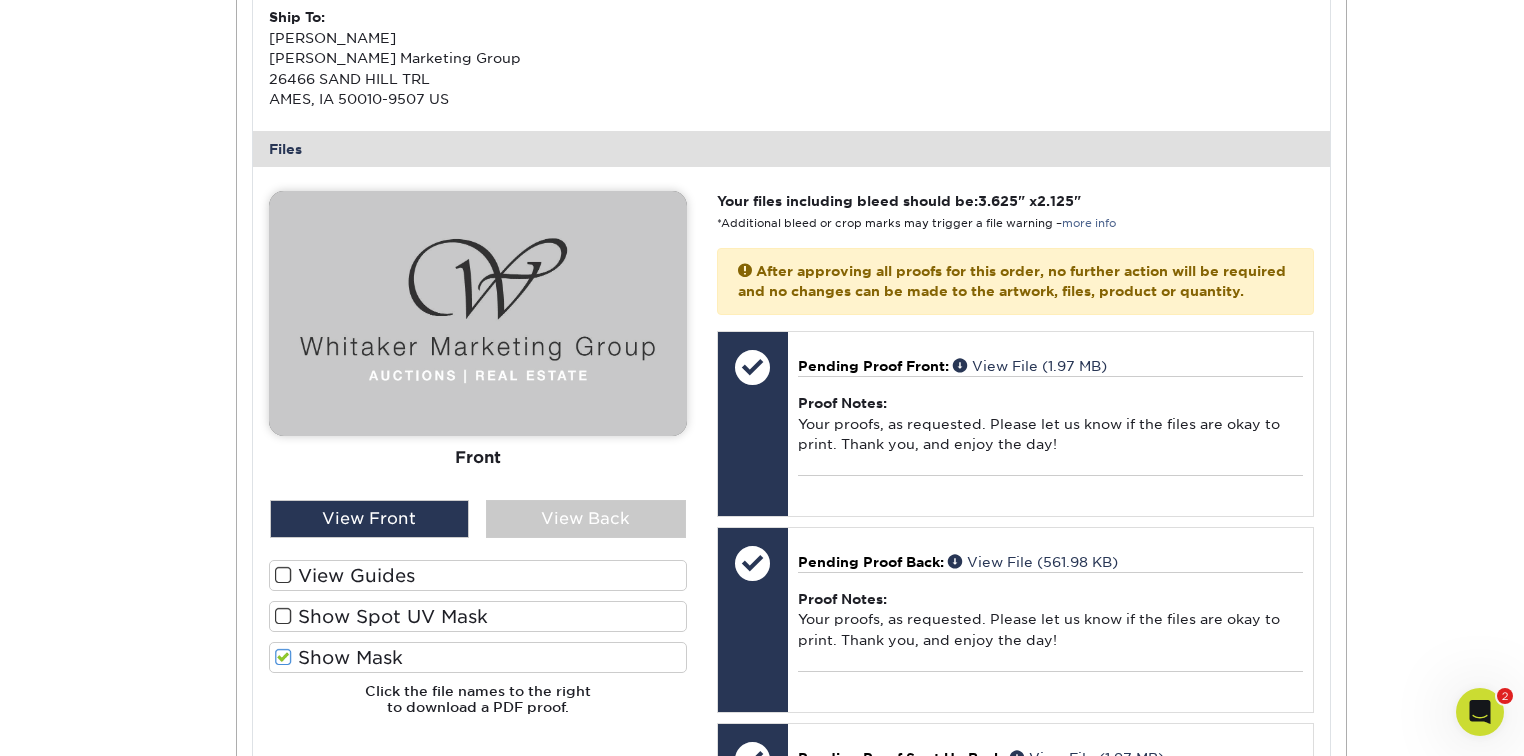 click at bounding box center [283, 616] 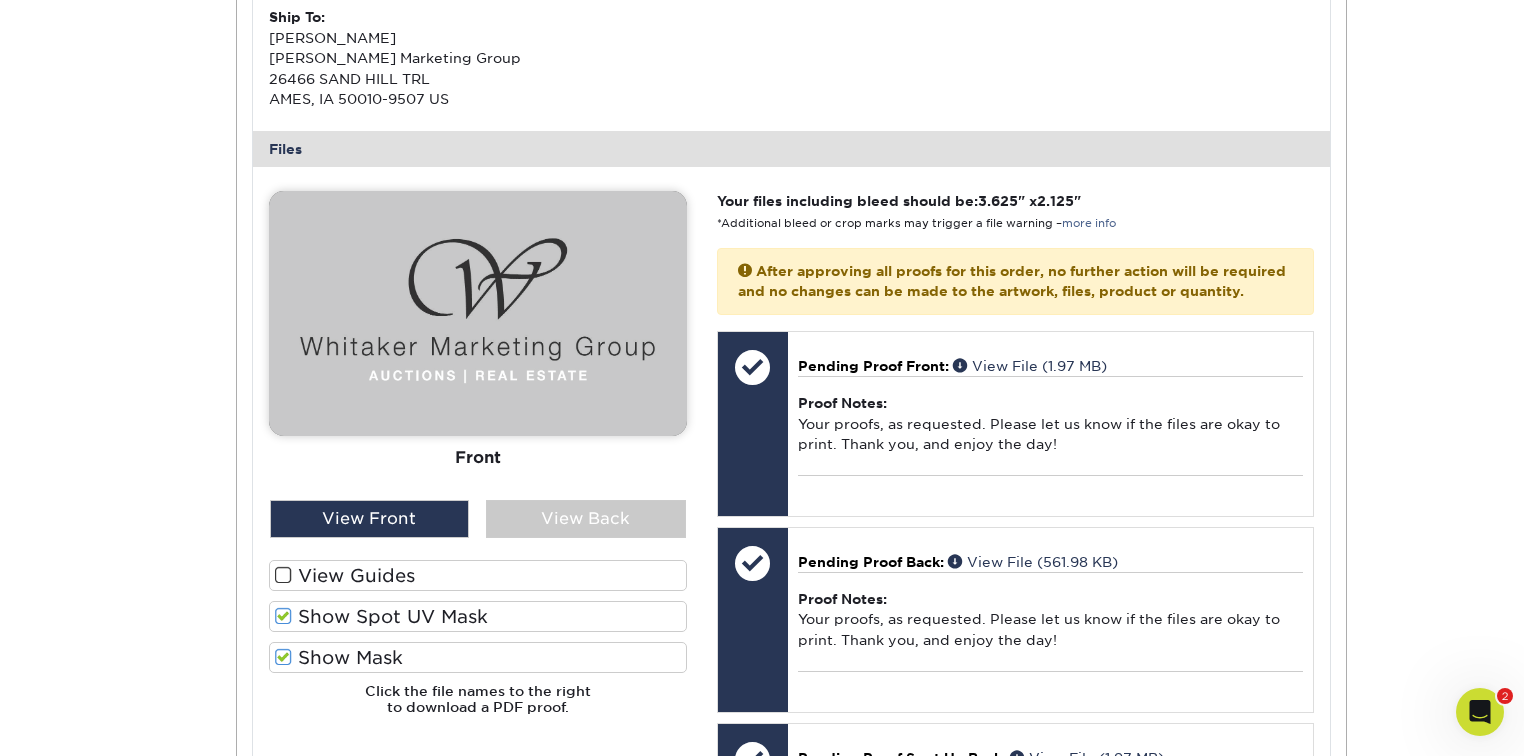 drag, startPoint x: 282, startPoint y: 657, endPoint x: 280, endPoint y: 624, distance: 33.06055 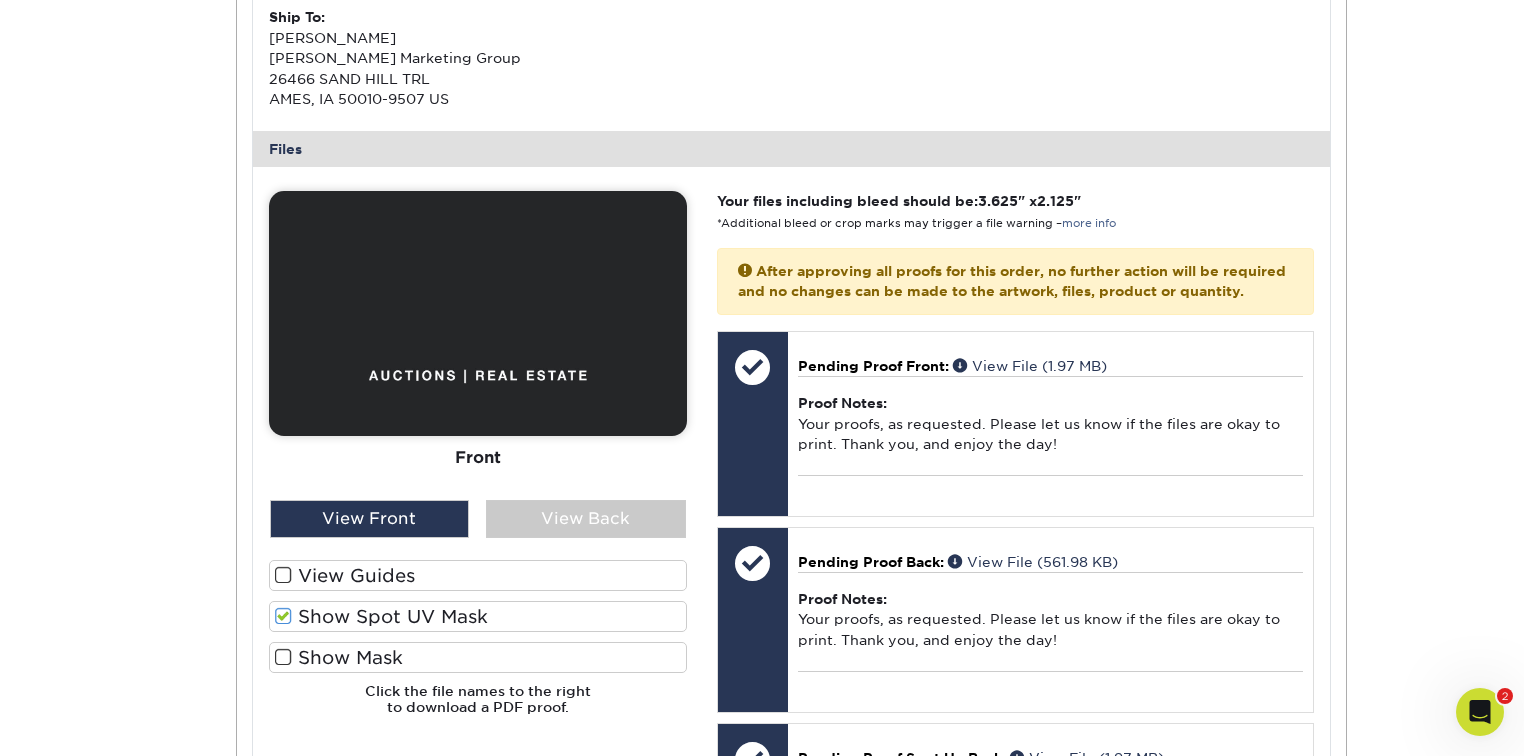 click at bounding box center (283, 616) 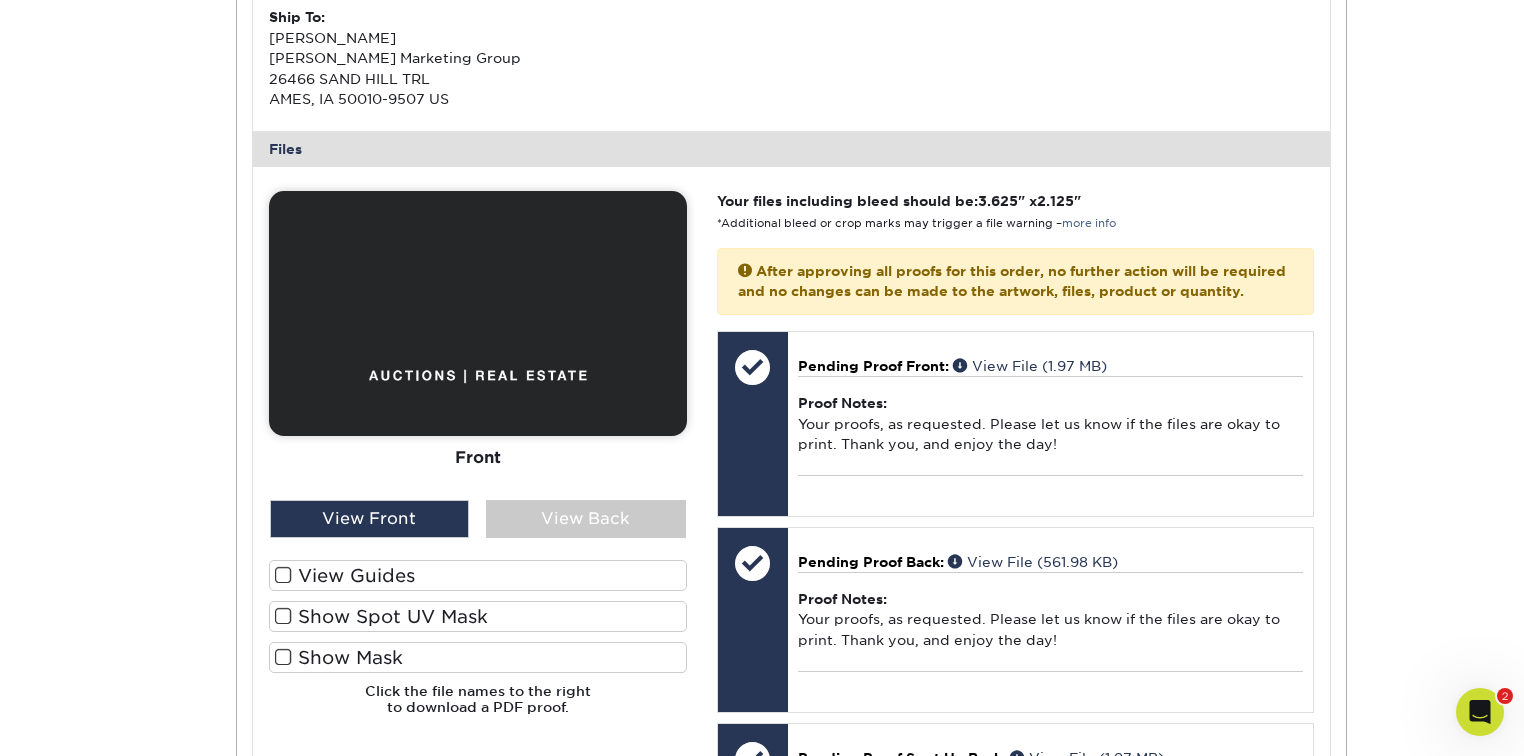 click at bounding box center [283, 657] 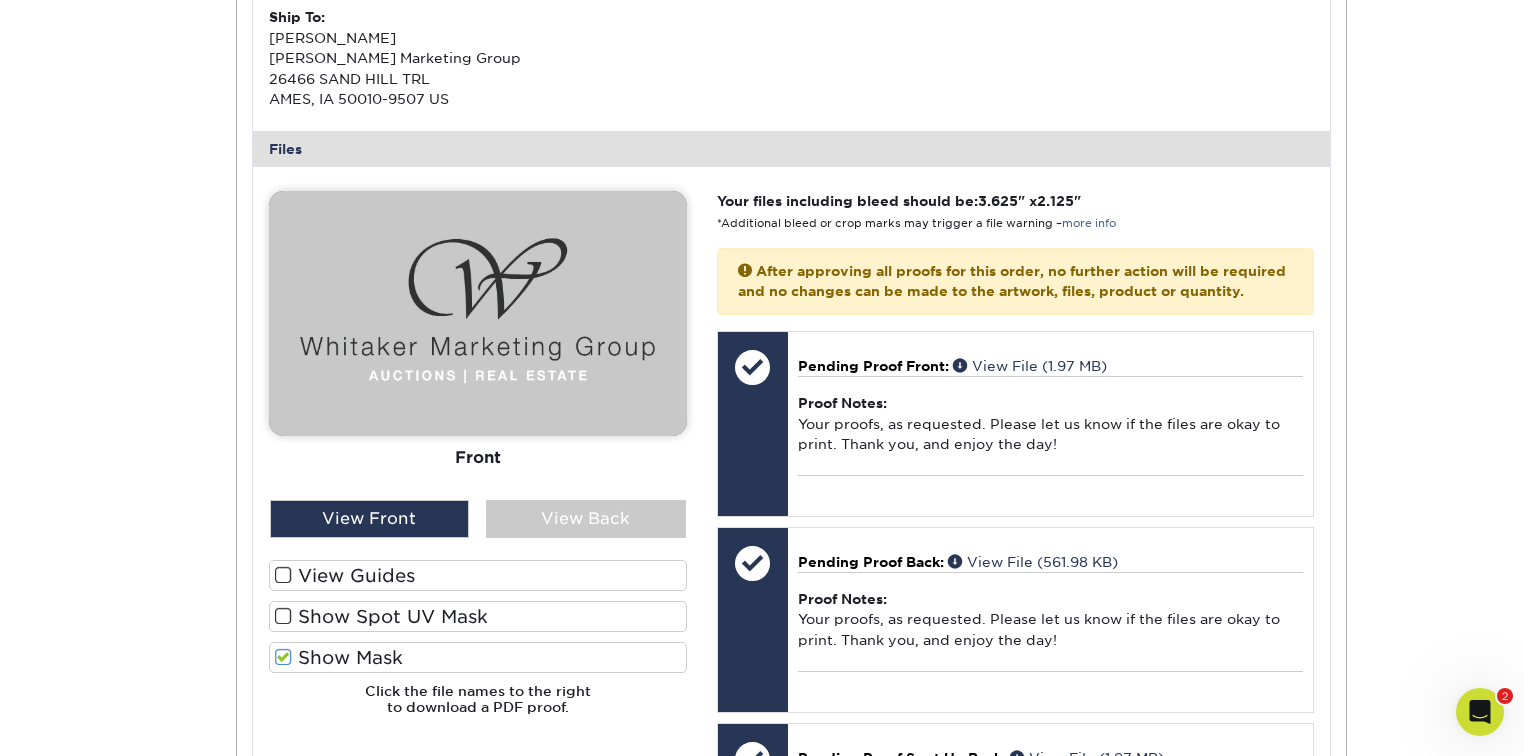 click at bounding box center (283, 657) 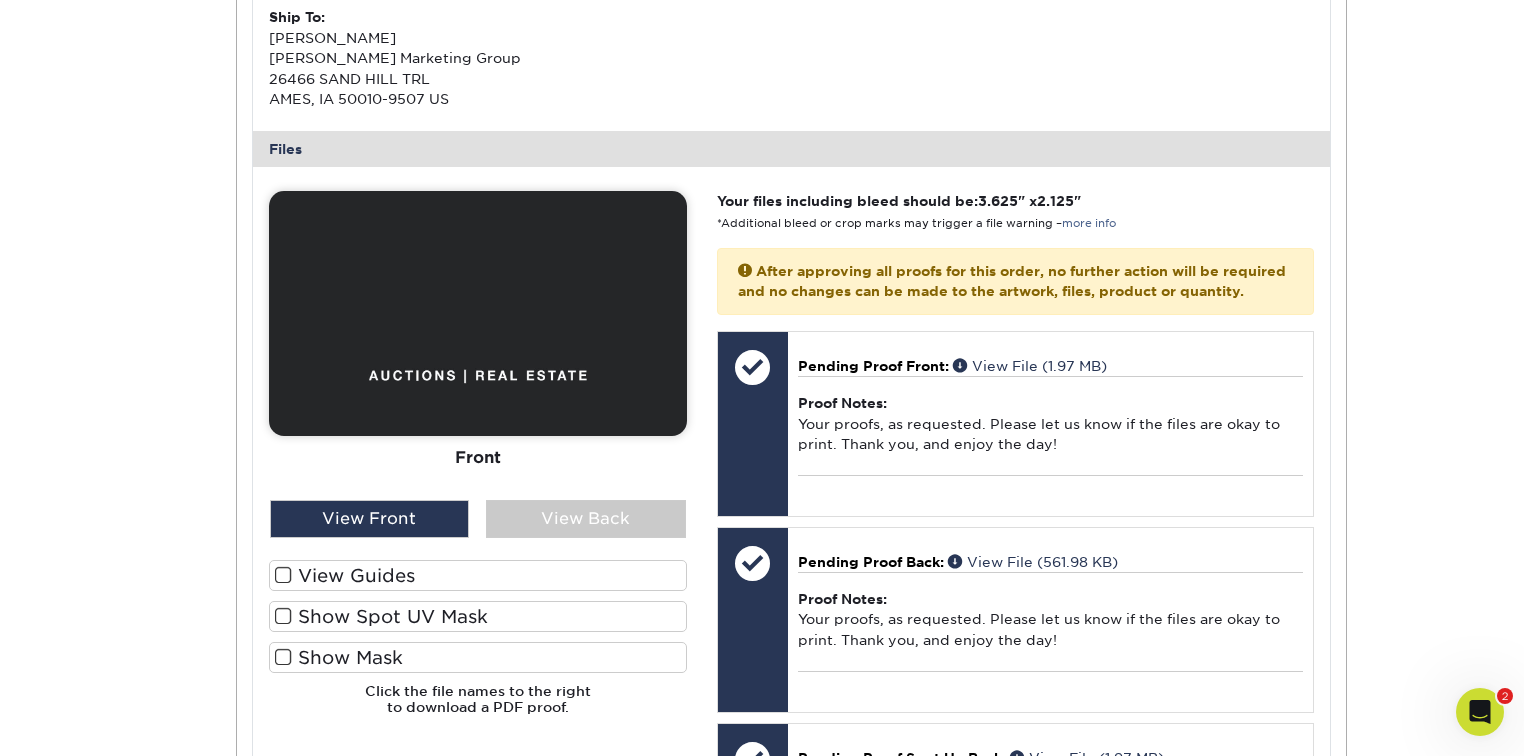 click at bounding box center [283, 616] 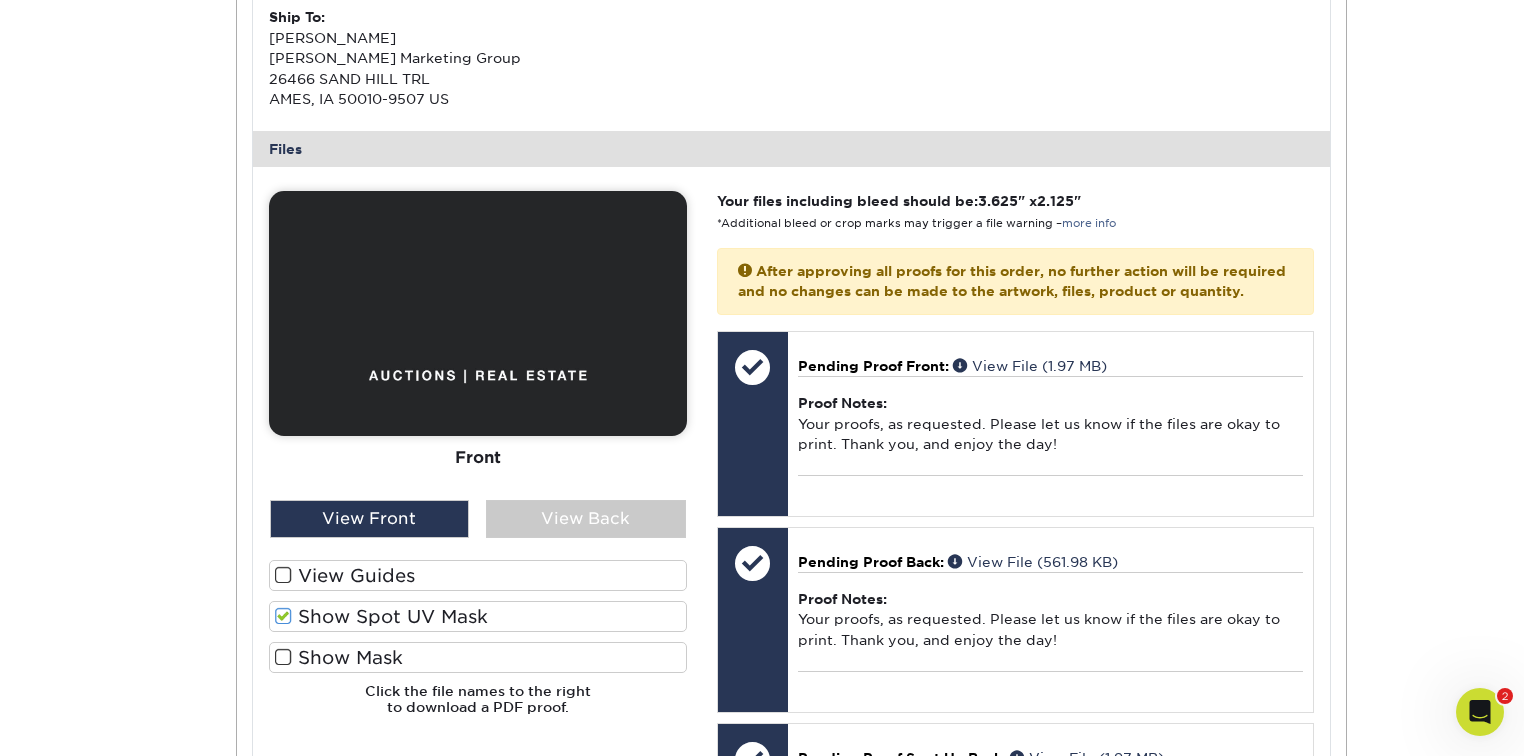 click at bounding box center (283, 616) 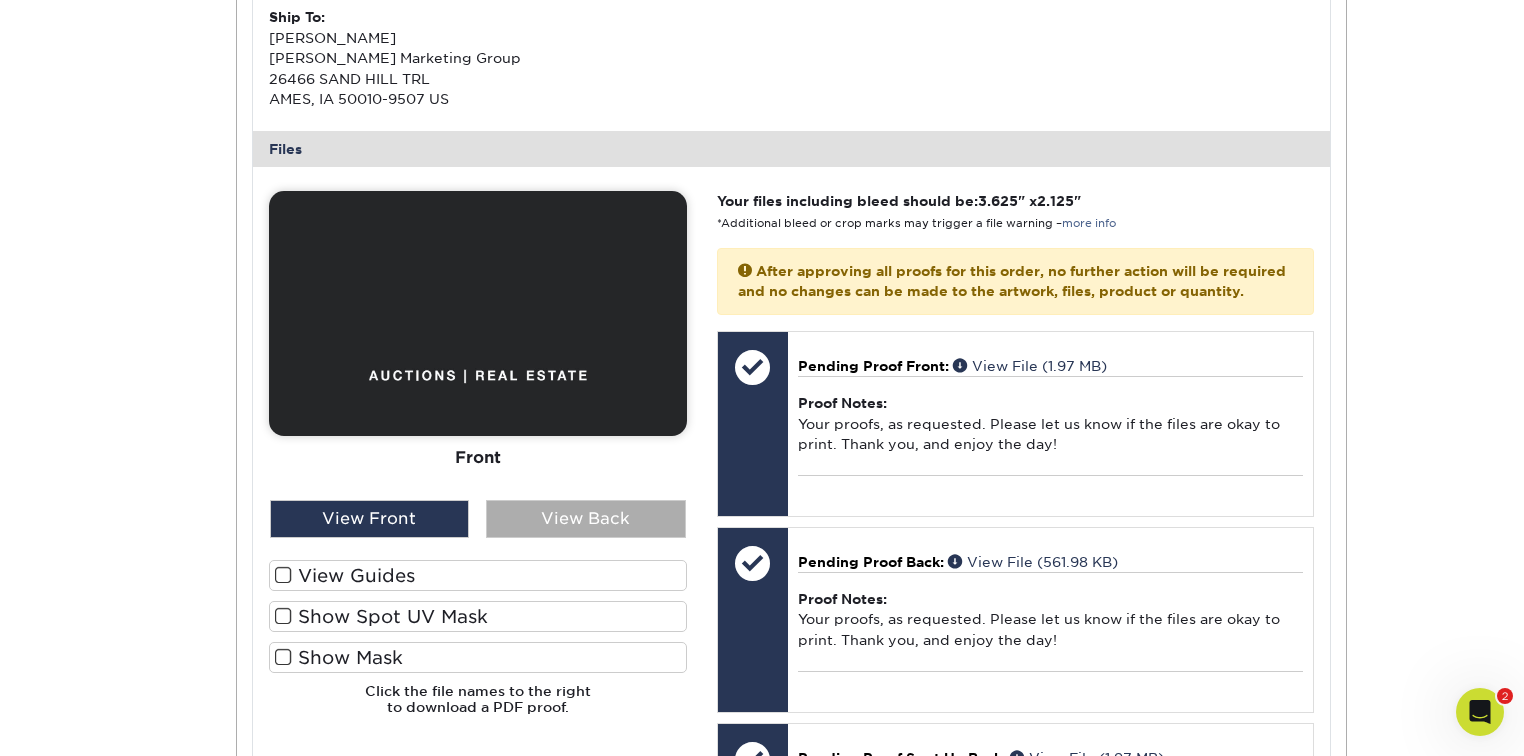 click on "View Back" at bounding box center (586, 519) 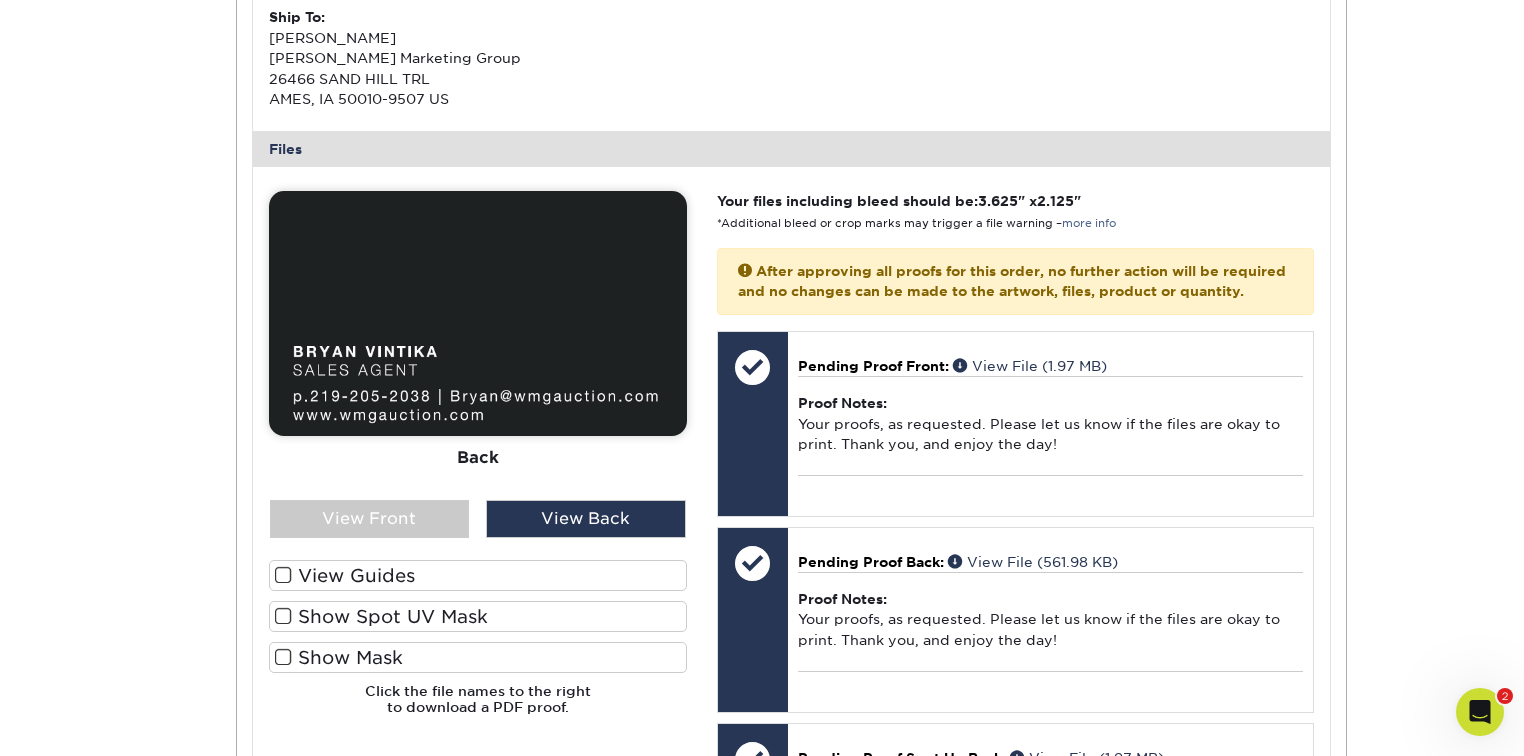 click at bounding box center [283, 657] 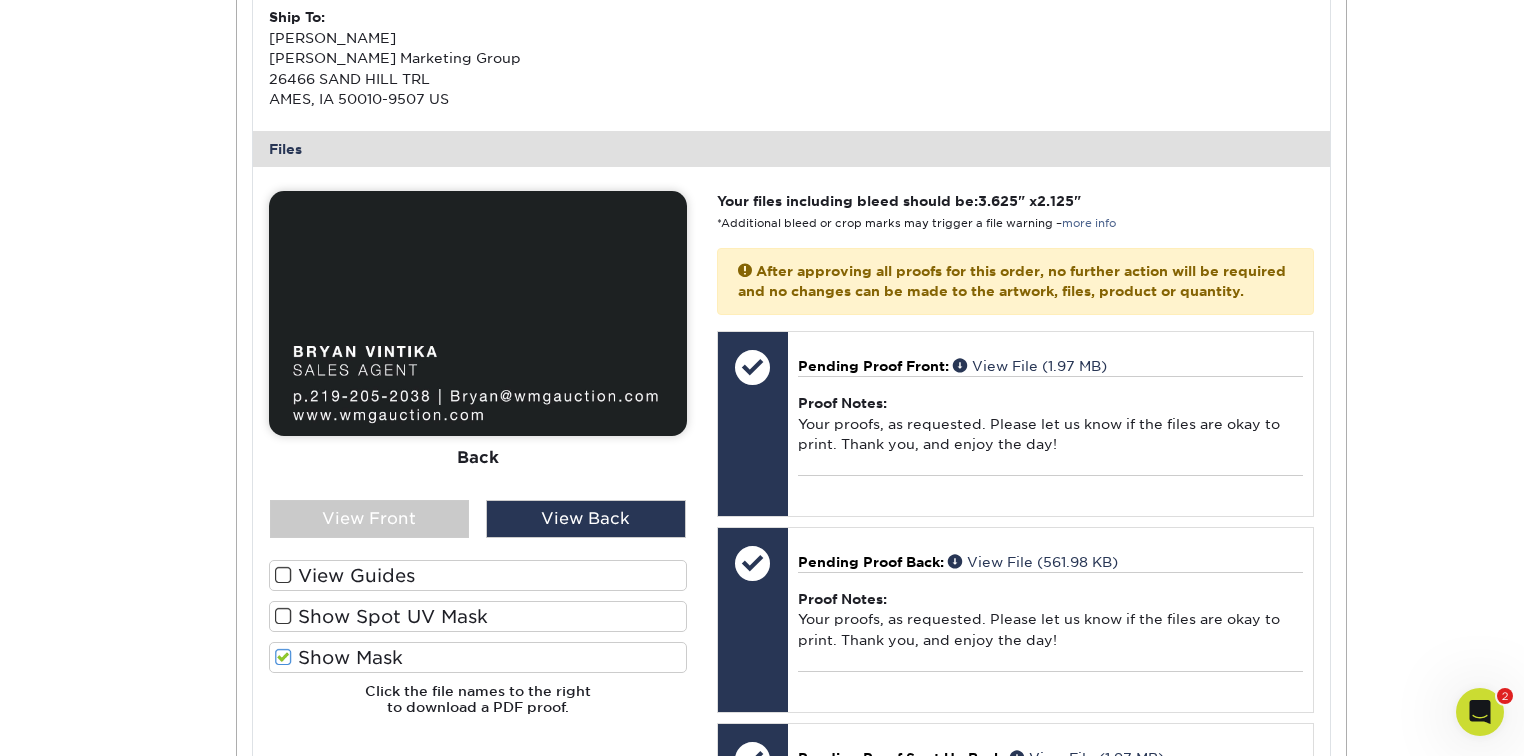 click at bounding box center [283, 657] 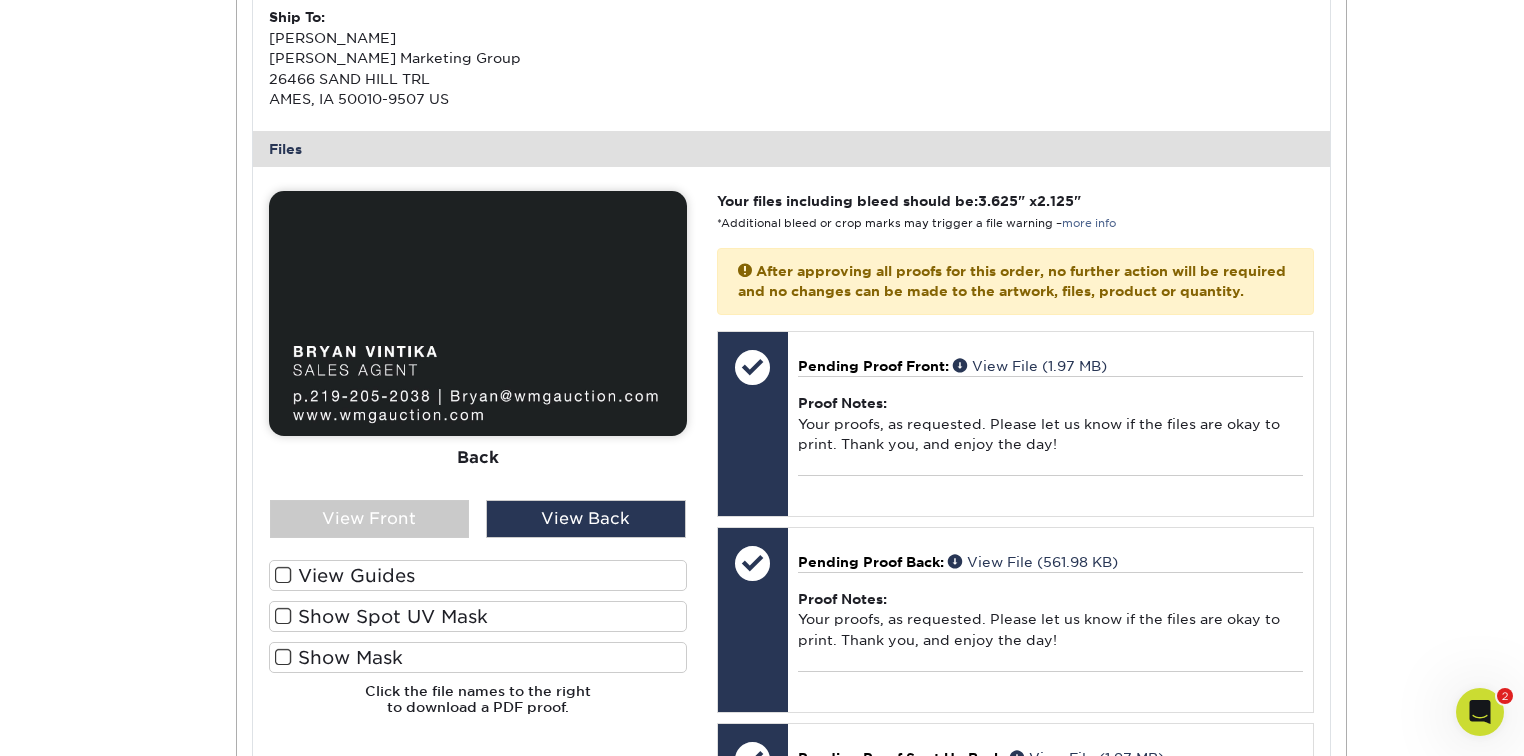click at bounding box center (283, 616) 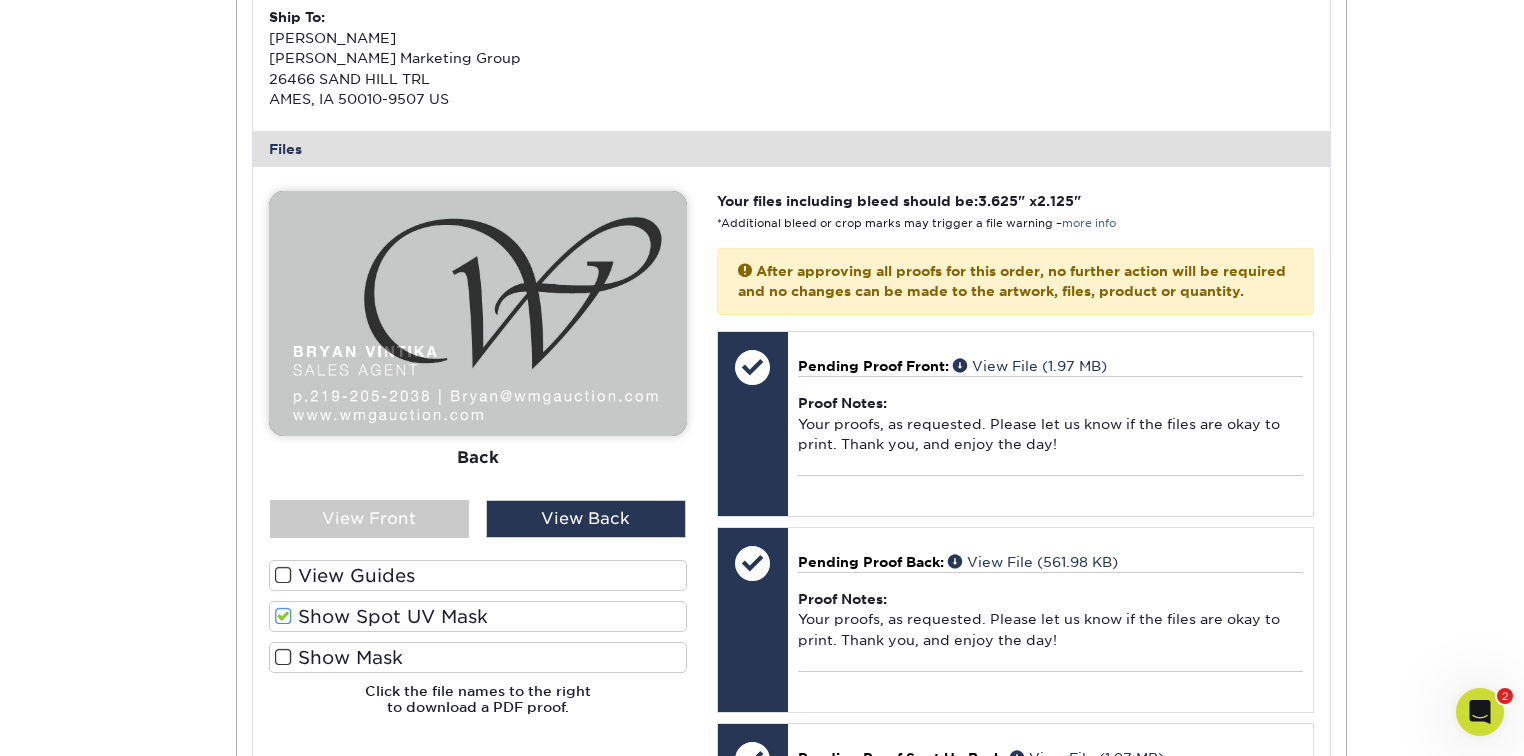 click at bounding box center (283, 616) 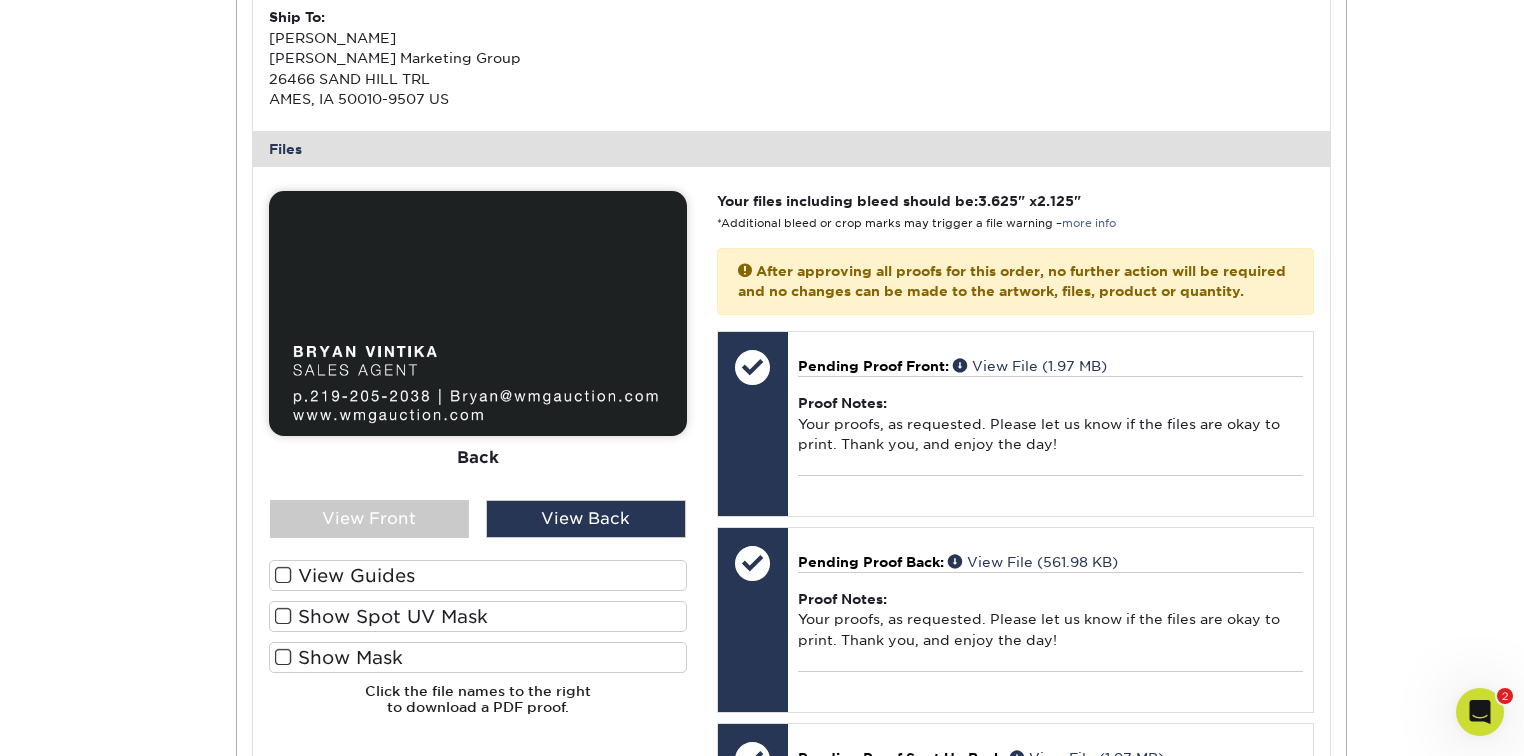 click at bounding box center (283, 616) 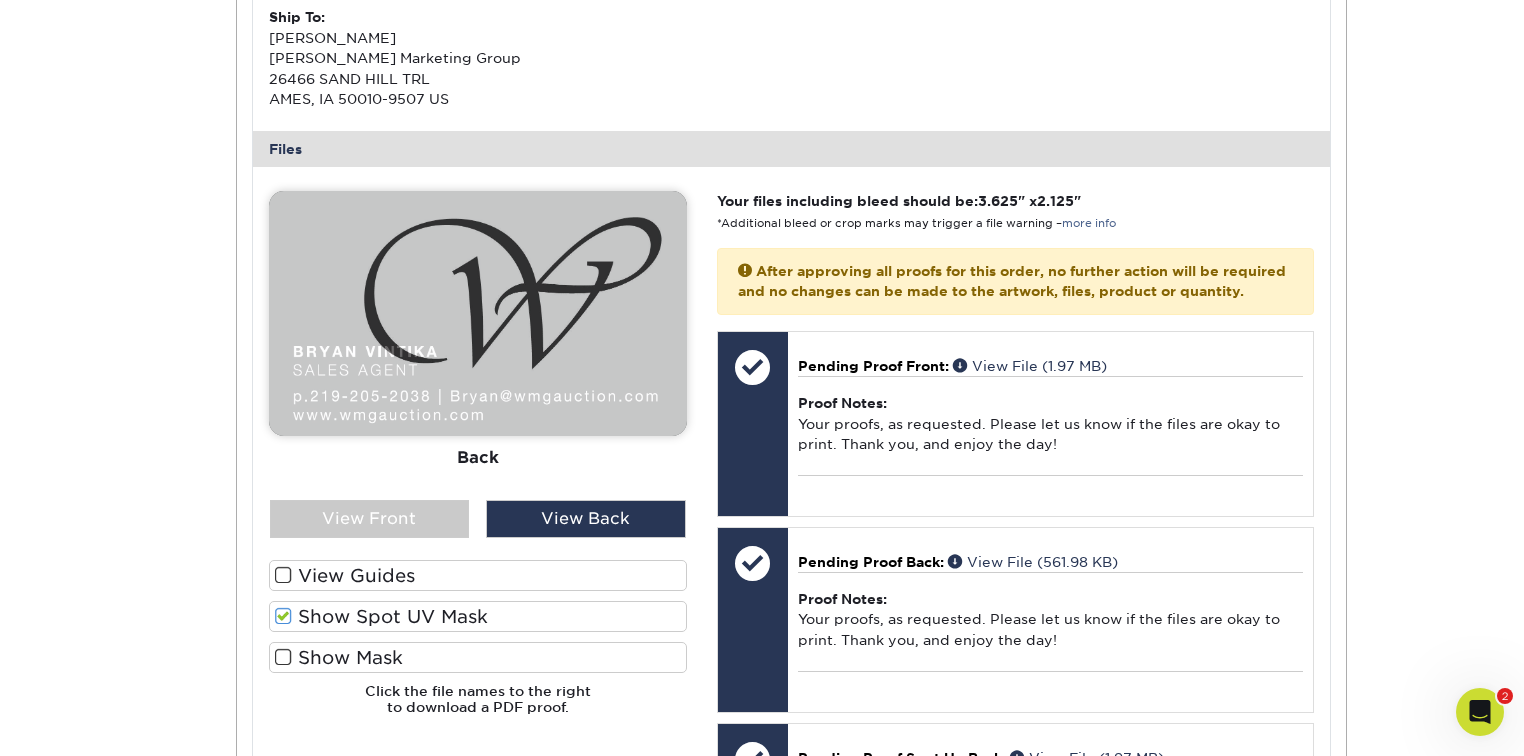 click at bounding box center [283, 616] 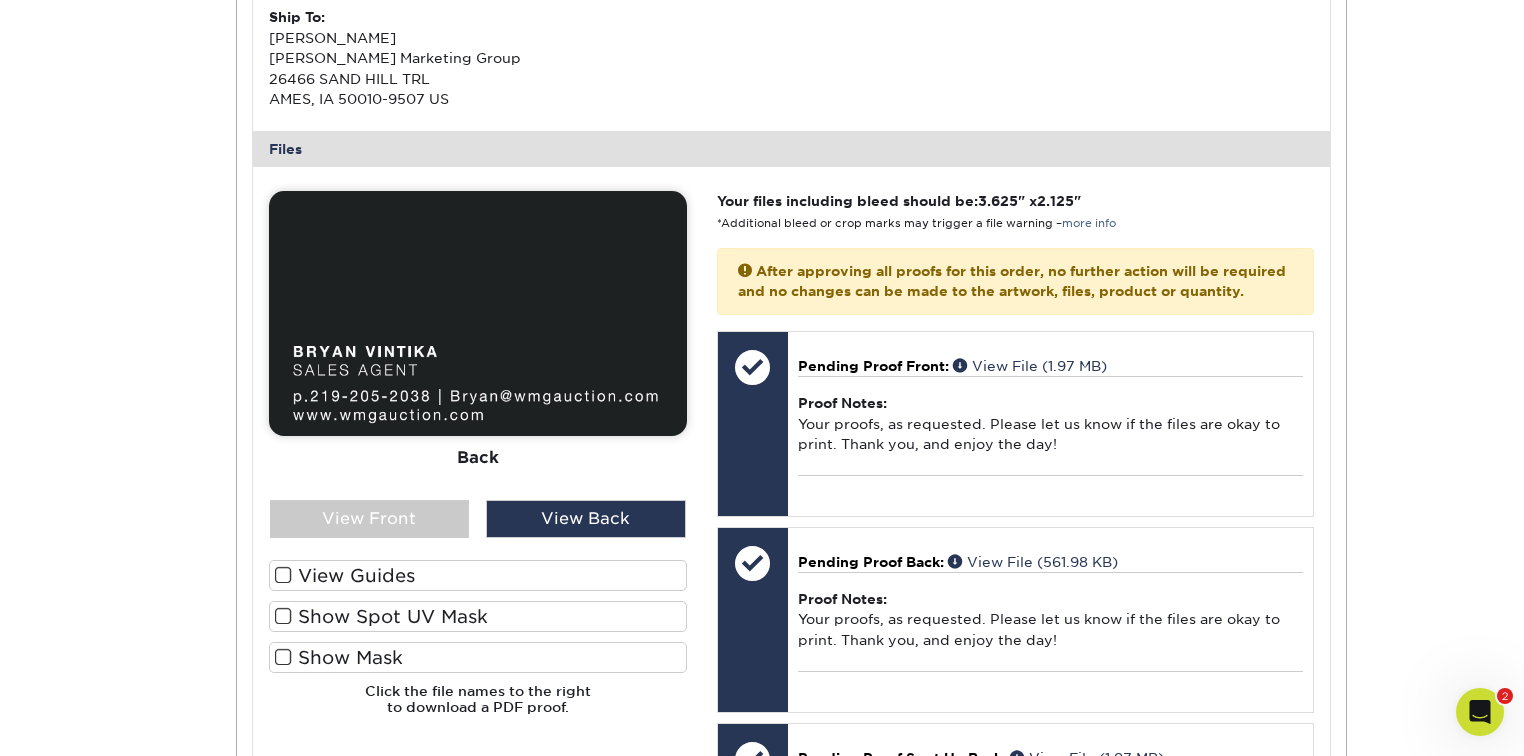 click on "Show Spot UV Mask" at bounding box center [478, 616] 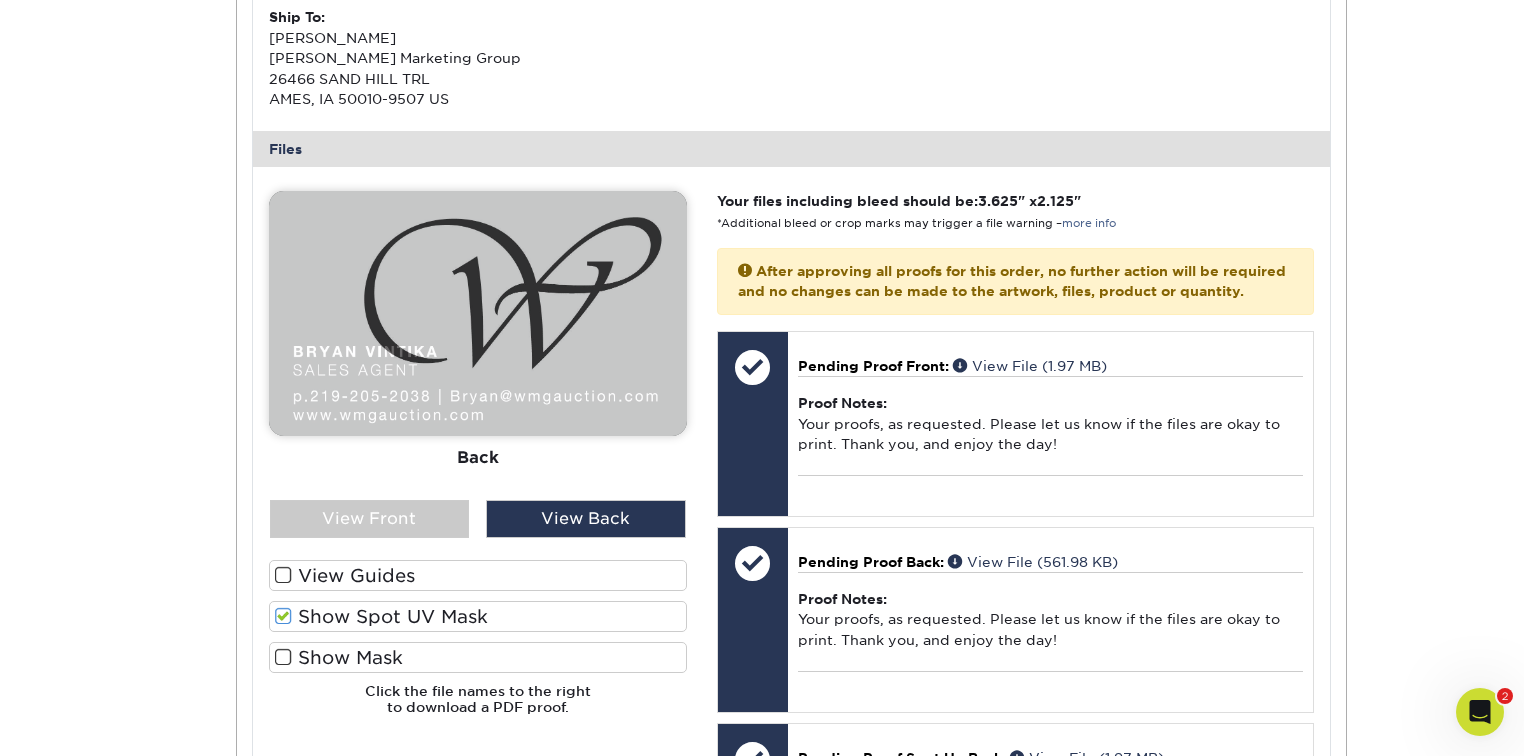 click on "Show Mask" at bounding box center (478, 657) 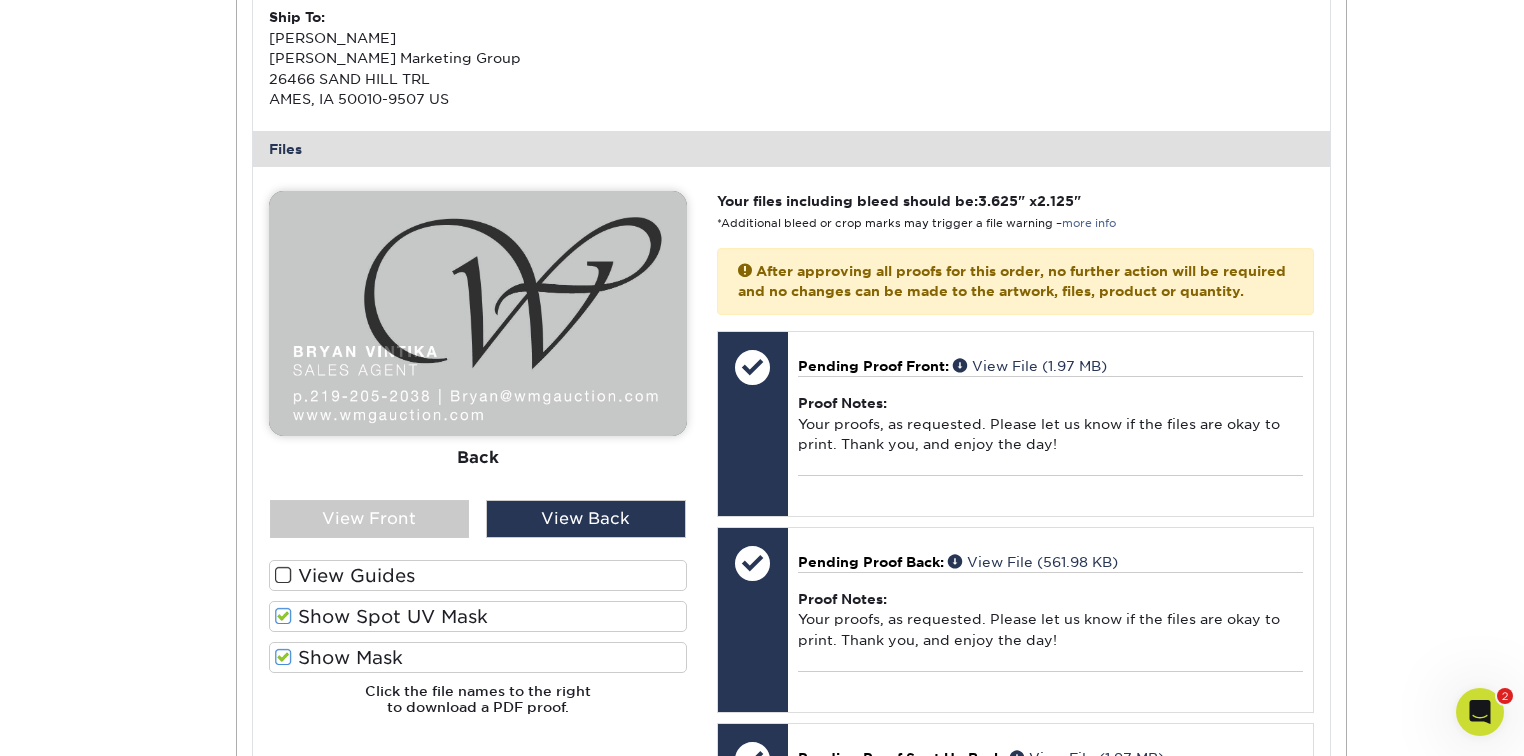 click on "Show Mask" at bounding box center (478, 657) 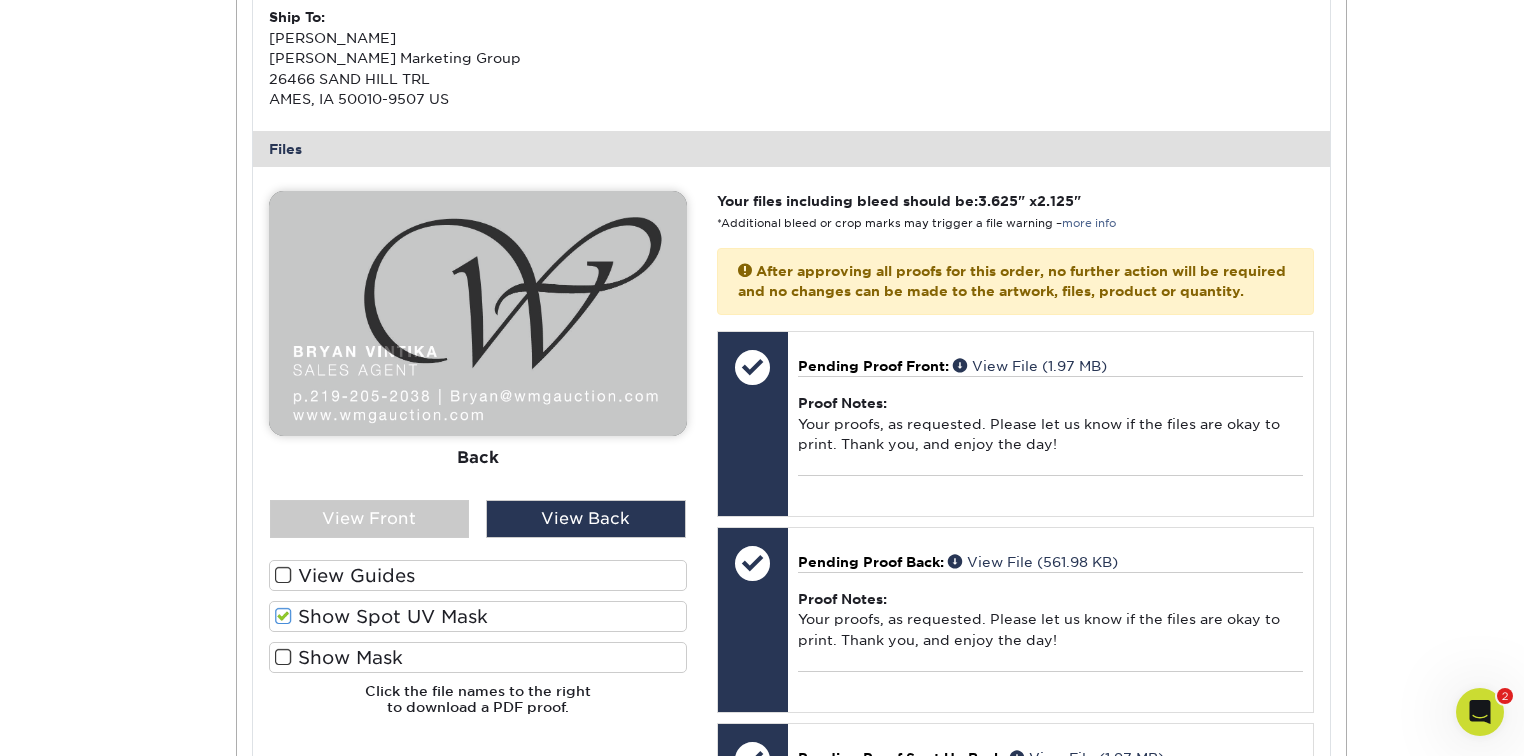 click on "Show Spot UV Mask" at bounding box center (478, 616) 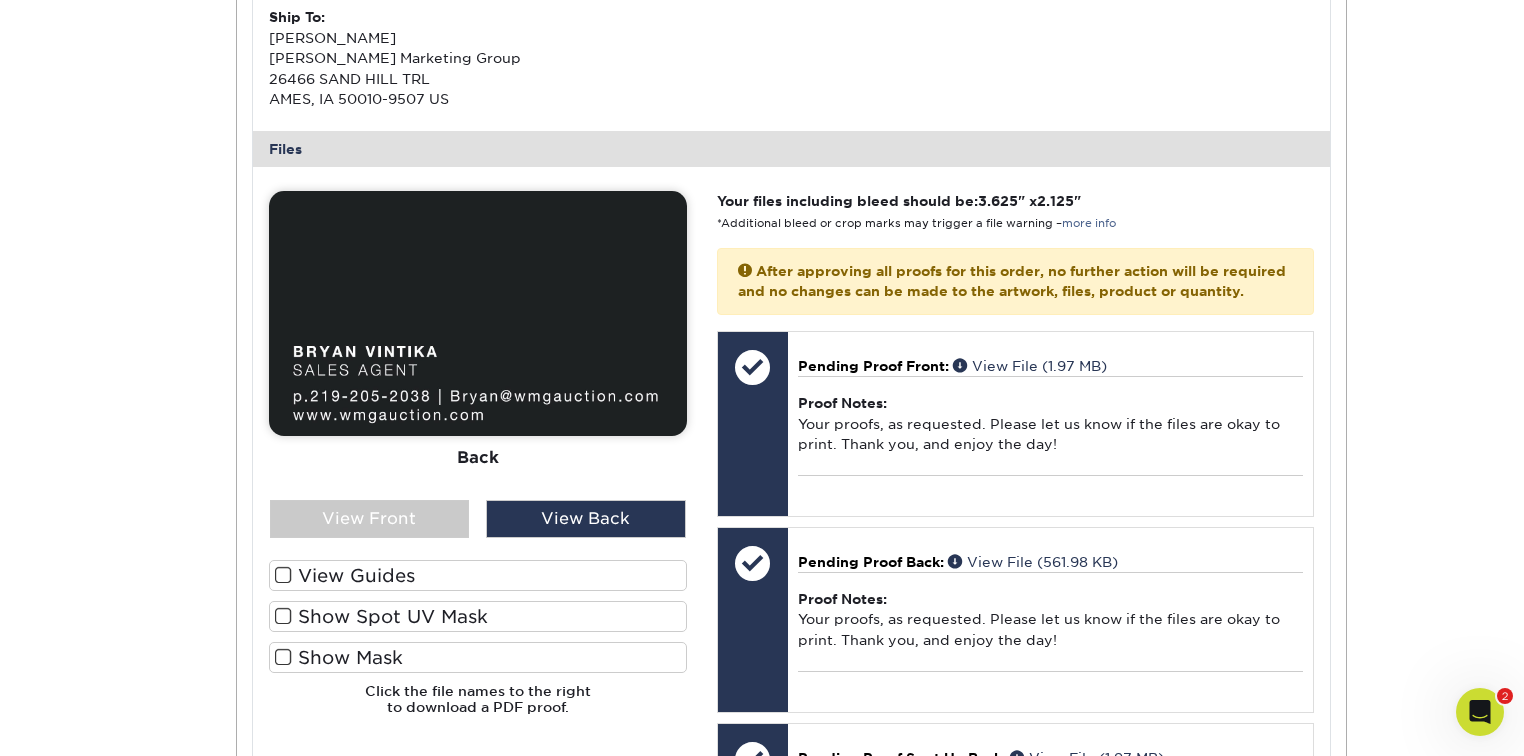 click on "View Guides" at bounding box center [478, 575] 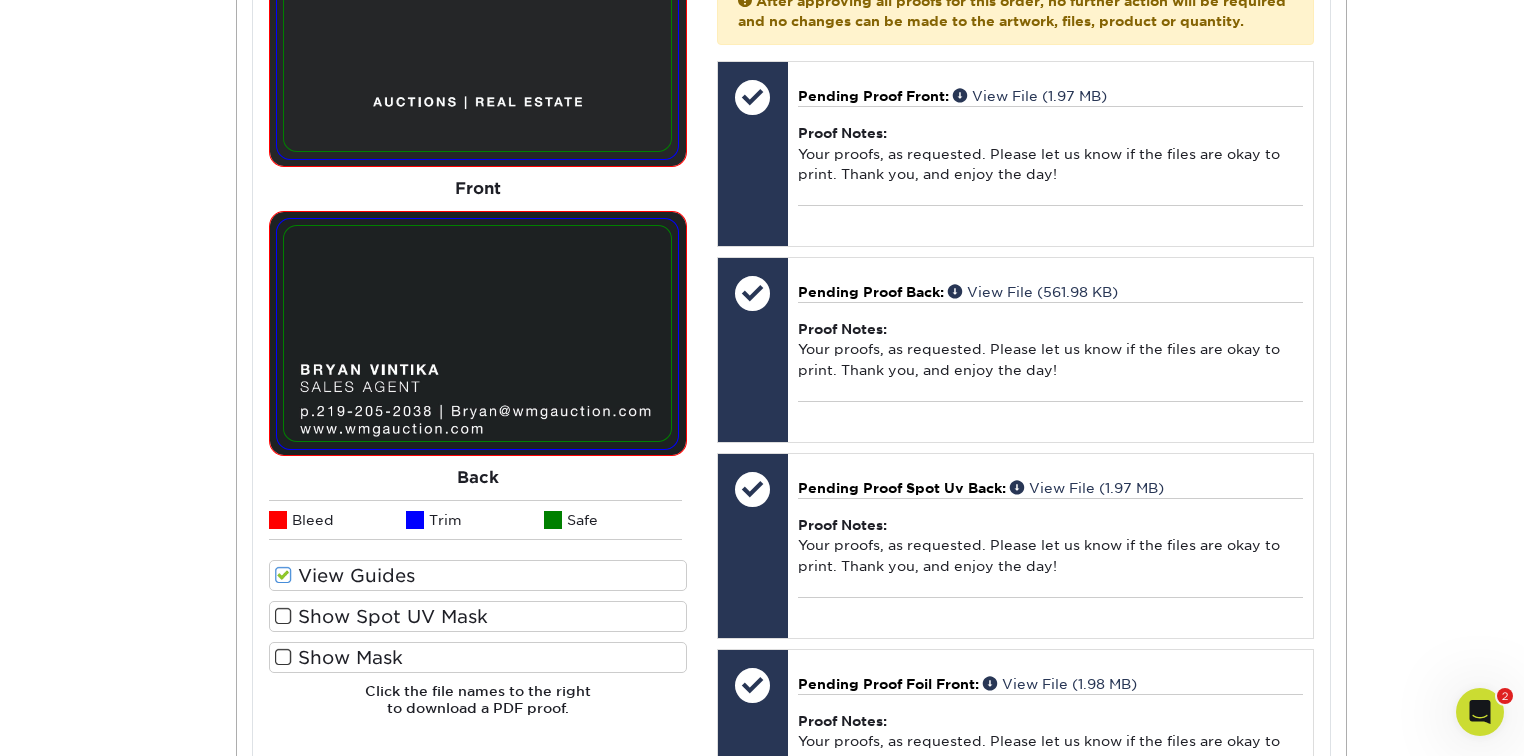 click on "View Guides" at bounding box center [478, 575] 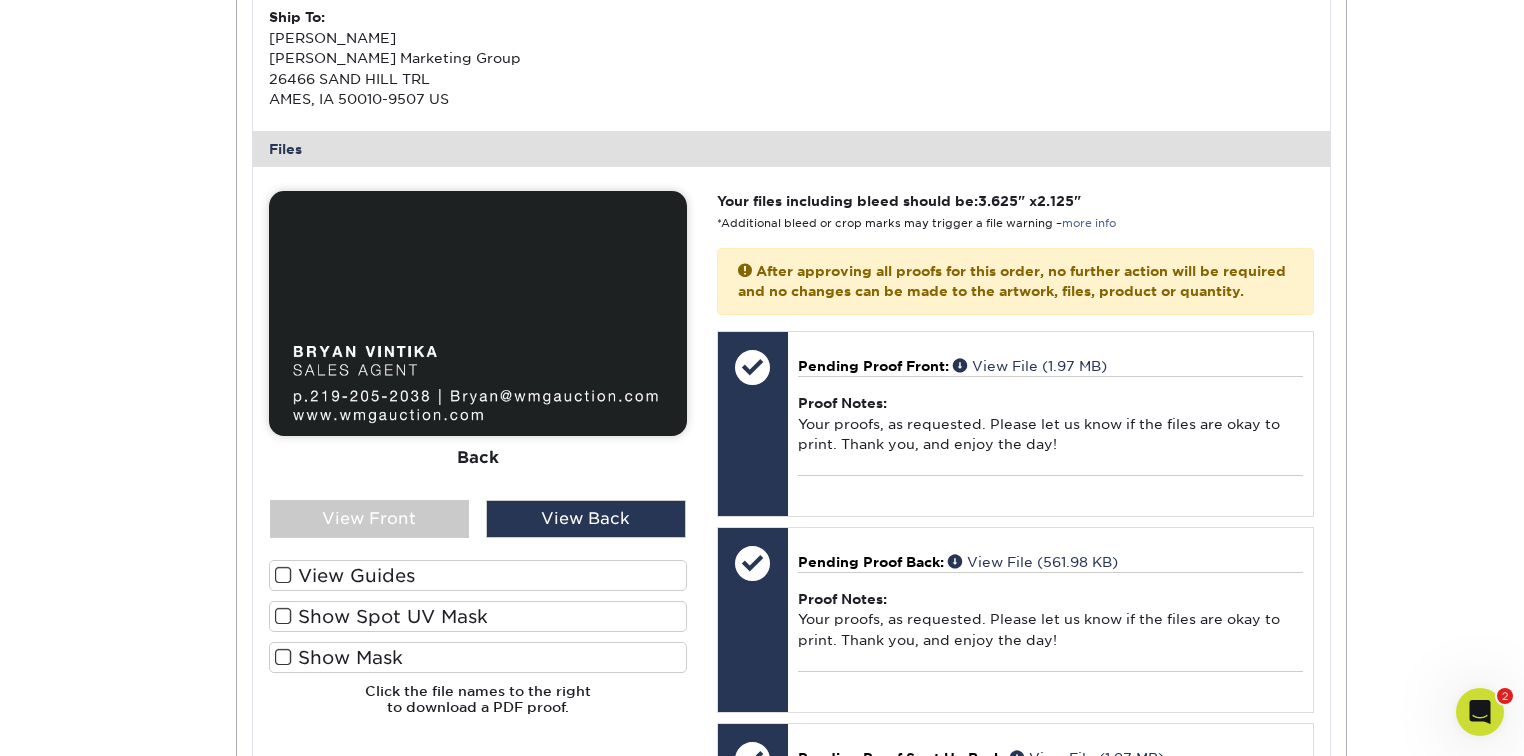 click on "View Guides" at bounding box center [478, 575] 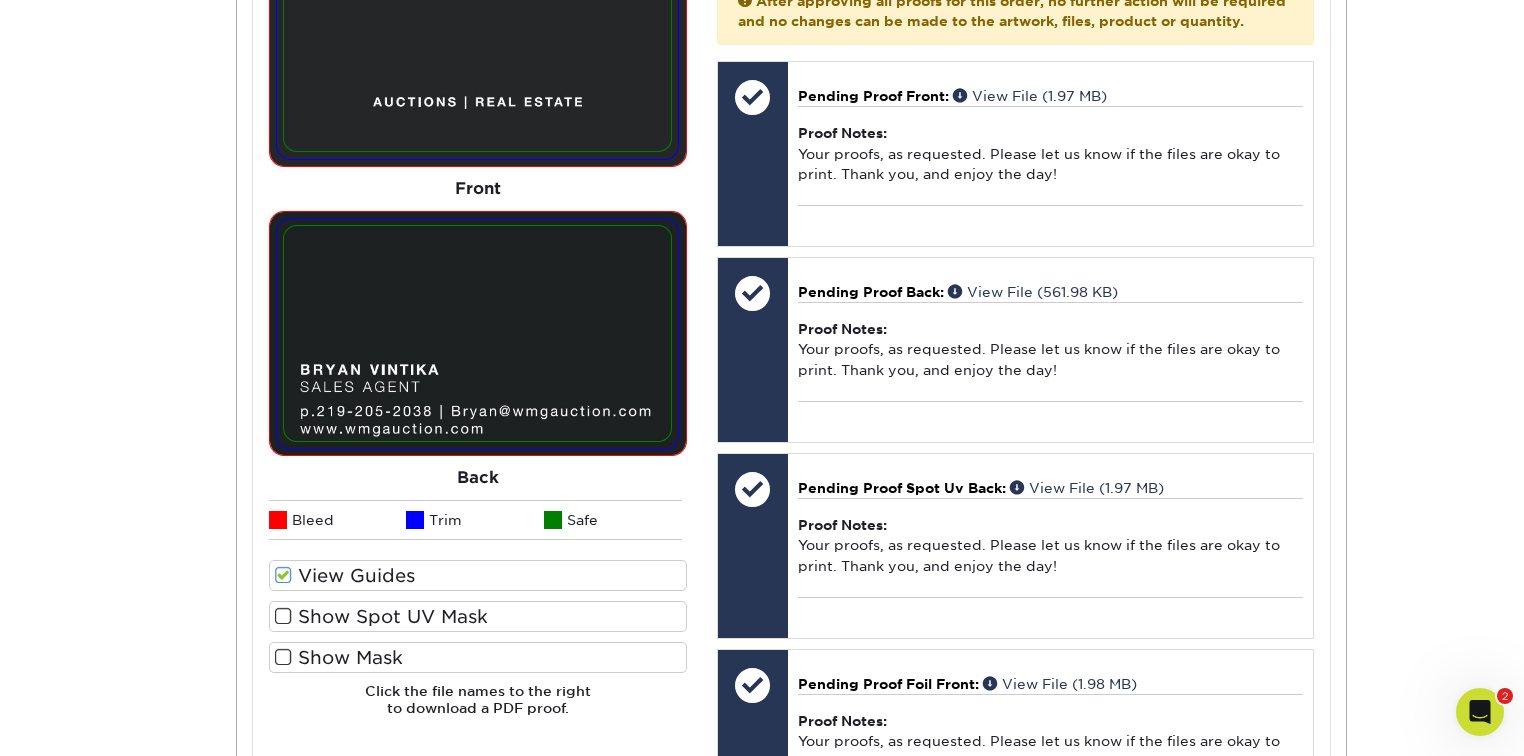 click on "View Guides" at bounding box center [478, 575] 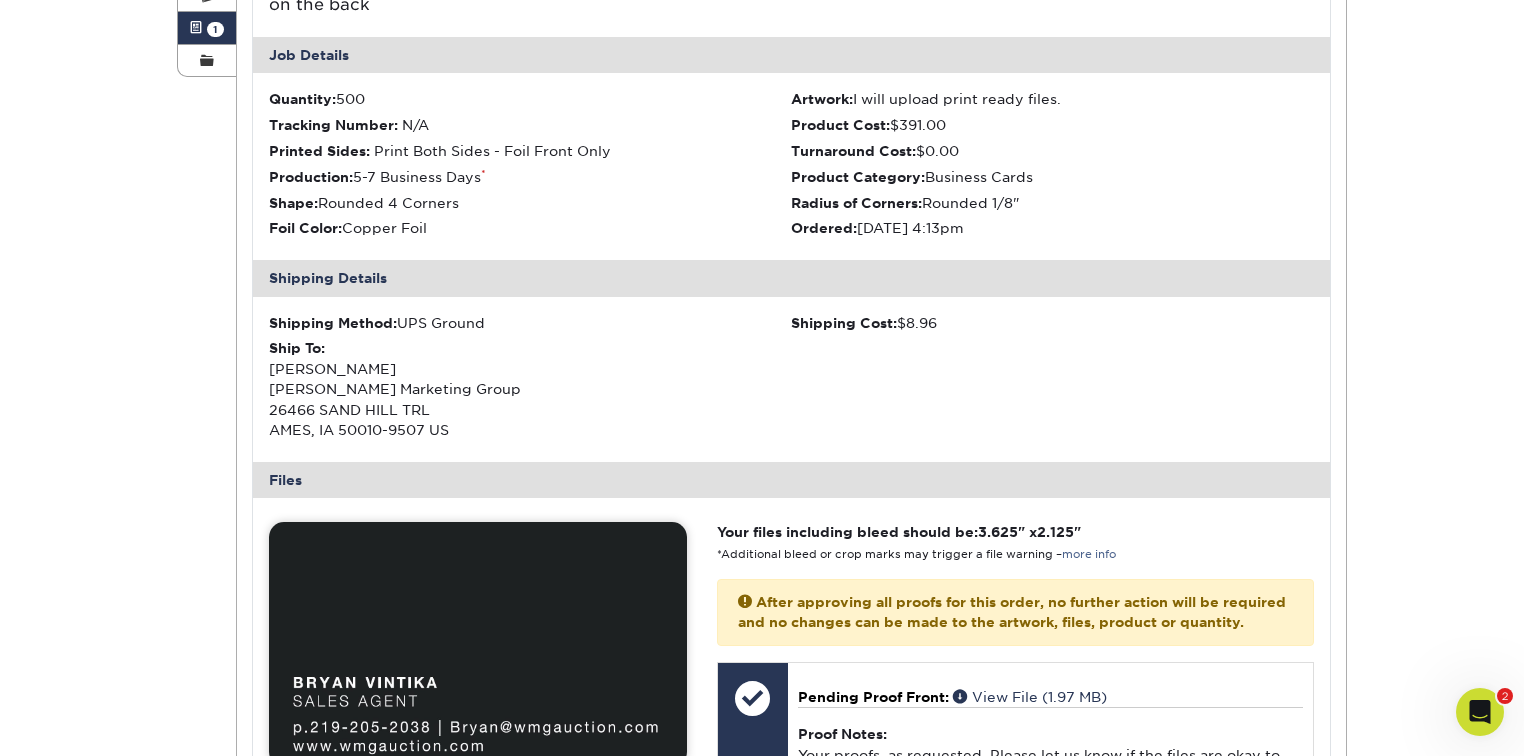 scroll, scrollTop: 0, scrollLeft: 0, axis: both 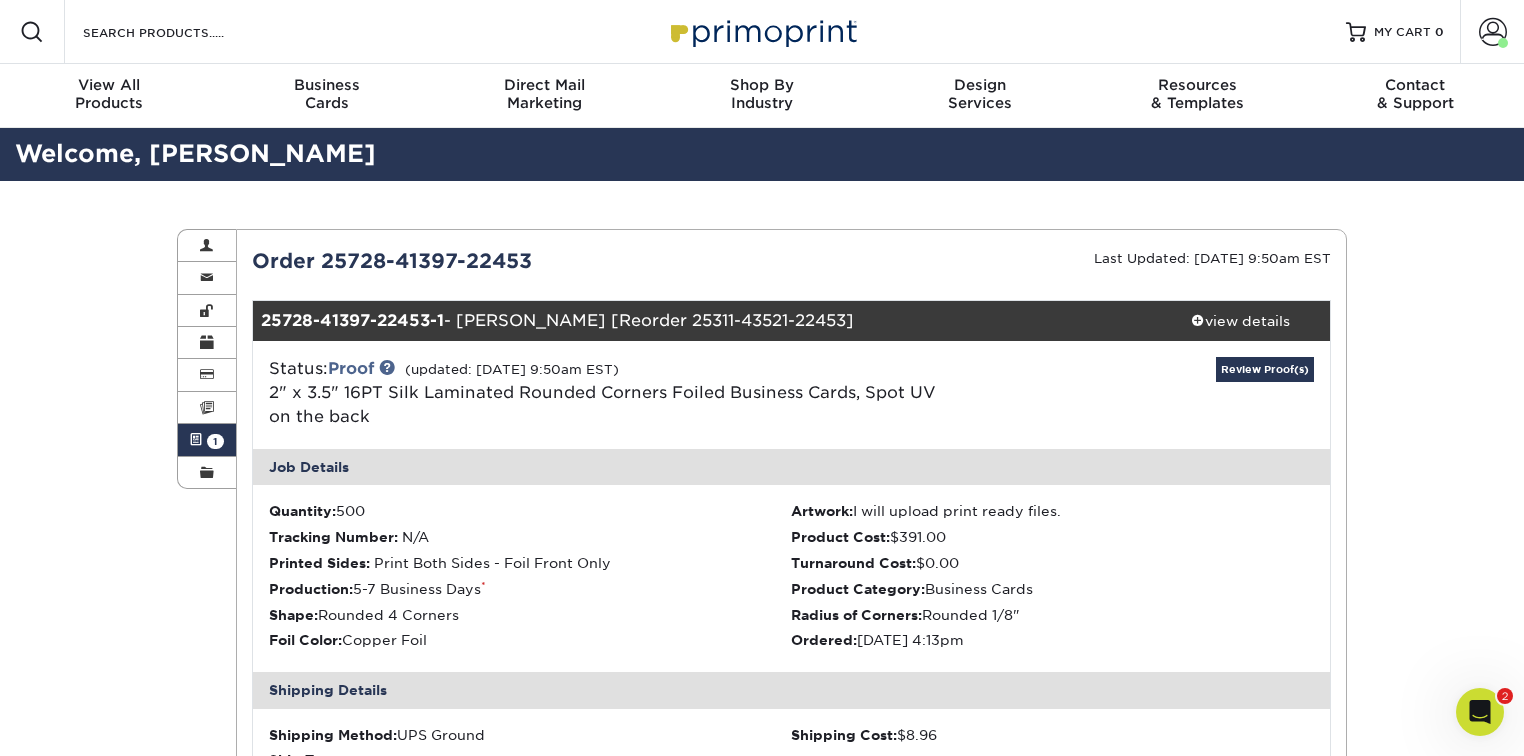 click on "Active Orders   1" at bounding box center (207, 440) 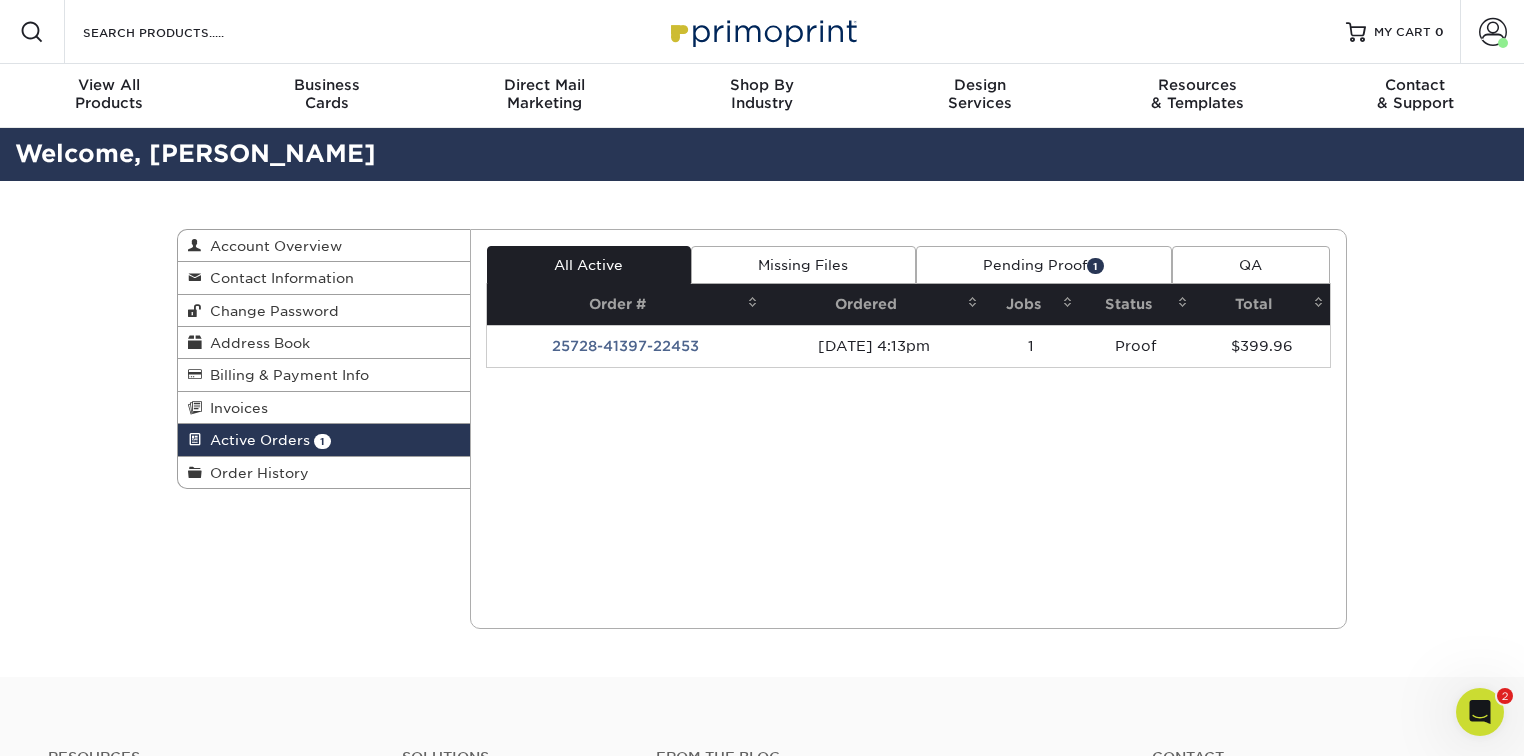 click on "Pending Proof  1" at bounding box center [1044, 265] 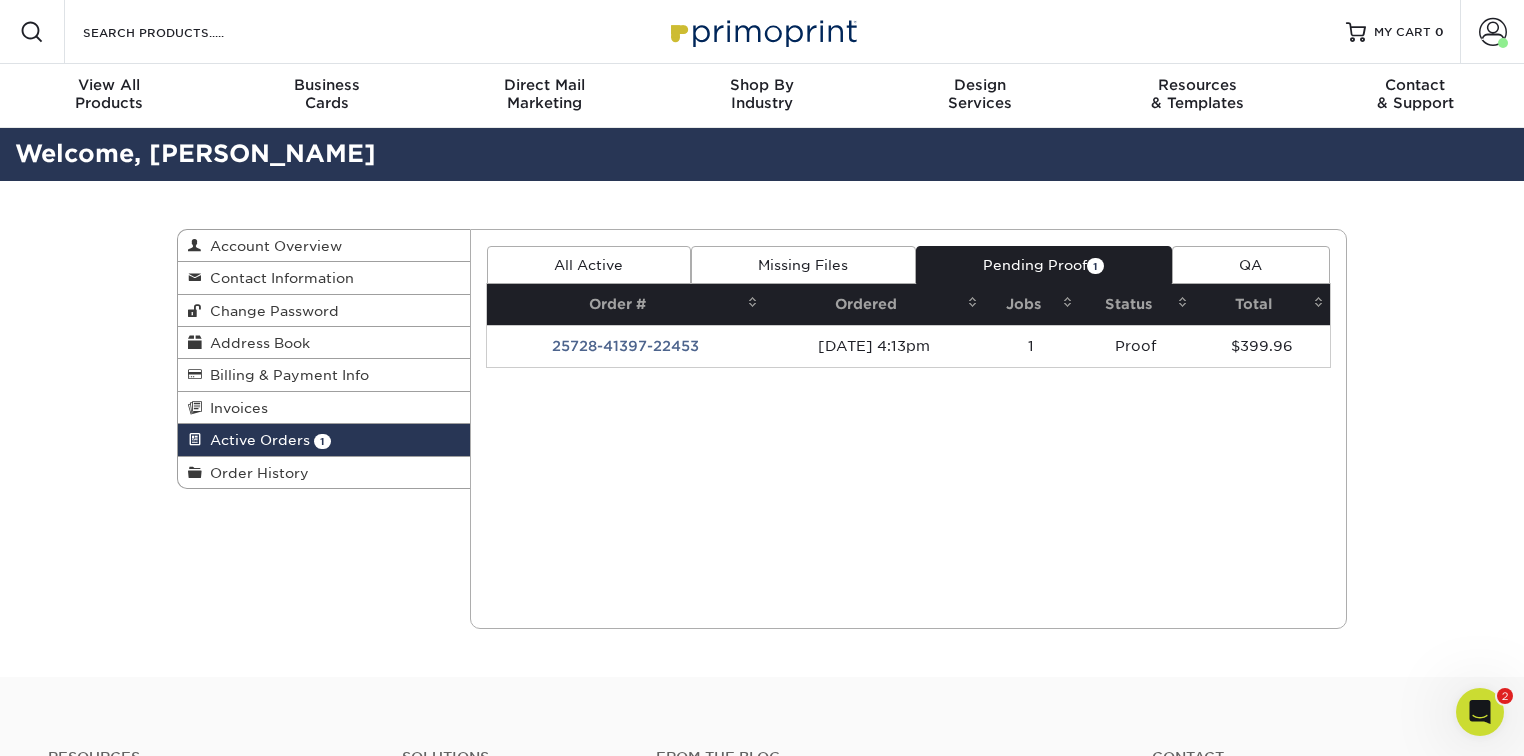 click on "25728-41397-22453" at bounding box center (626, 346) 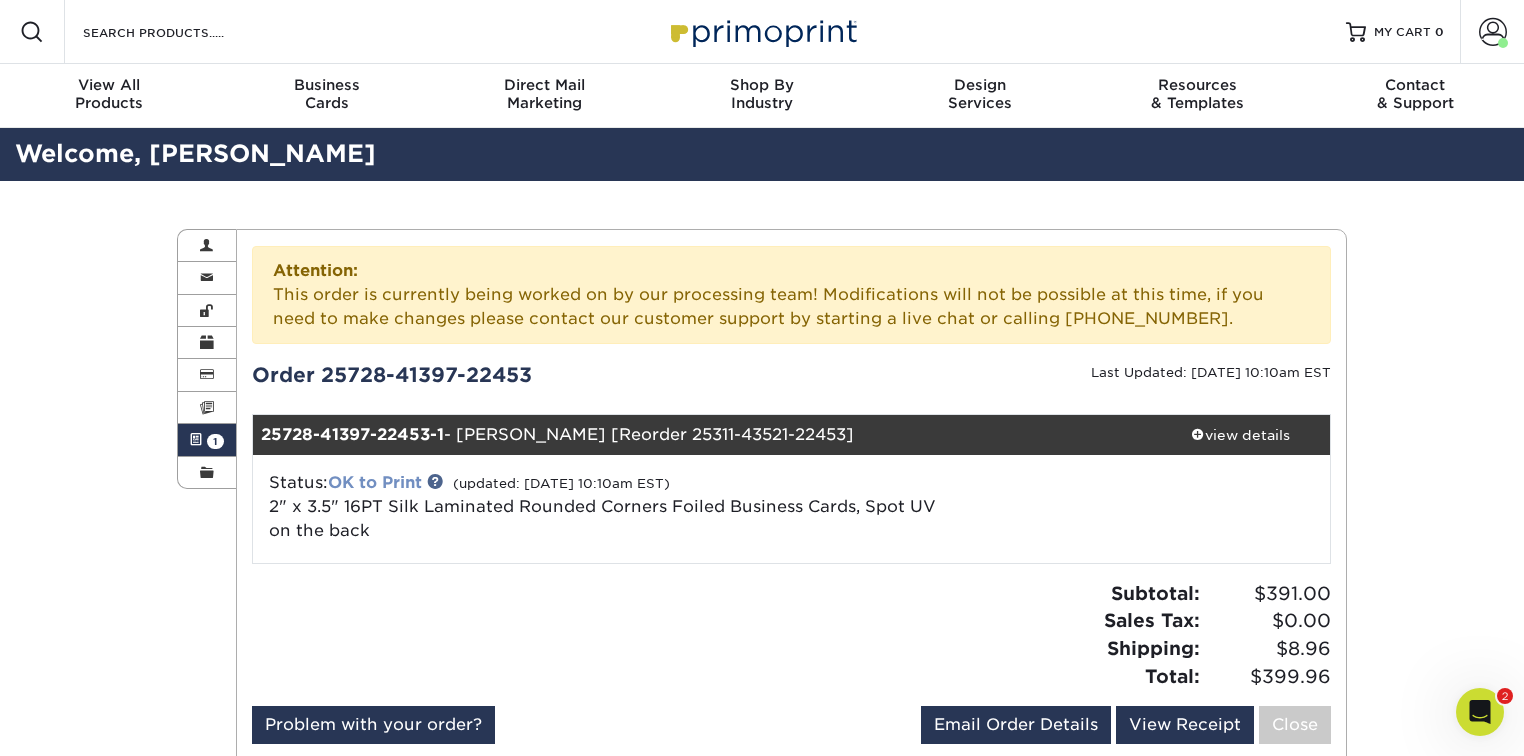 click on "OK to Print" at bounding box center [375, 482] 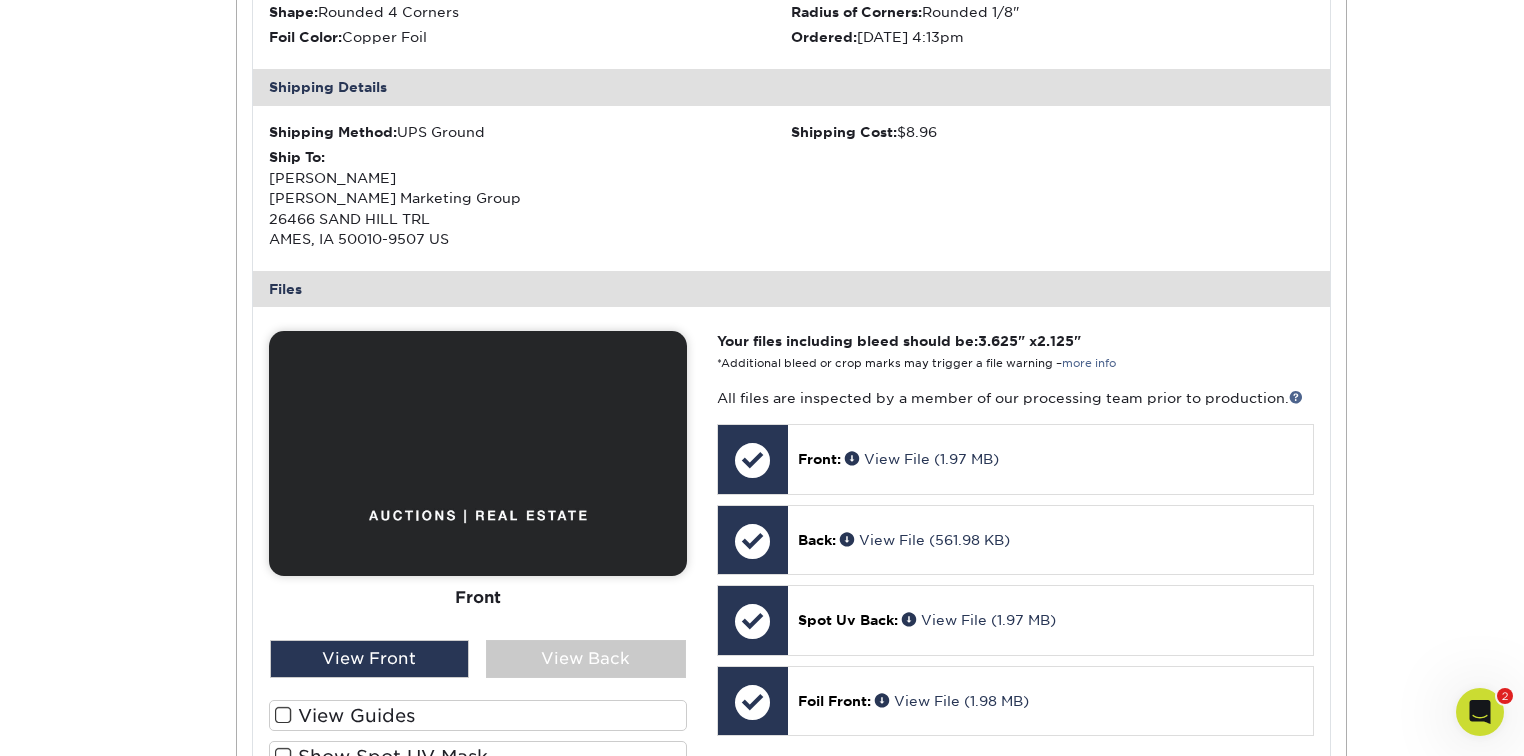 scroll, scrollTop: 0, scrollLeft: 0, axis: both 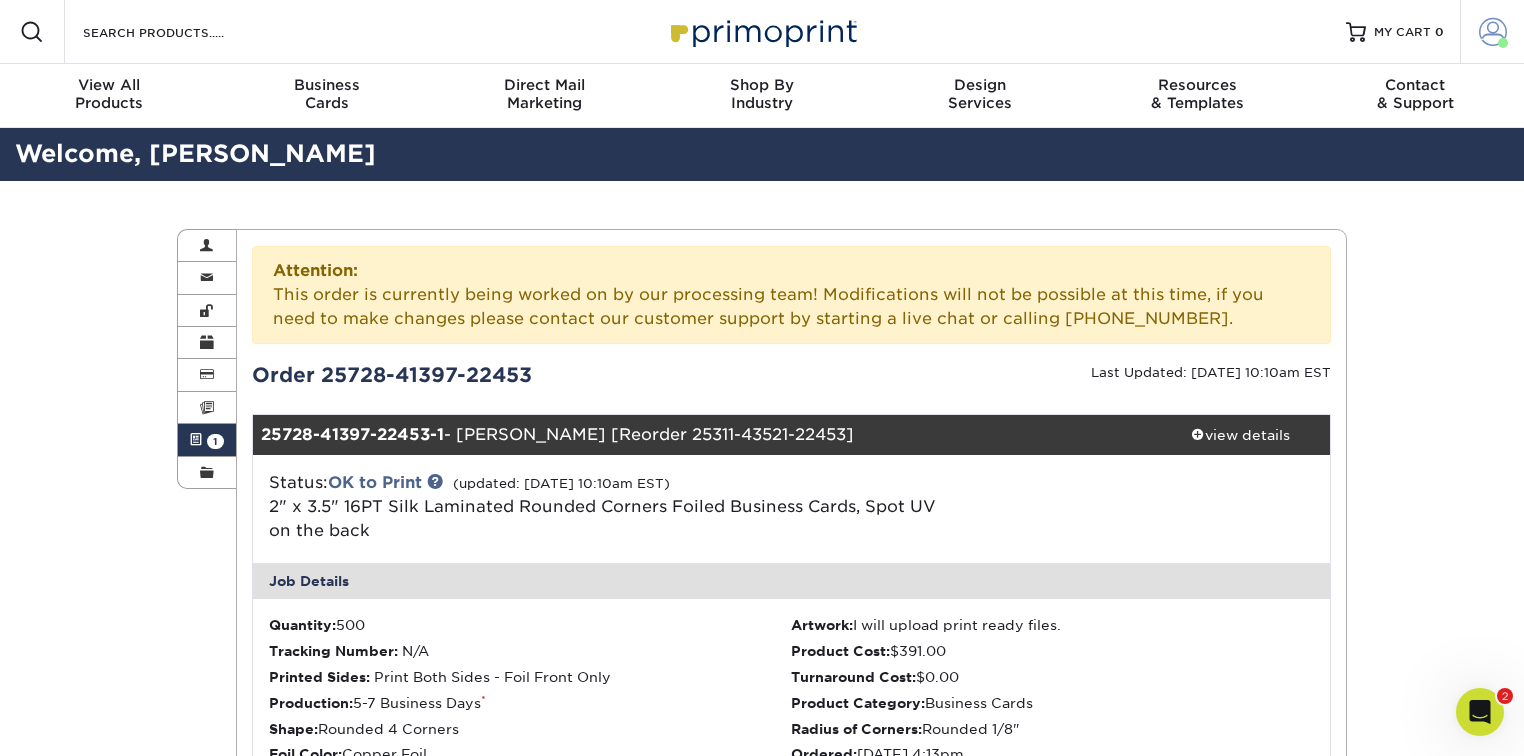 click at bounding box center [1493, 32] 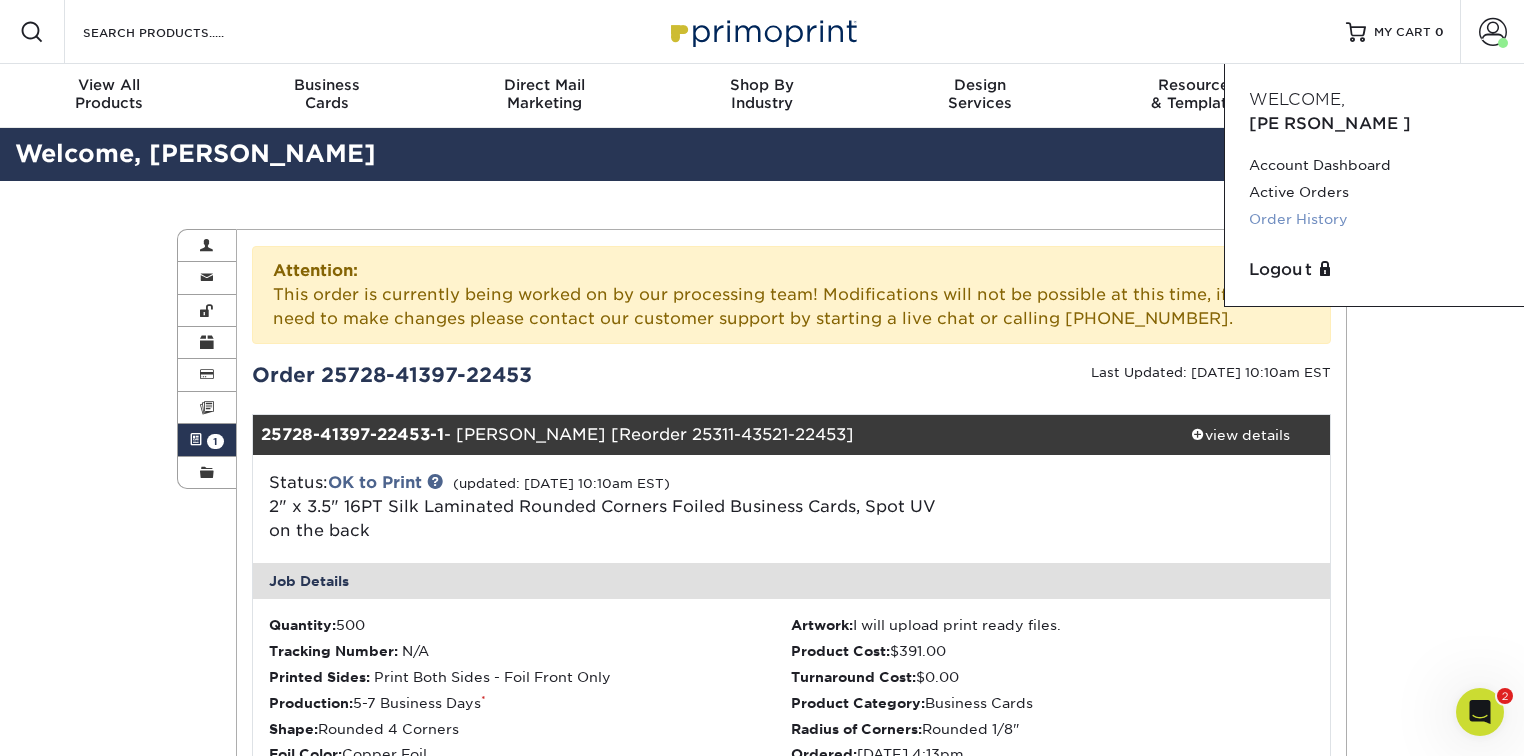 click on "Order History" at bounding box center [1374, 219] 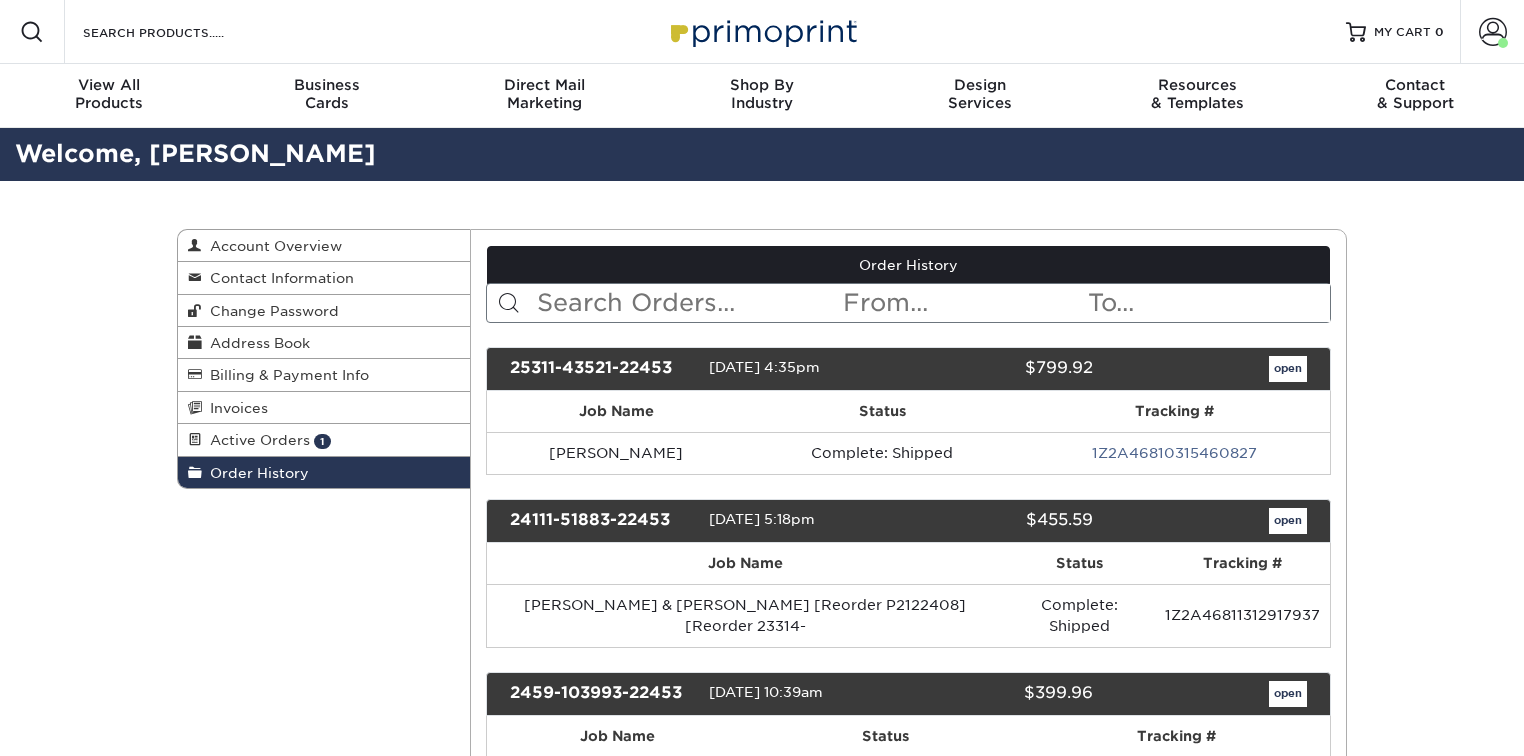 scroll, scrollTop: 0, scrollLeft: 0, axis: both 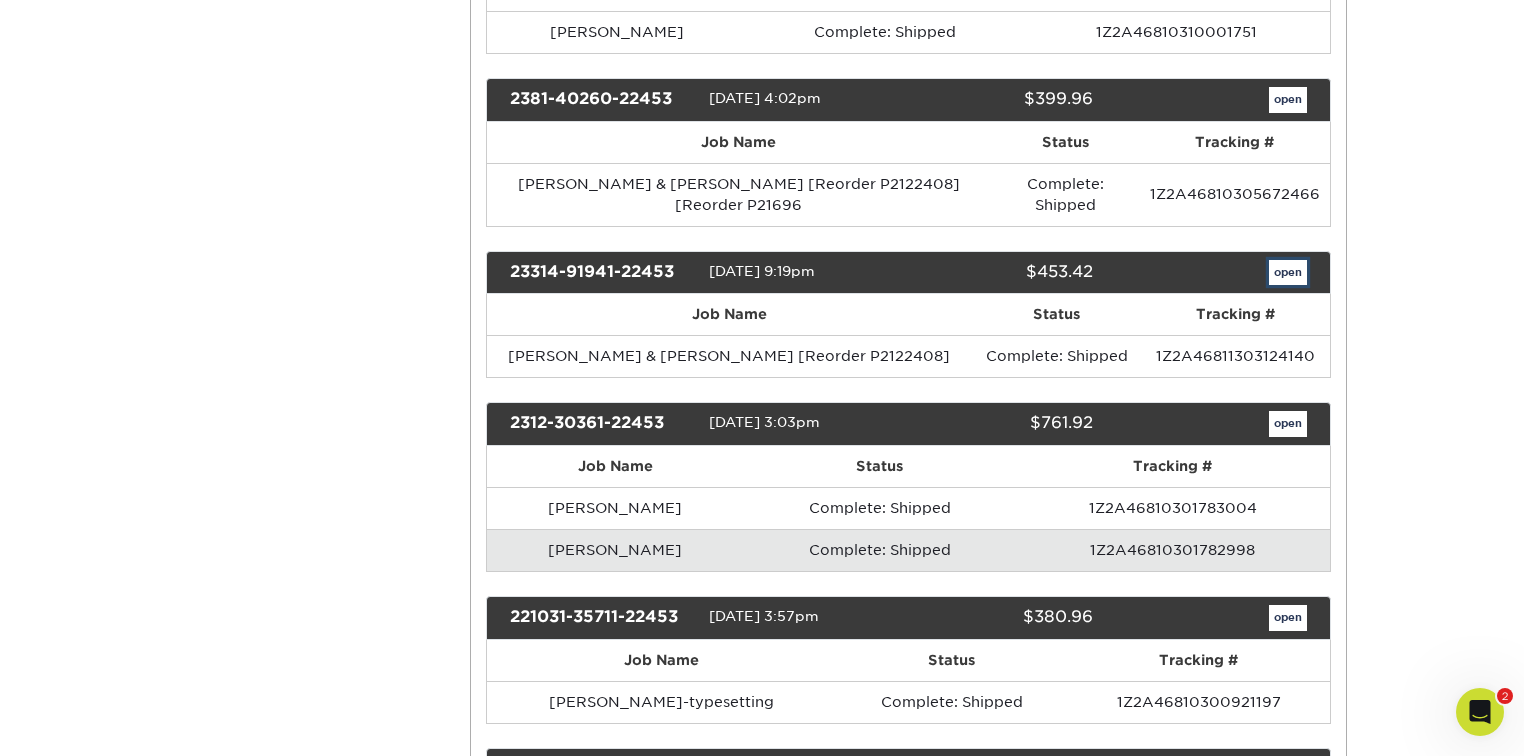 click on "open" at bounding box center (1288, 273) 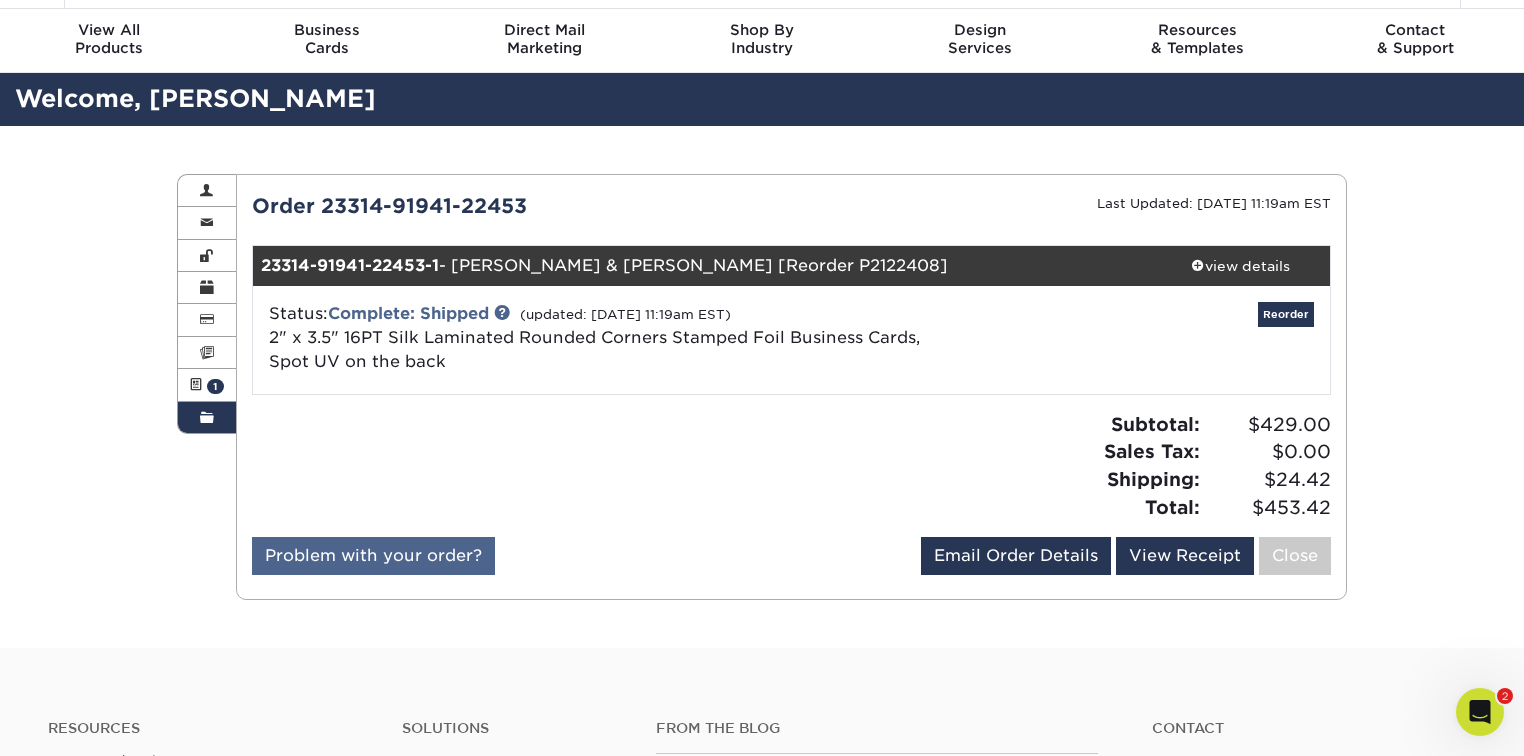 scroll, scrollTop: 107, scrollLeft: 0, axis: vertical 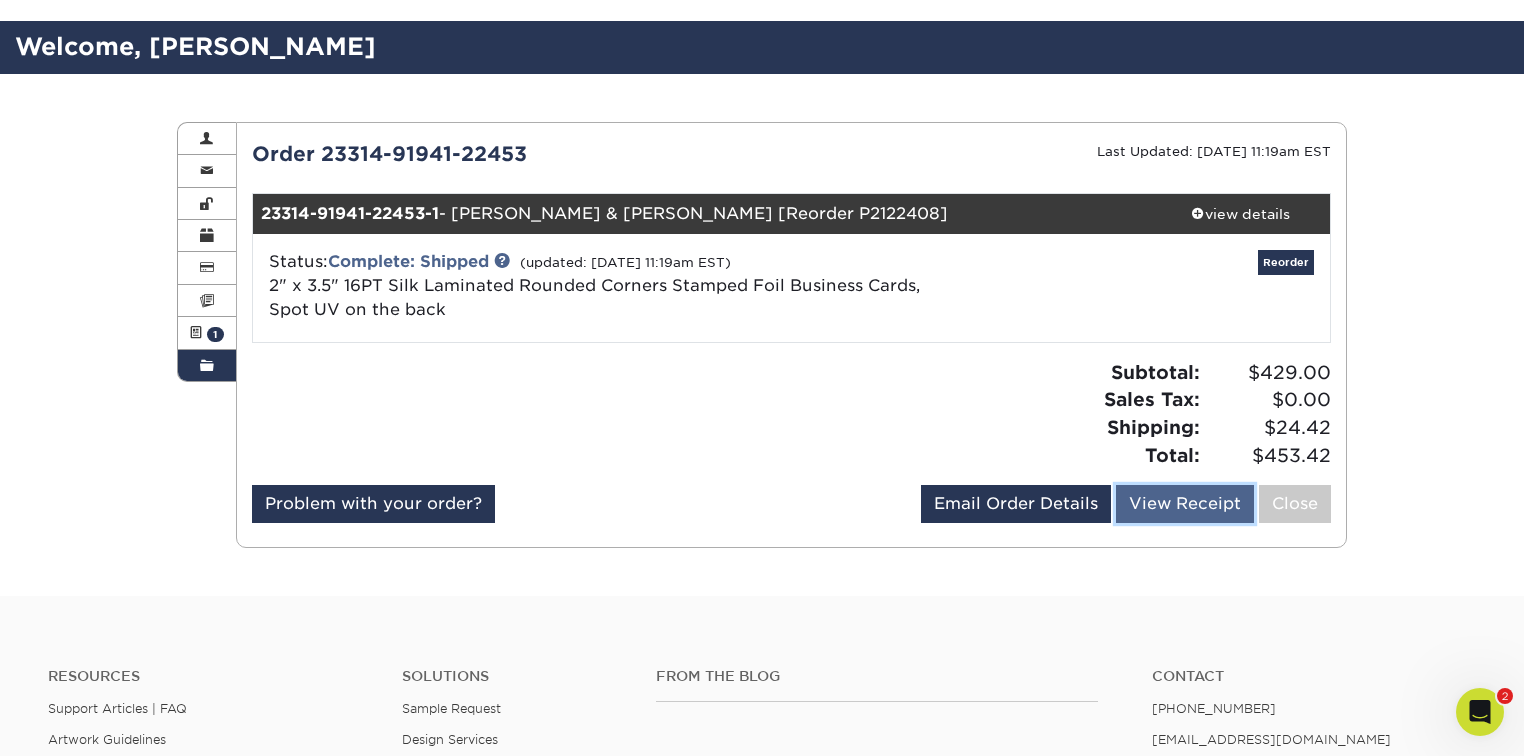 click on "View Receipt" at bounding box center (1185, 504) 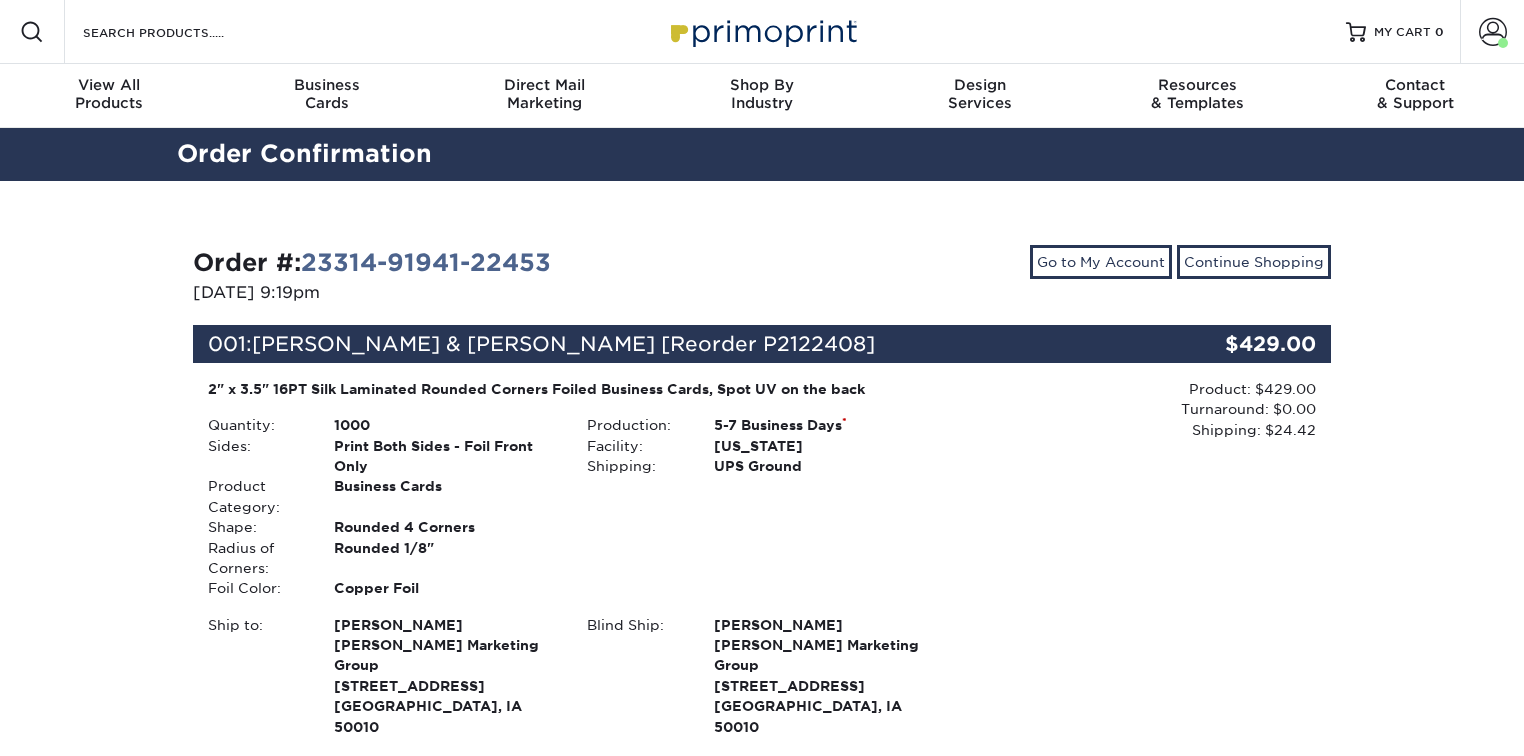 scroll, scrollTop: 0, scrollLeft: 0, axis: both 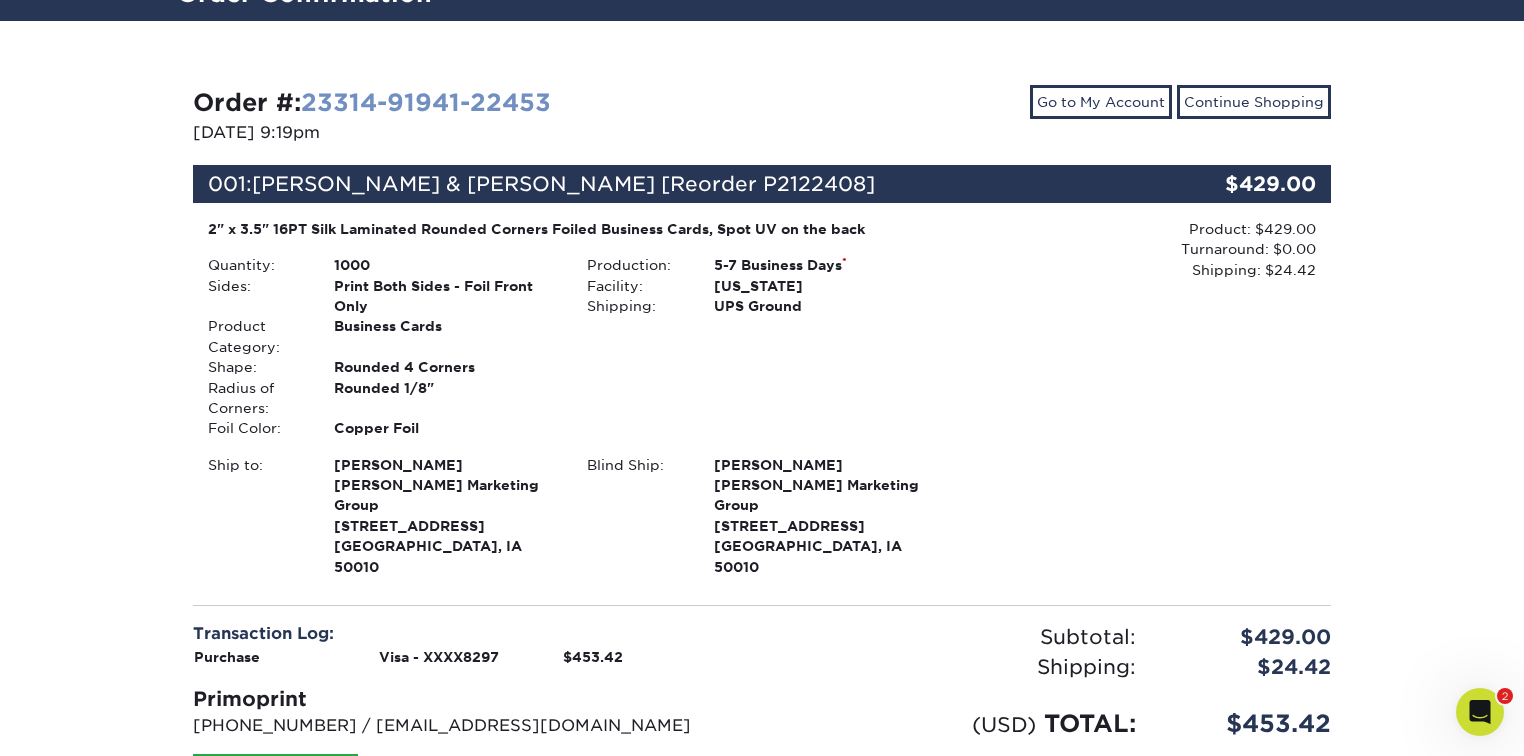 click on "23314-91941-22453" at bounding box center (426, 102) 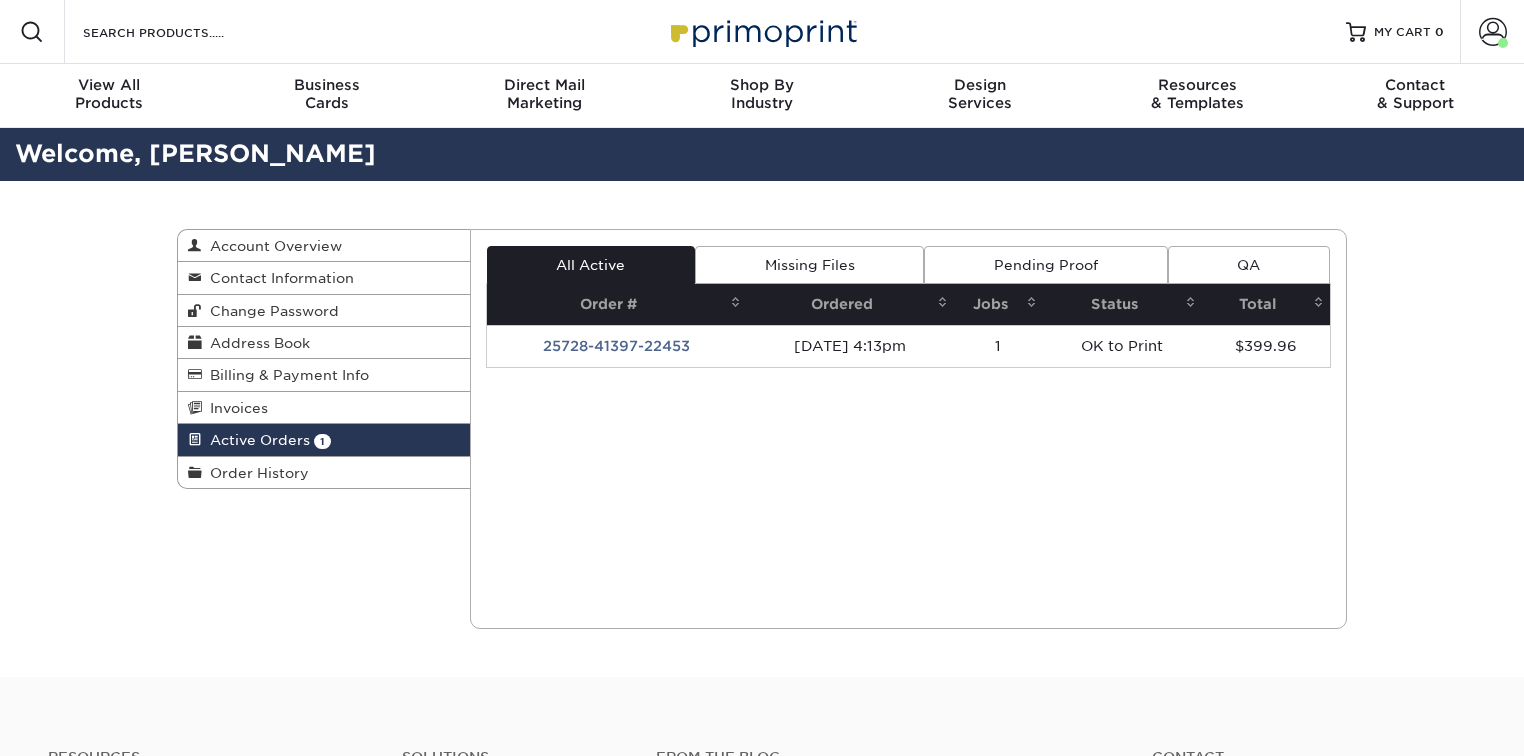 scroll, scrollTop: 0, scrollLeft: 0, axis: both 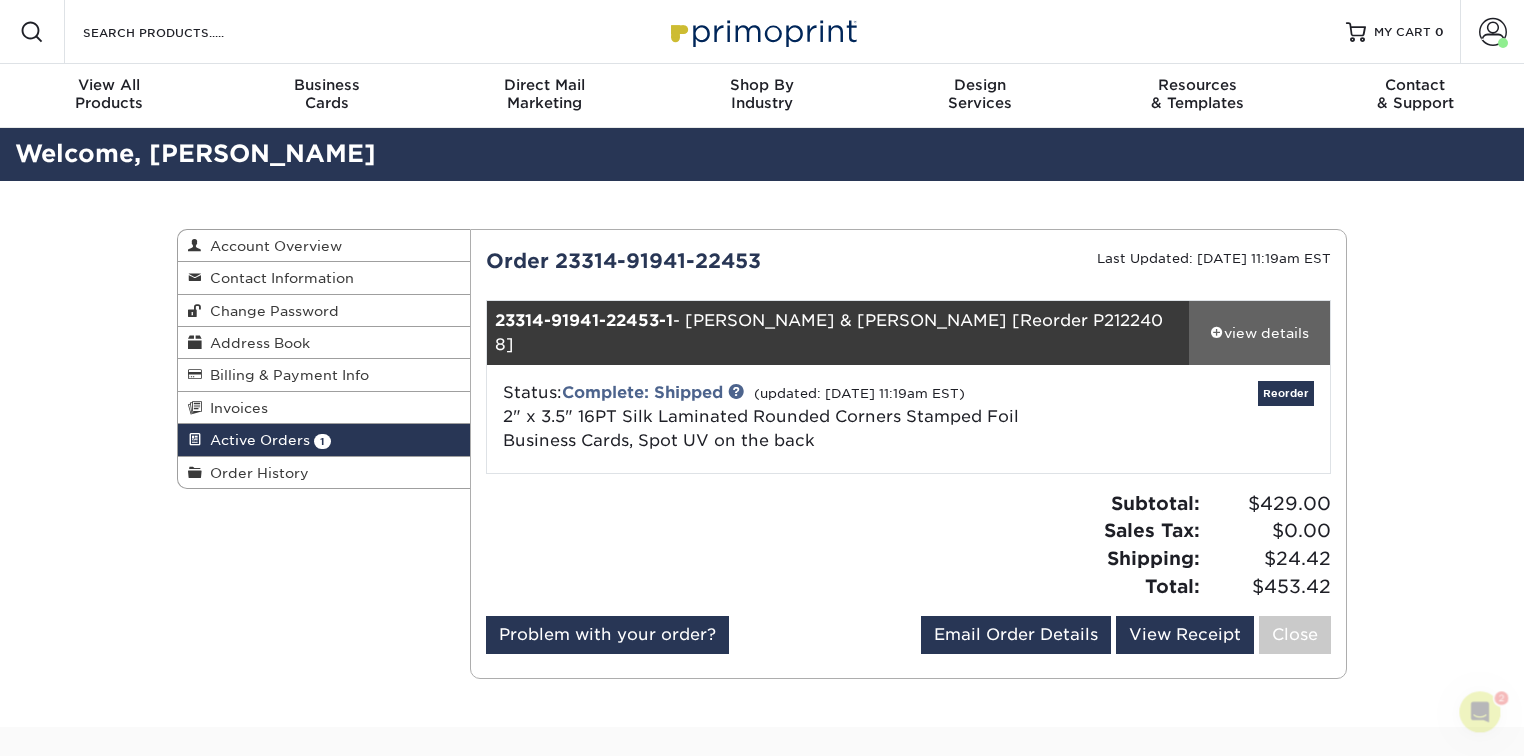 click on "view details" at bounding box center [1259, 333] 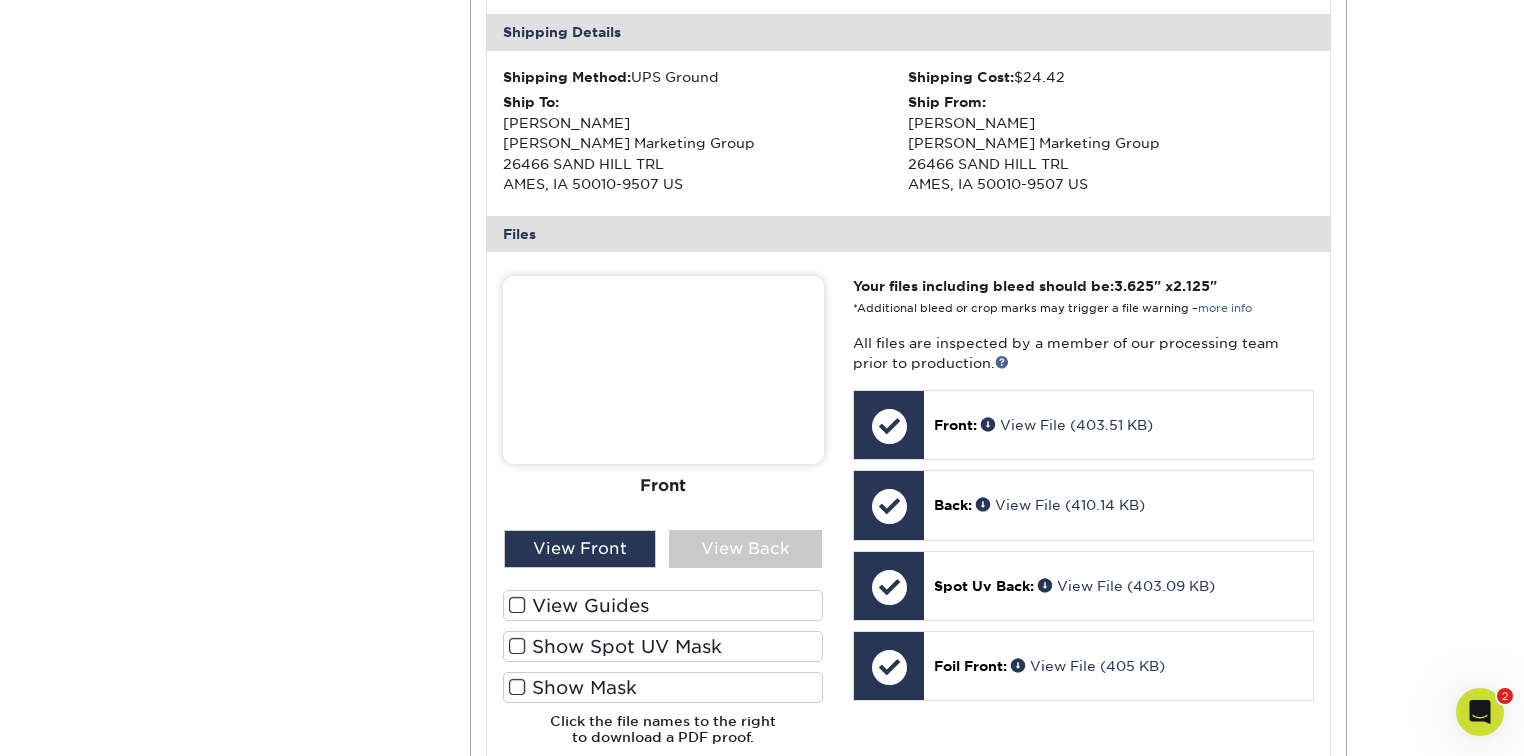 scroll, scrollTop: 746, scrollLeft: 0, axis: vertical 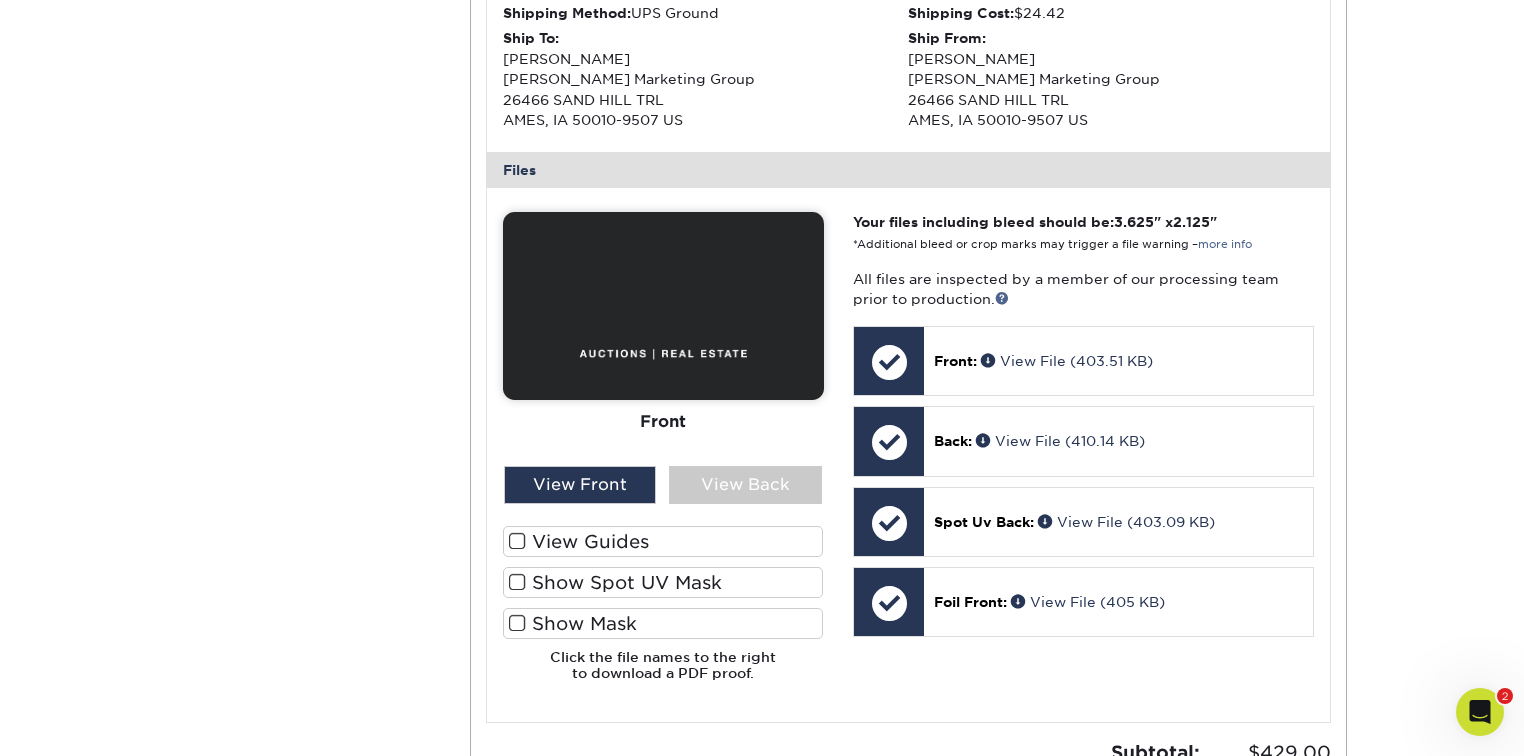 click on "Show Spot UV Mask" at bounding box center (663, 582) 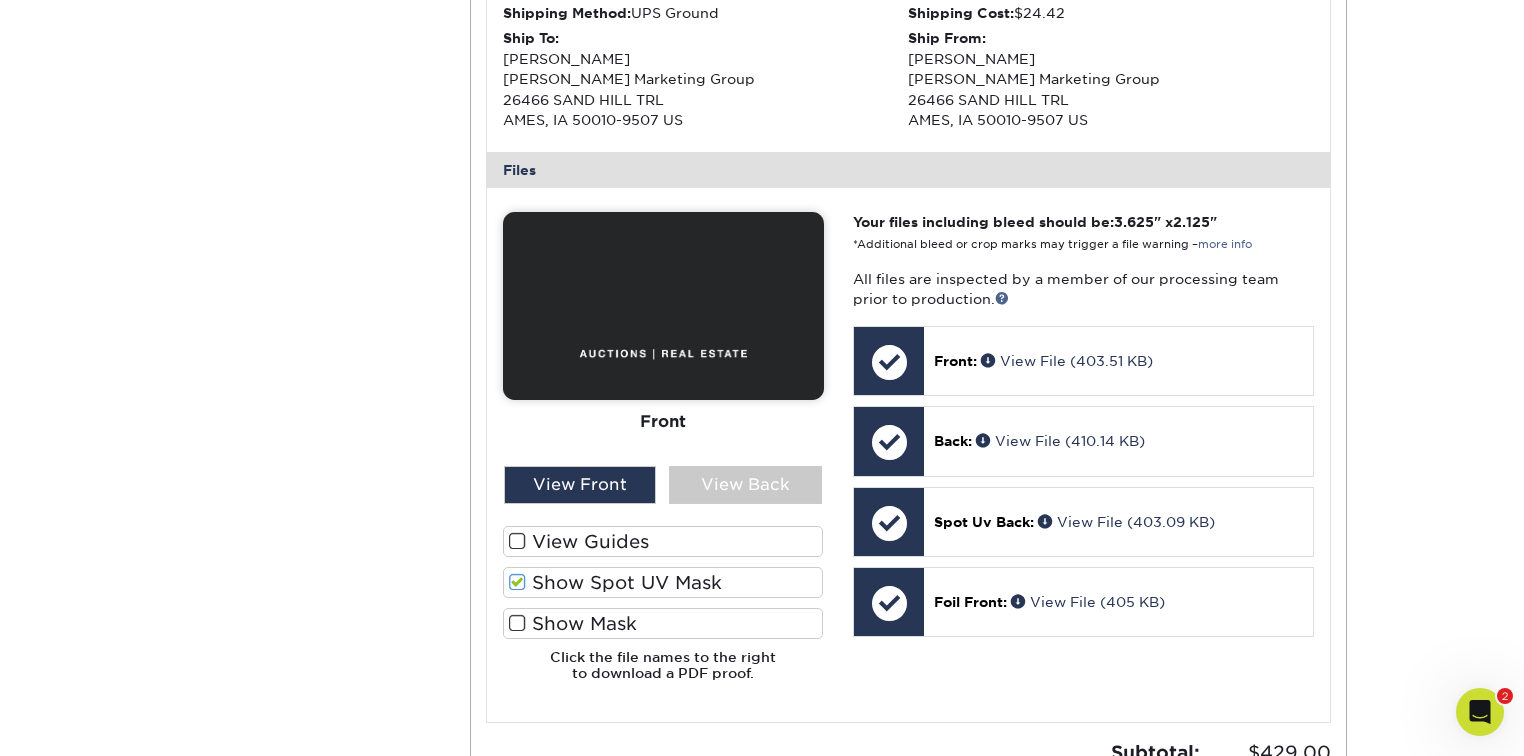 click at bounding box center [517, 582] 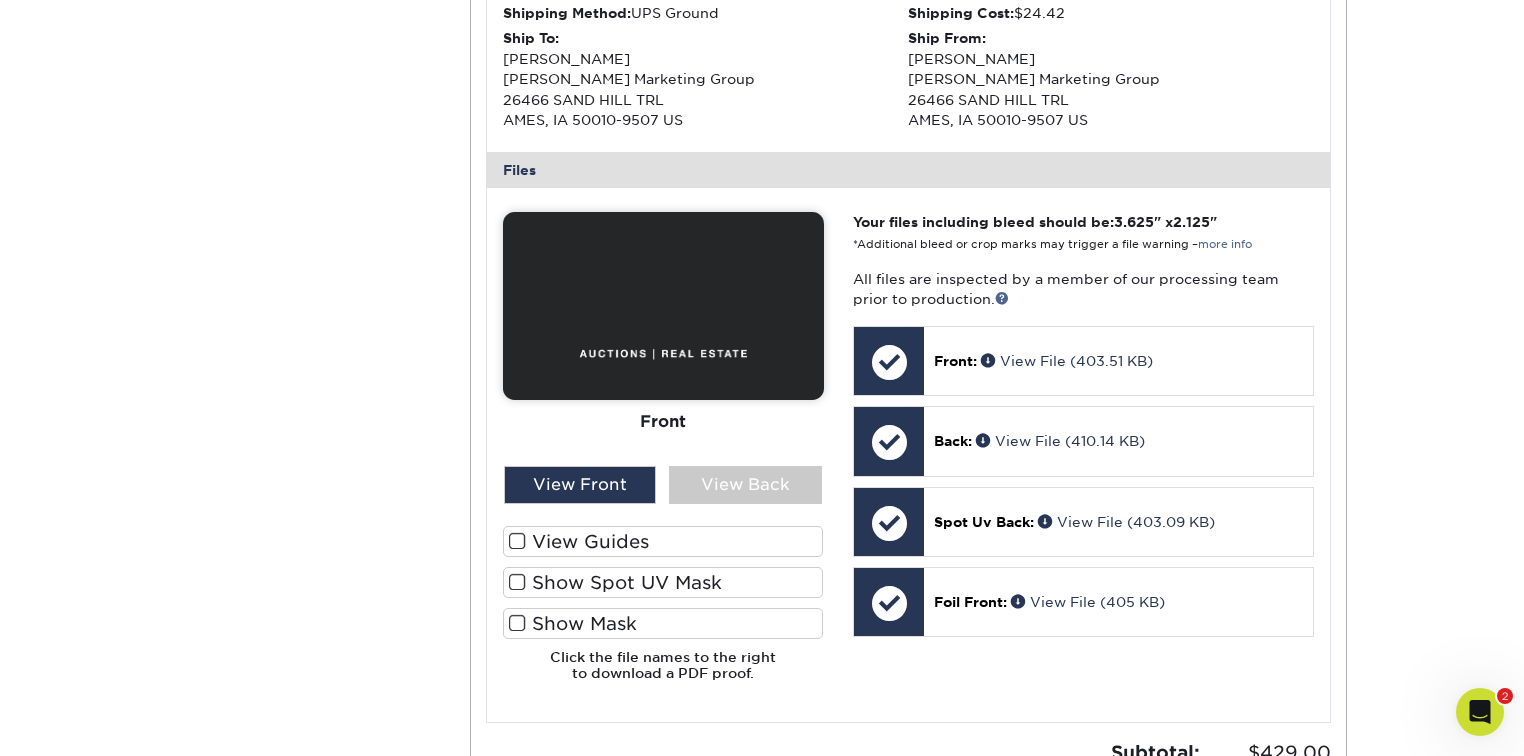click at bounding box center (517, 623) 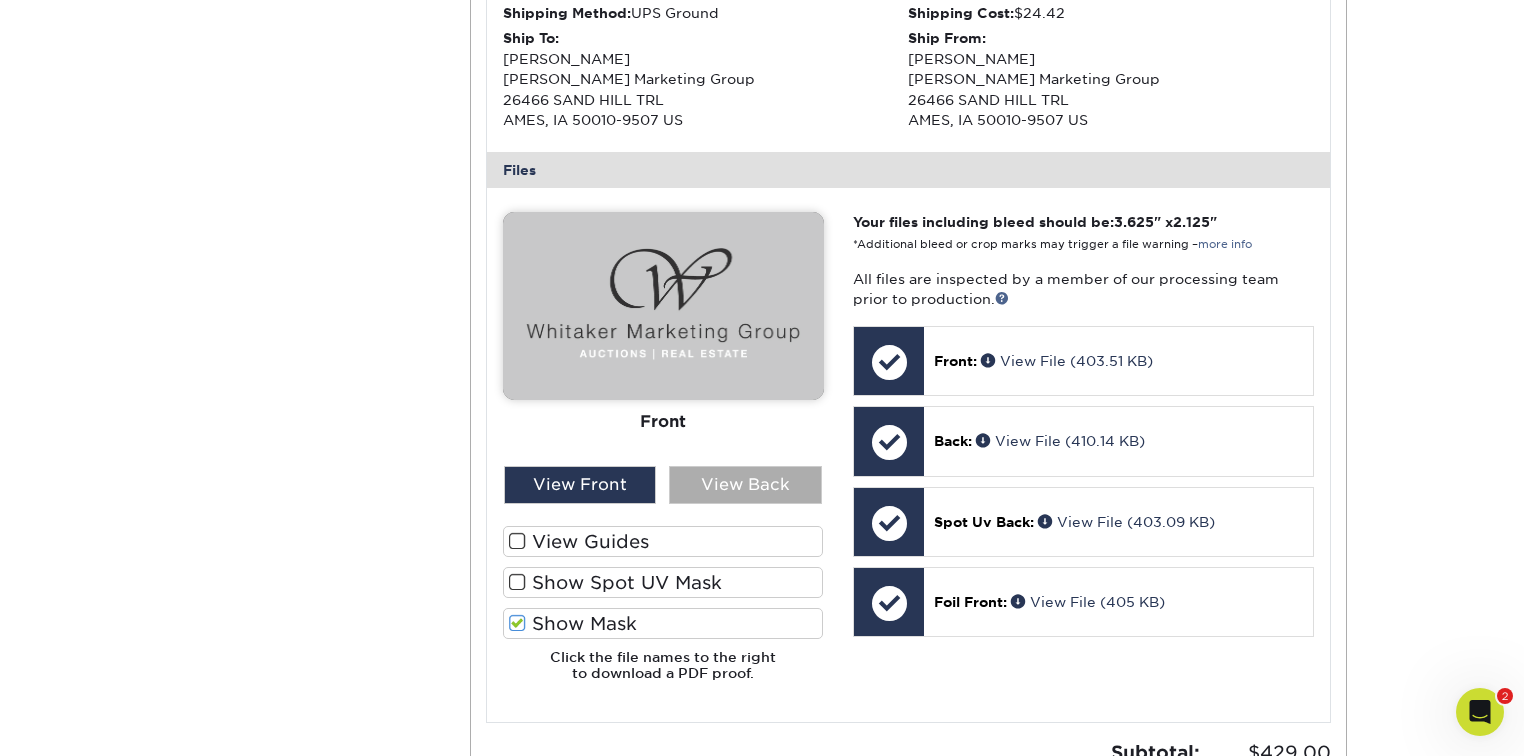 click on "View Back" at bounding box center (745, 485) 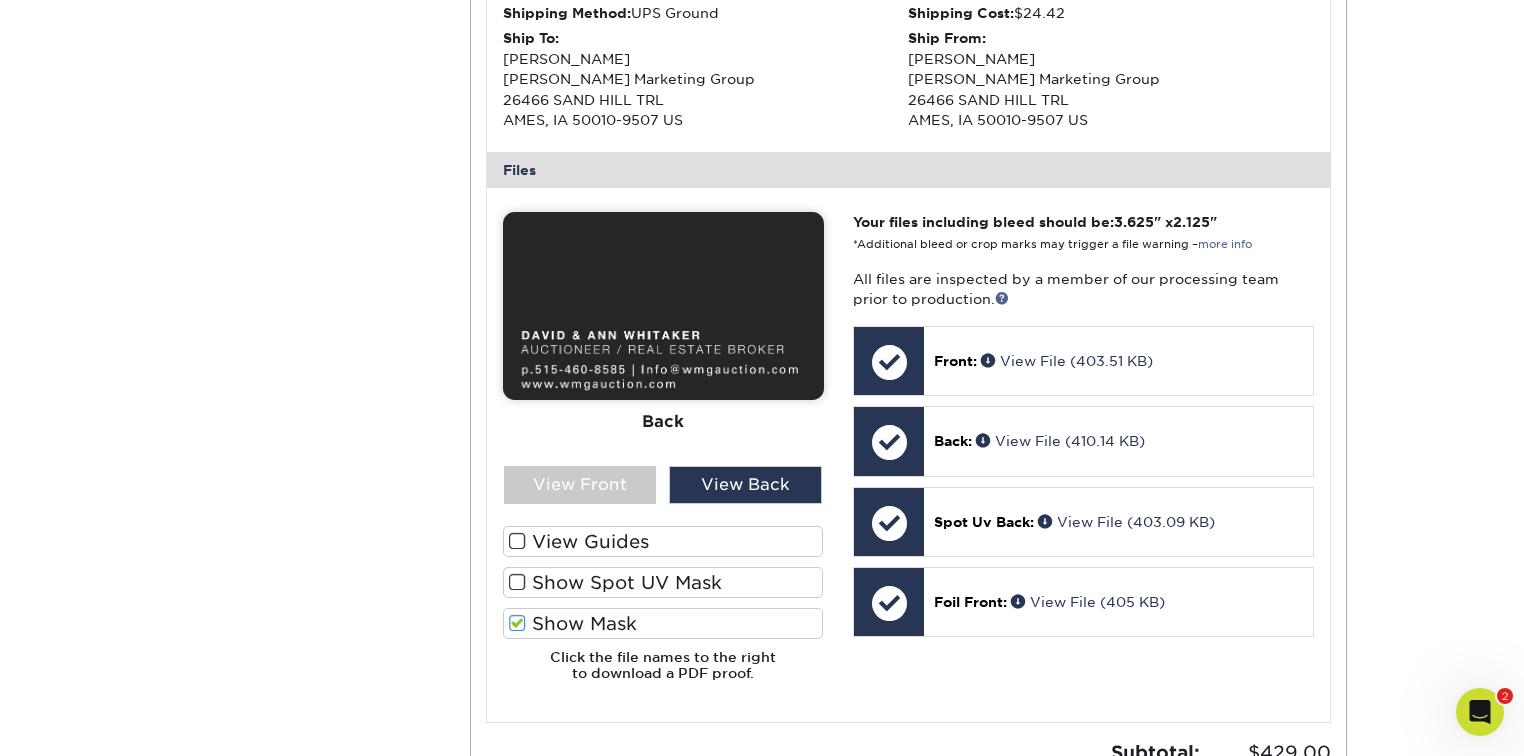 click at bounding box center [517, 623] 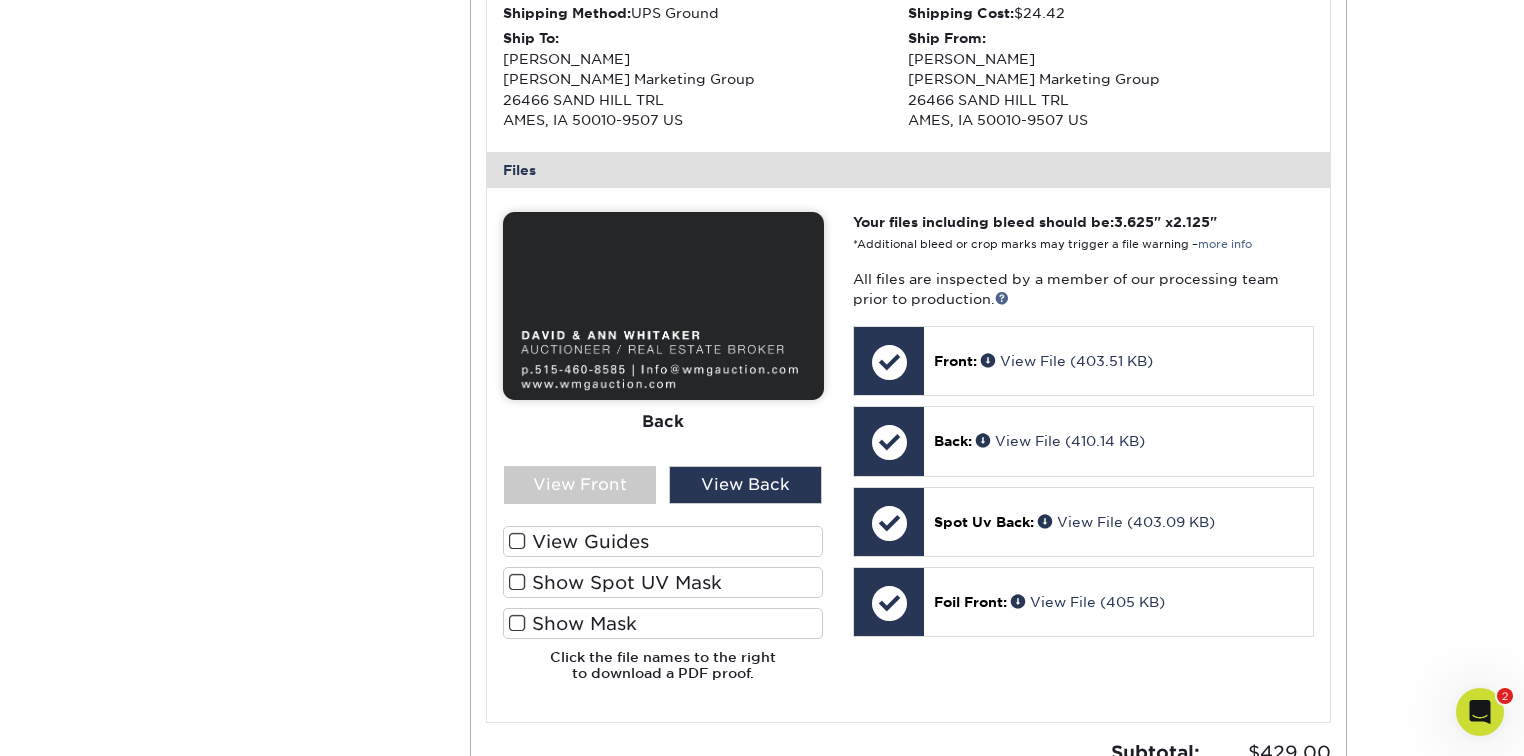 click at bounding box center [517, 582] 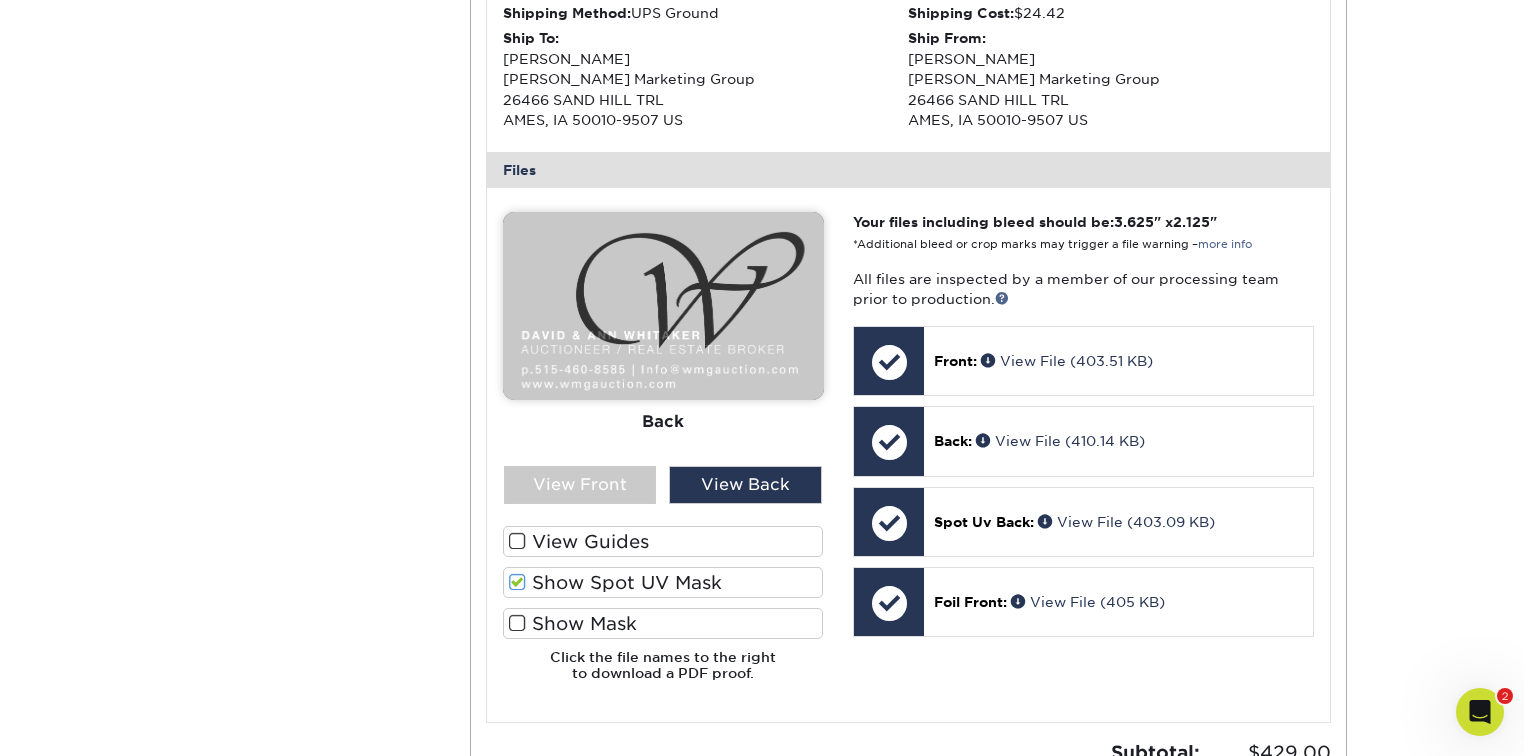 click at bounding box center (517, 582) 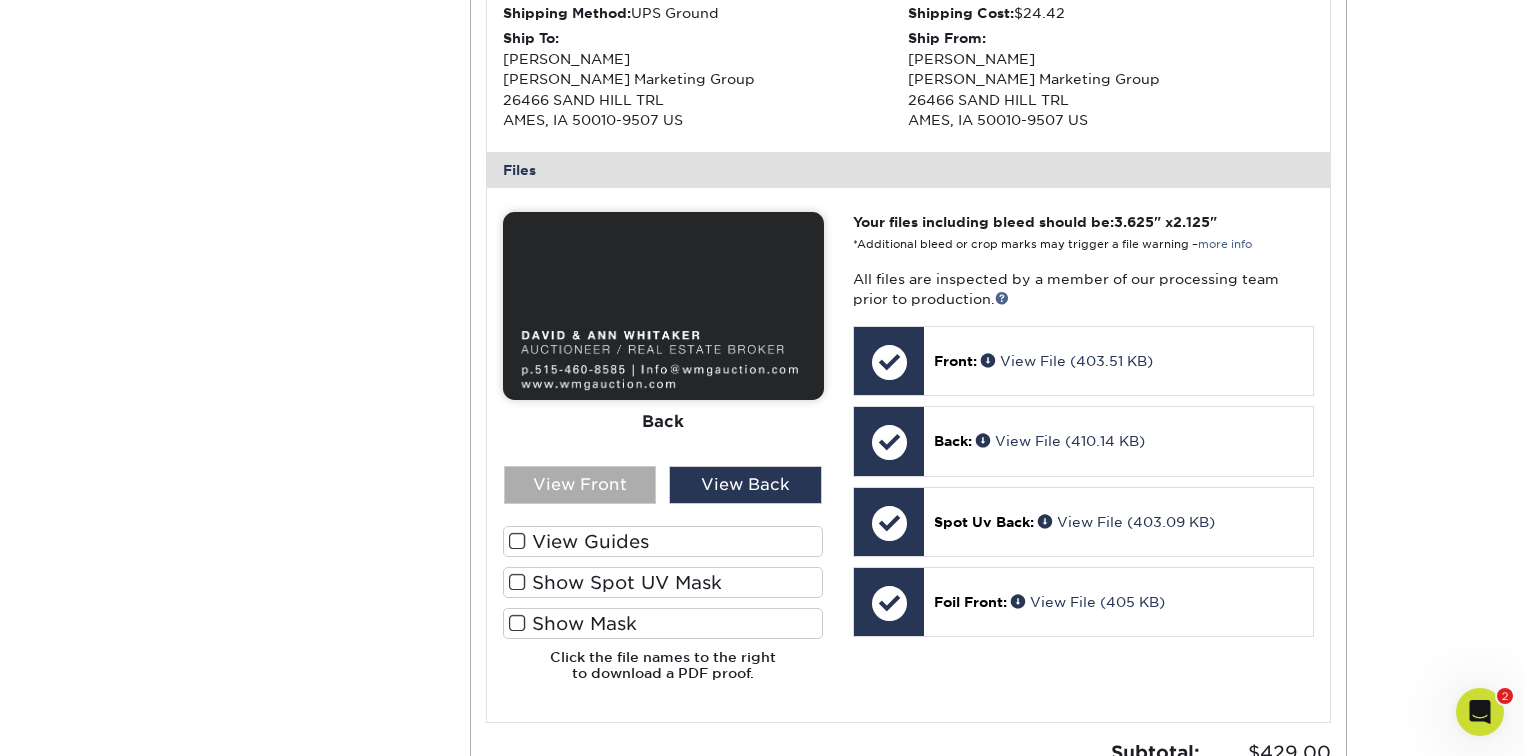 click on "View Front" at bounding box center (580, 485) 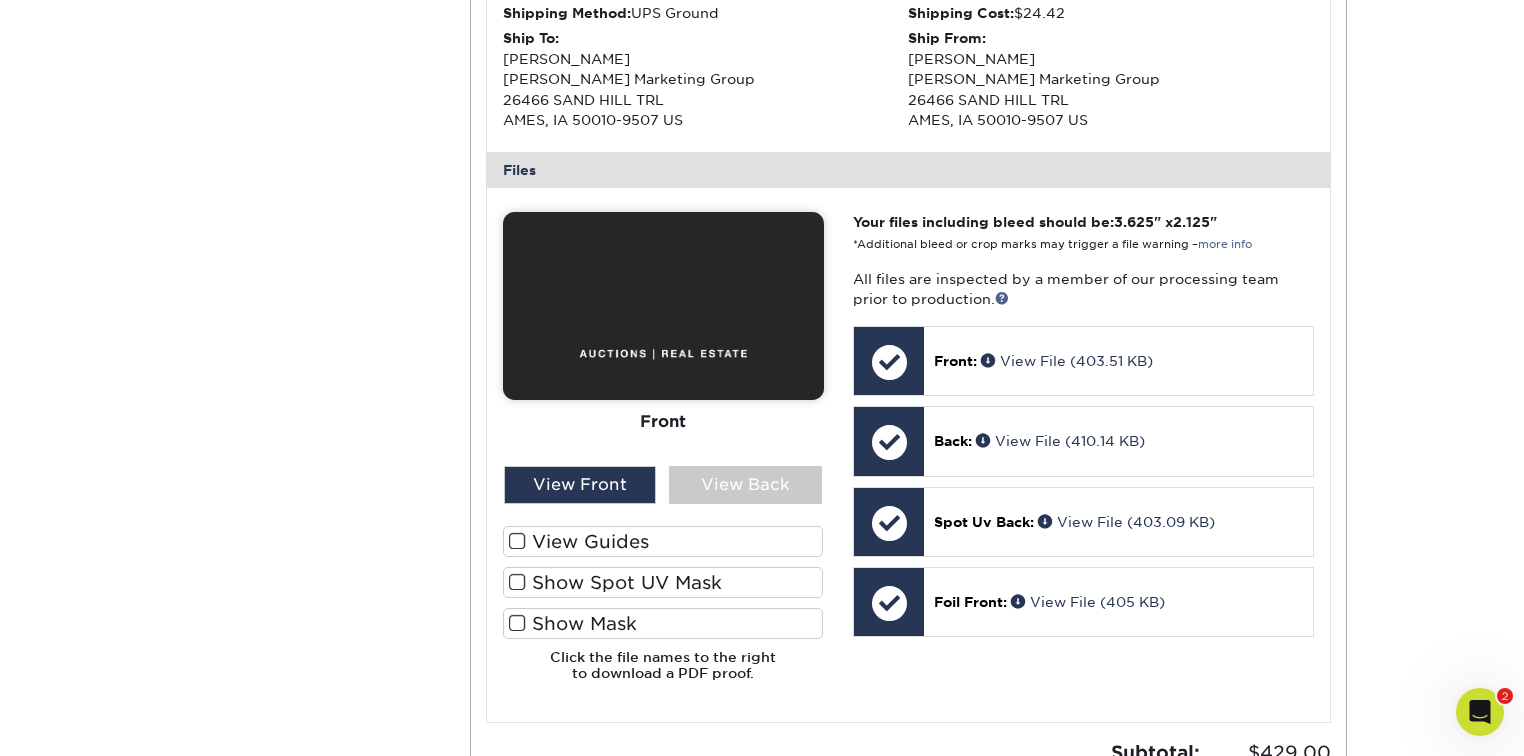 click at bounding box center (517, 582) 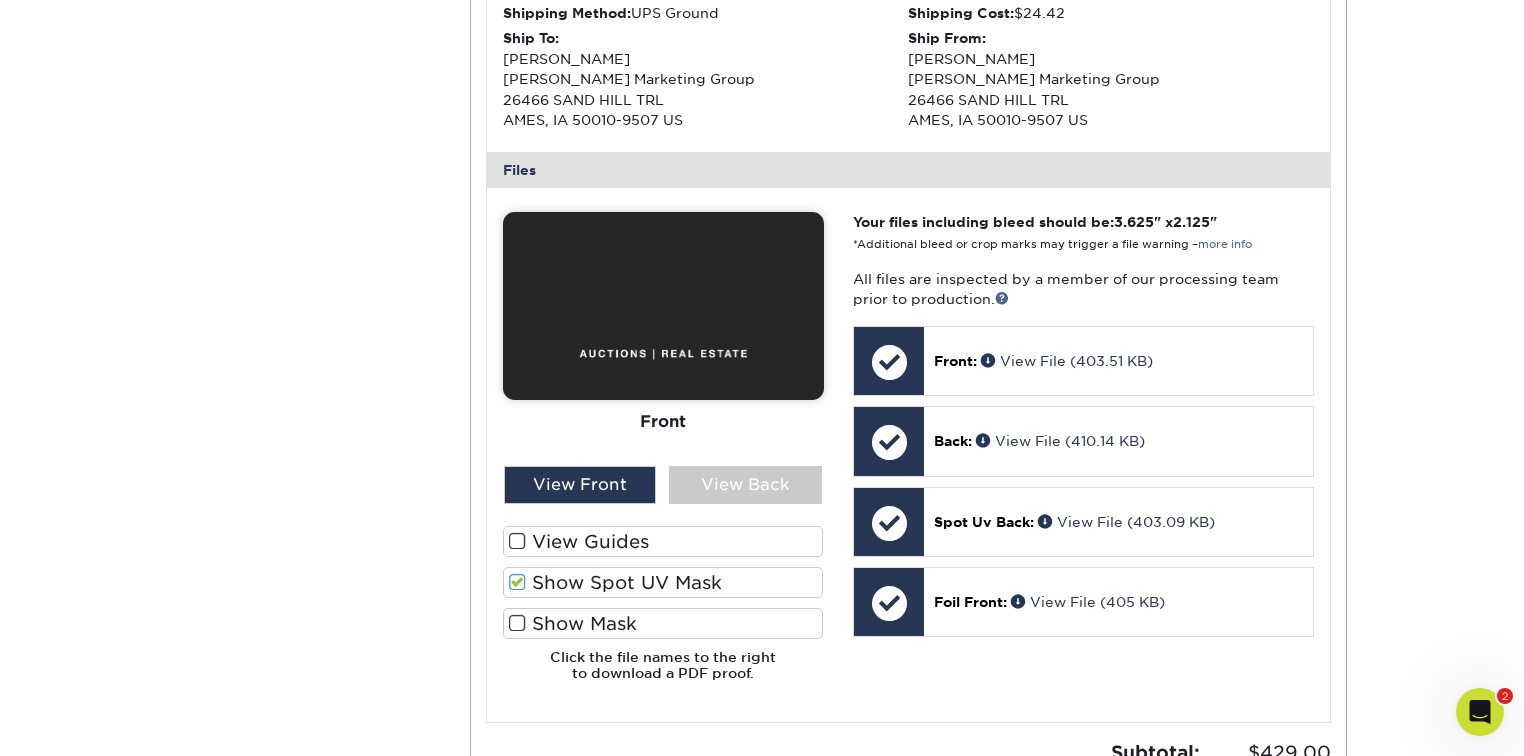 click at bounding box center (517, 623) 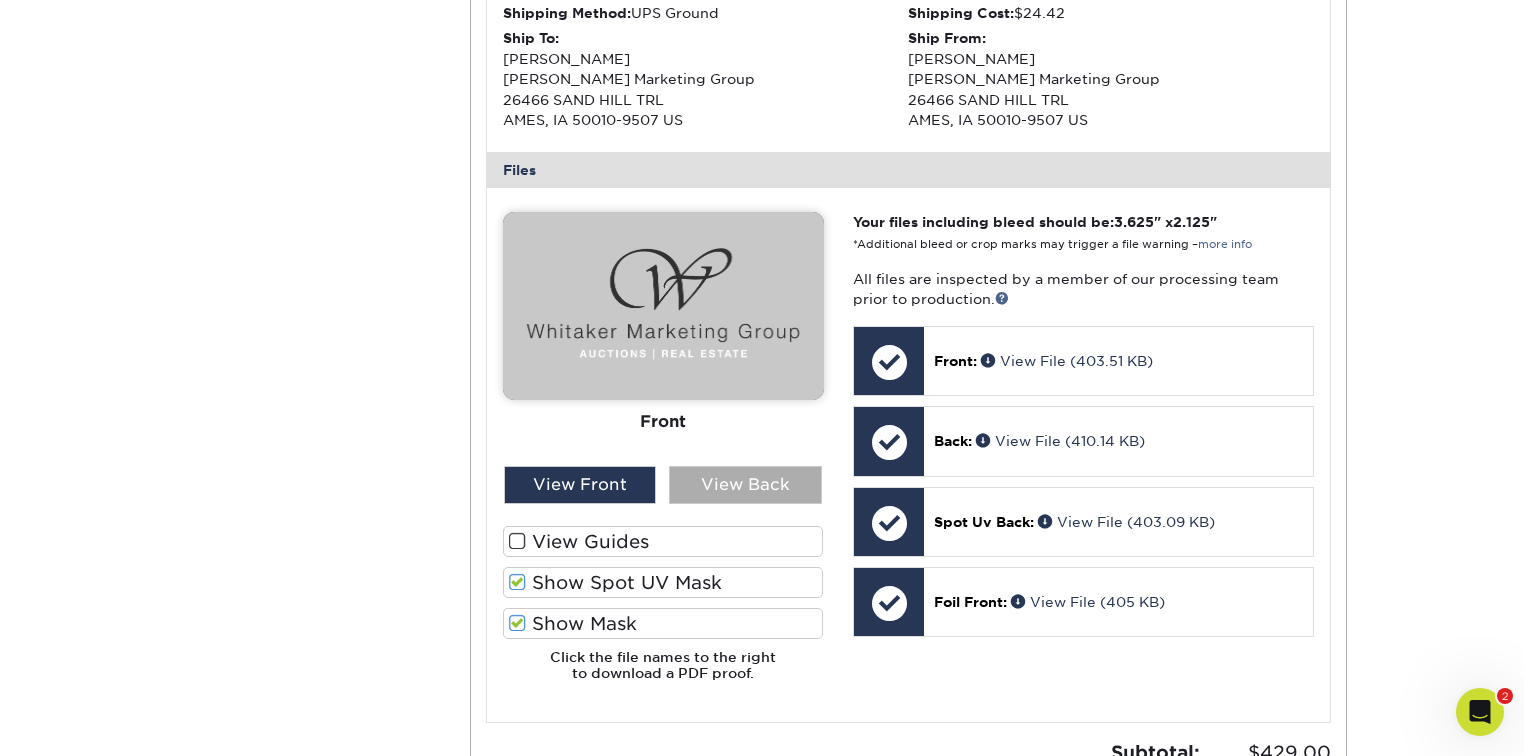 click on "View Back" at bounding box center (745, 485) 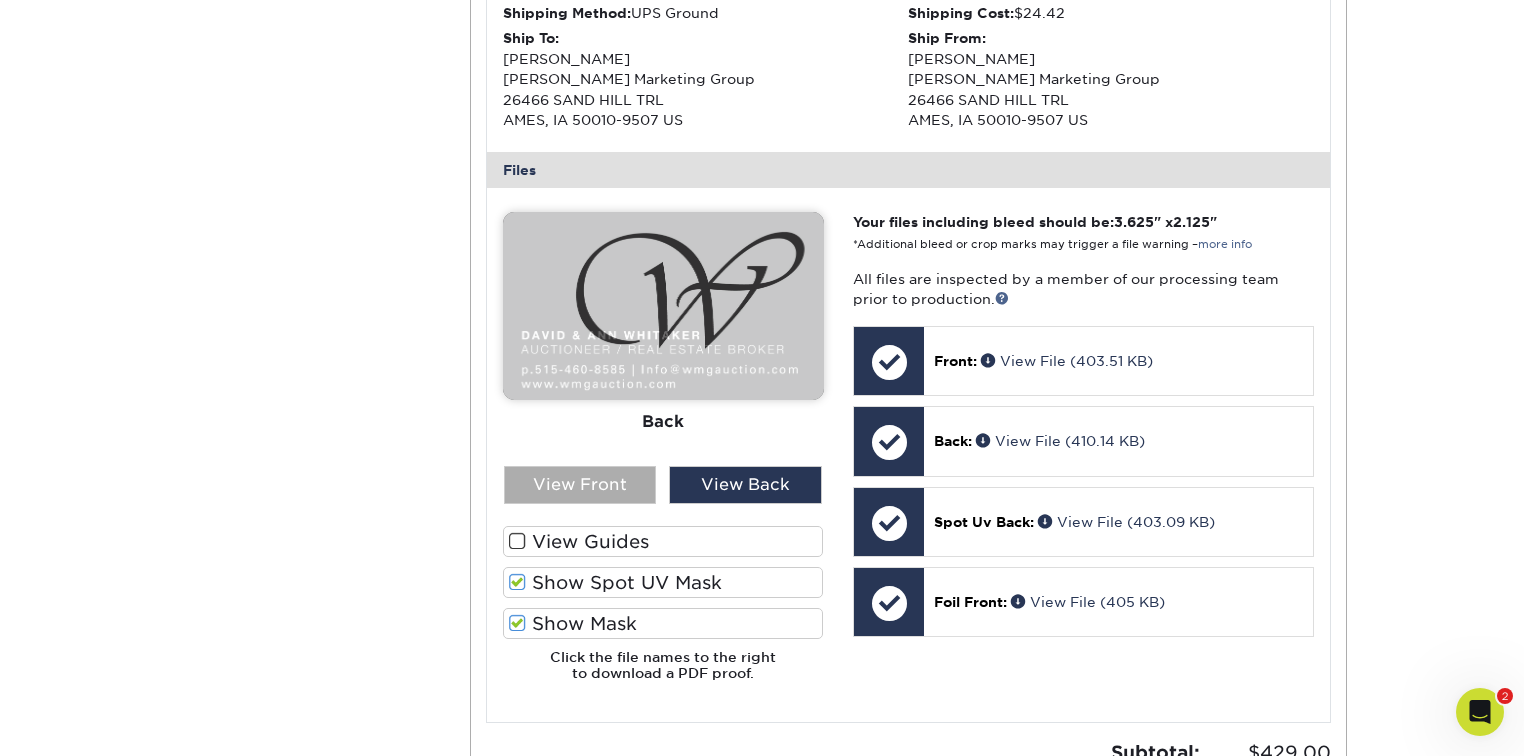 click on "View Front" at bounding box center [580, 485] 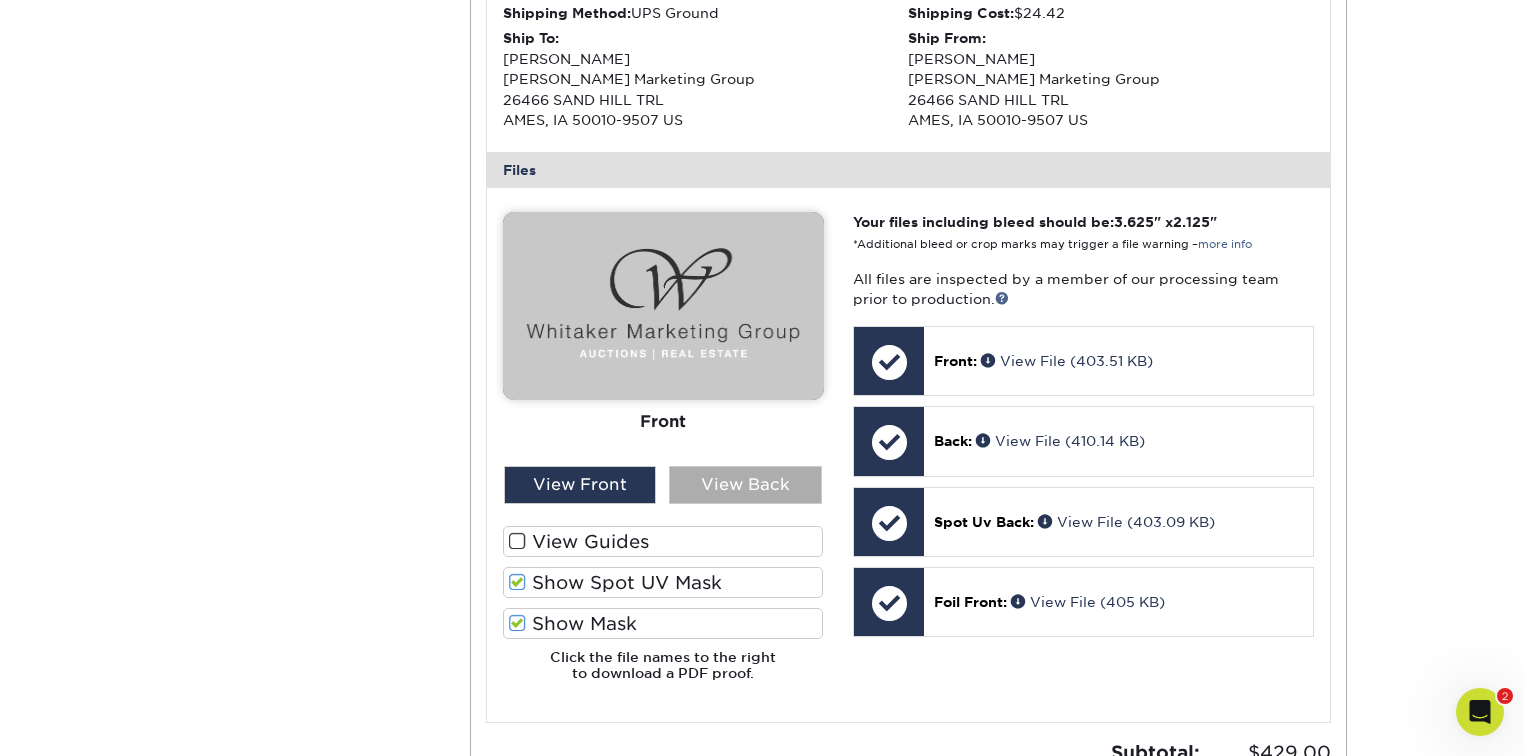 click on "View Back" at bounding box center (745, 485) 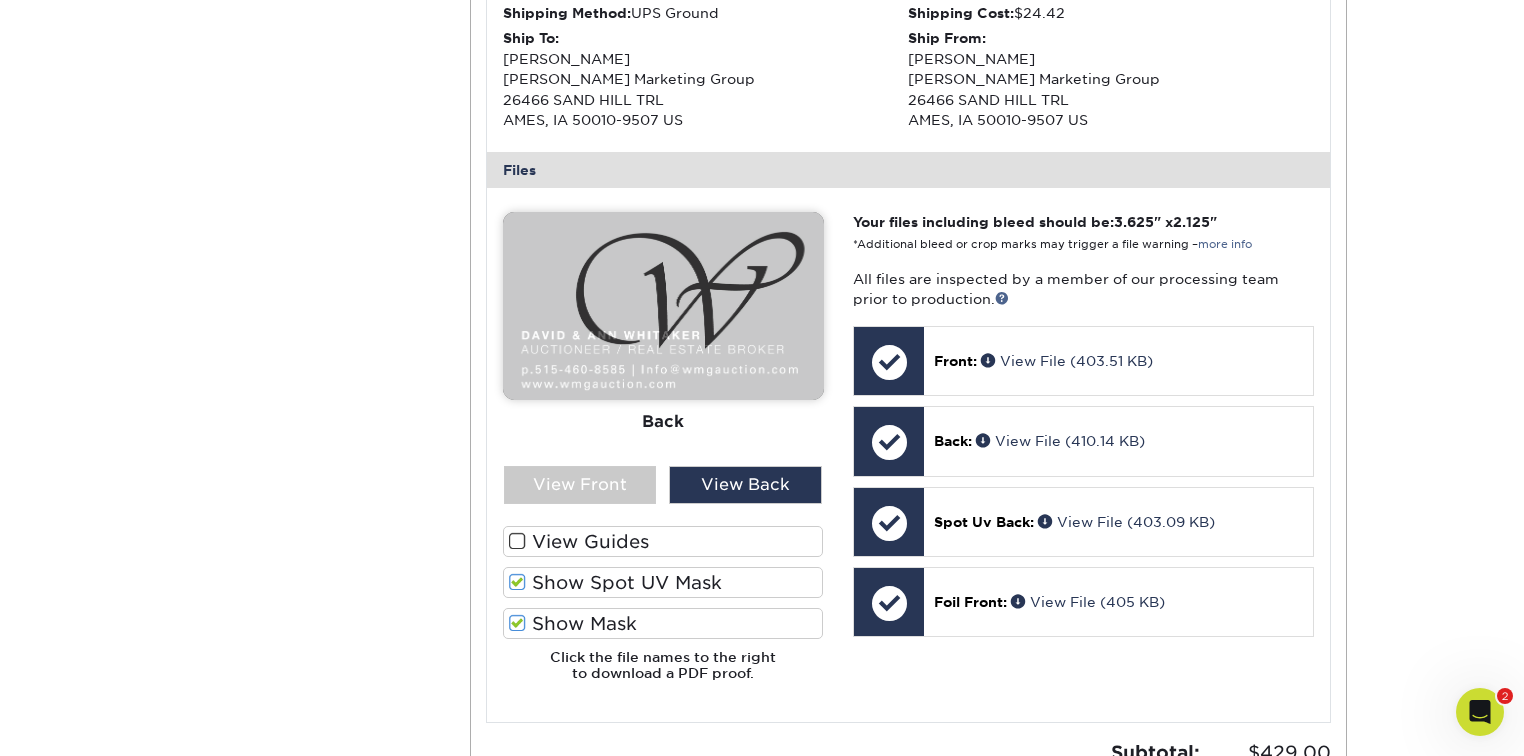 click at bounding box center [517, 582] 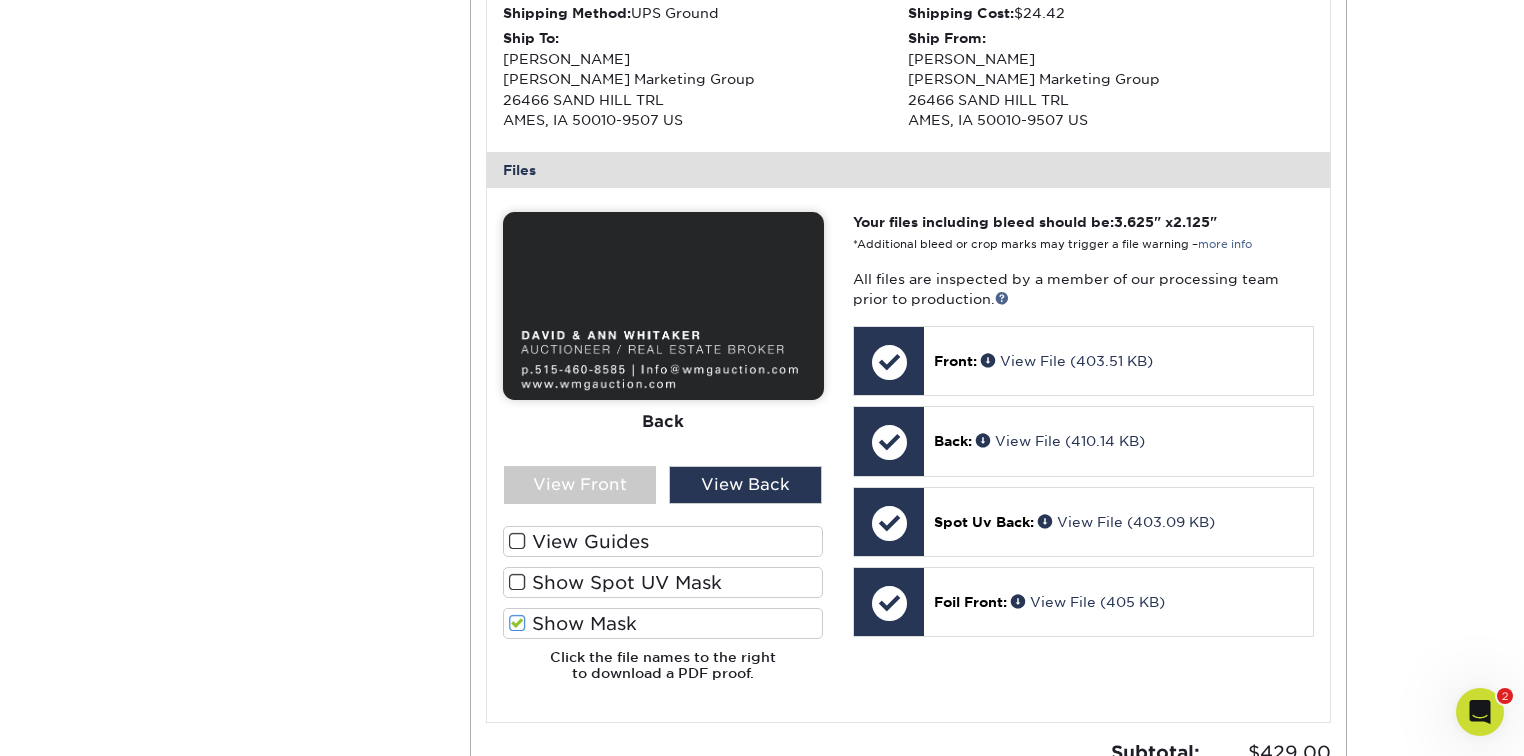 click at bounding box center (517, 623) 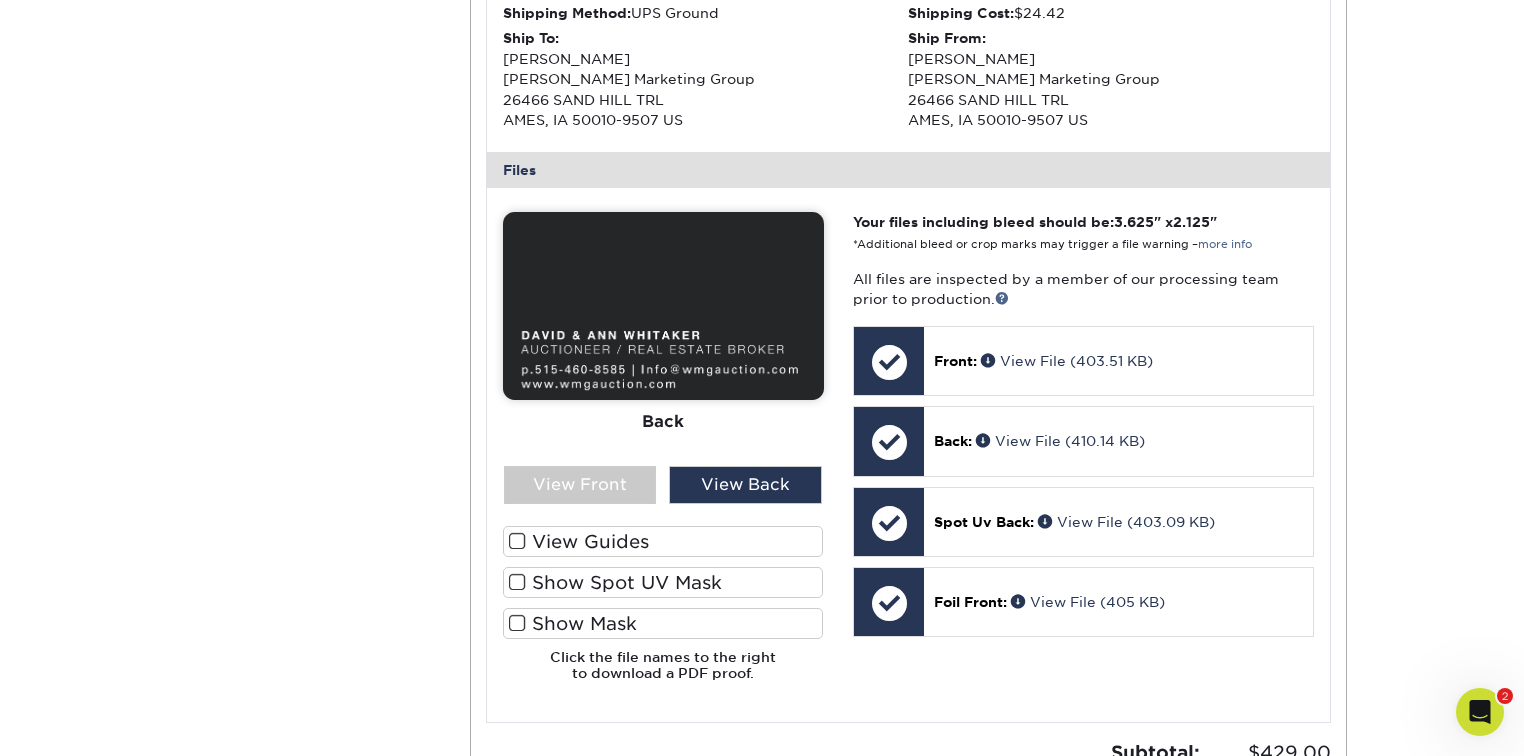 click at bounding box center [517, 582] 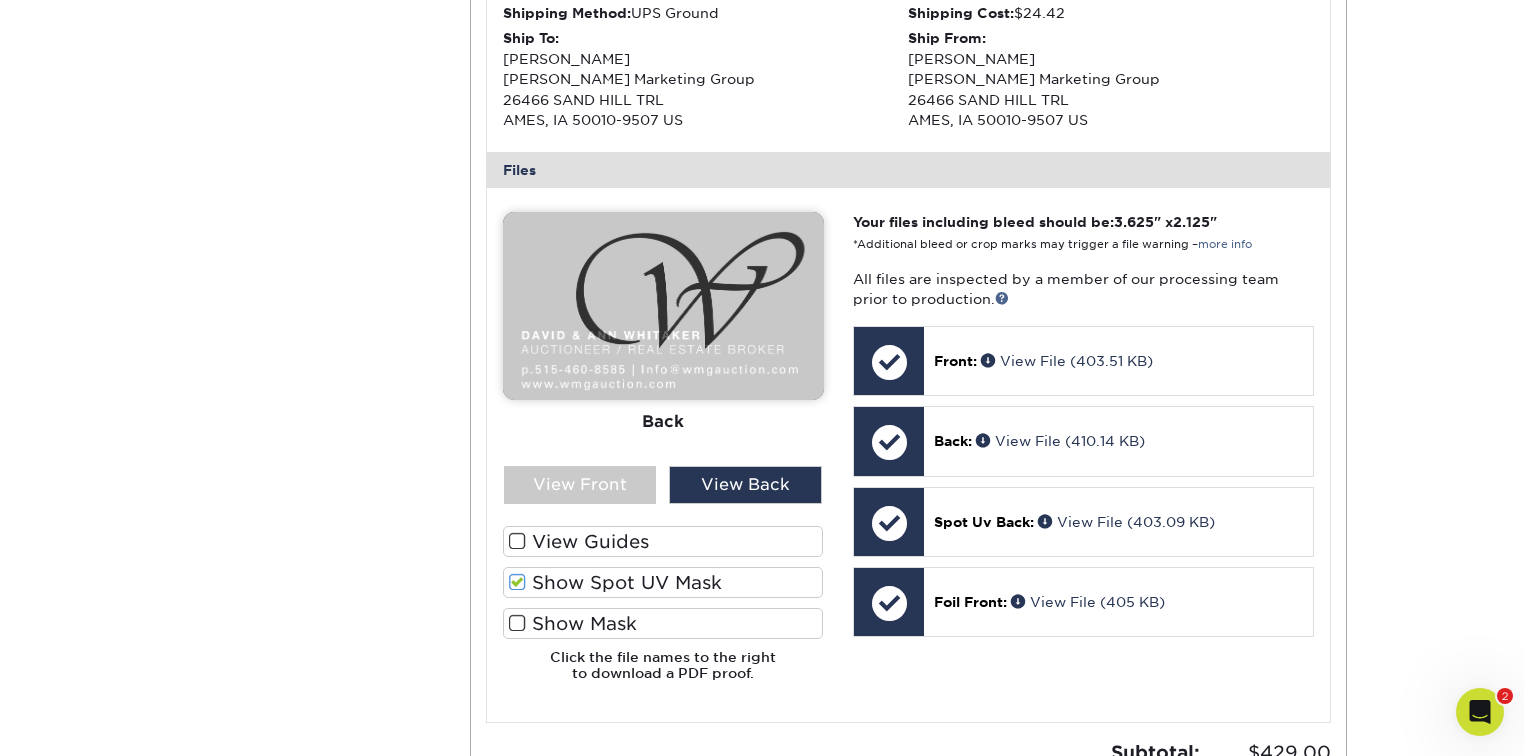 click at bounding box center [517, 582] 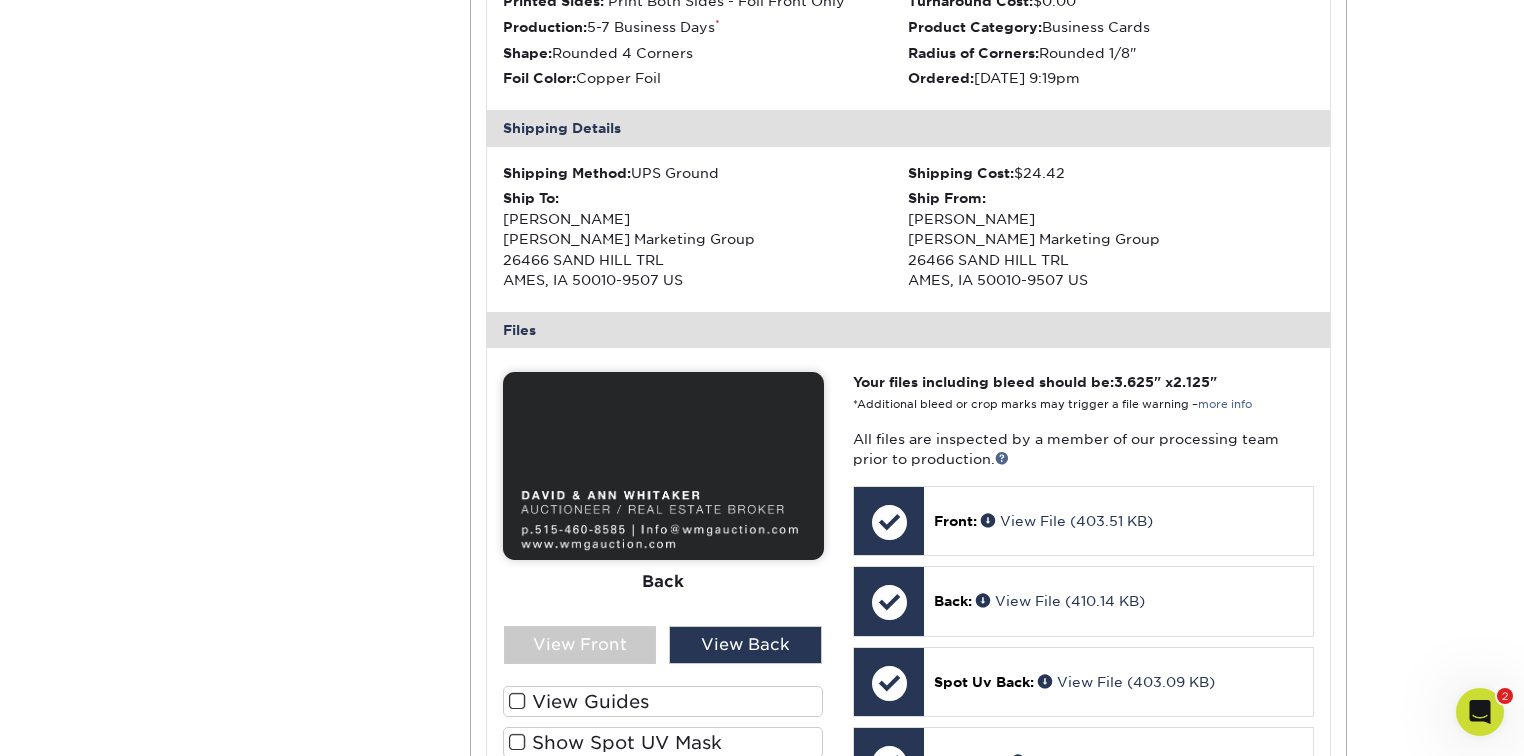 scroll, scrollTop: 640, scrollLeft: 0, axis: vertical 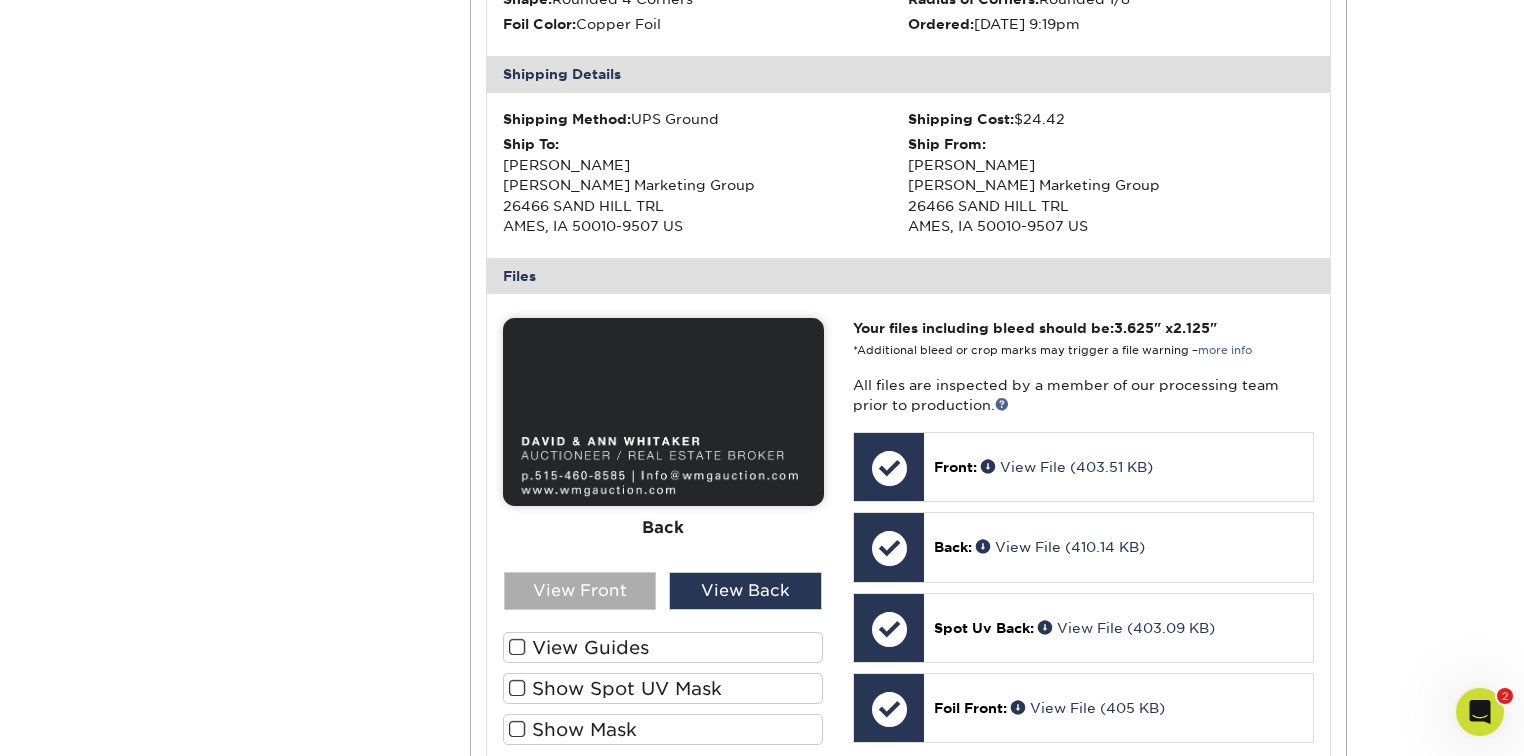 click on "View Front" at bounding box center (580, 591) 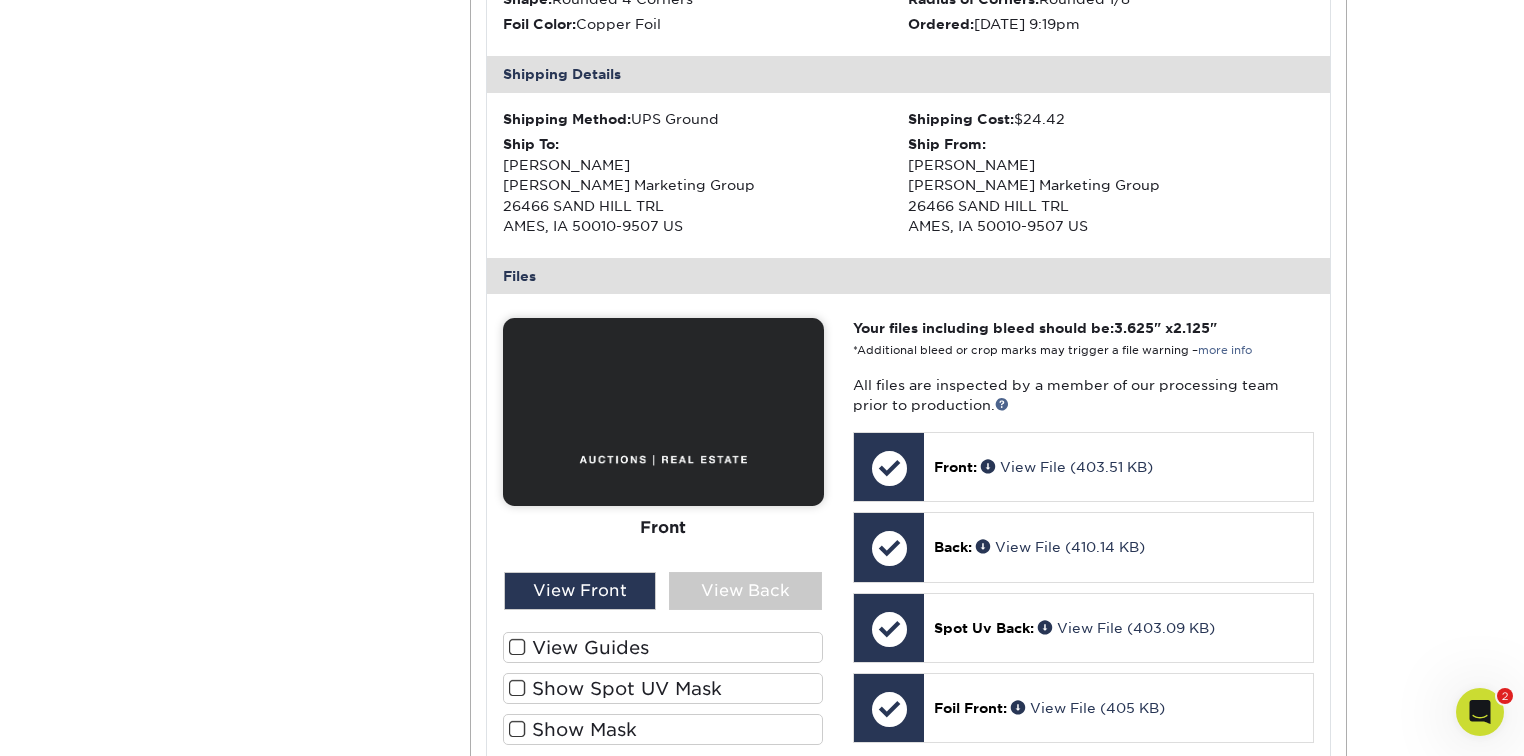 click on "Show Mask" at bounding box center (663, 729) 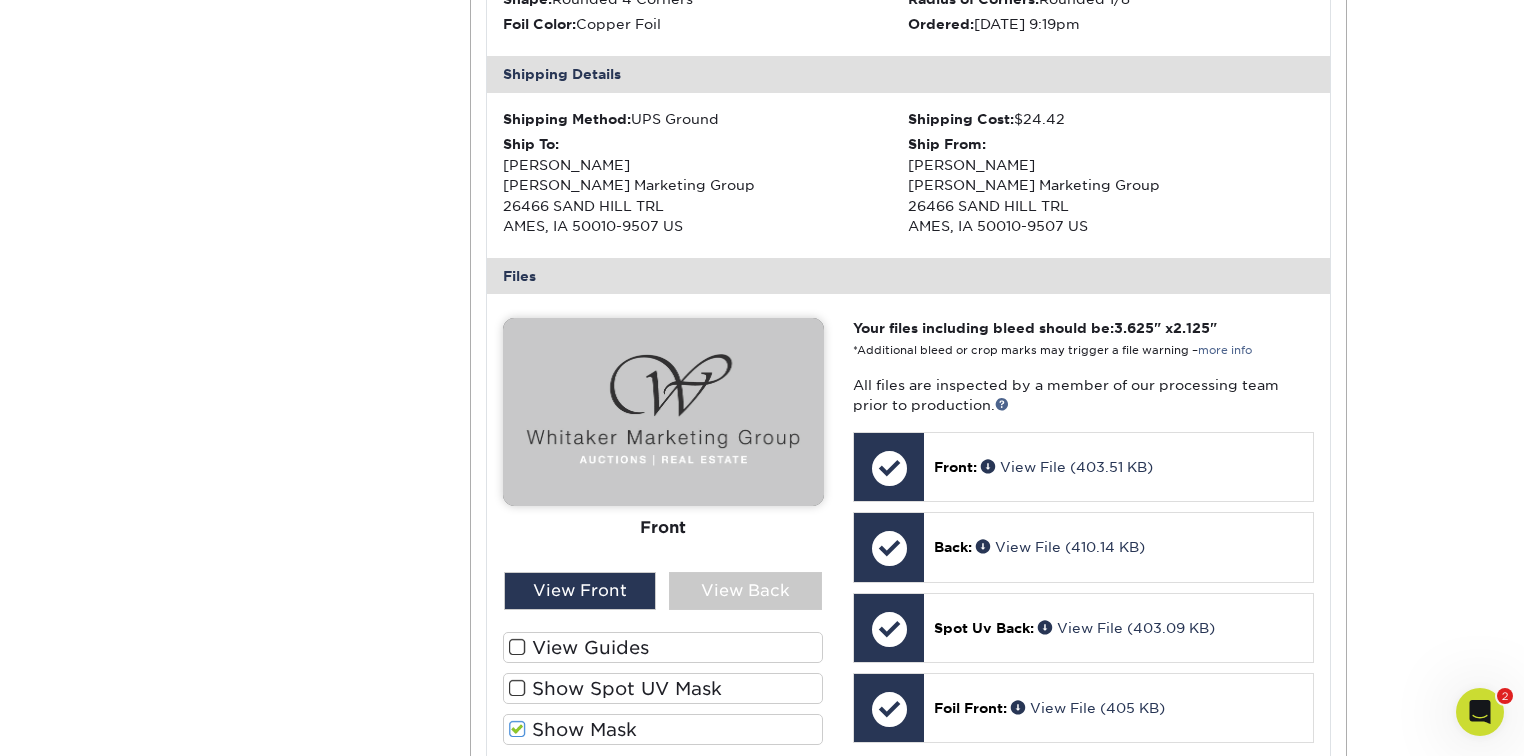 click on "Show Mask" at bounding box center (663, 729) 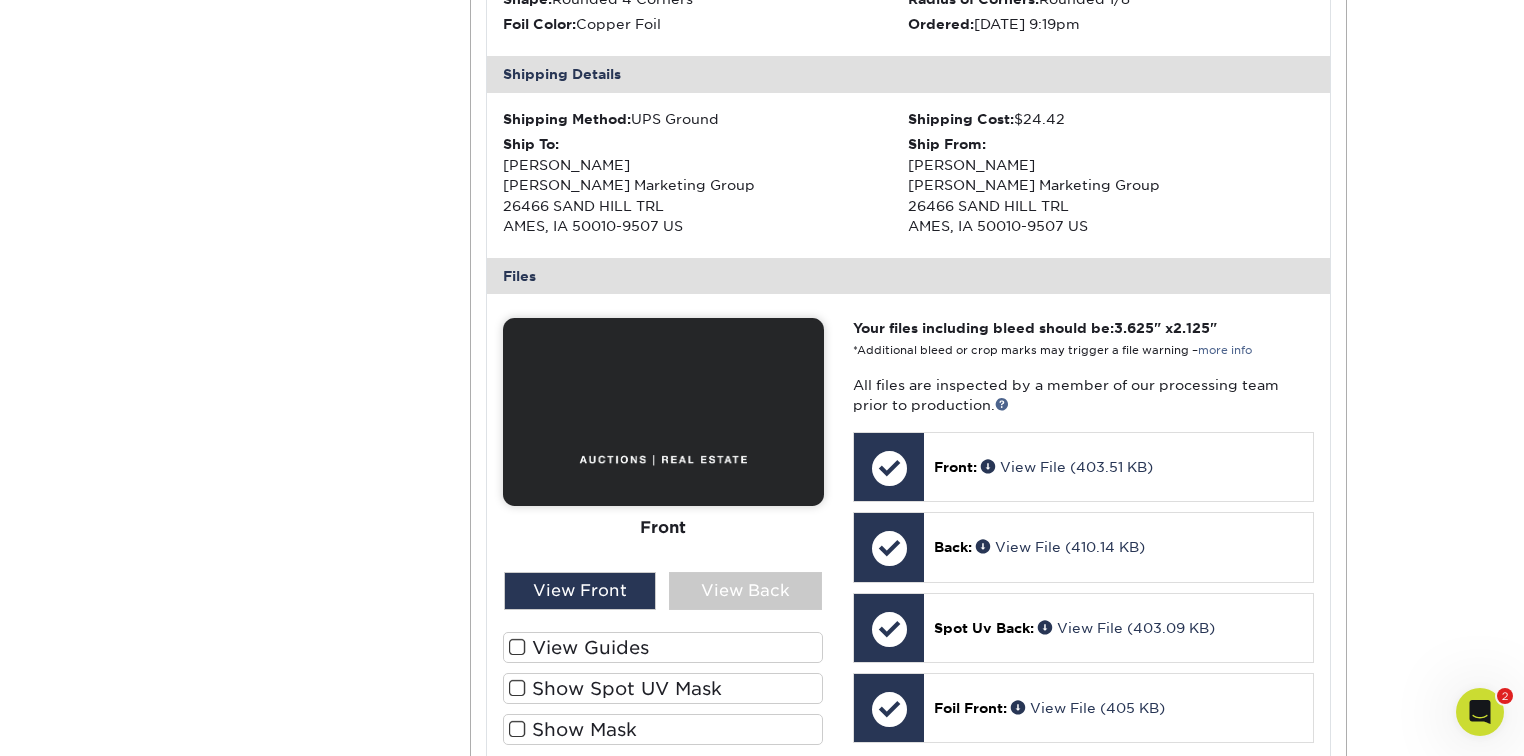 click on "Show Spot UV Mask" at bounding box center (663, 688) 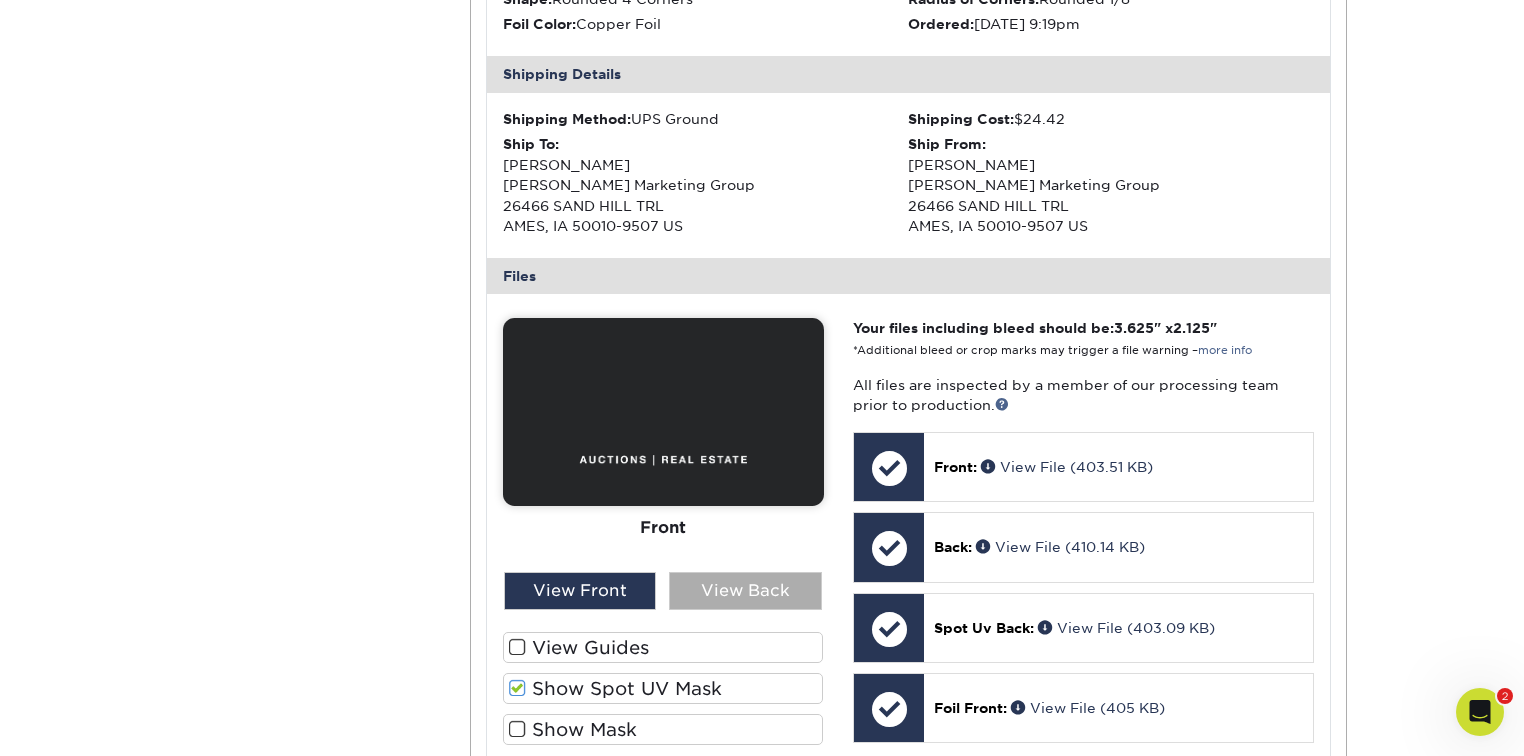 click on "View Back" at bounding box center [745, 591] 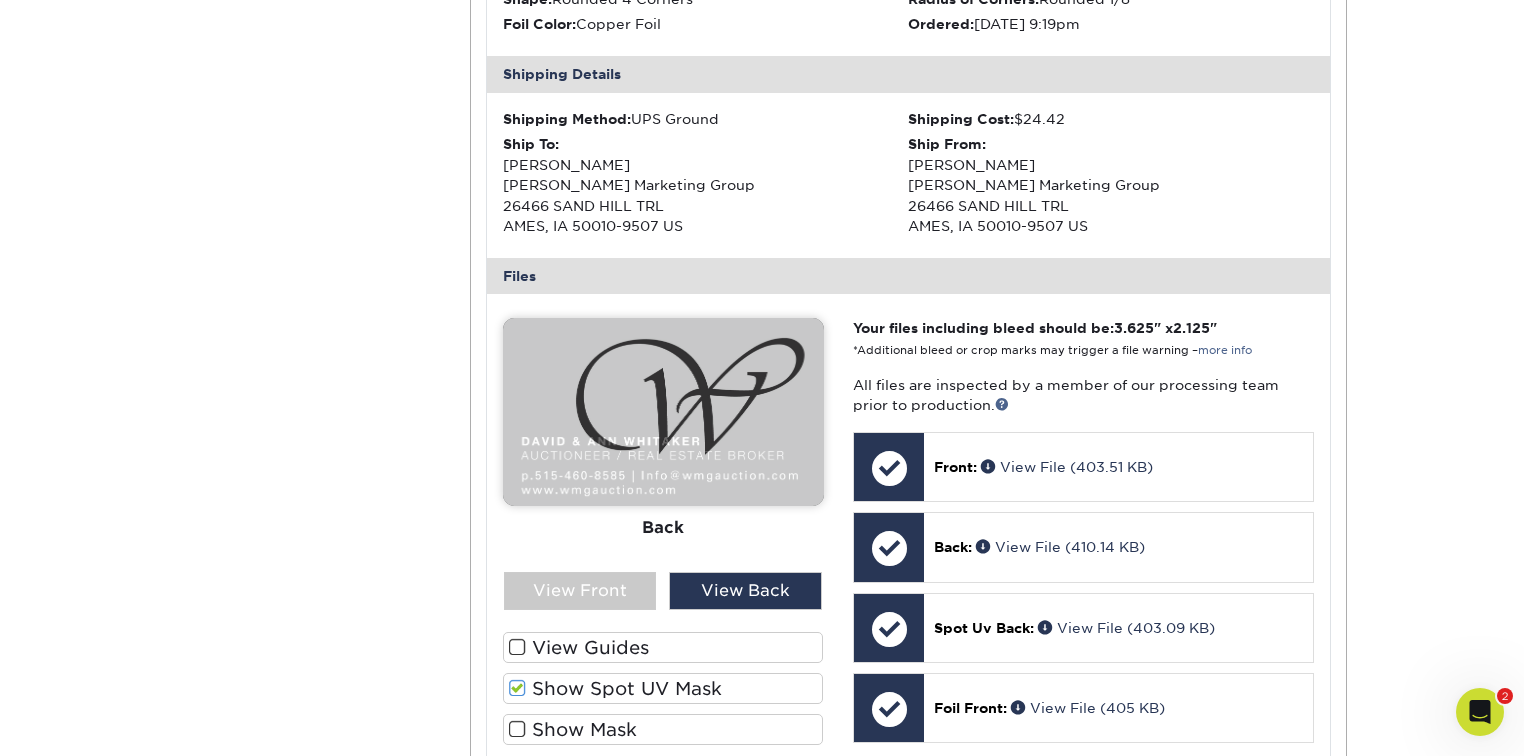 click on "Show Spot UV Mask" at bounding box center (663, 688) 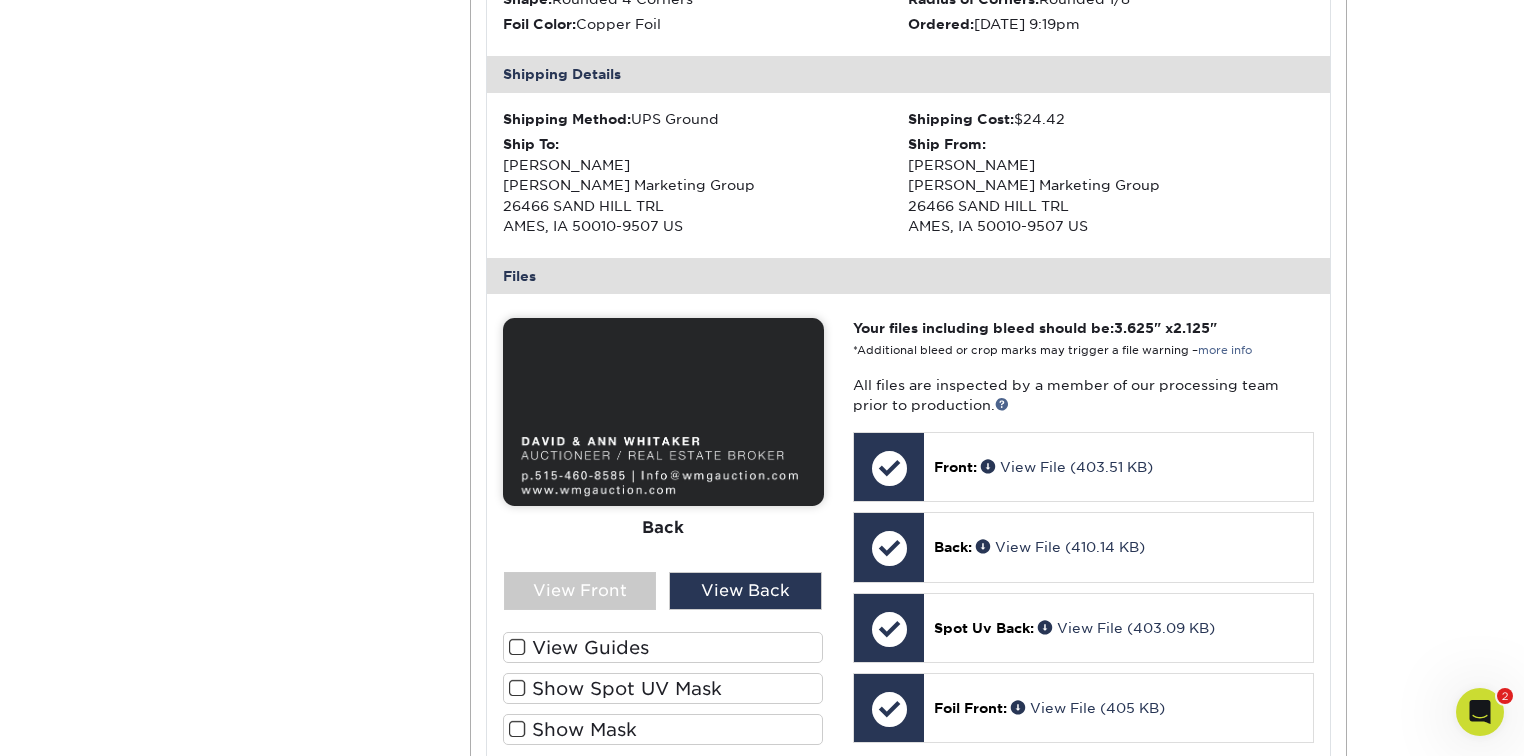 click on "Show Spot UV Mask" at bounding box center [663, 688] 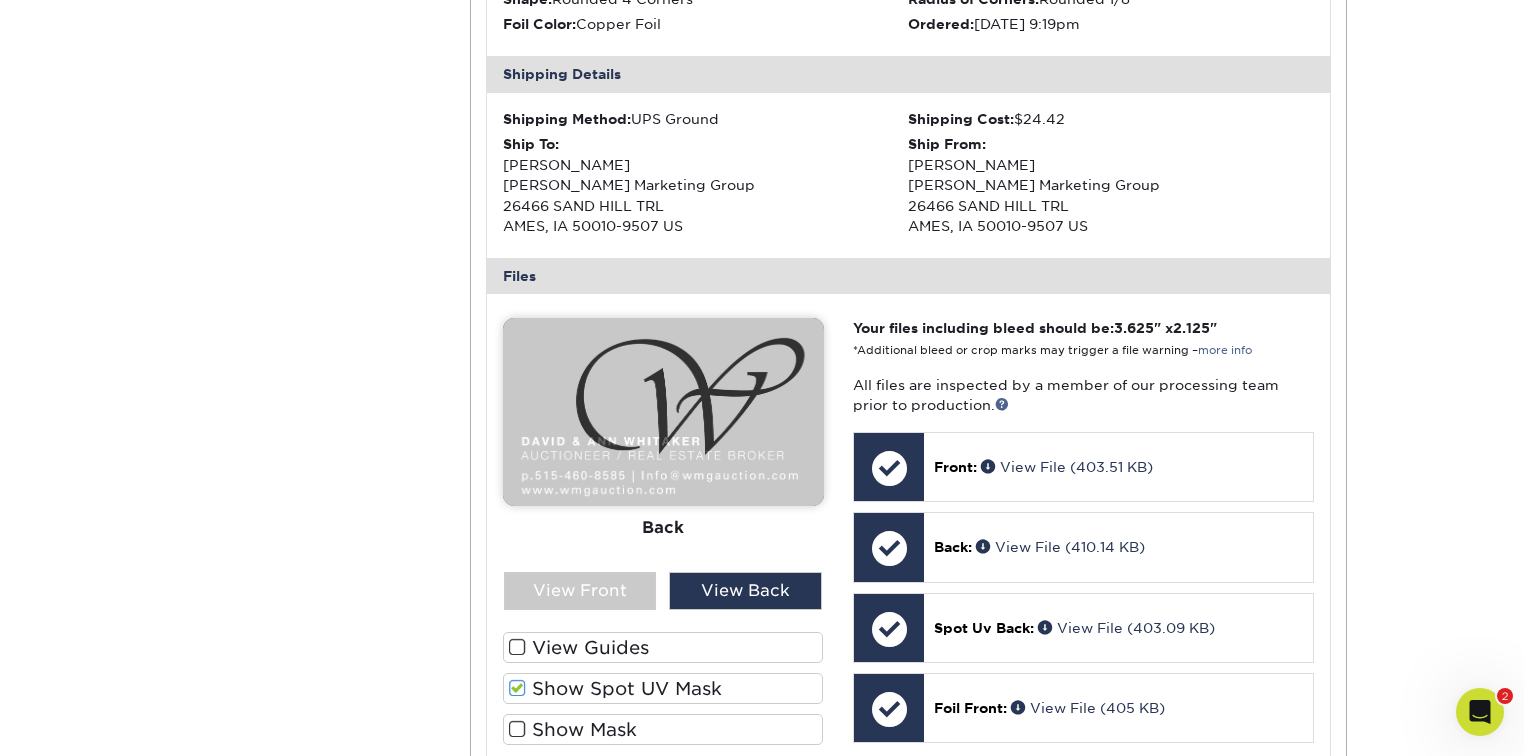 click on "Show Spot UV Mask" at bounding box center (663, 688) 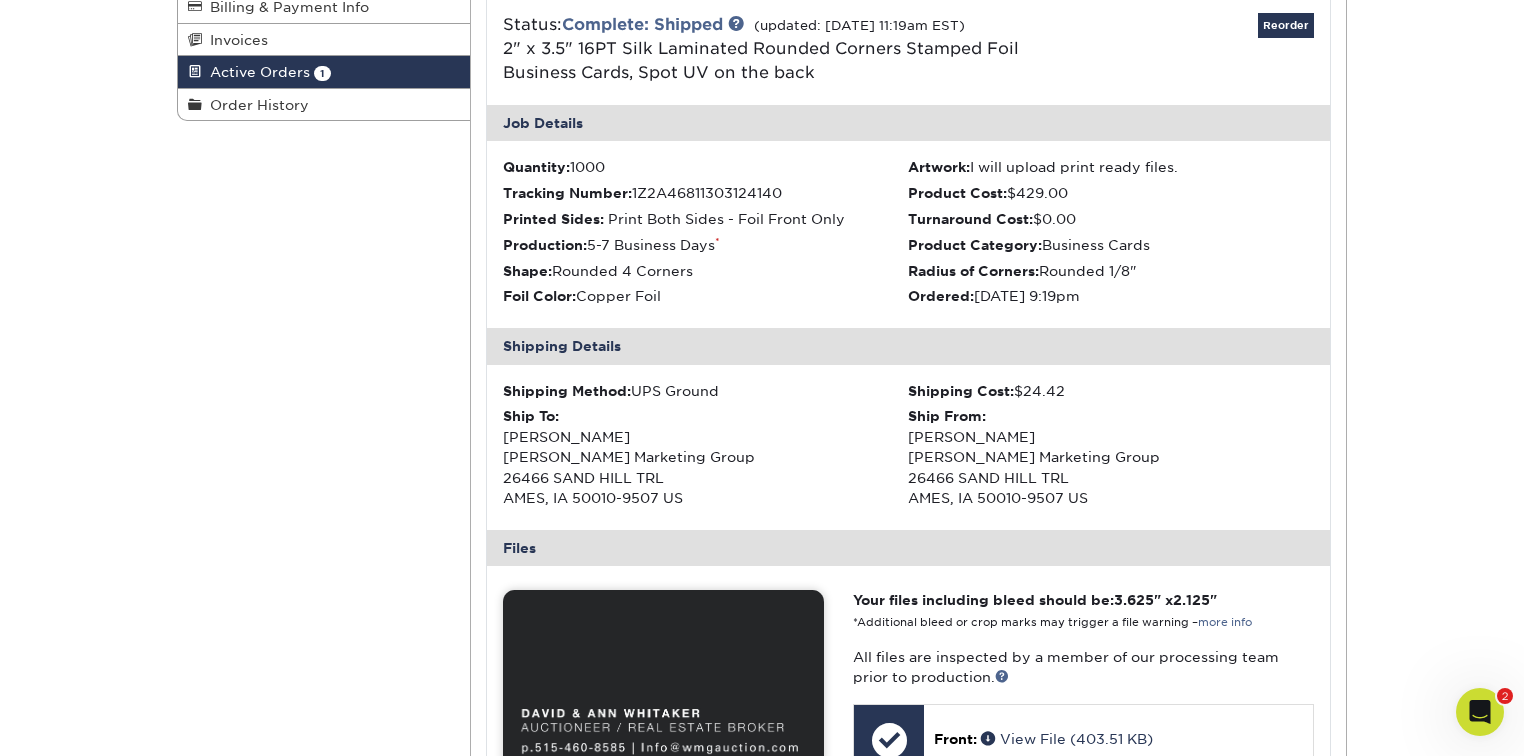 scroll, scrollTop: 0, scrollLeft: 0, axis: both 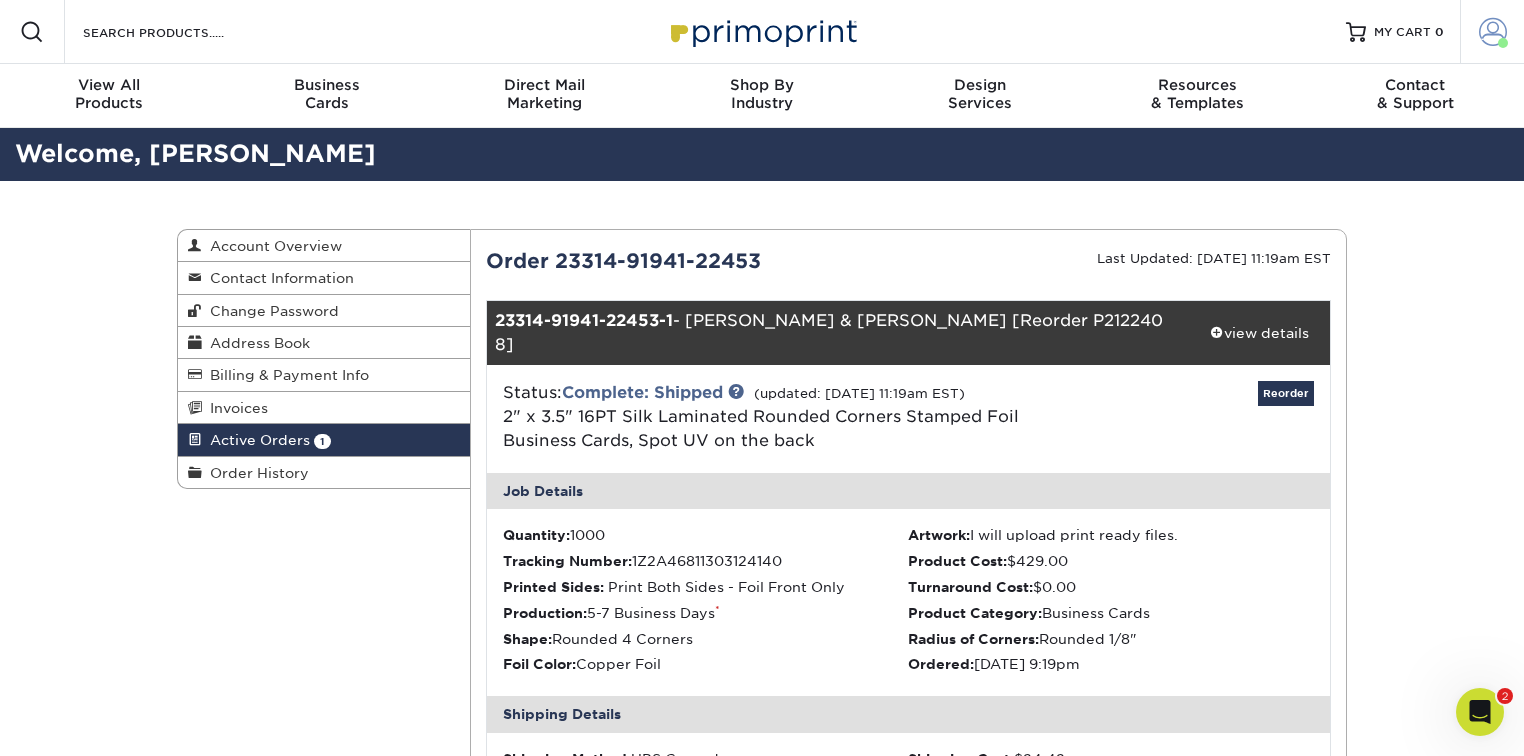 click at bounding box center [1493, 32] 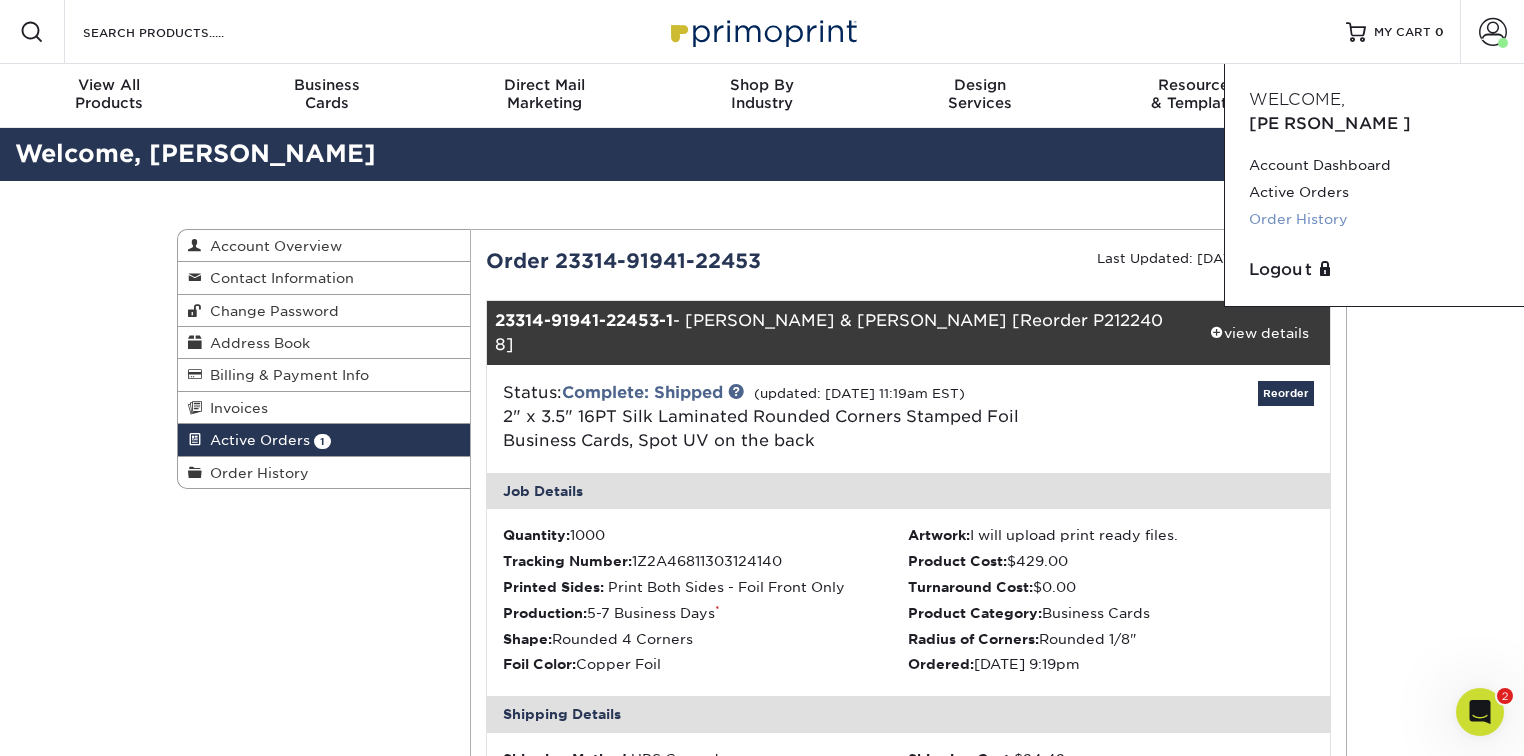 click on "Order History" at bounding box center [1374, 219] 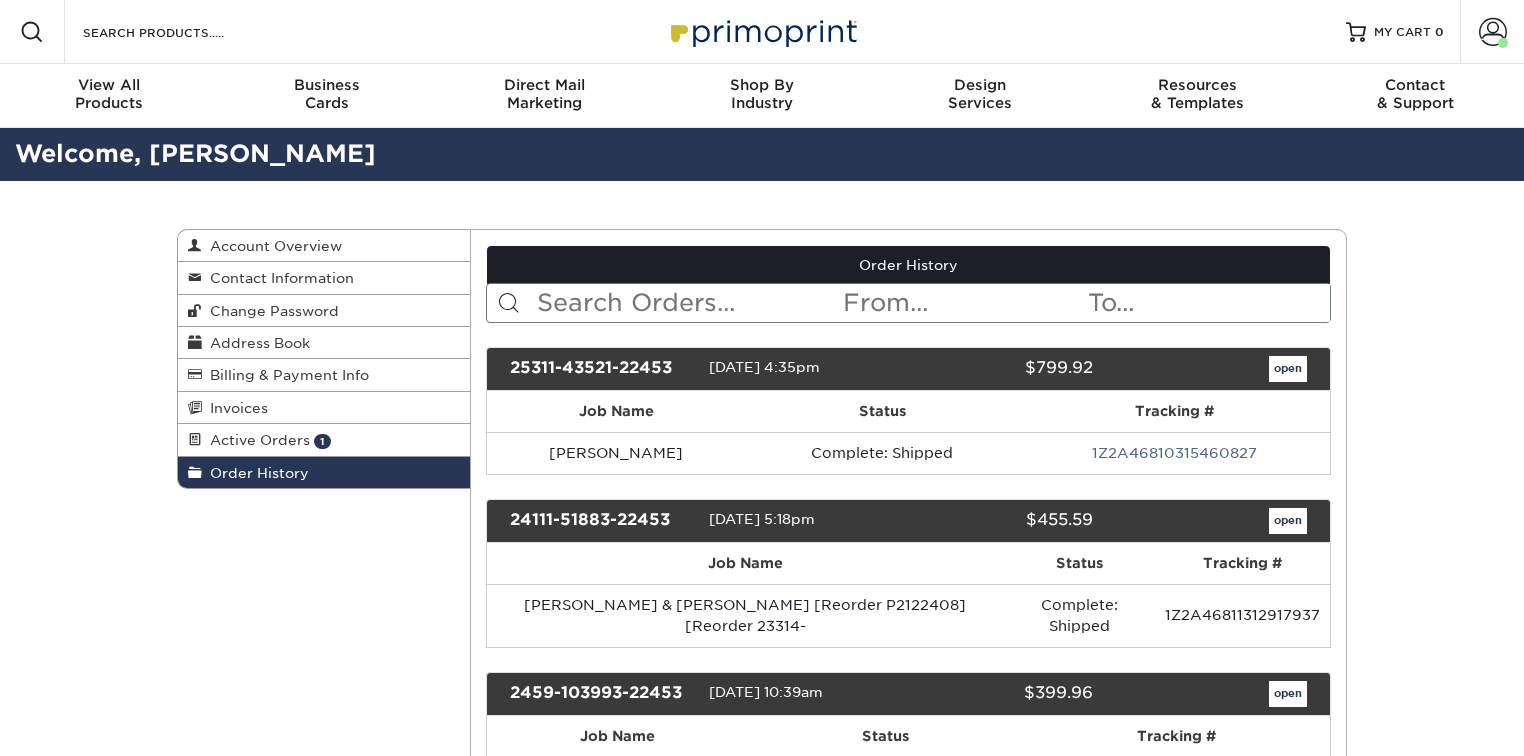 scroll, scrollTop: 0, scrollLeft: 0, axis: both 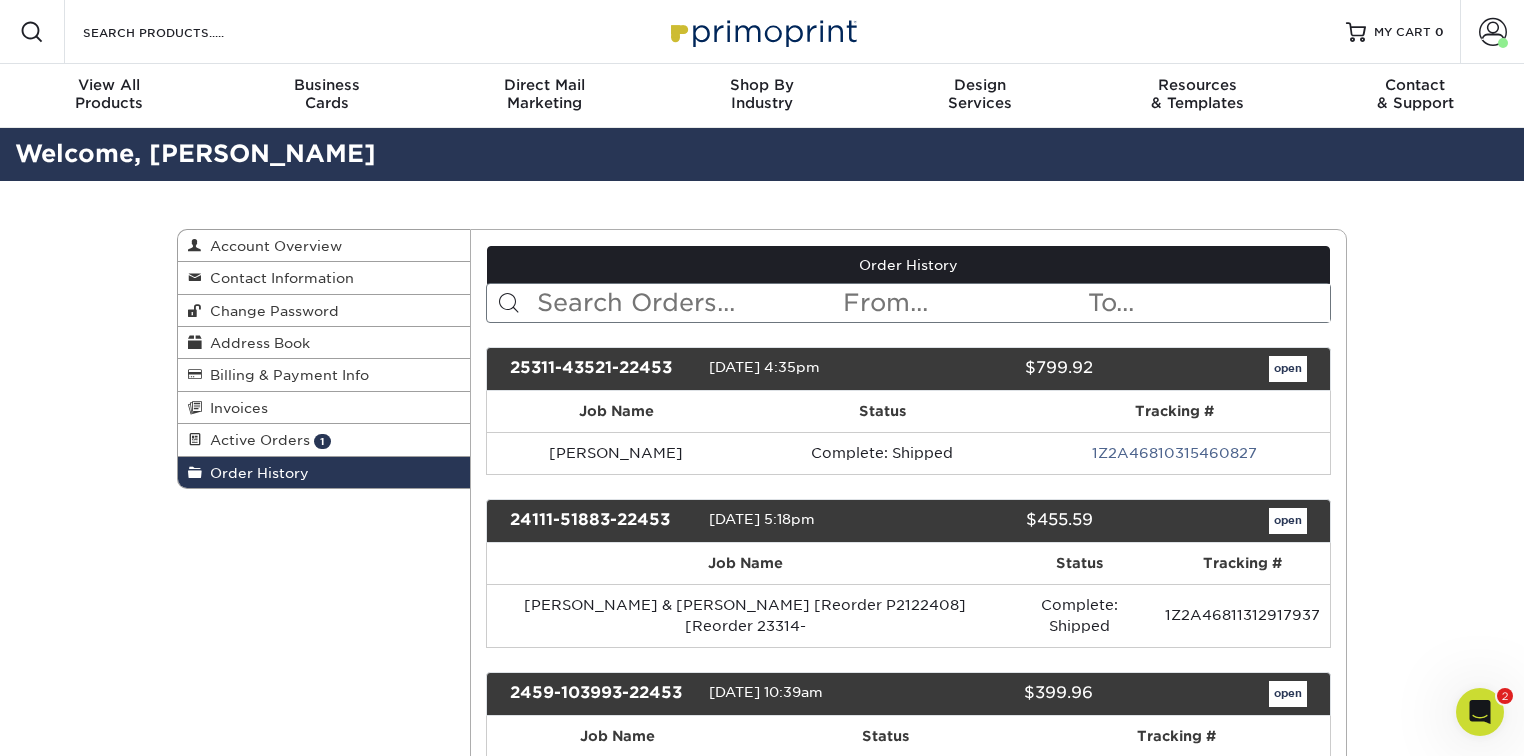 click 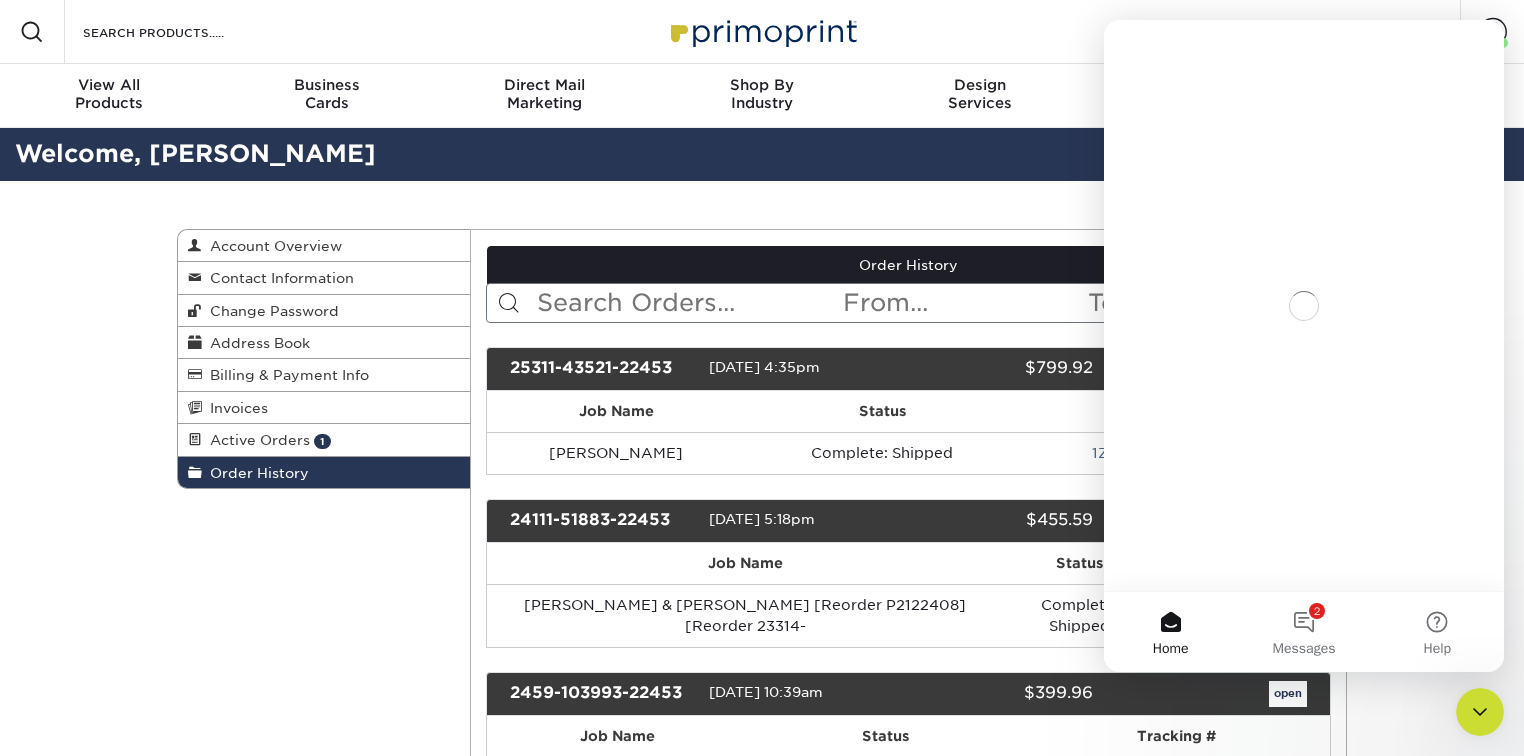 scroll, scrollTop: 0, scrollLeft: 0, axis: both 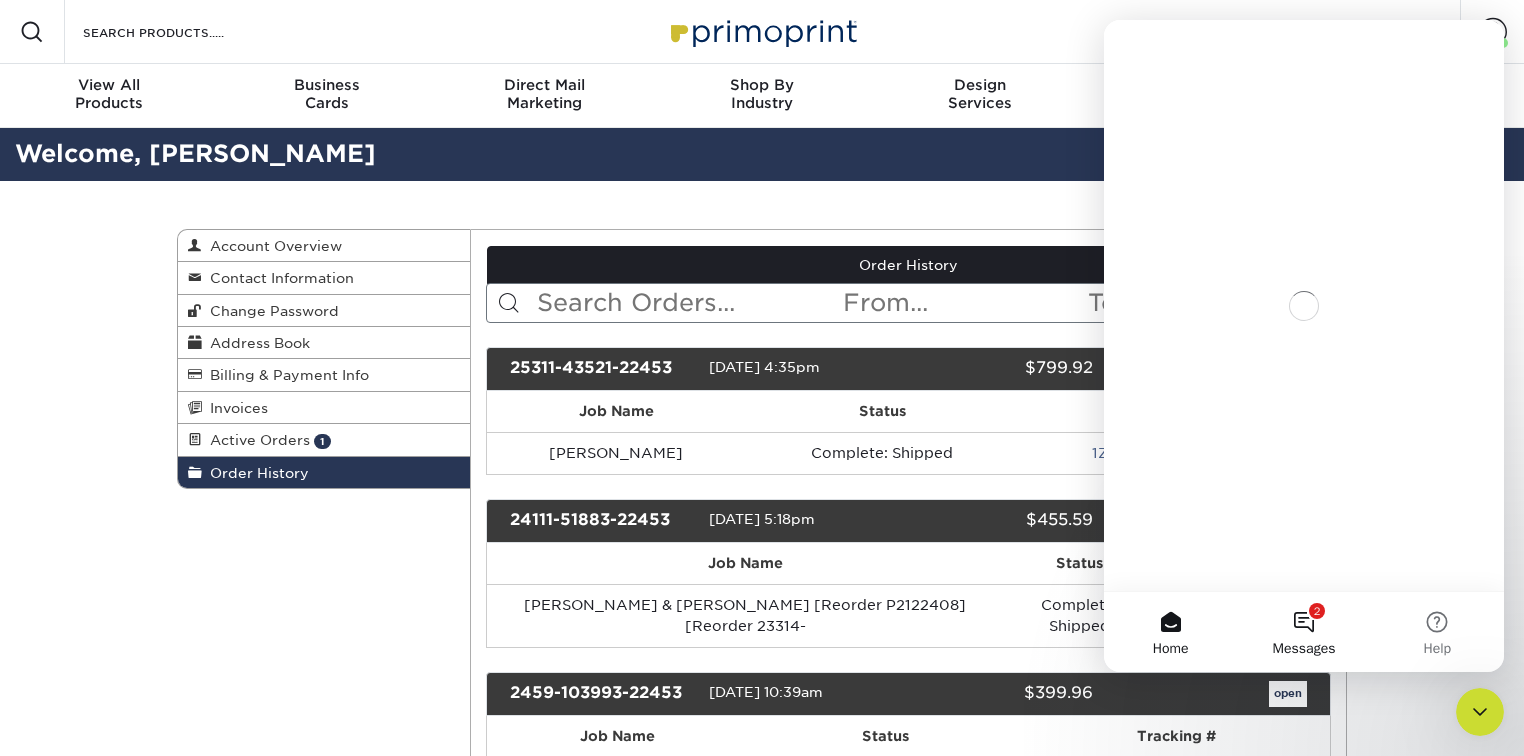 click on "2 Messages" at bounding box center (1303, 632) 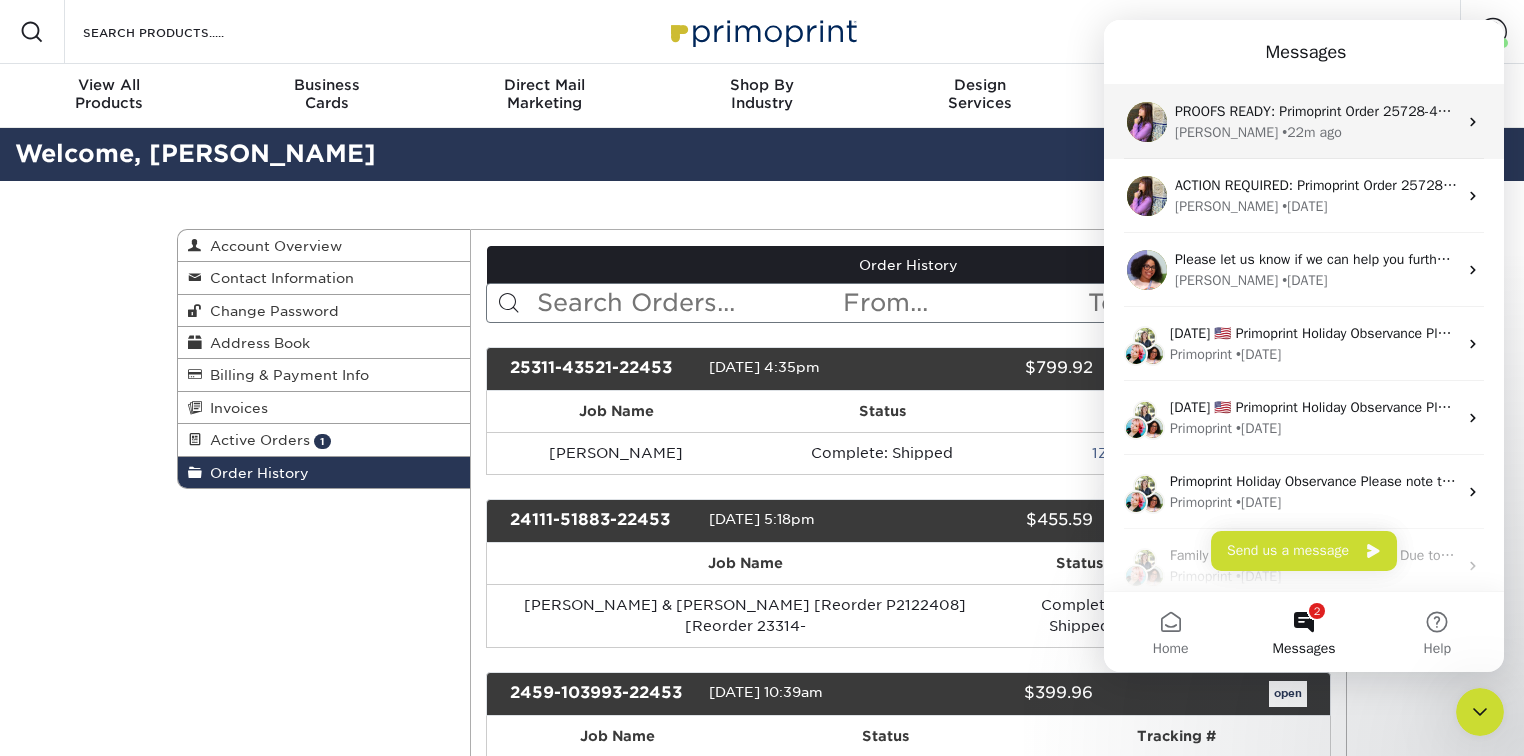 click on "•  22m ago" at bounding box center (1311, 132) 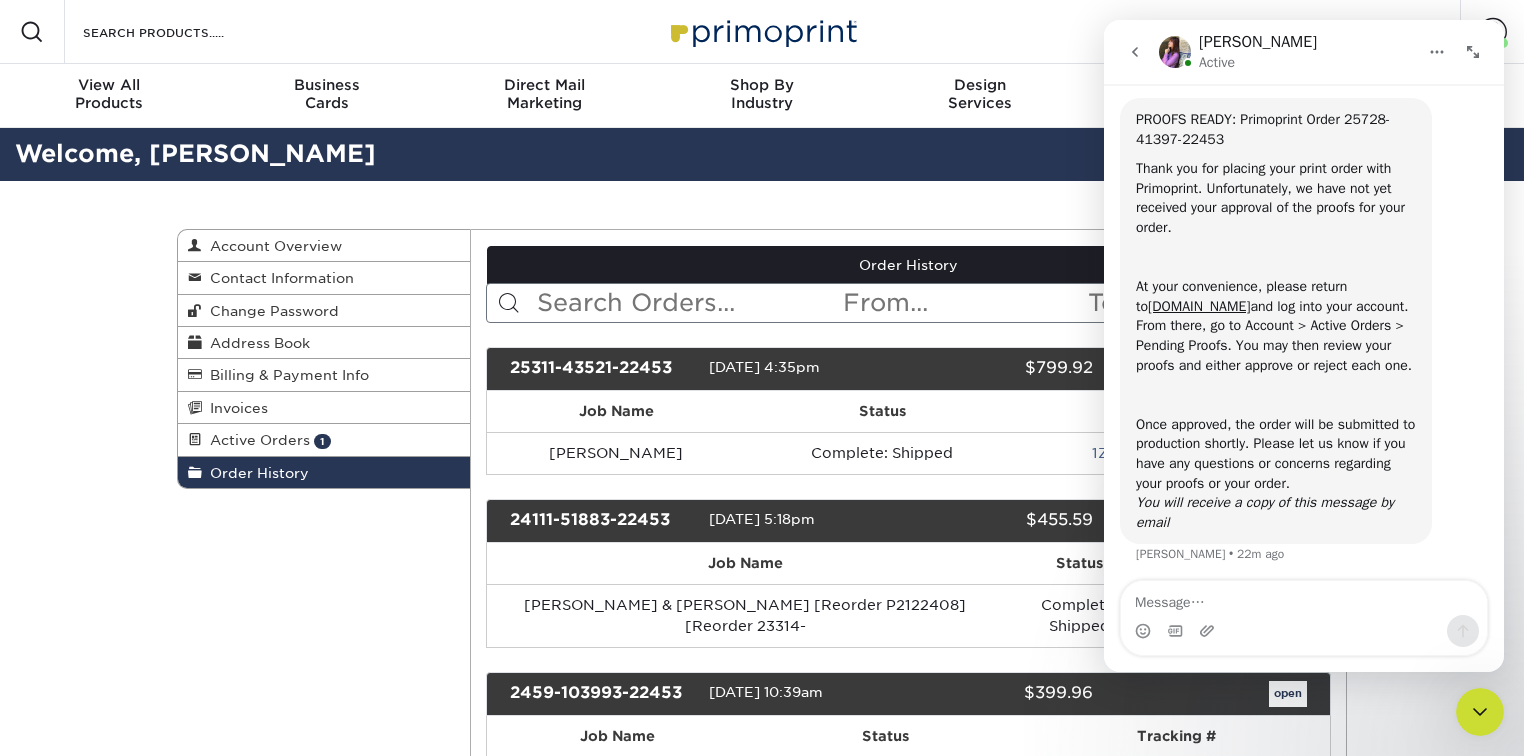 scroll, scrollTop: 72, scrollLeft: 0, axis: vertical 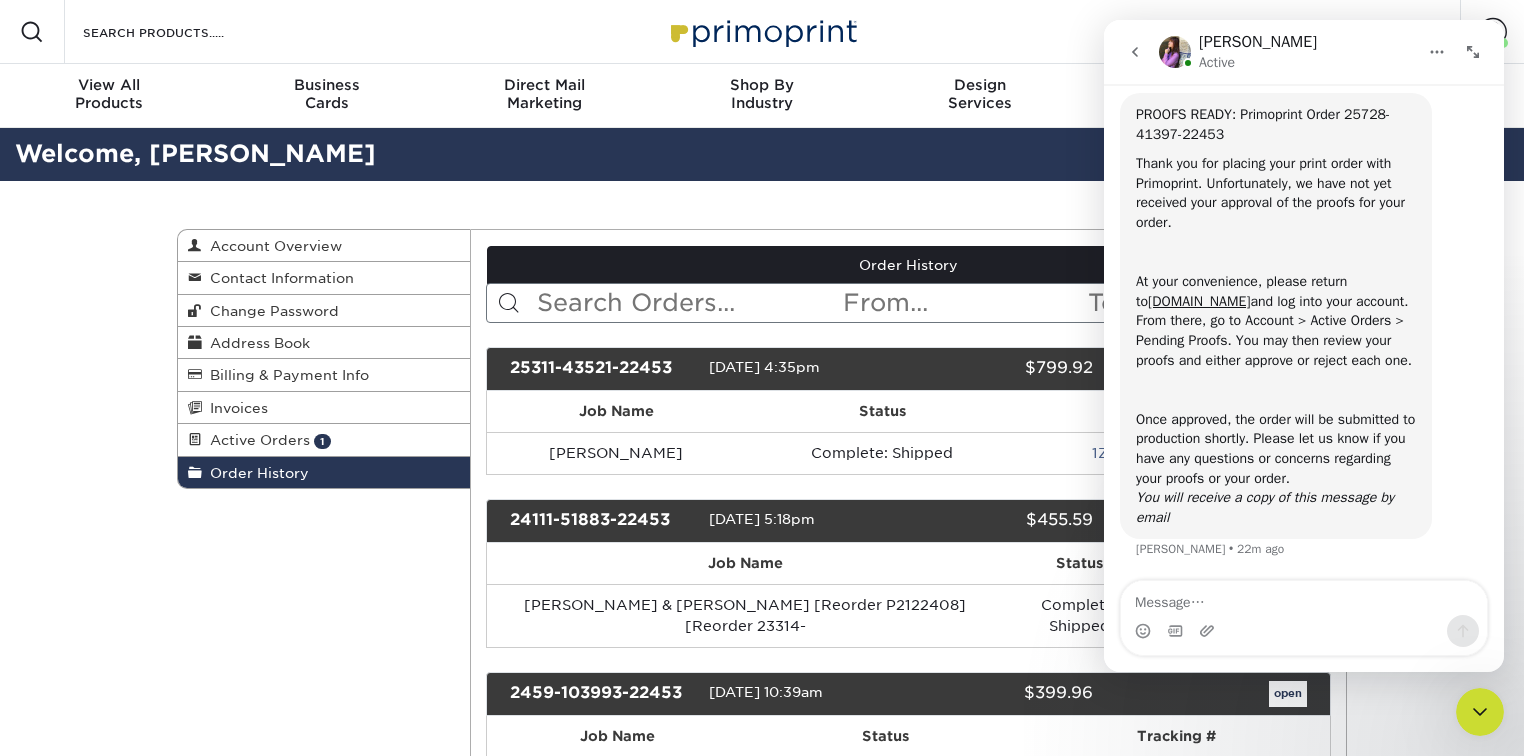 click 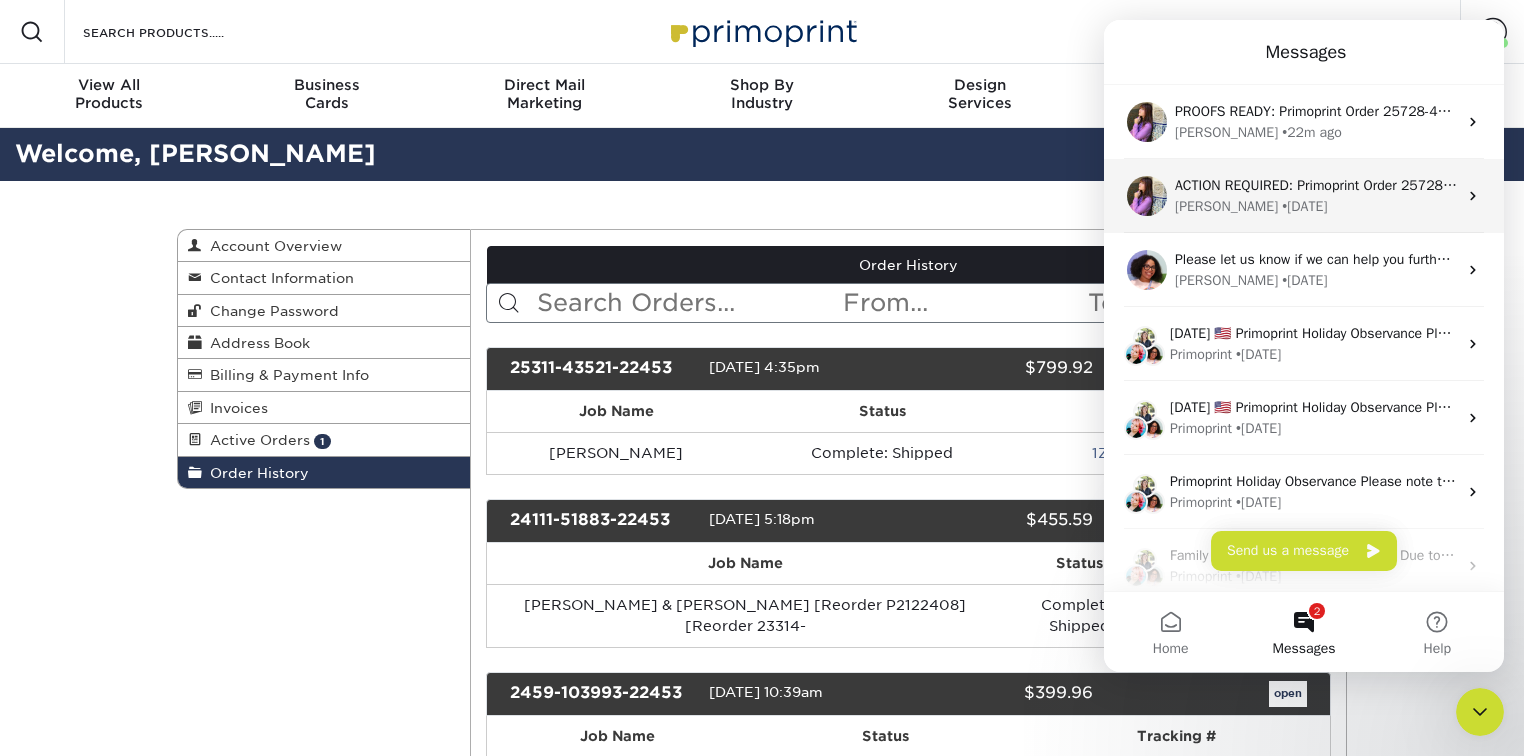 click on "ACTION REQUIRED: Primoprint Order 25728-41397-22453  Thank you for placing your print order with Primoprint. Unfortunately, we have not yet received your approval of the proofs for your order.   At your convenience, please return to [DOMAIN_NAME] and log into your account. From there, go to Account > Active Orders > Pending Proofs. You may then review your proofs and either approve or reject each one.   Once approved, the order will be submitted to production shortly. Please let us know if you have any questions or concerns regarding your proofs or your order. You will receive a copy of this message by email" at bounding box center [3064, 185] 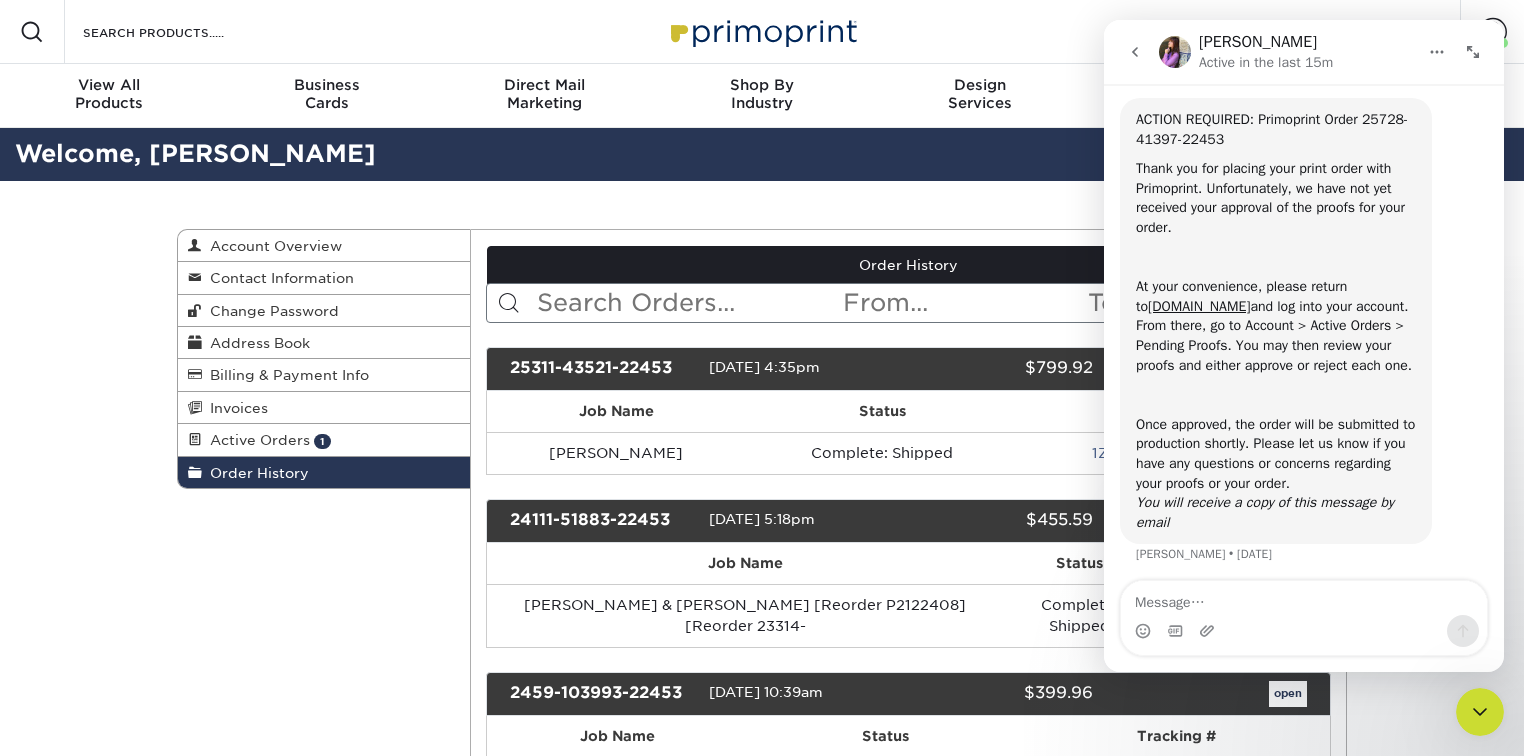 scroll, scrollTop: 72, scrollLeft: 0, axis: vertical 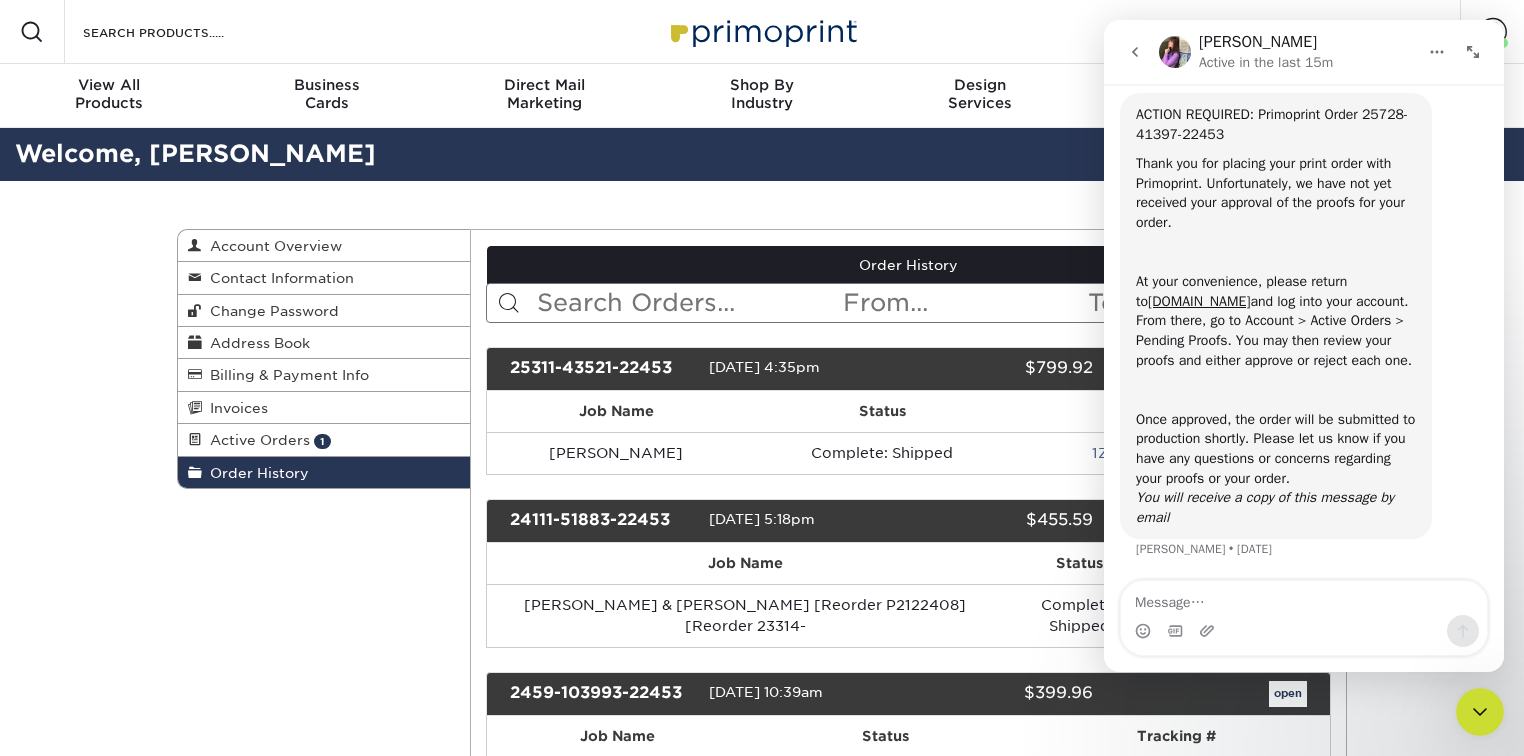 click at bounding box center [1135, 52] 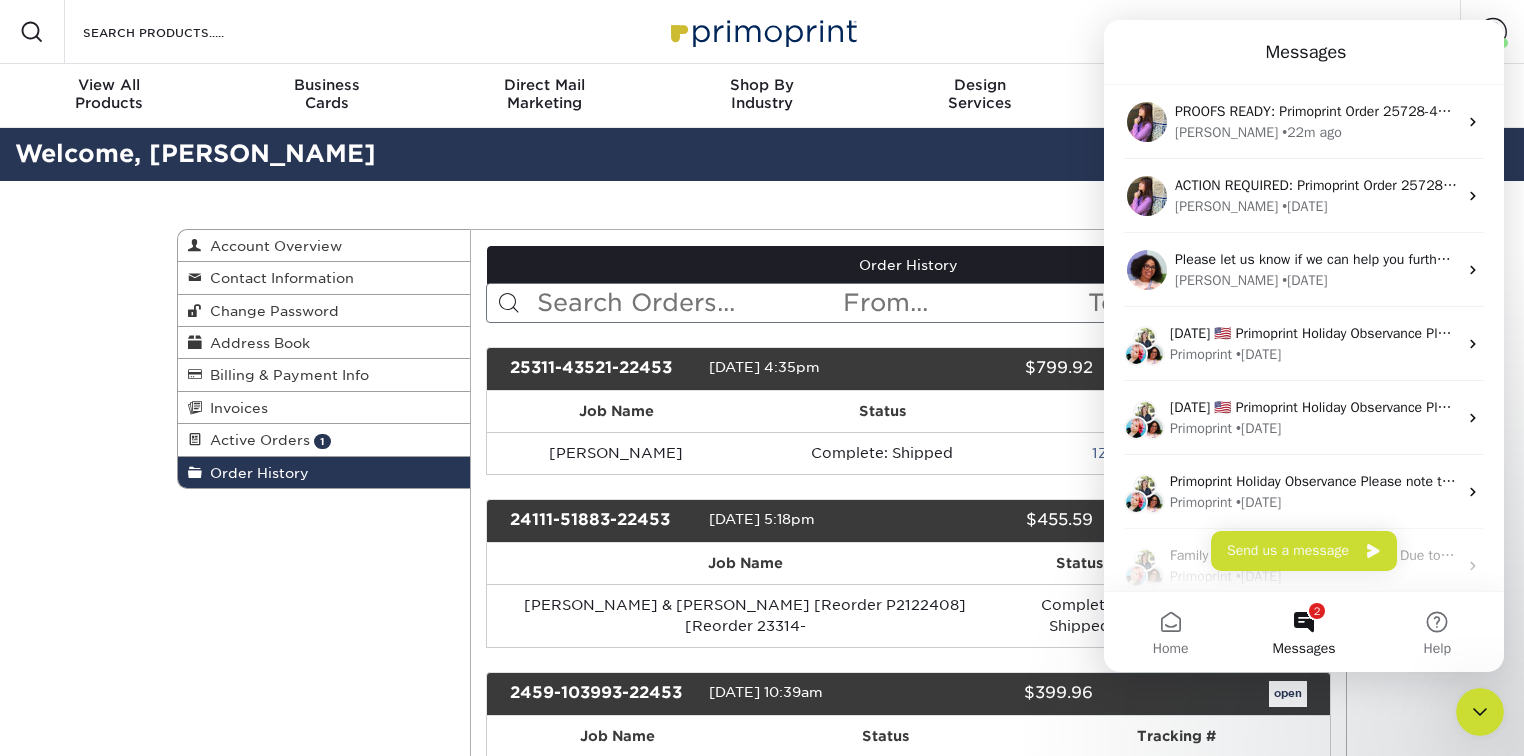 scroll, scrollTop: 0, scrollLeft: 0, axis: both 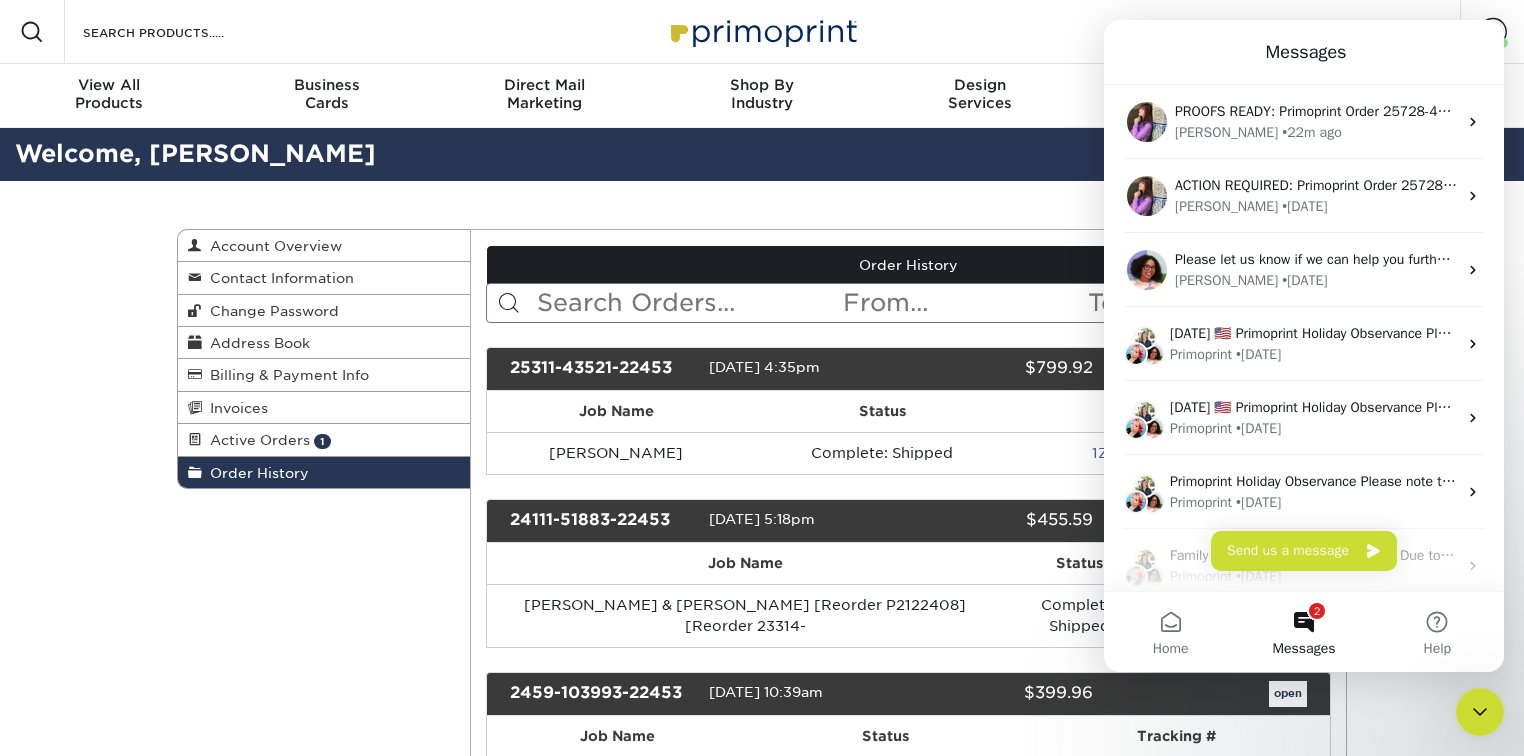 click 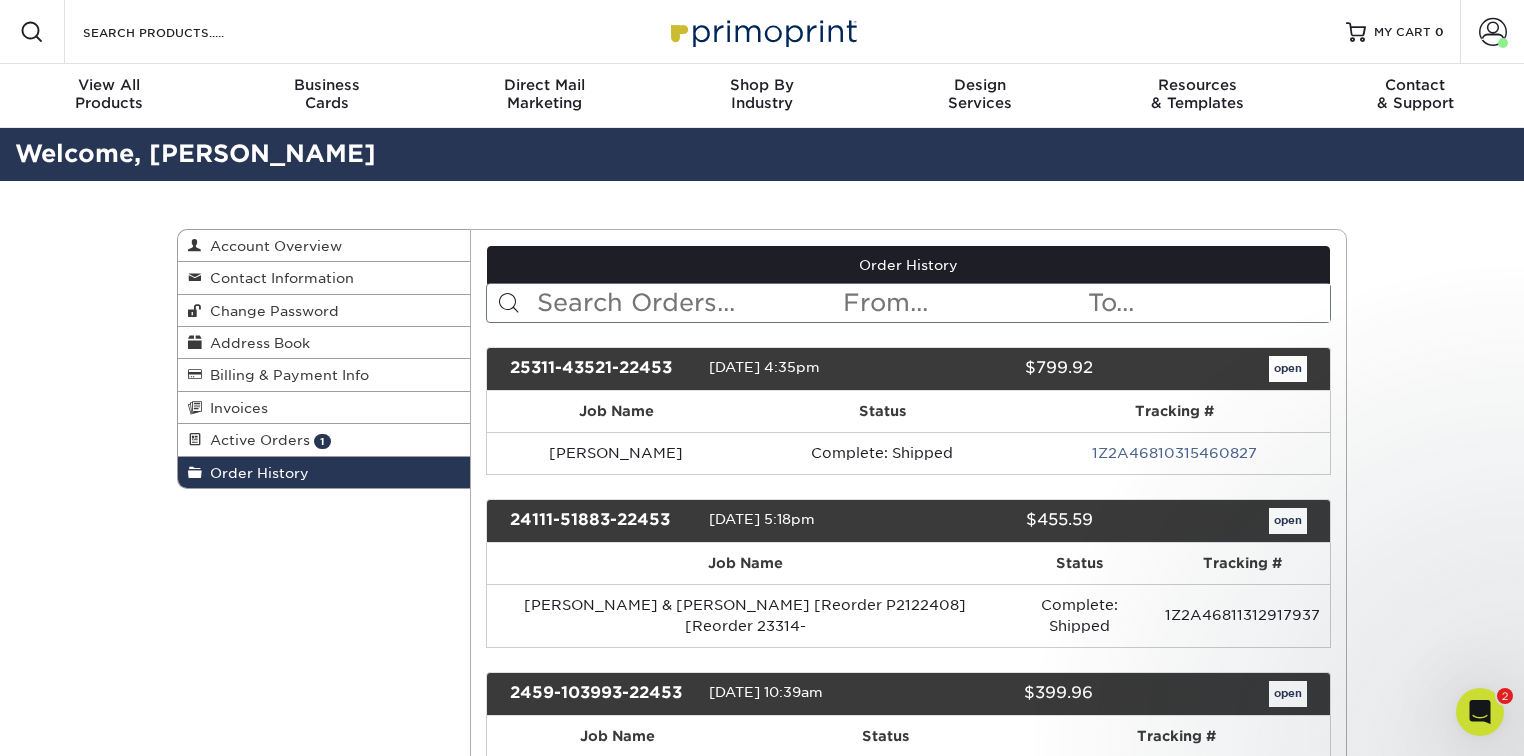 scroll, scrollTop: 0, scrollLeft: 0, axis: both 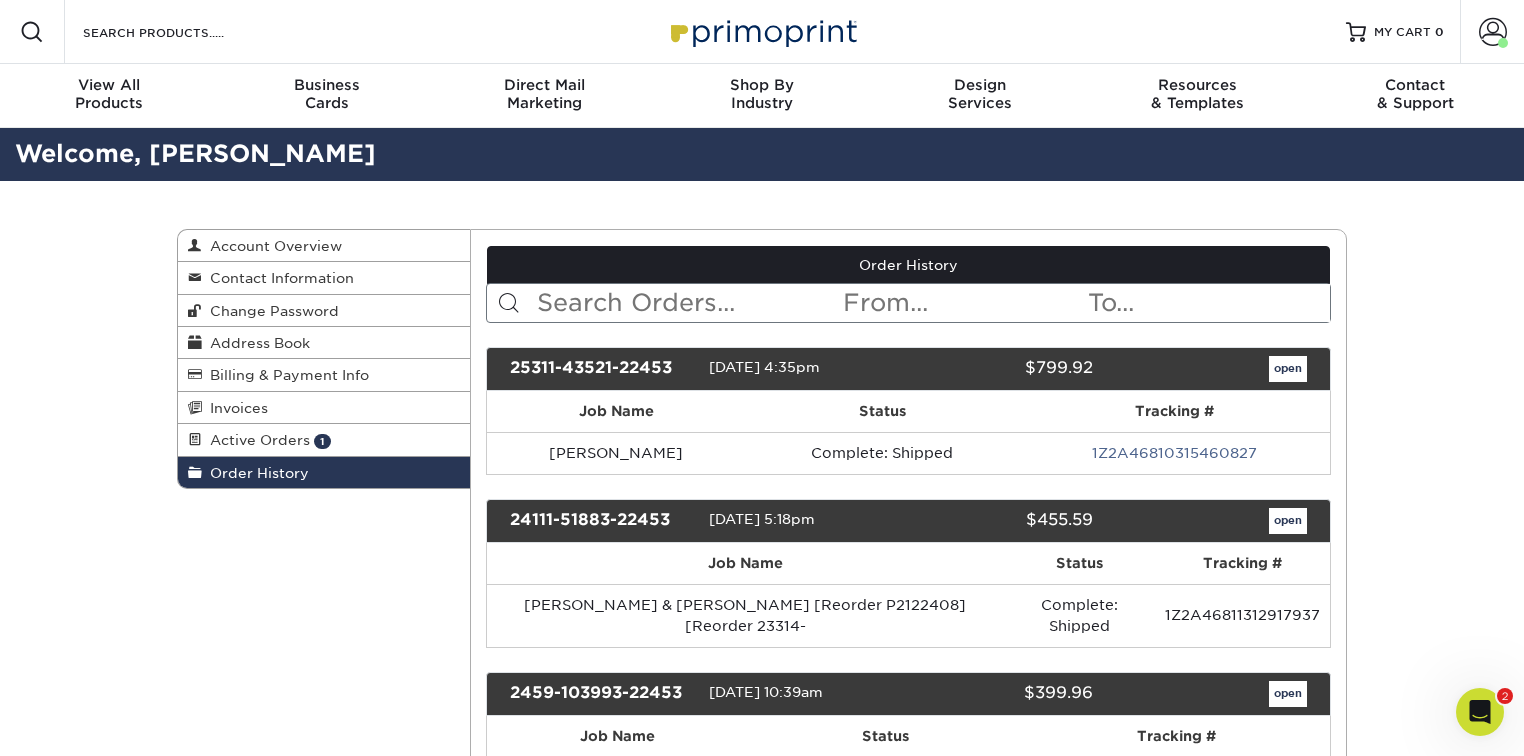 click on "open" at bounding box center (1288, 369) 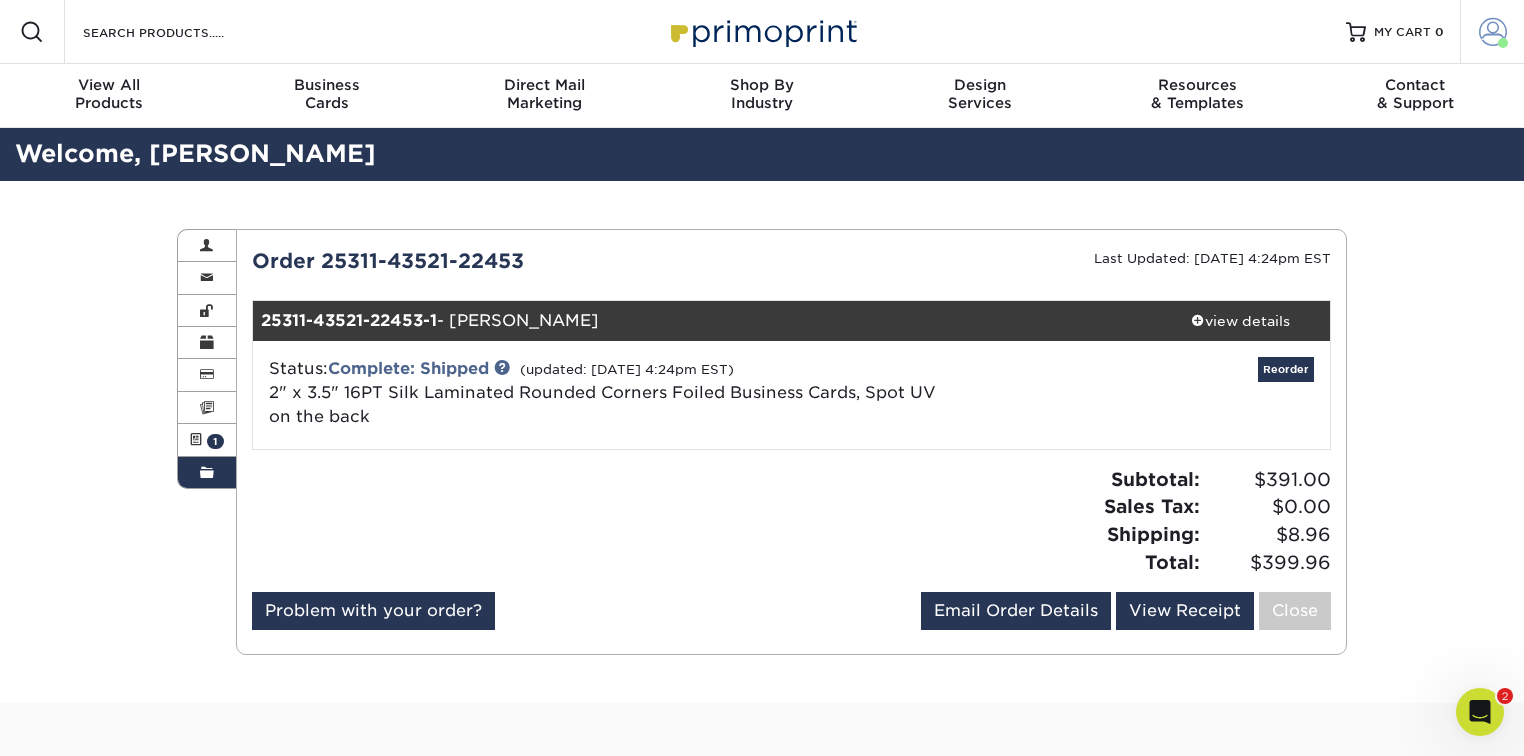 click at bounding box center (1493, 32) 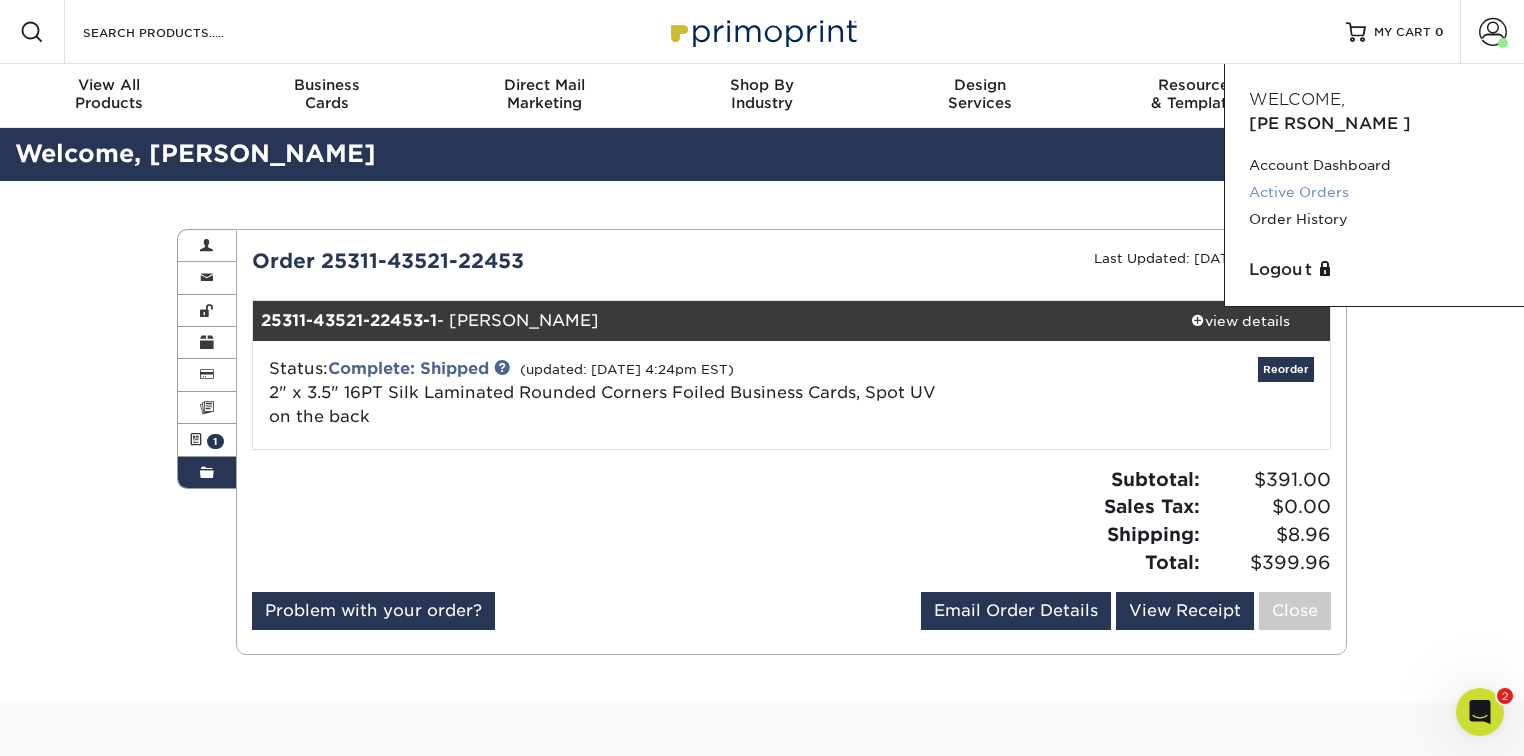 click on "Active Orders" at bounding box center (1374, 192) 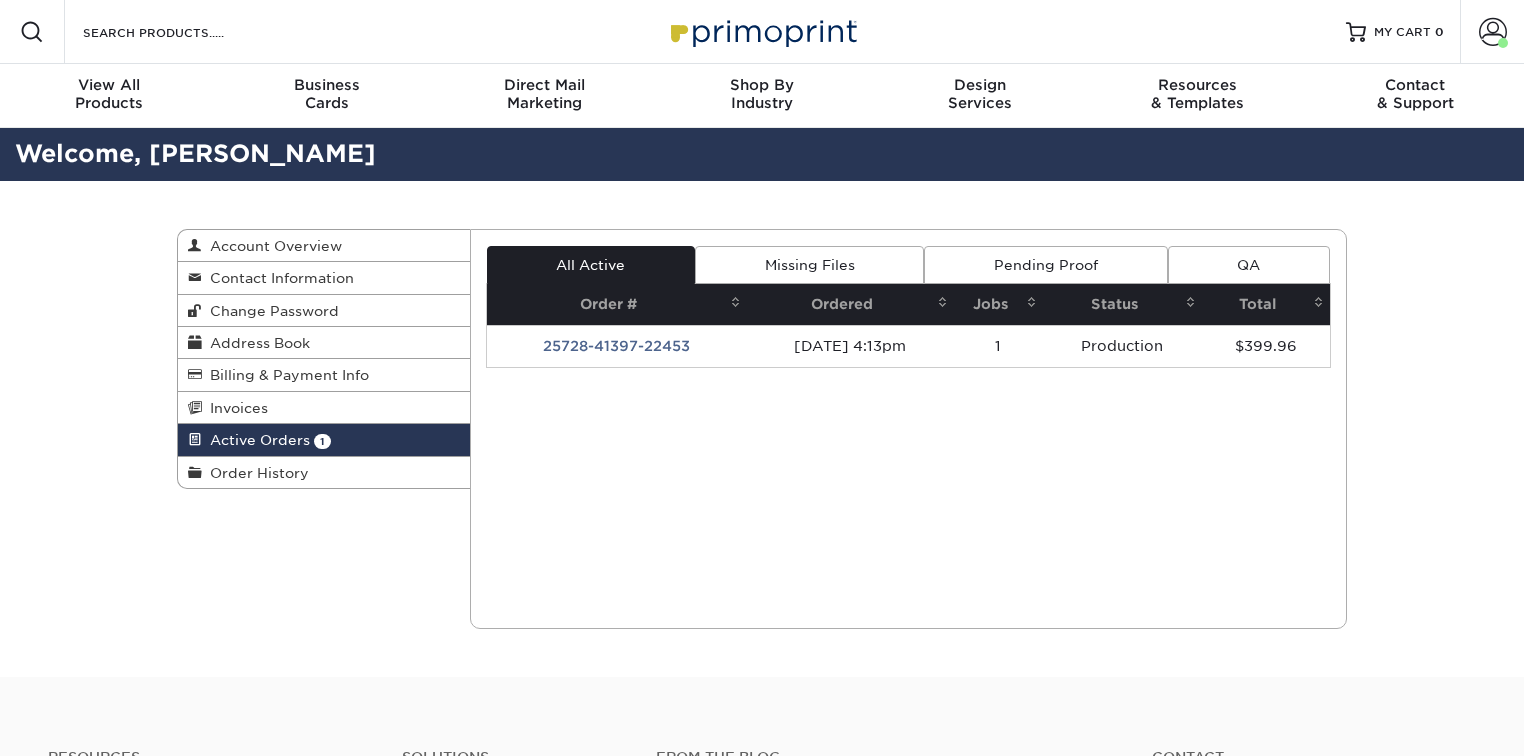 scroll, scrollTop: 0, scrollLeft: 0, axis: both 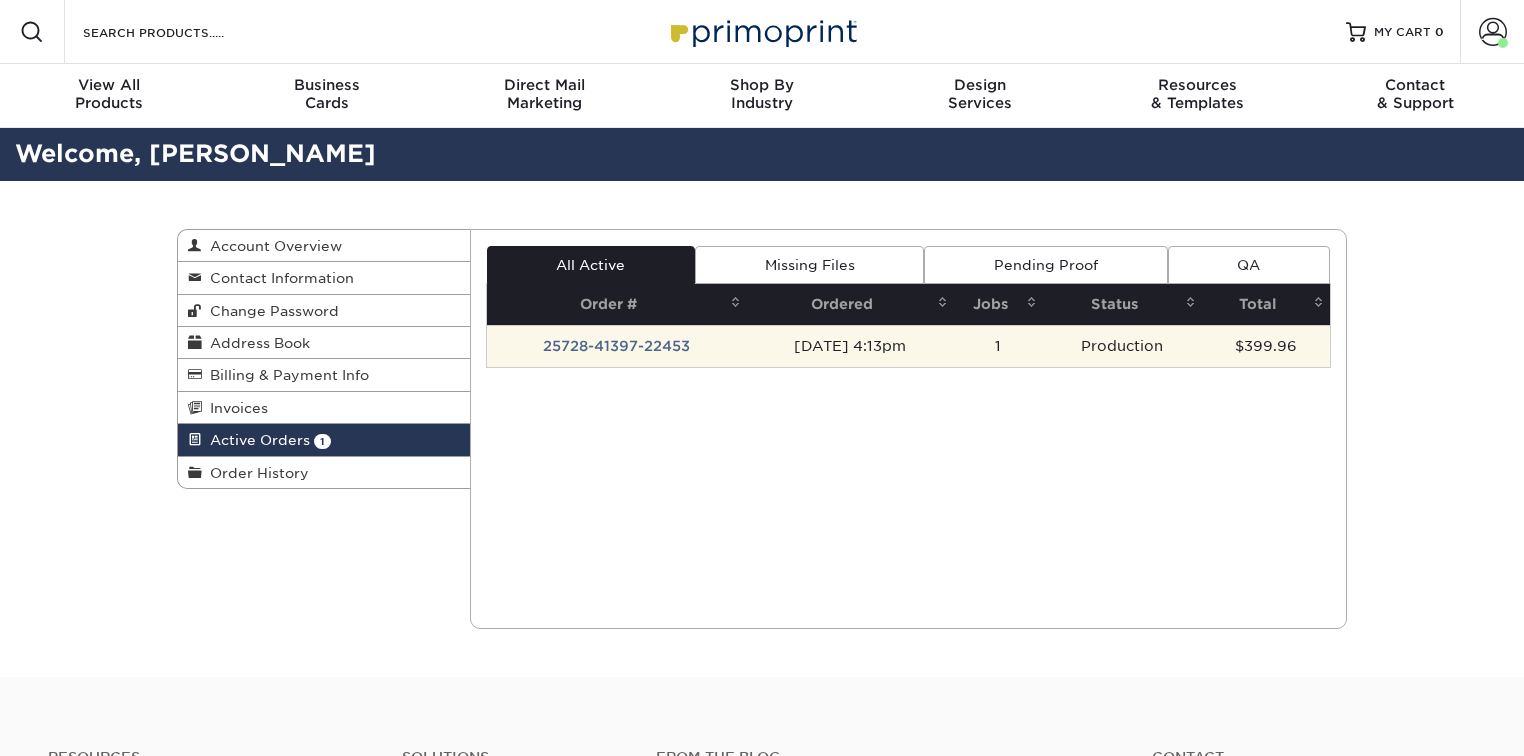 click on "25728-41397-22453" at bounding box center (617, 346) 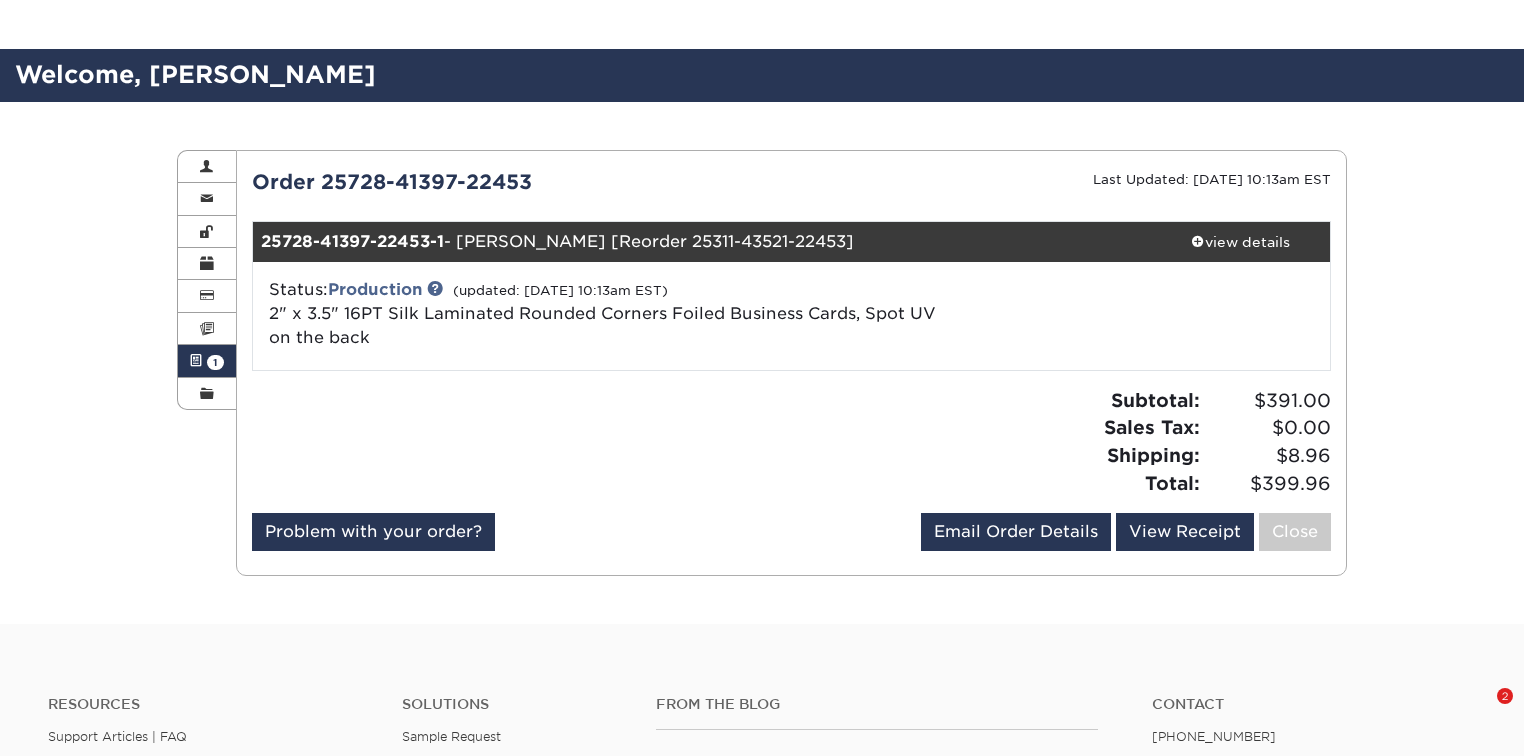 scroll, scrollTop: 106, scrollLeft: 0, axis: vertical 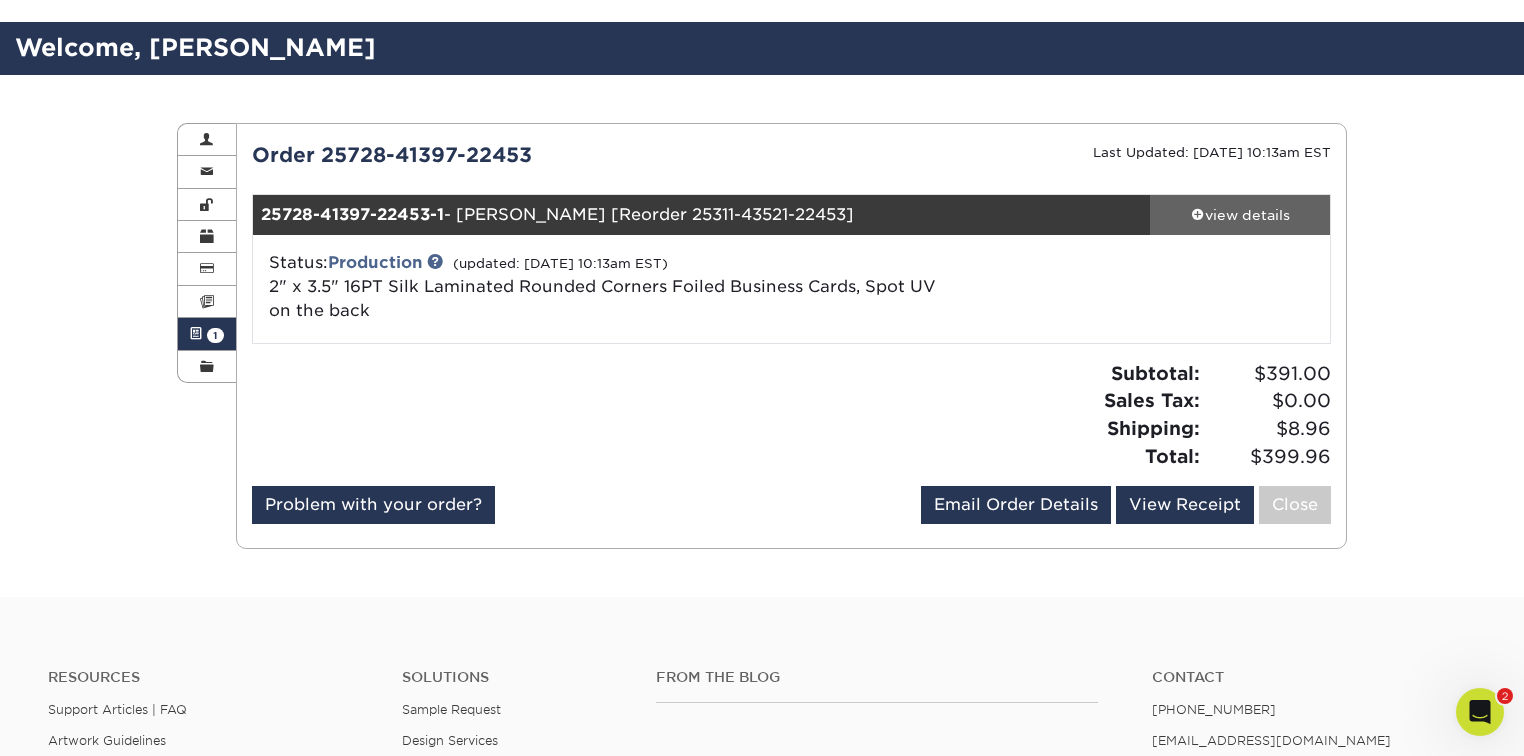 click on "view details" at bounding box center (1240, 215) 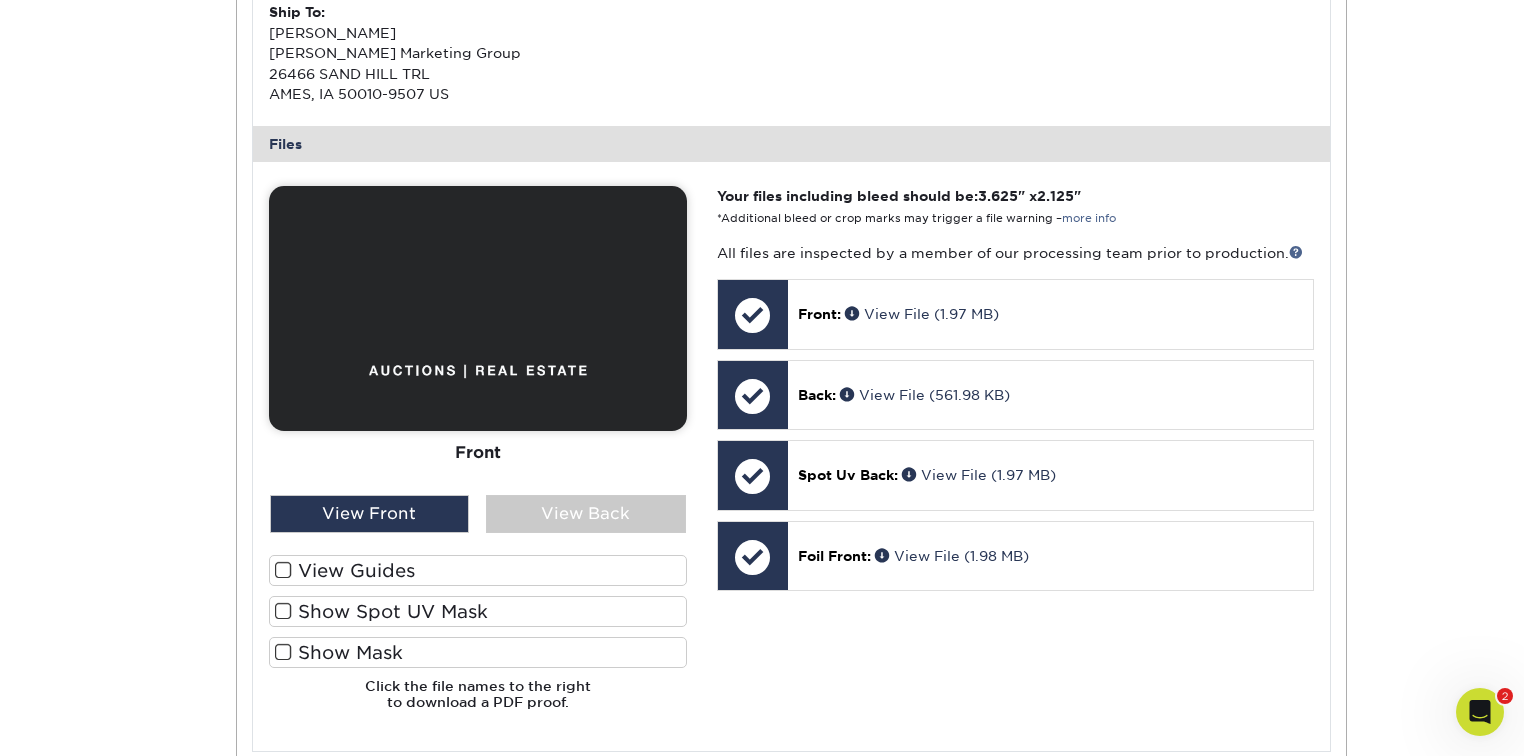 scroll, scrollTop: 800, scrollLeft: 0, axis: vertical 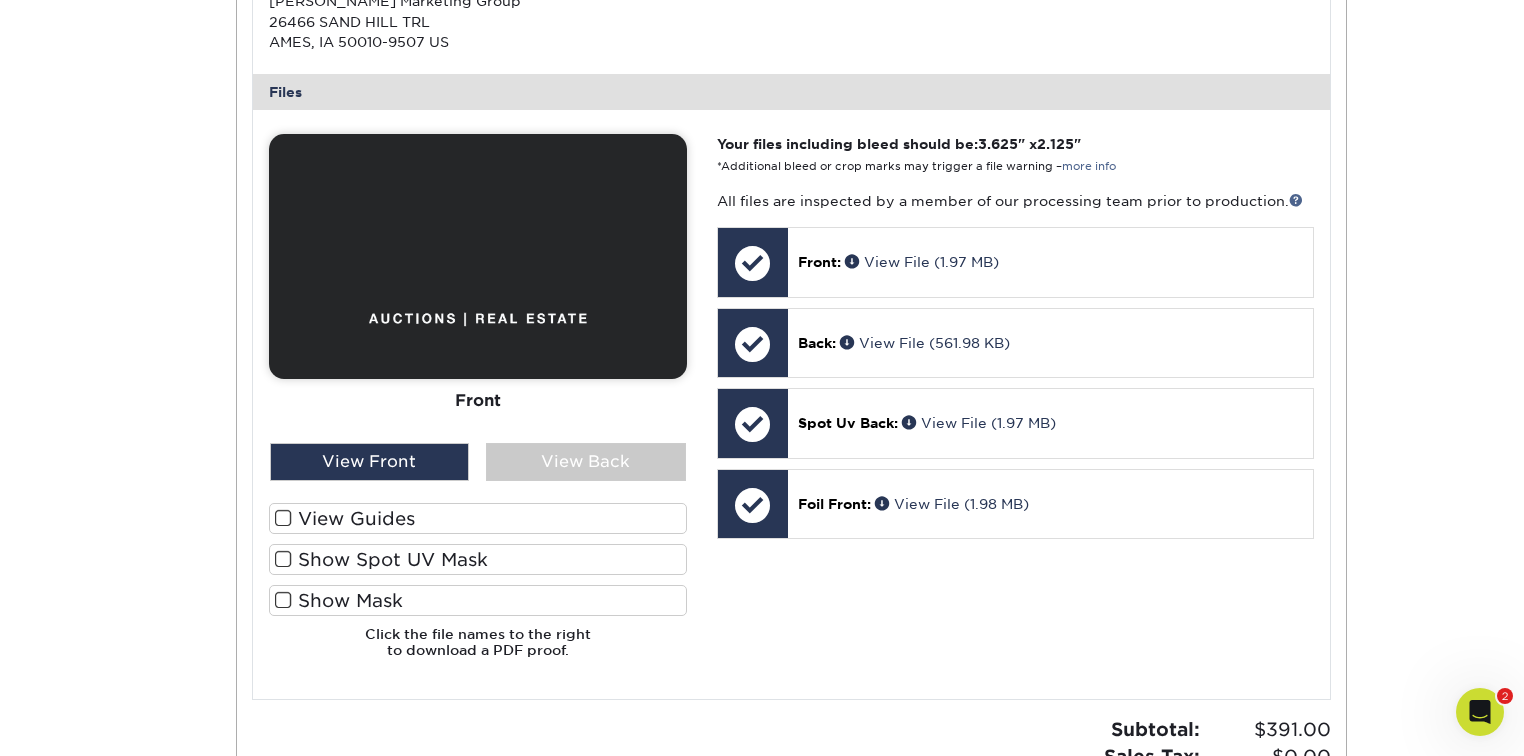 click on "Show Spot UV Mask" at bounding box center [478, 559] 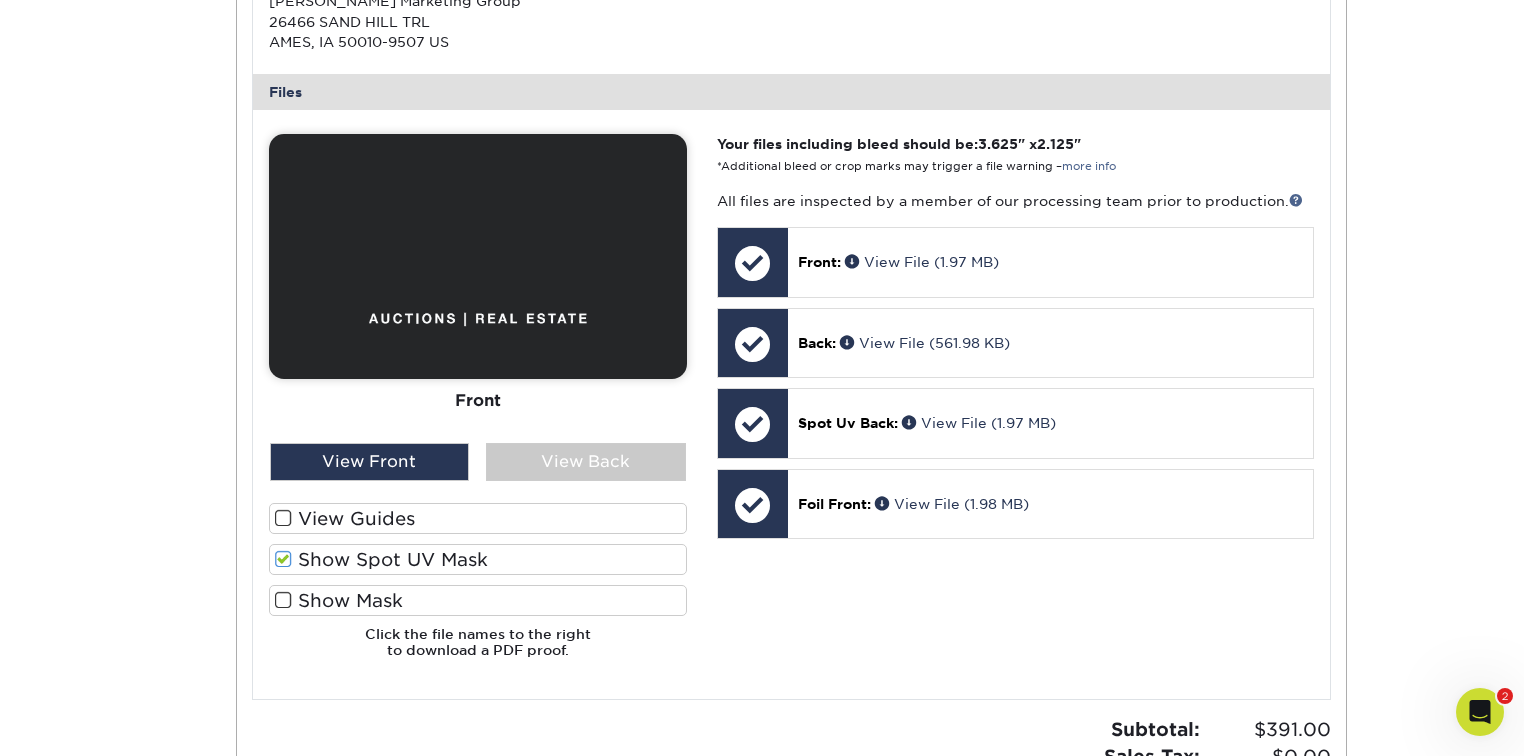 click on "Show Spot UV Mask" at bounding box center (478, 559) 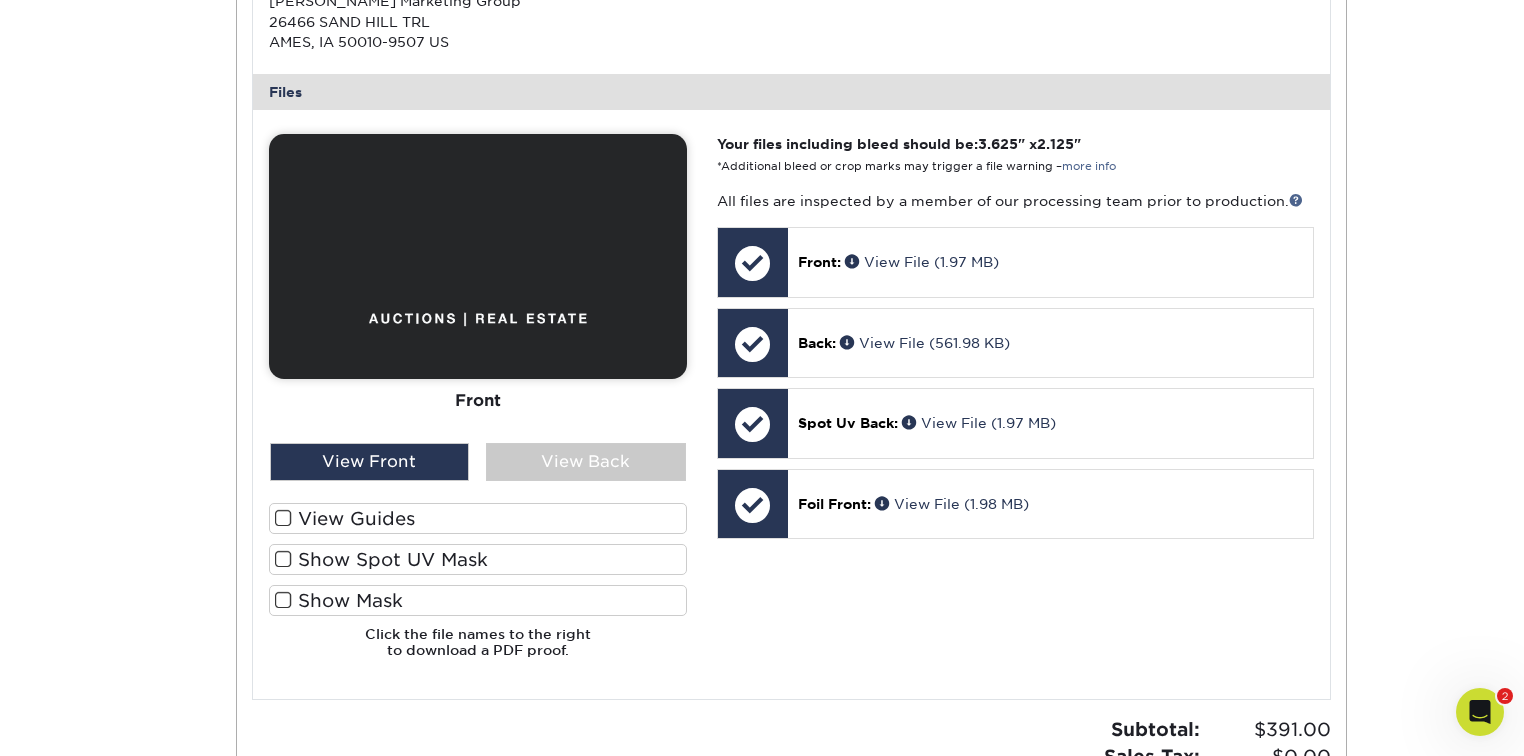 click on "Show Mask" at bounding box center (478, 600) 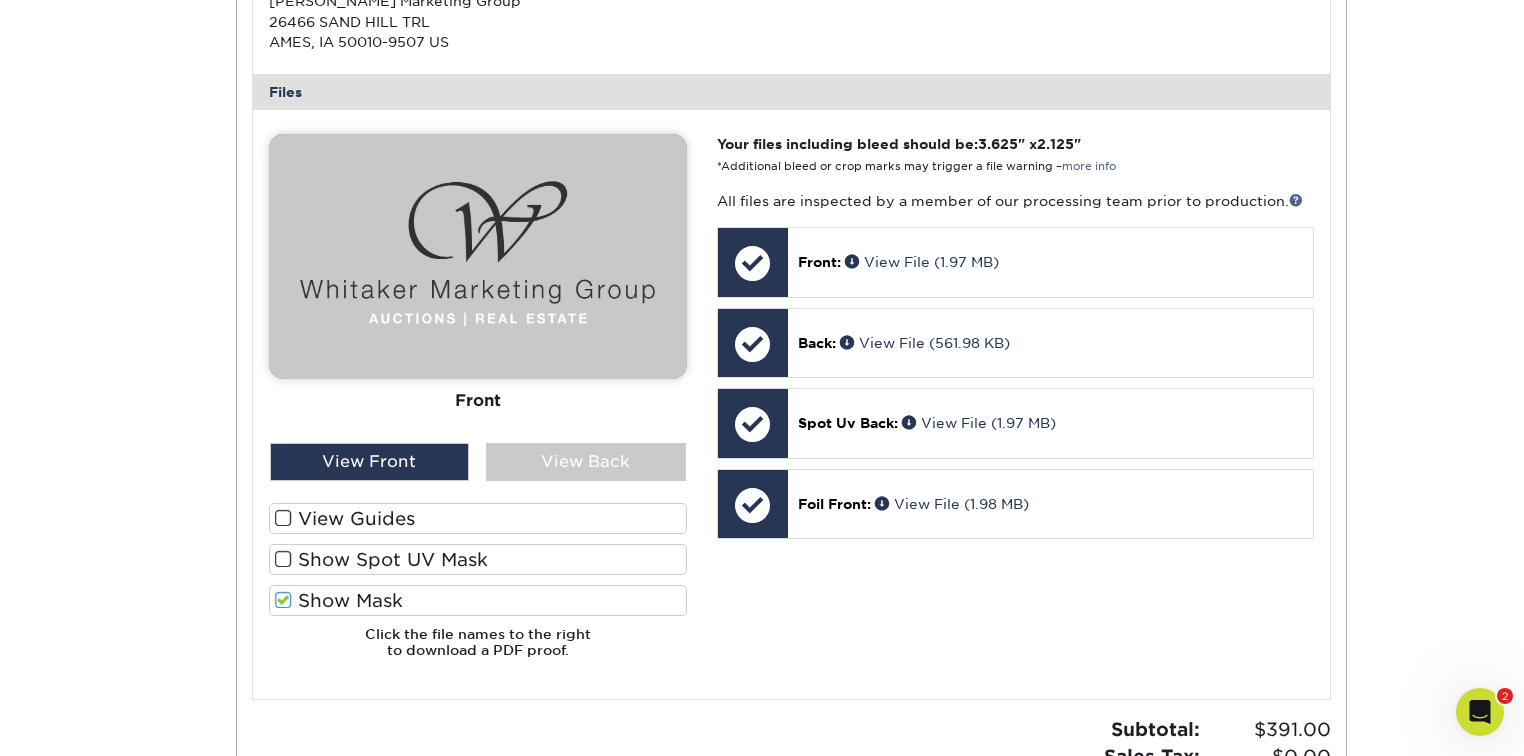 click on "Show Mask" at bounding box center [478, 600] 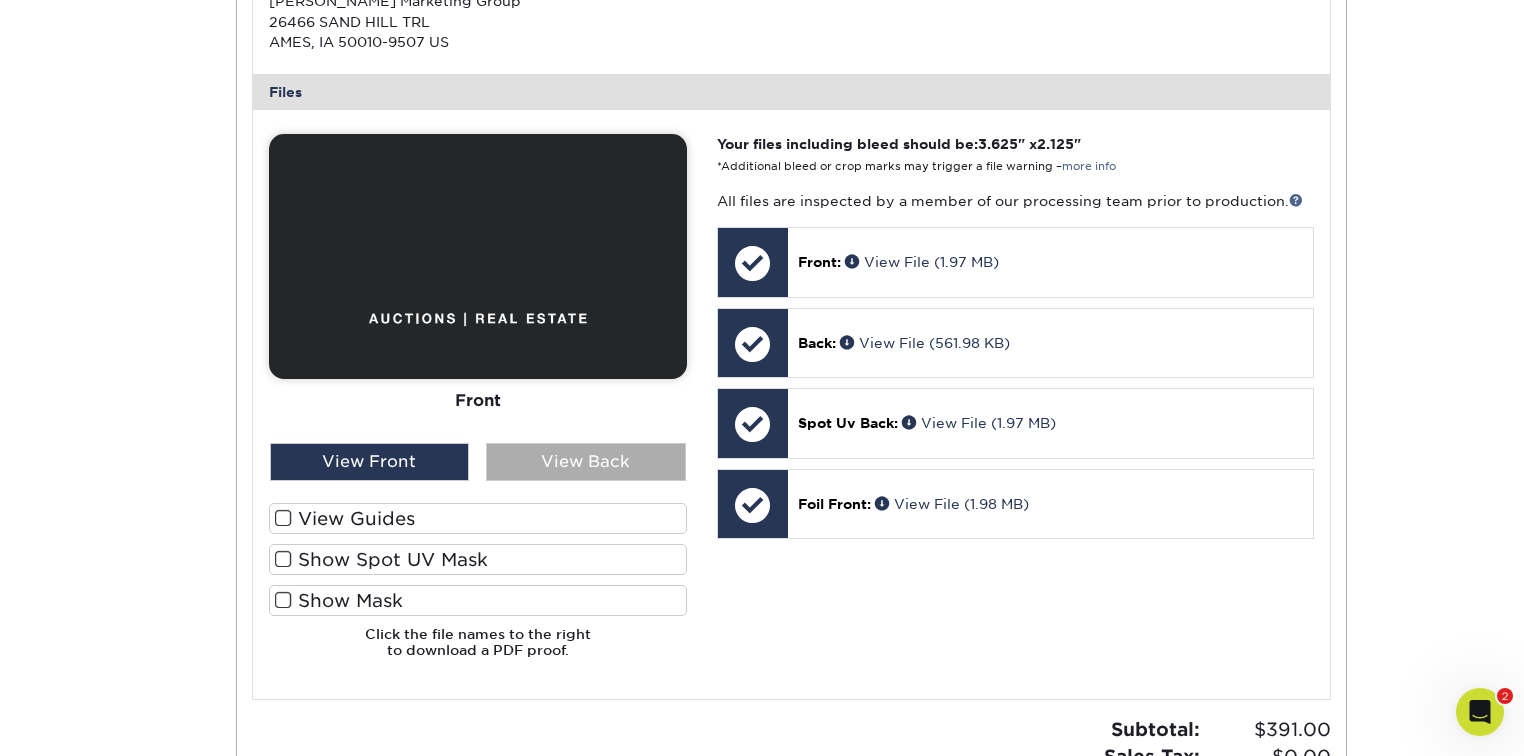 click on "View Back" at bounding box center [586, 462] 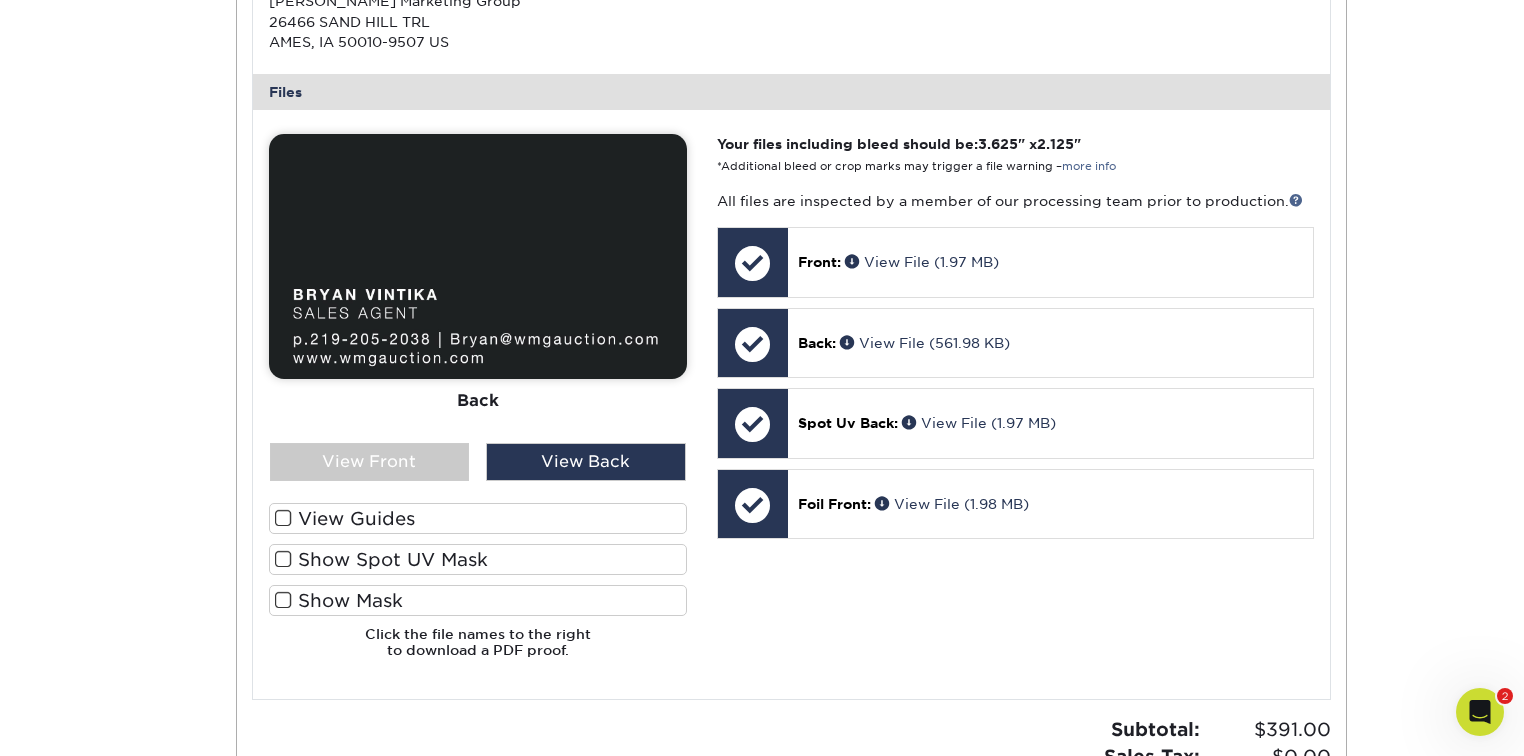 click on "Show Spot UV Mask" at bounding box center (478, 559) 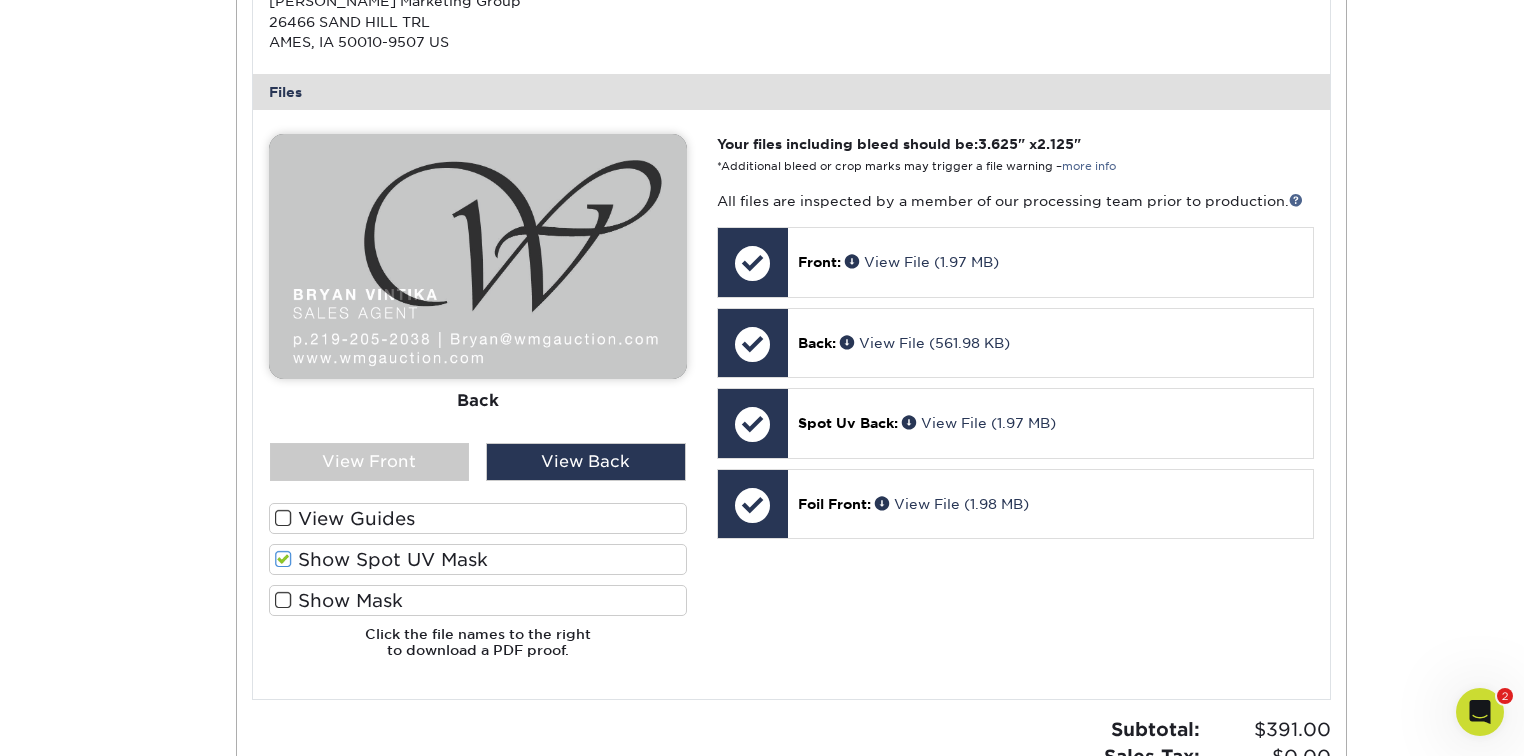 click on "Show Spot UV Mask" at bounding box center [478, 559] 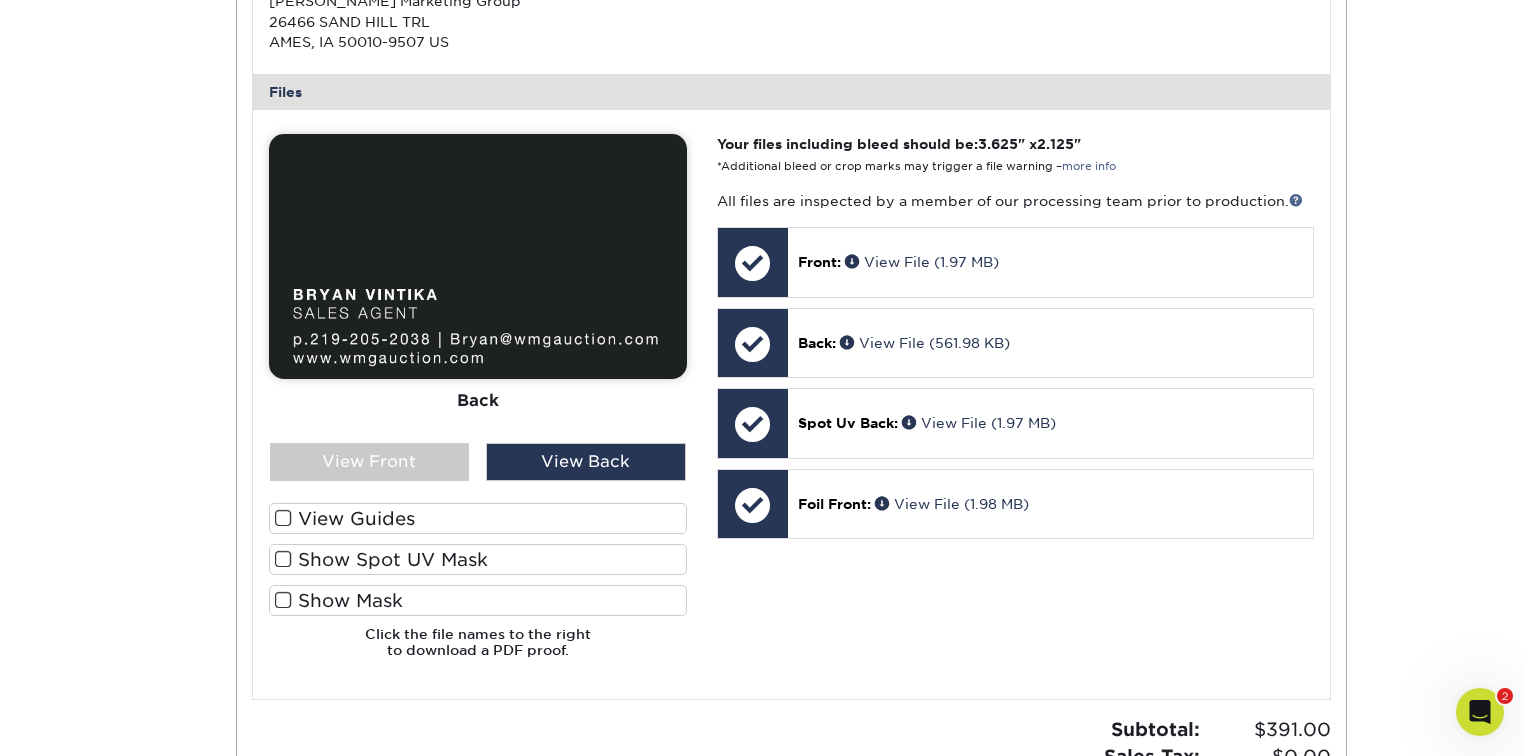 click on "Show Spot UV Mask" at bounding box center [478, 559] 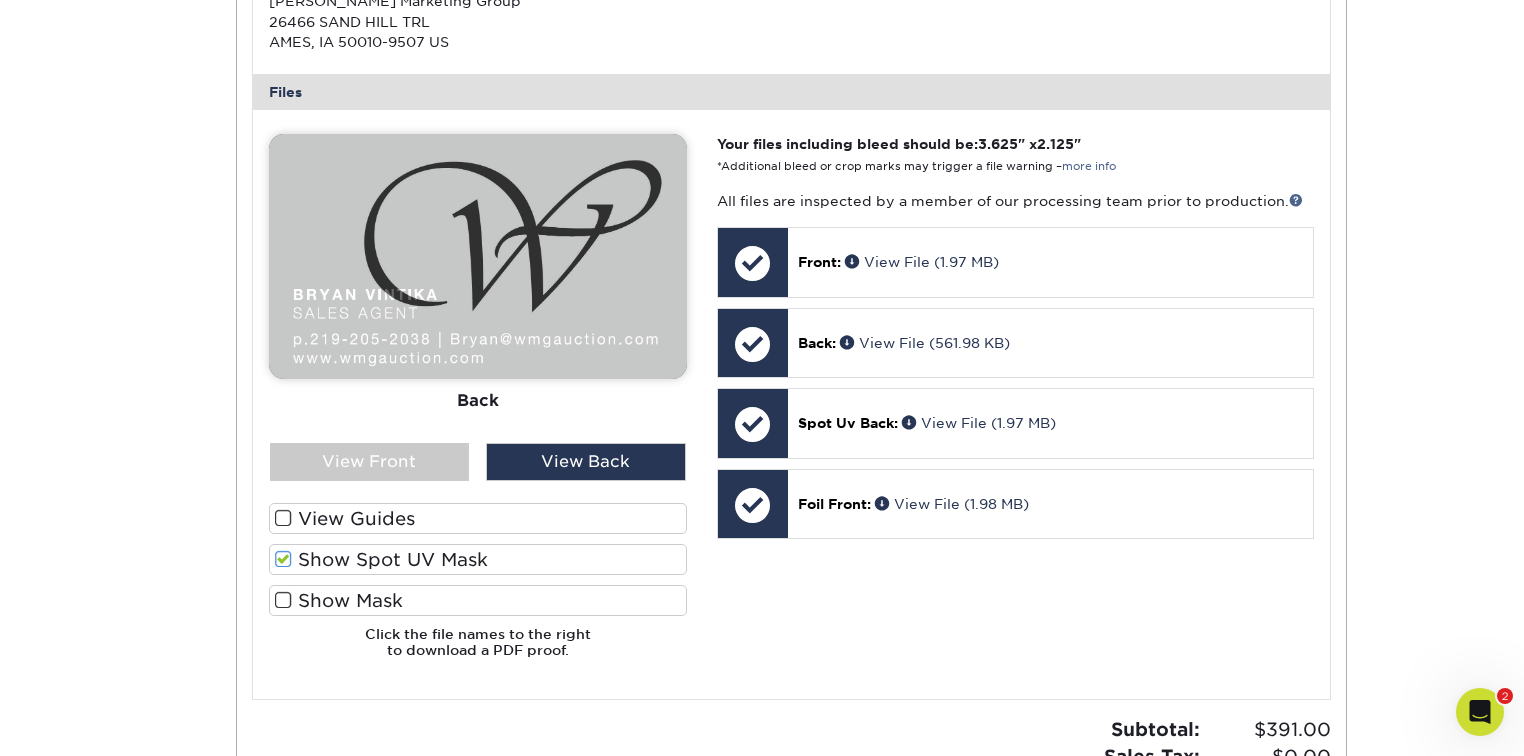 click on "Show Spot UV Mask" at bounding box center [478, 559] 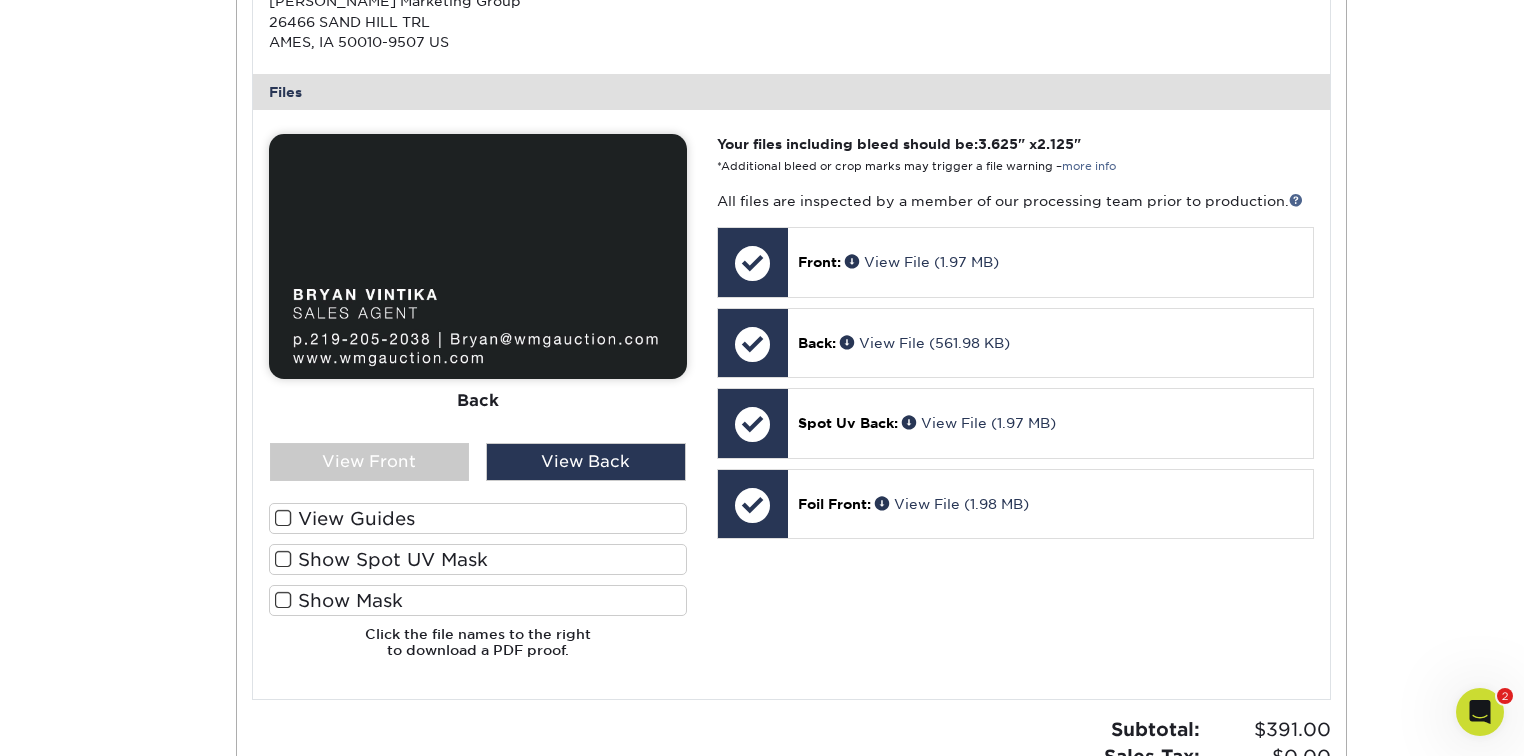 click on "Show Mask" at bounding box center [478, 600] 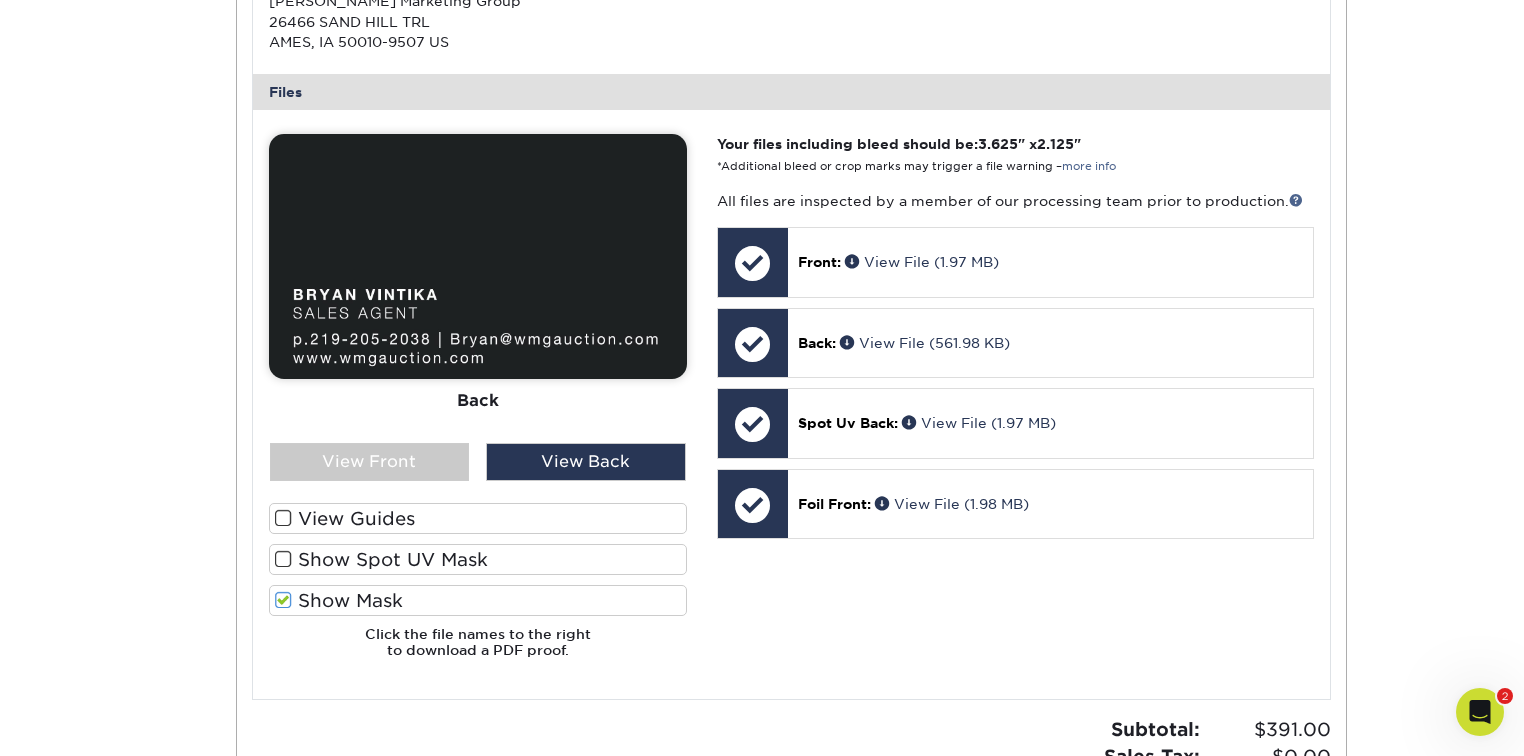 click on "Show Mask" at bounding box center (478, 600) 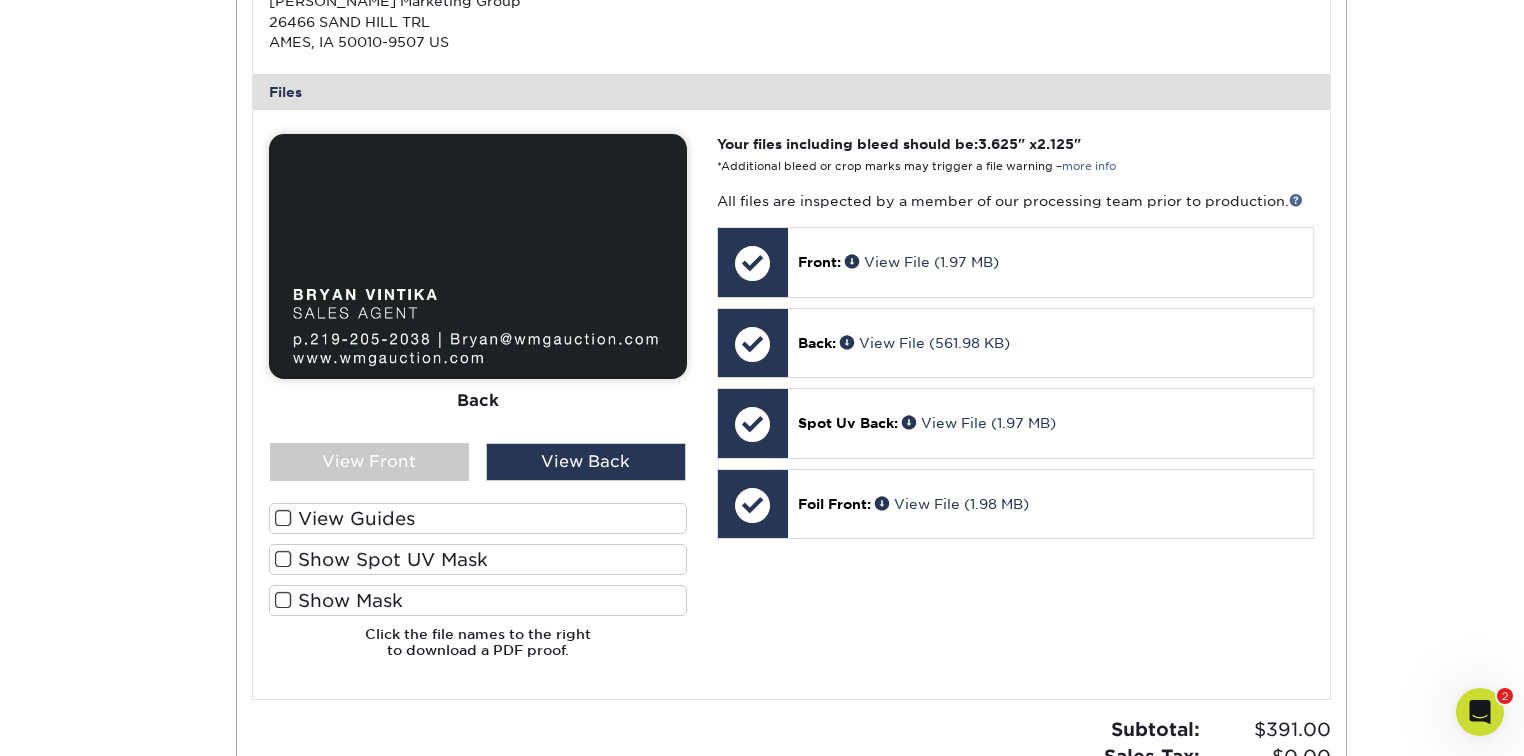 click on "Show Spot UV Mask" at bounding box center (478, 559) 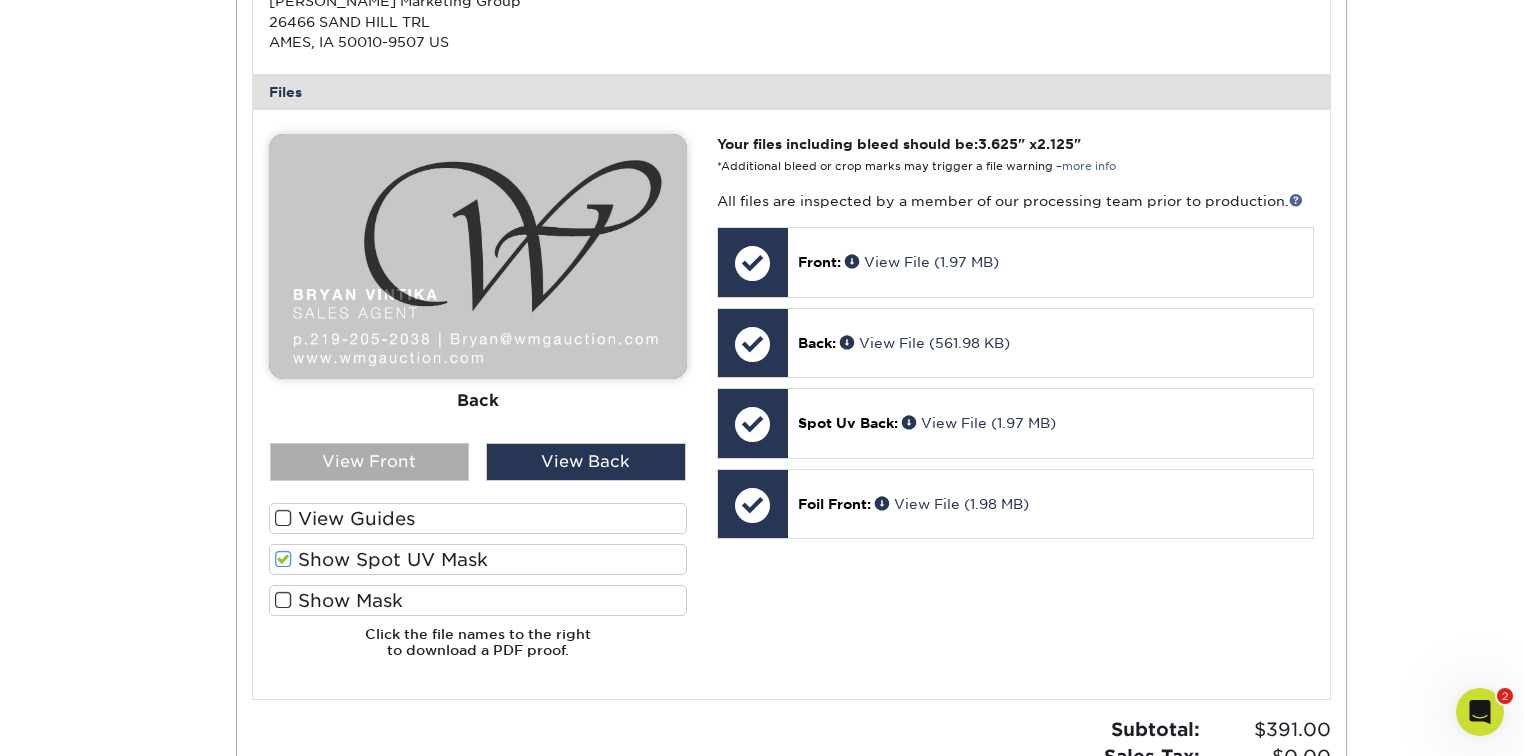 click on "View Front" at bounding box center [370, 462] 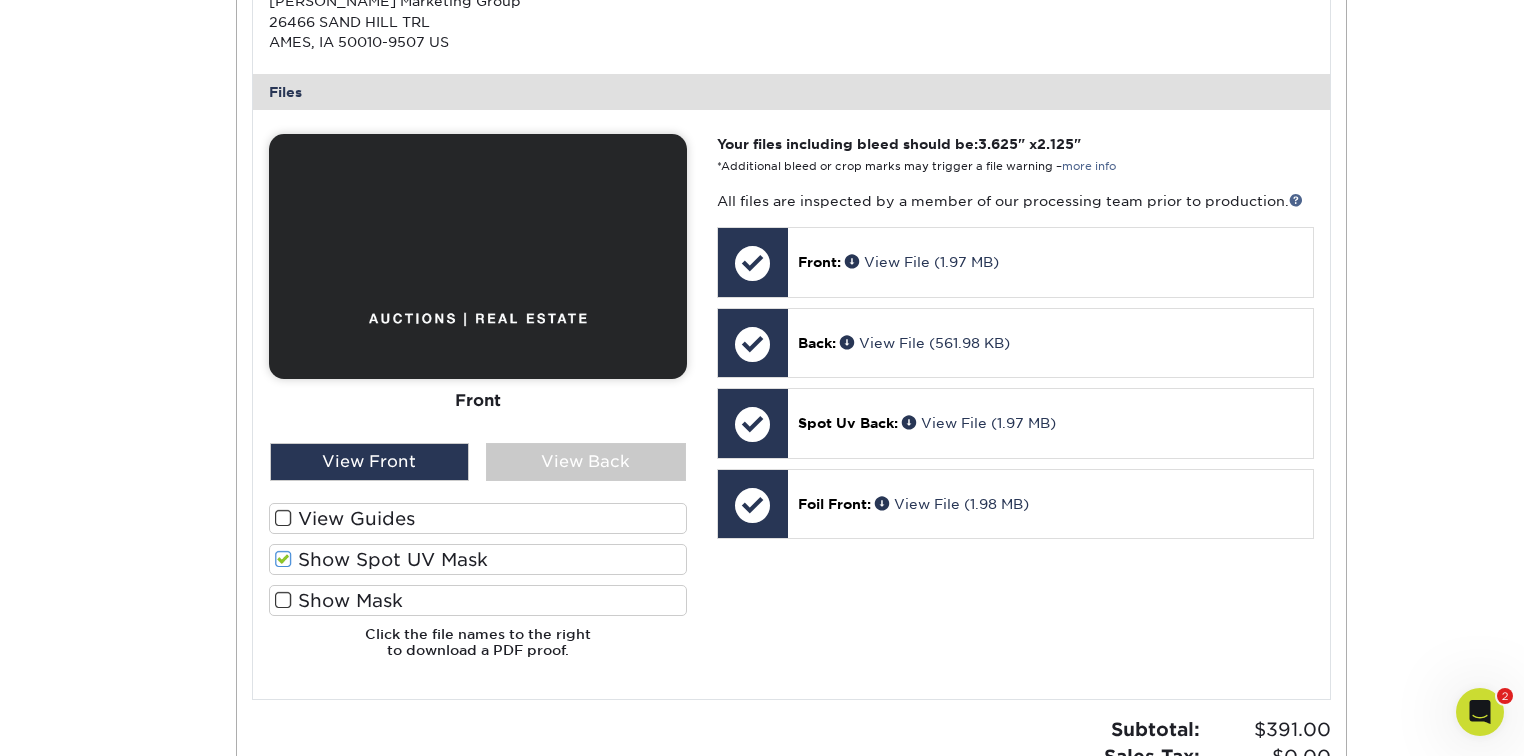click on "Show Spot UV Mask" at bounding box center [478, 559] 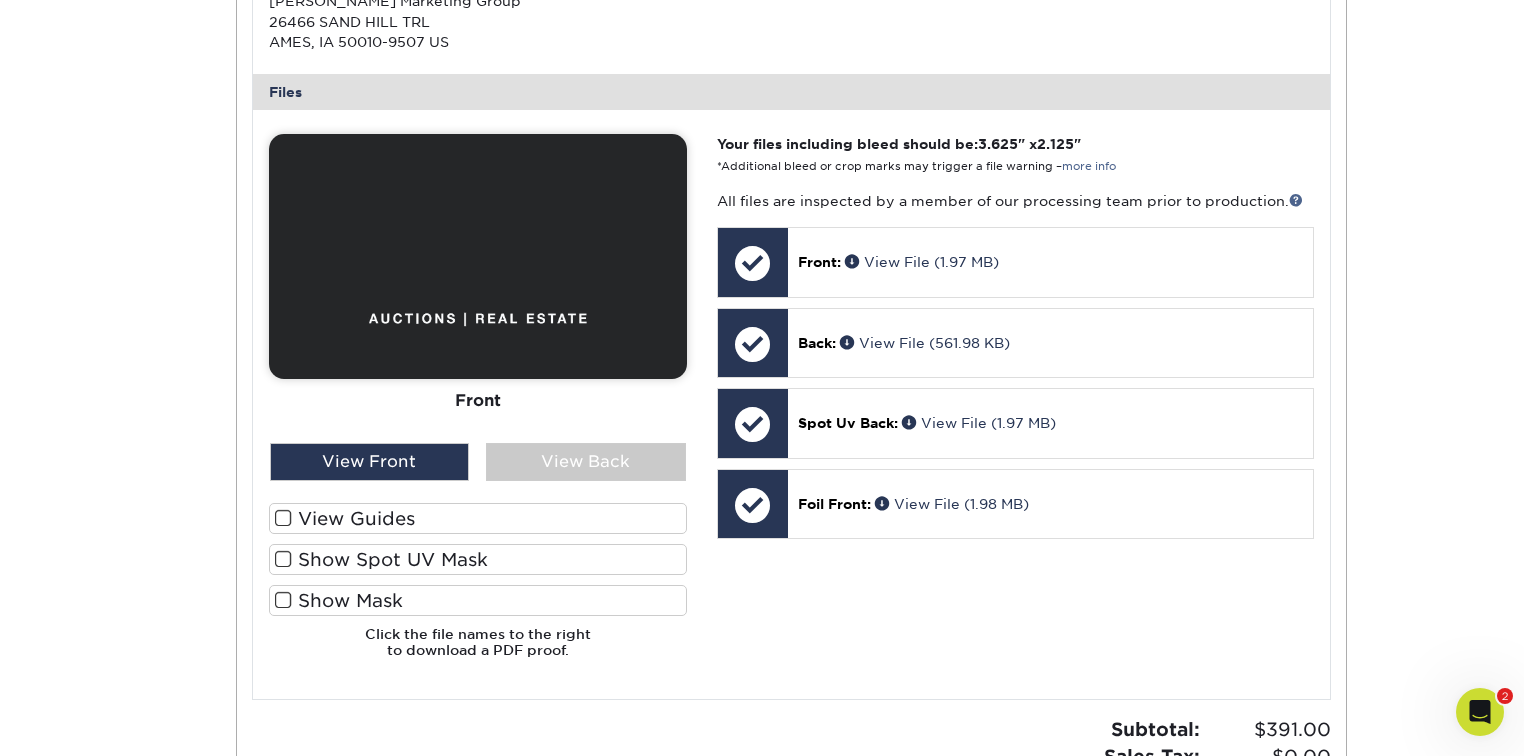 click on "Show Mask" at bounding box center [478, 600] 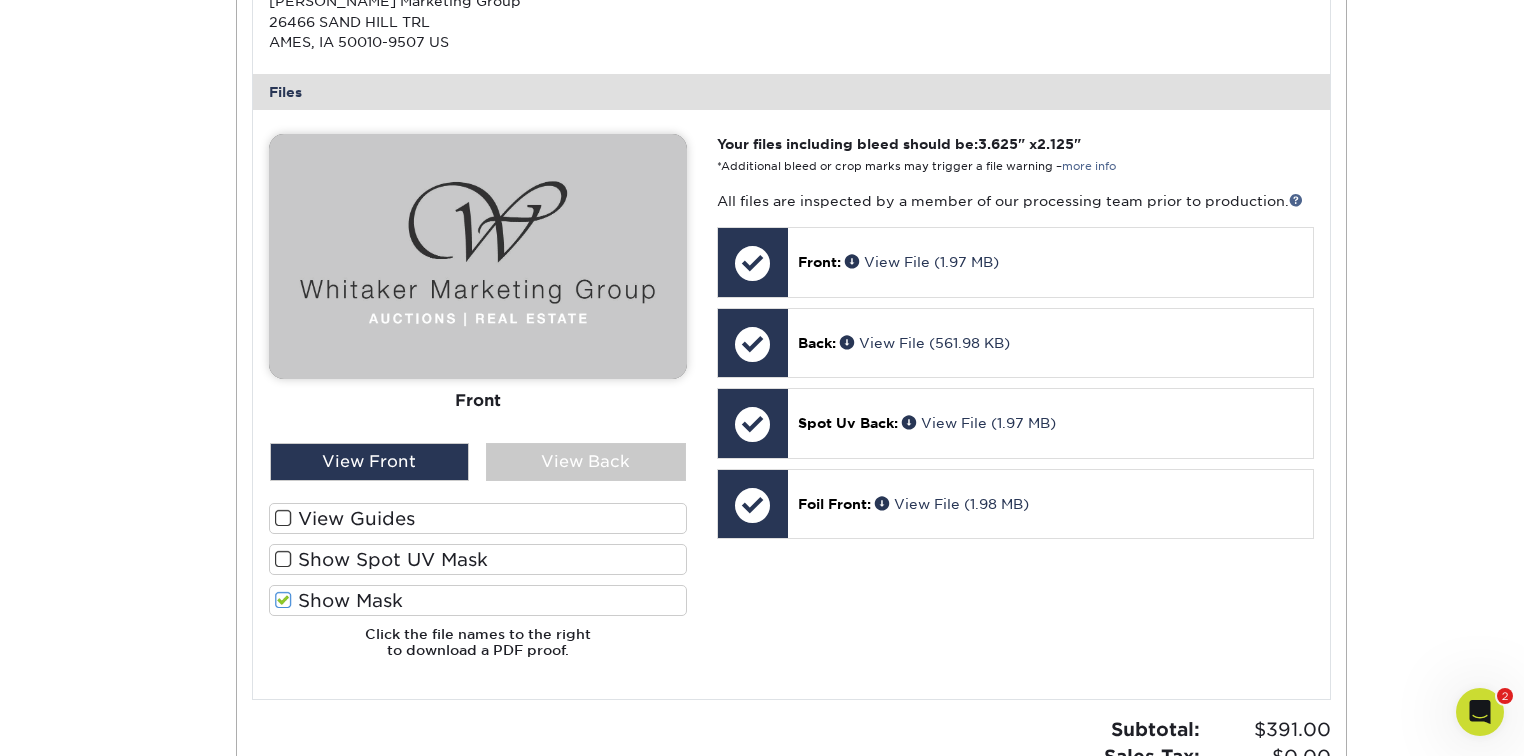 click on "Show Mask" at bounding box center [478, 600] 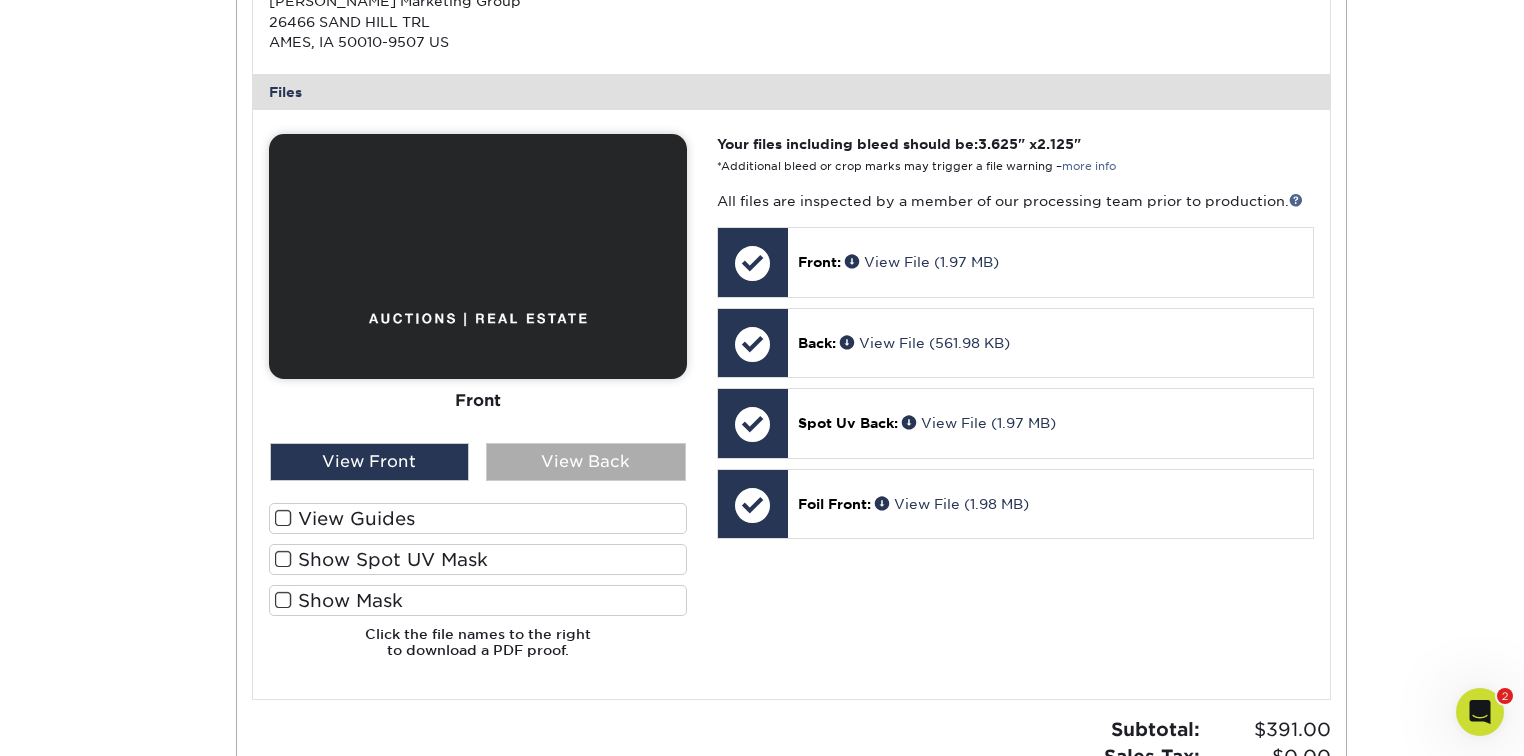 click on "View Back" at bounding box center (586, 462) 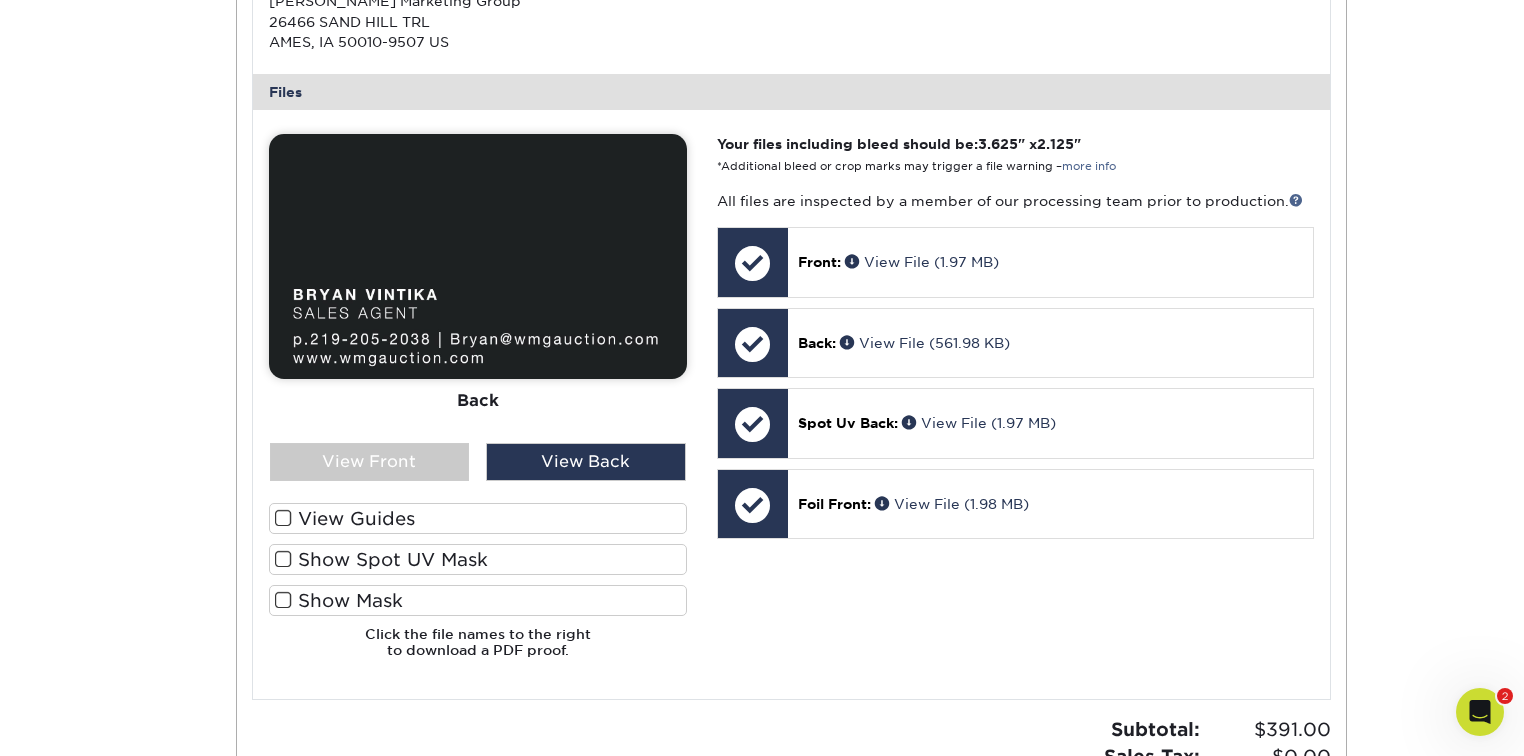 click on "Show Spot UV Mask" at bounding box center (478, 559) 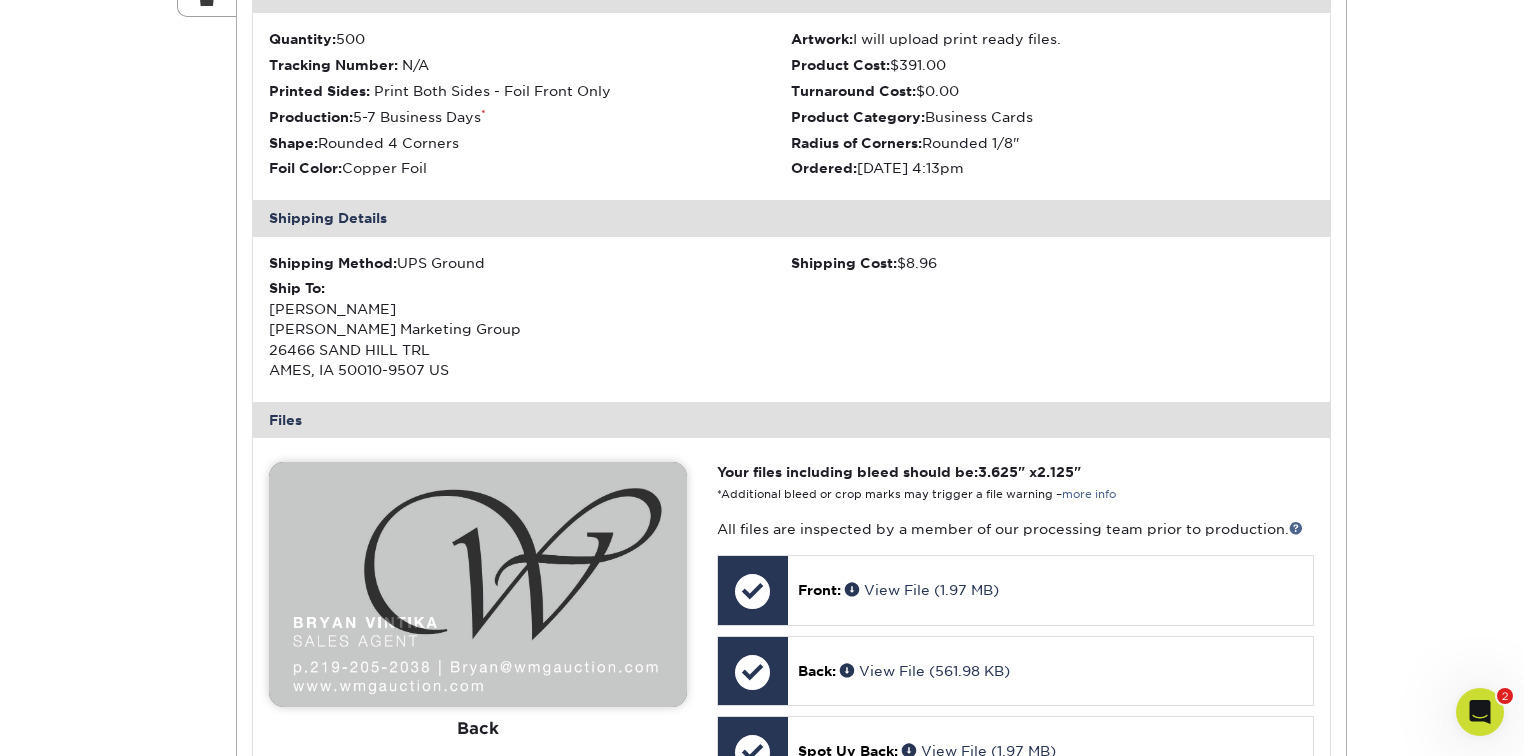 scroll, scrollTop: 0, scrollLeft: 0, axis: both 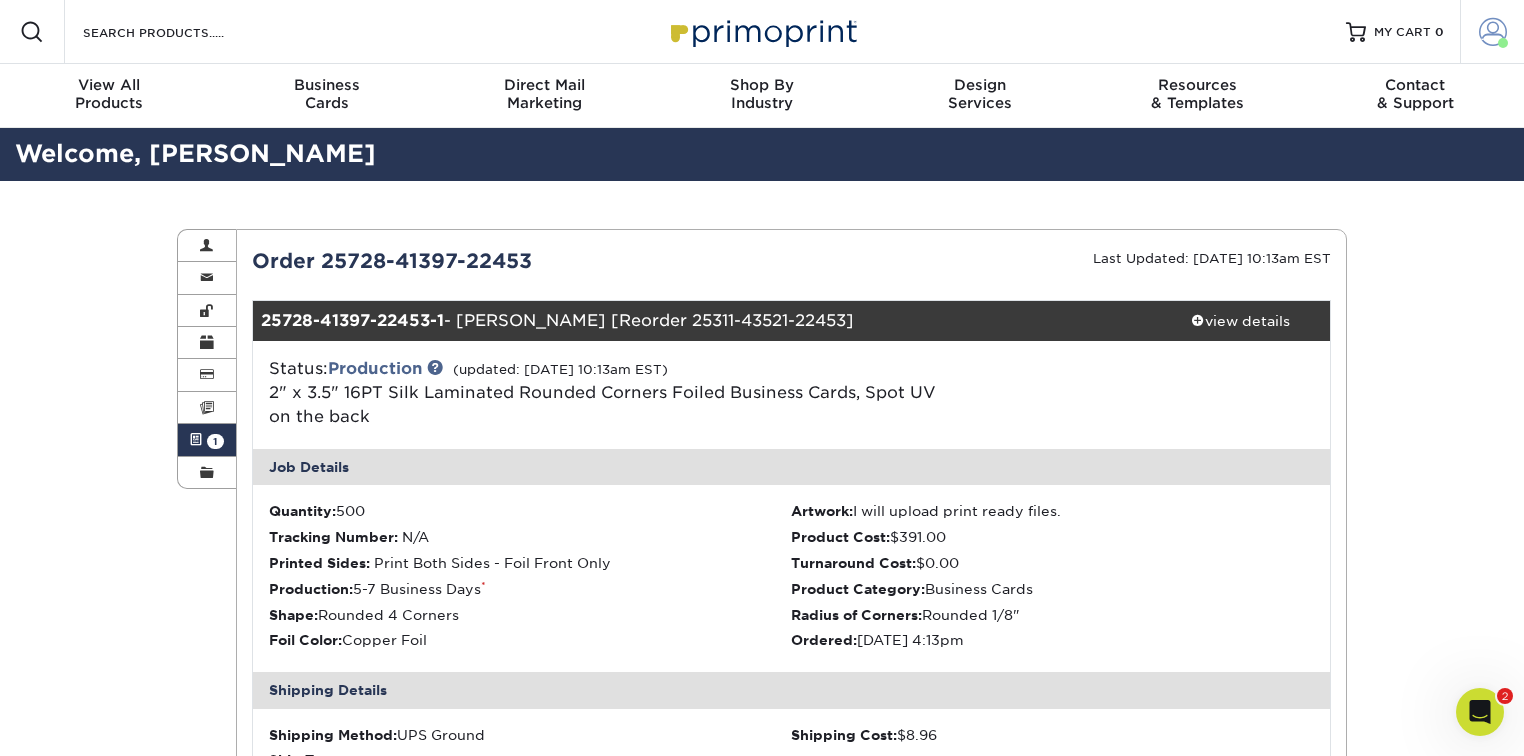click at bounding box center [1493, 32] 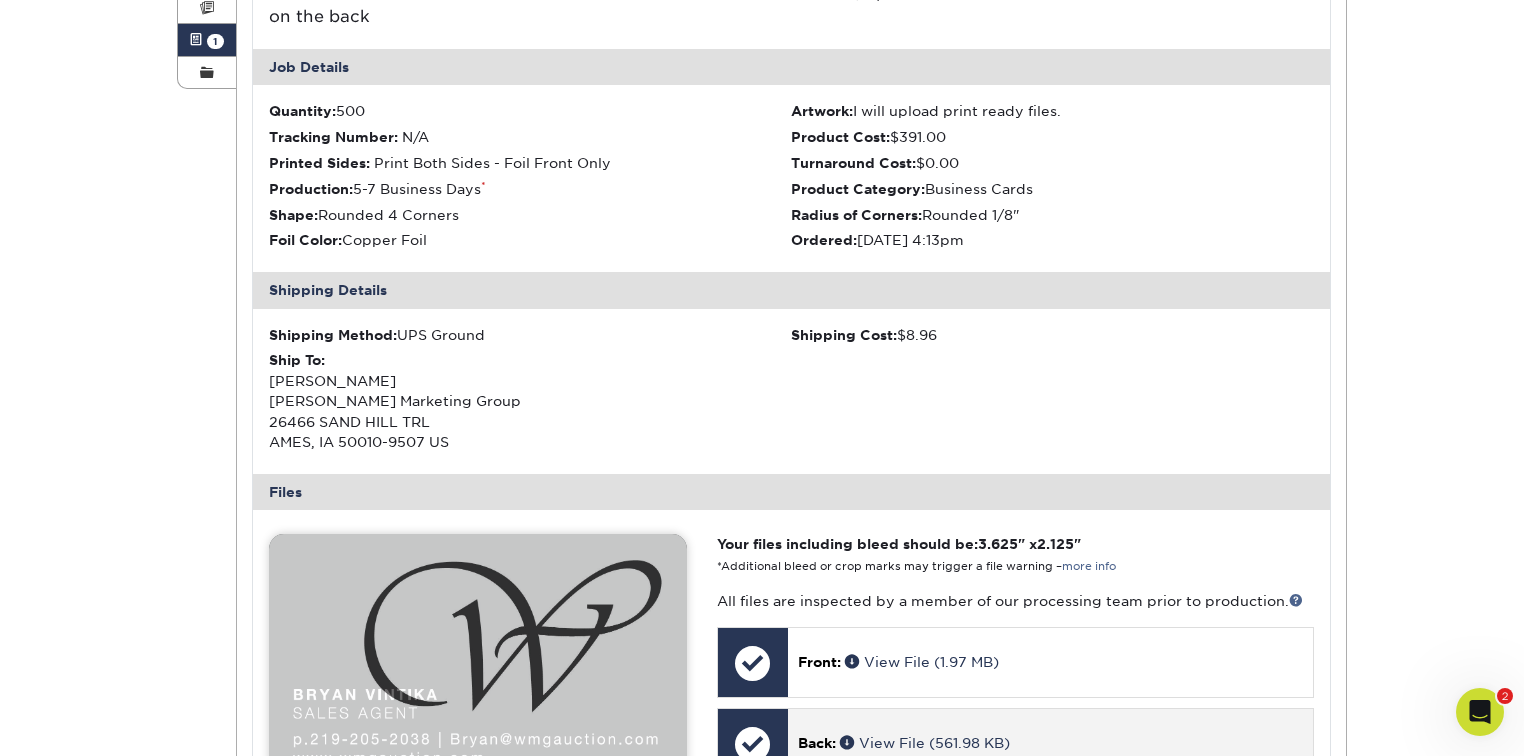 scroll, scrollTop: 0, scrollLeft: 0, axis: both 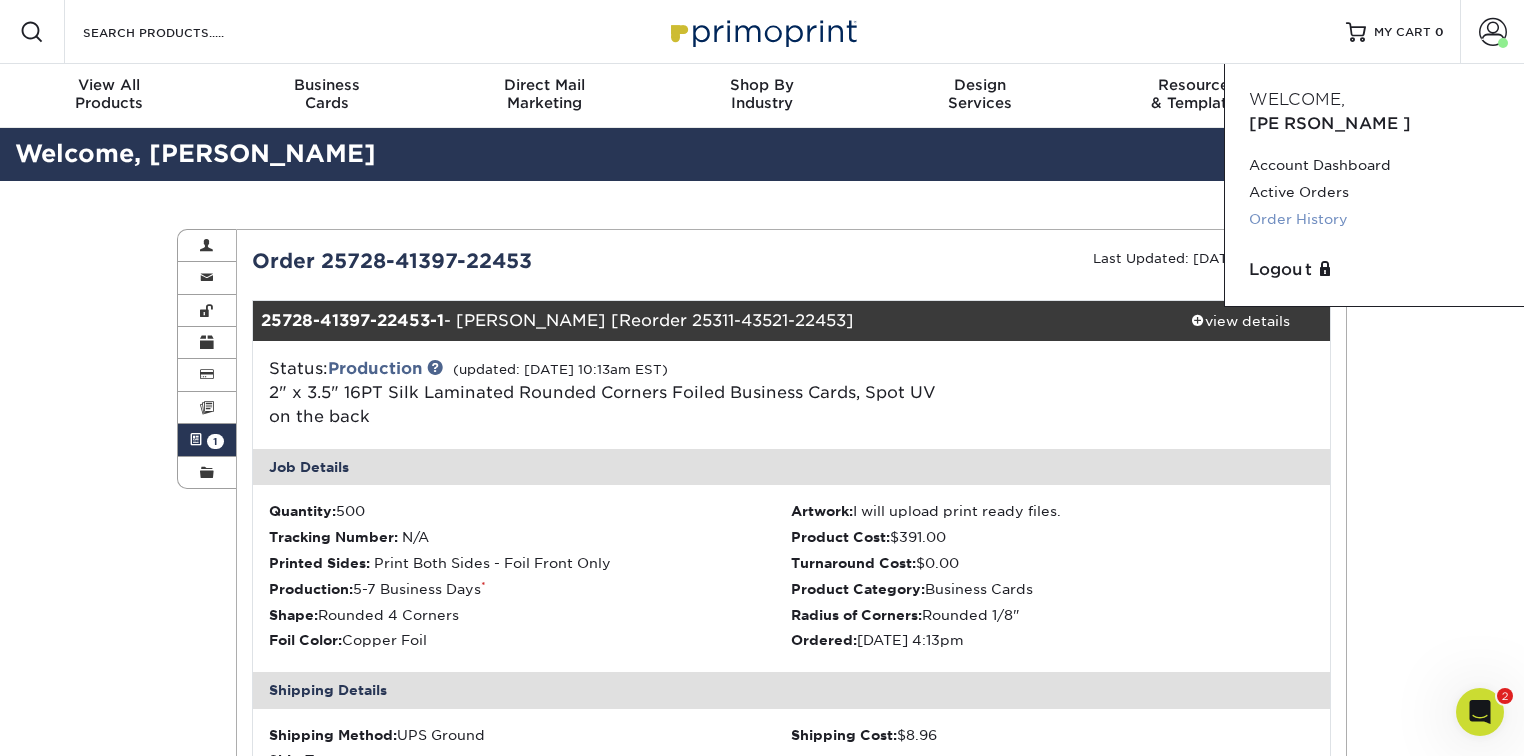 click on "Order History" at bounding box center [1374, 219] 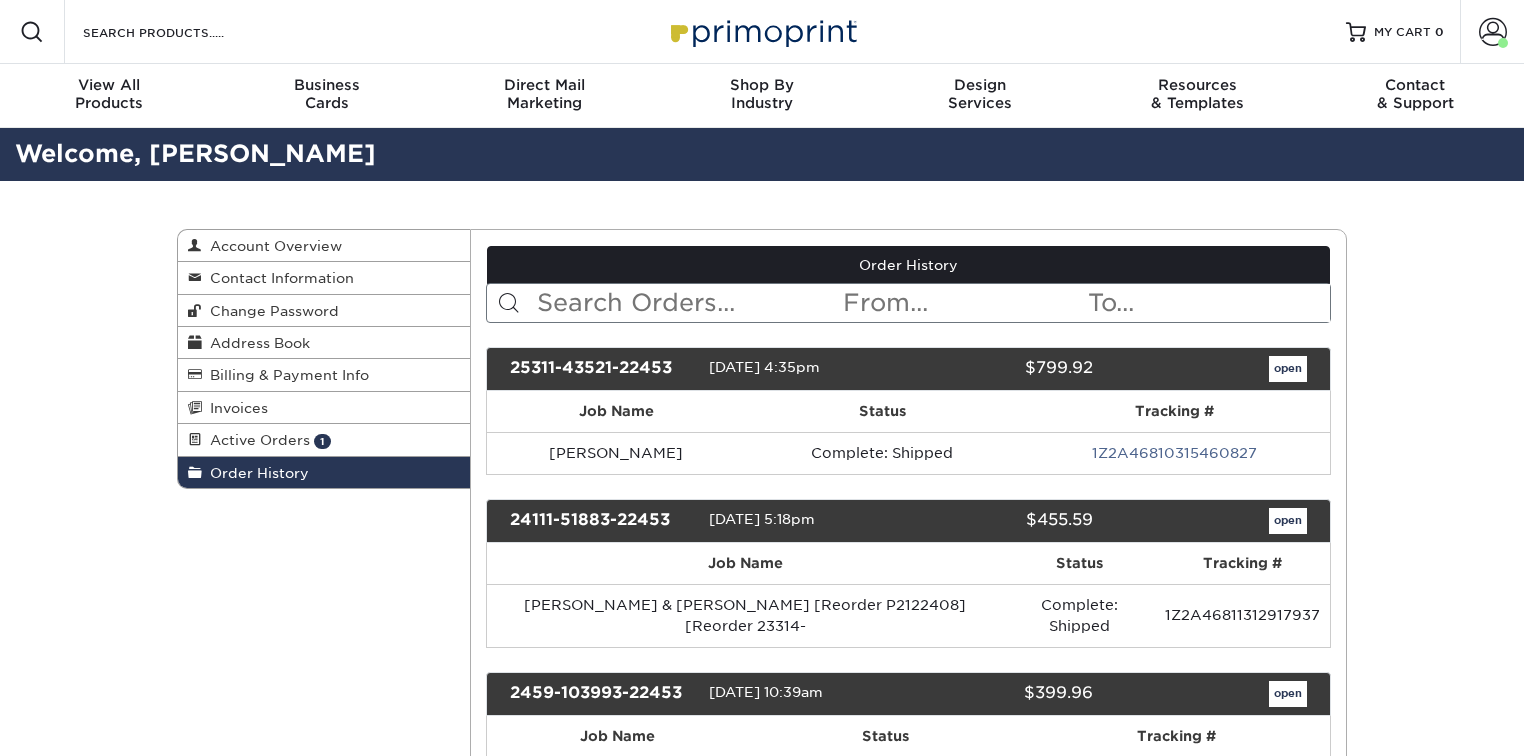 scroll, scrollTop: 0, scrollLeft: 0, axis: both 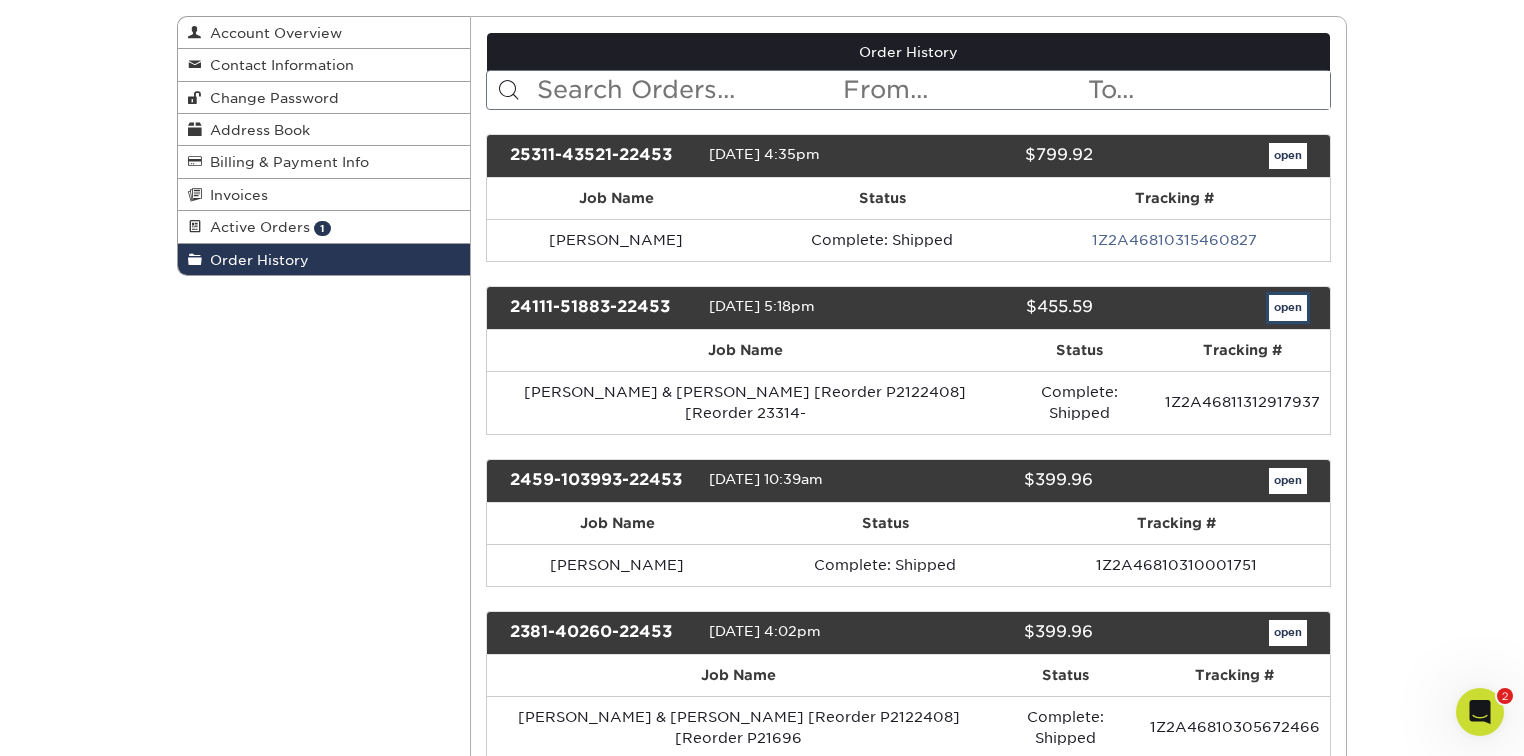 click on "open" at bounding box center (1288, 308) 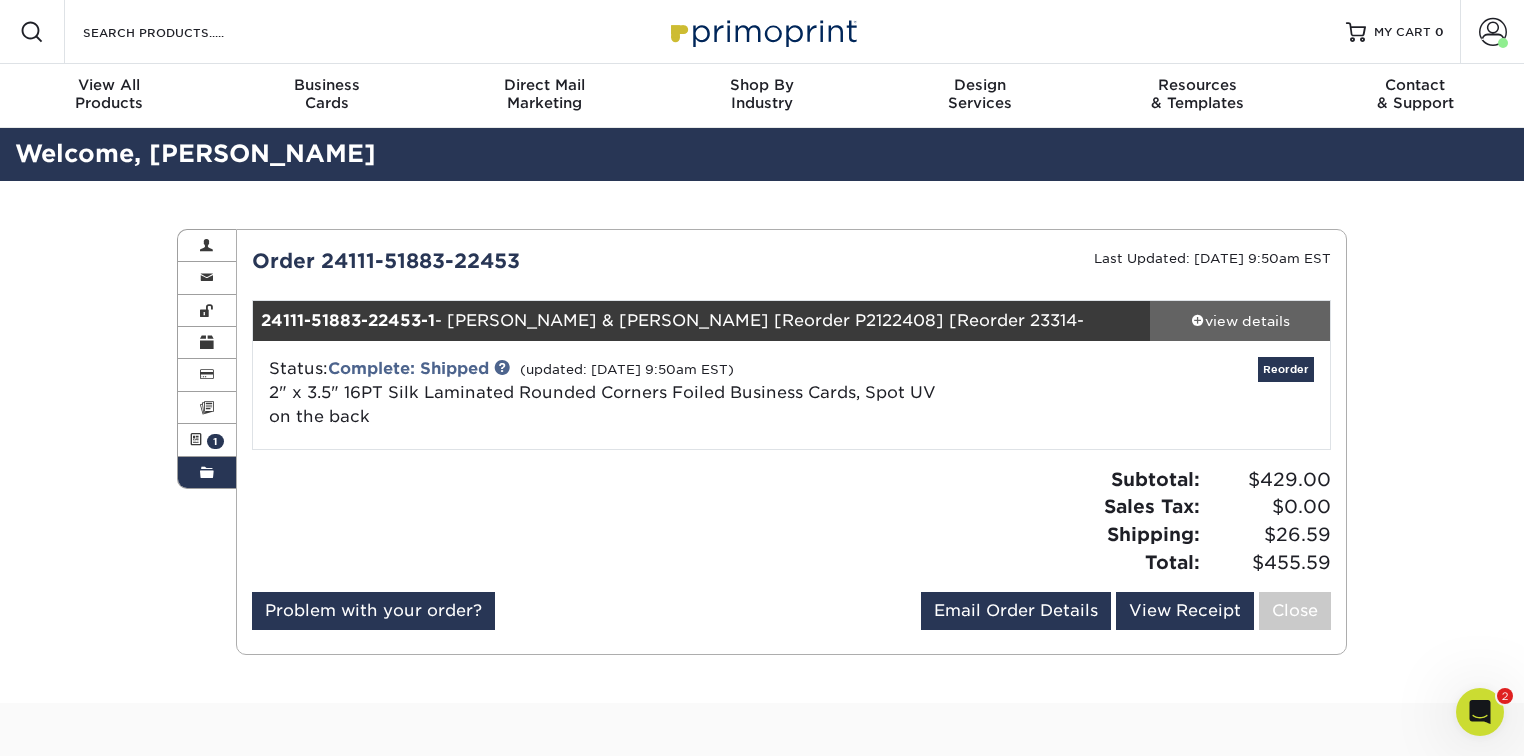 click at bounding box center (1198, 320) 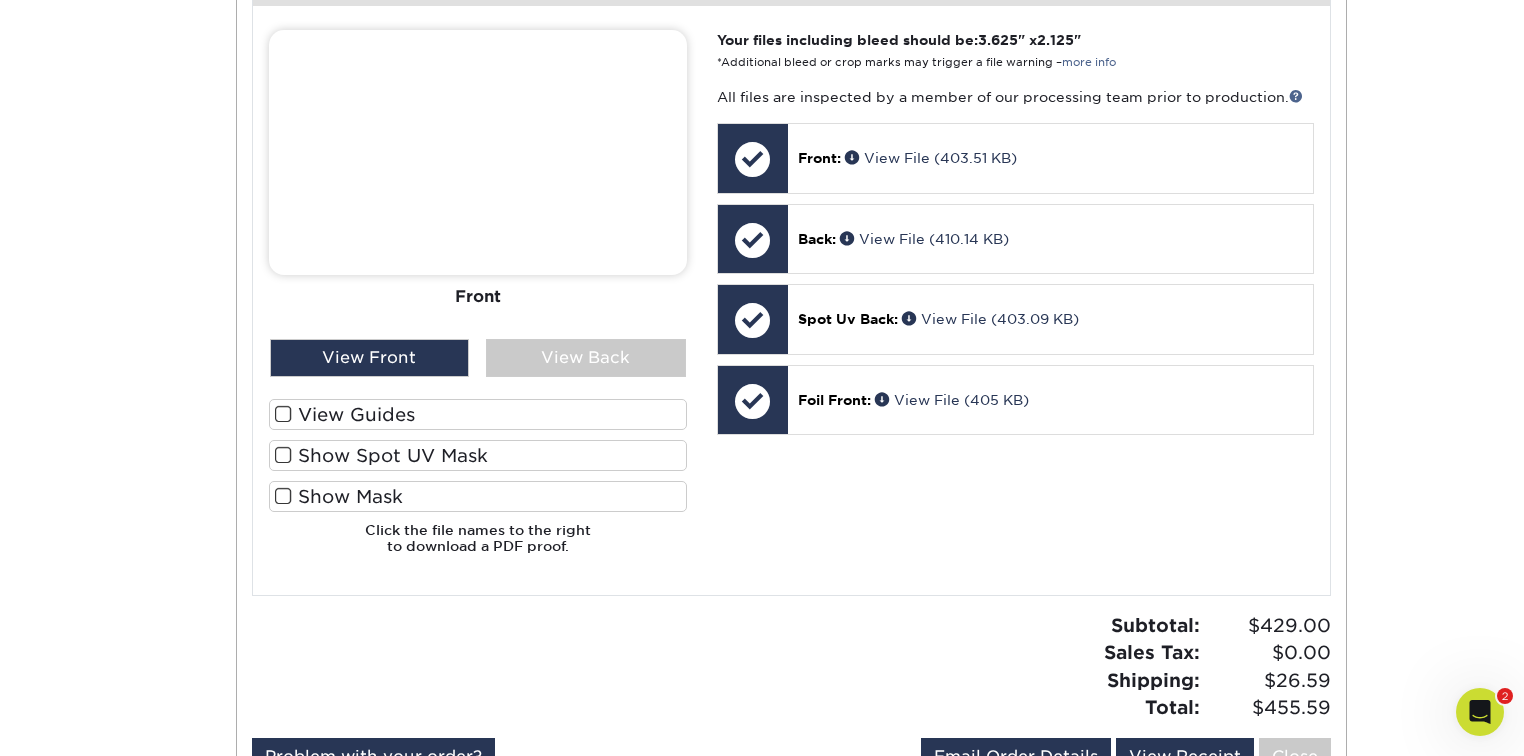 scroll, scrollTop: 906, scrollLeft: 0, axis: vertical 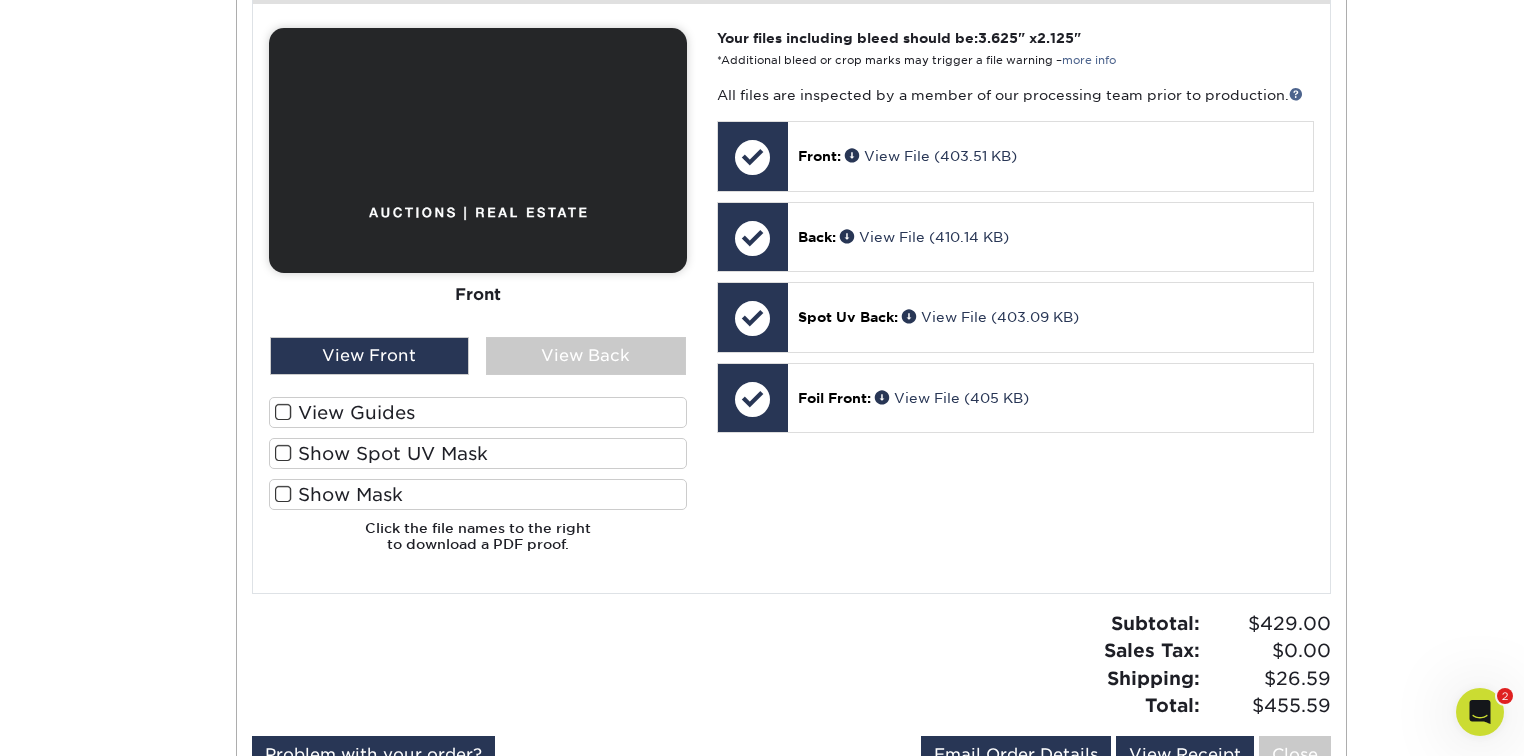 click on "Show Mask" at bounding box center (478, 494) 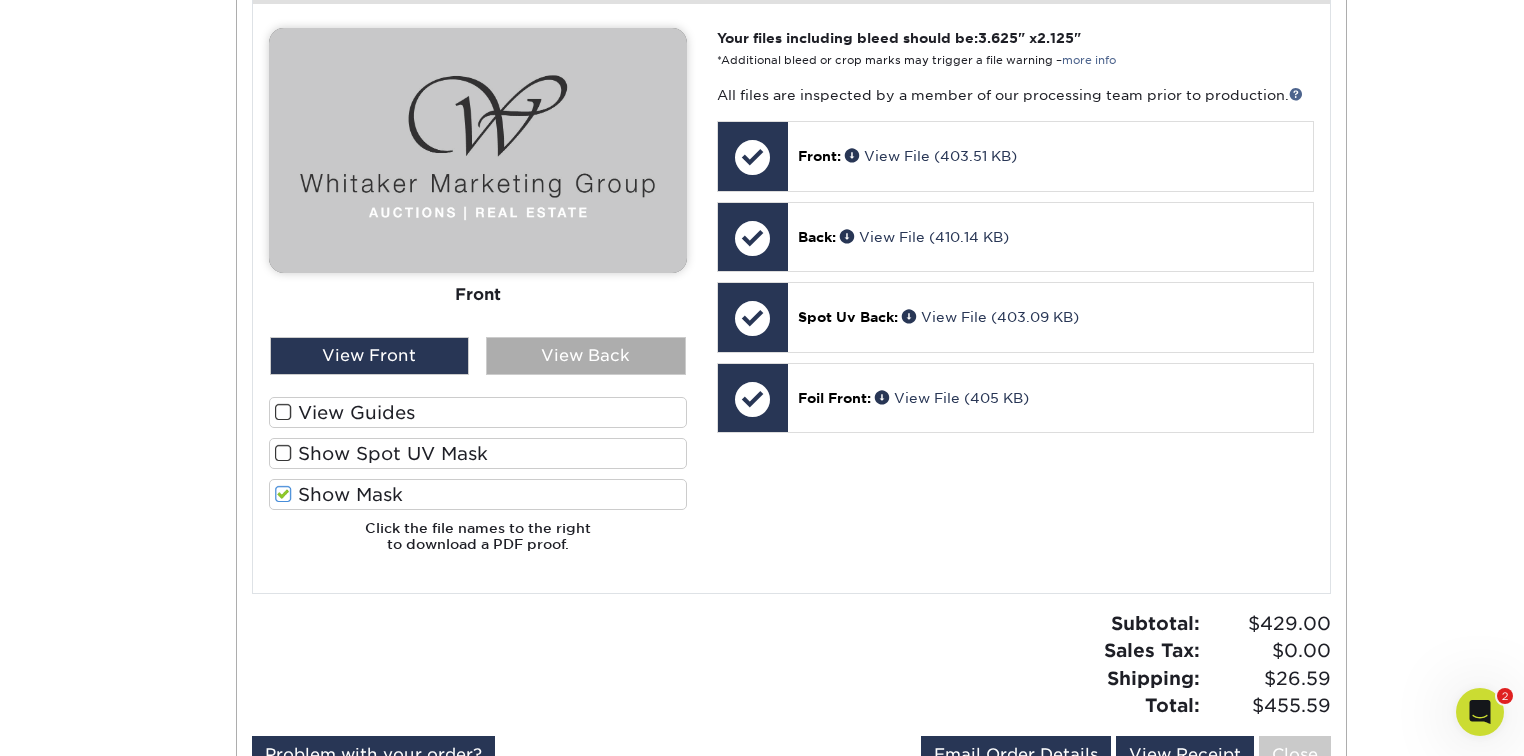 click on "View Back" at bounding box center (586, 356) 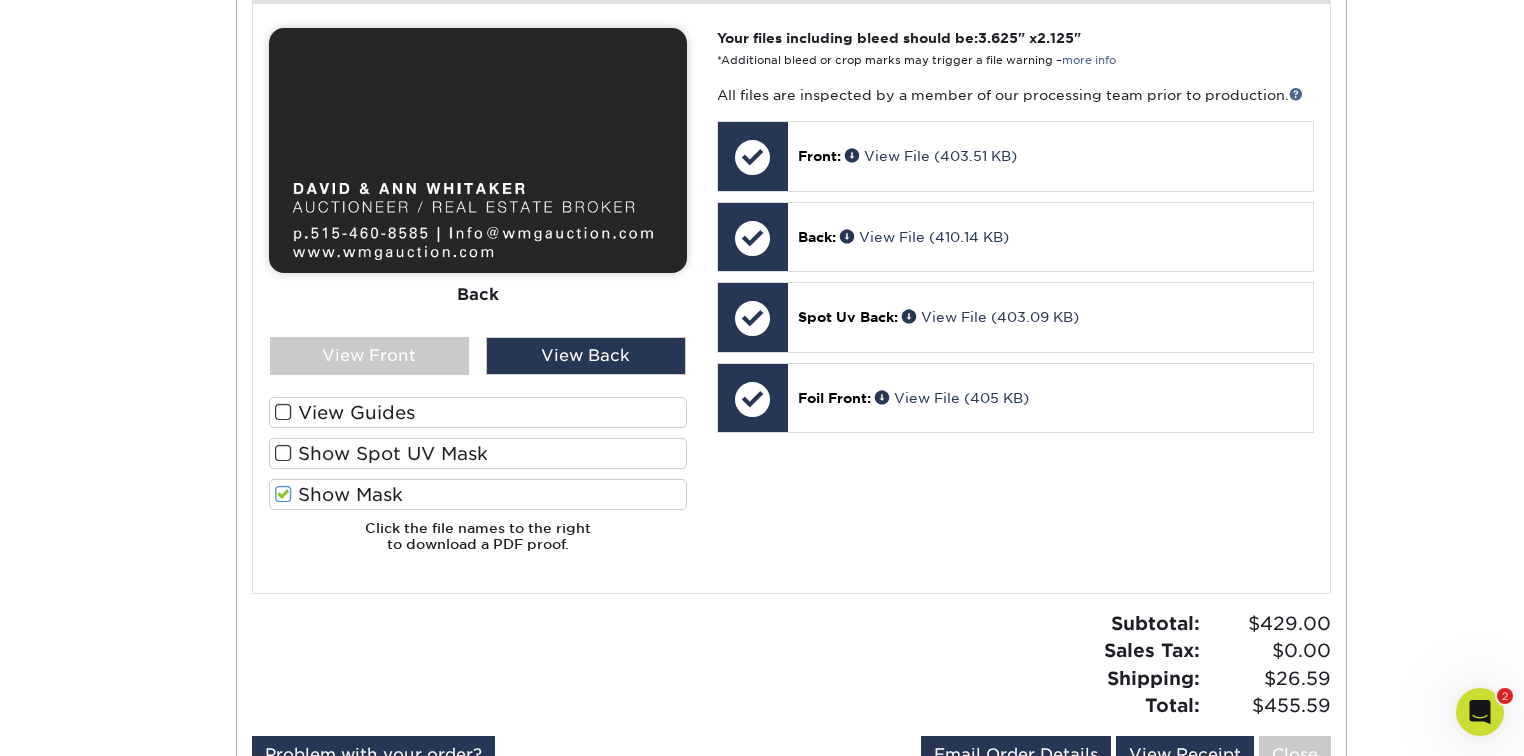 click on "Show Spot UV Mask" at bounding box center (478, 453) 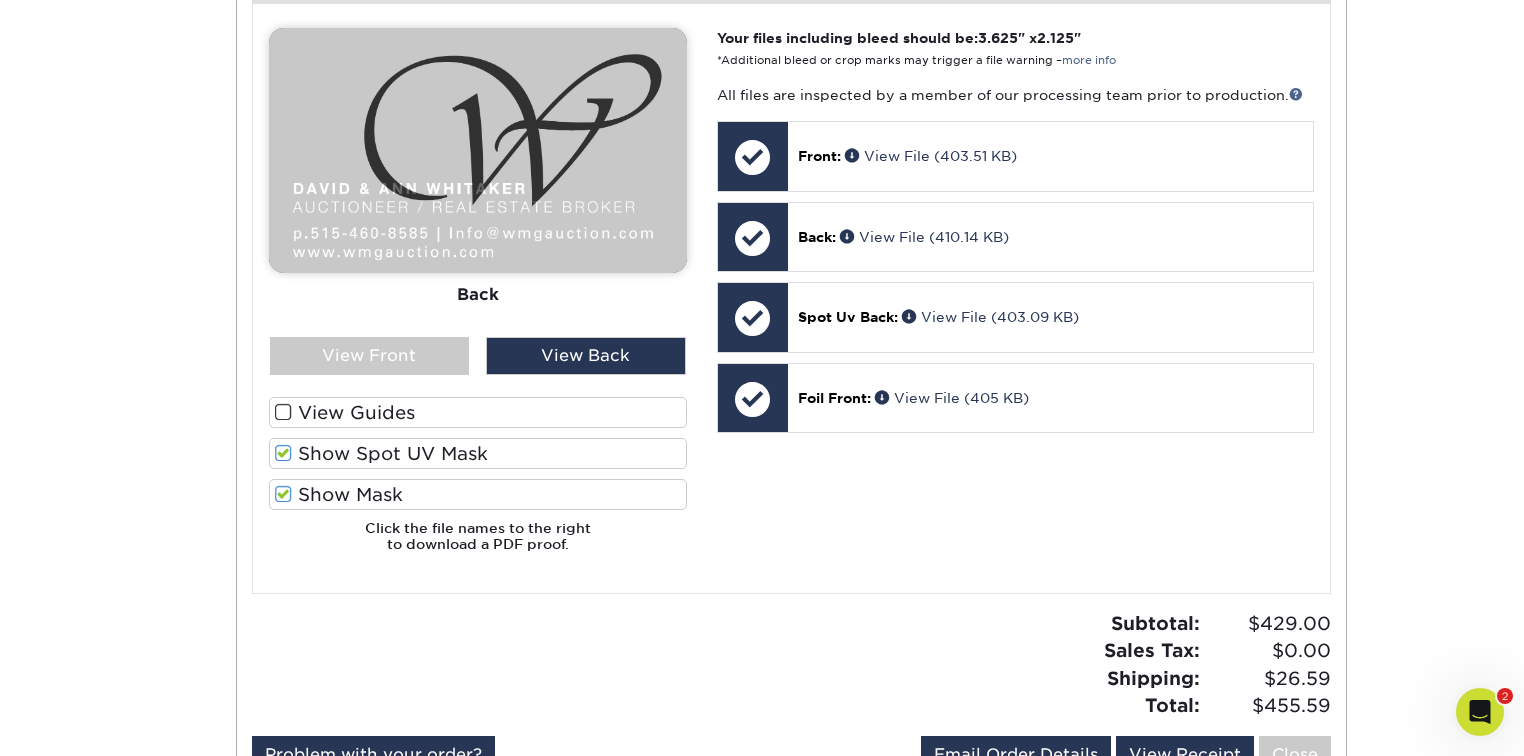 click on "Show Mask" at bounding box center (478, 494) 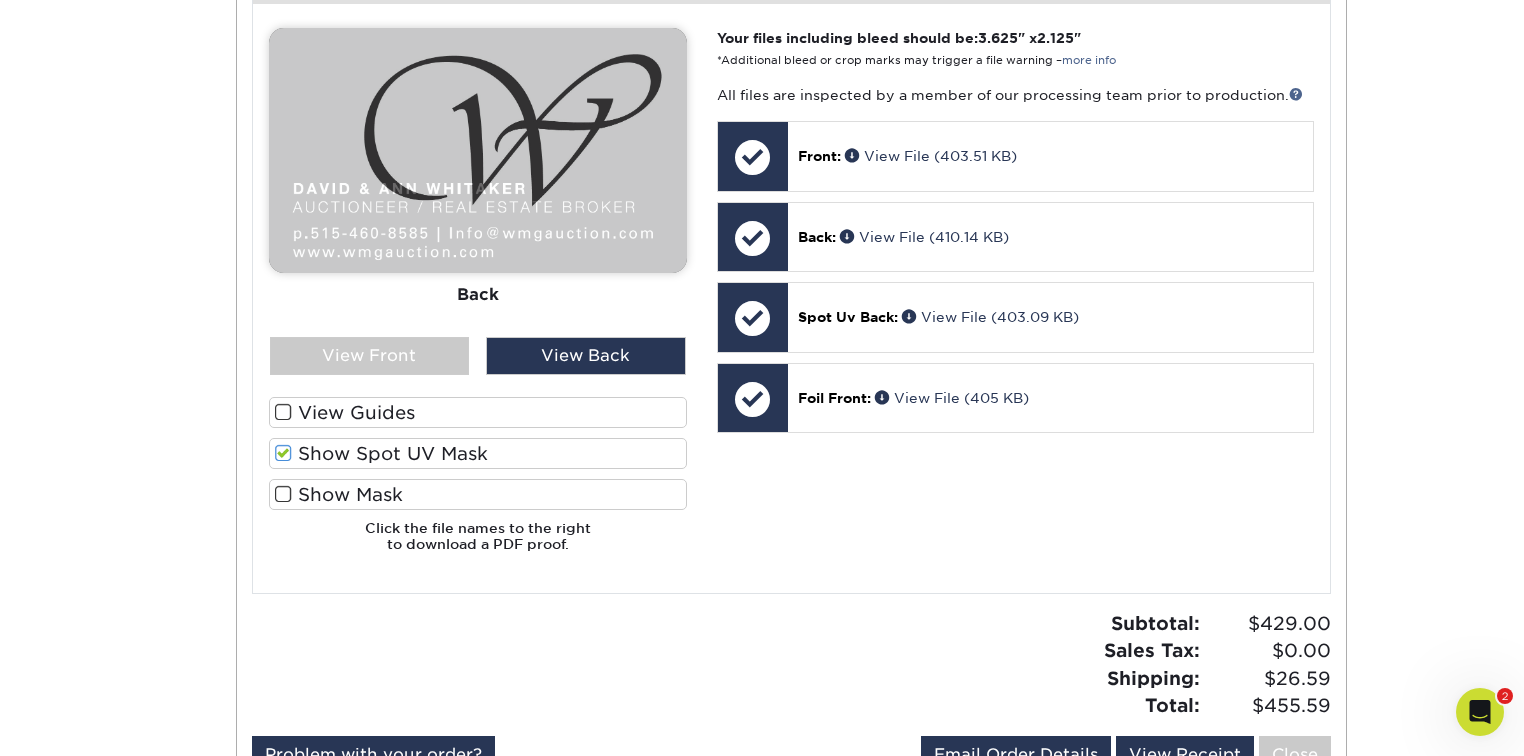 click on "Show Spot UV Mask" at bounding box center (478, 453) 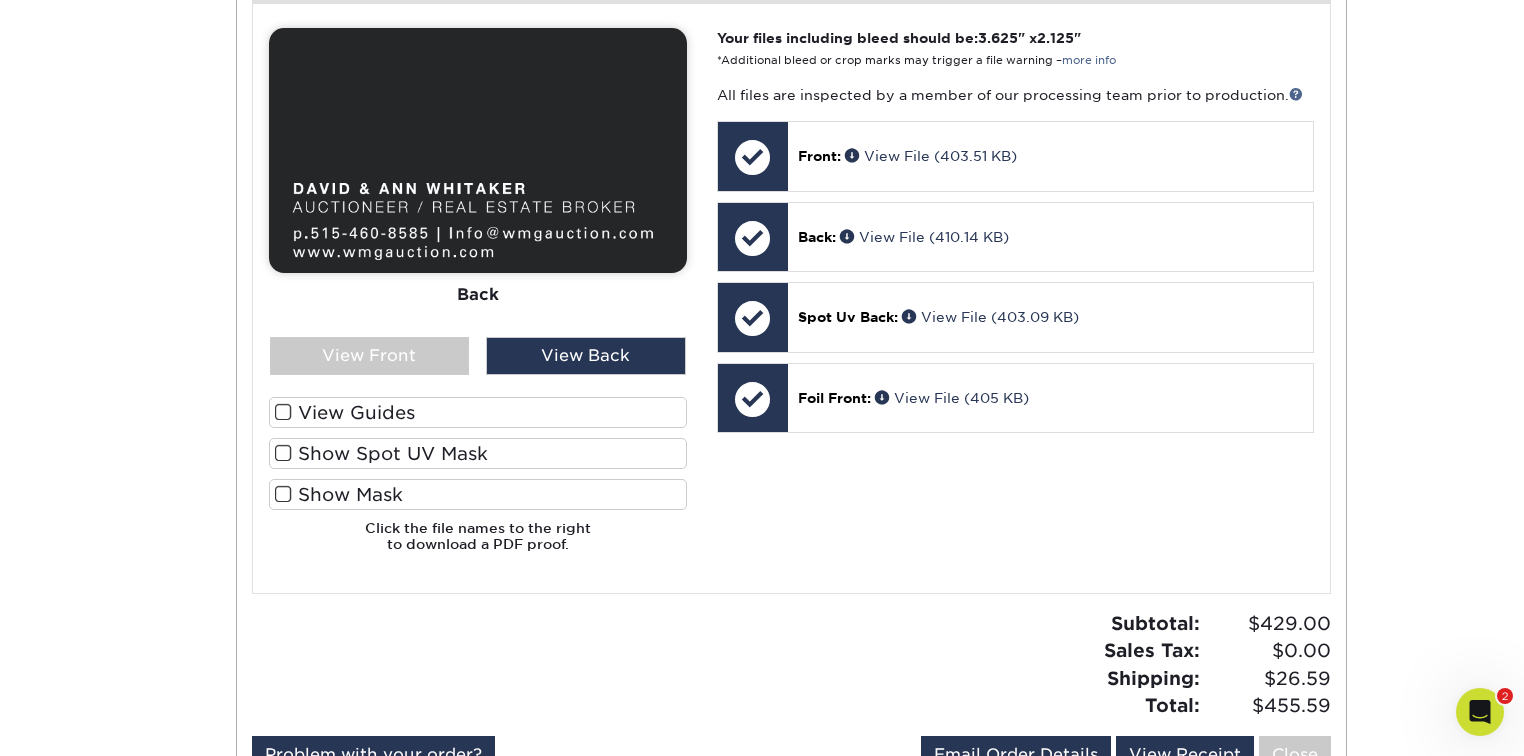 click on "Show Spot UV Mask" at bounding box center [478, 453] 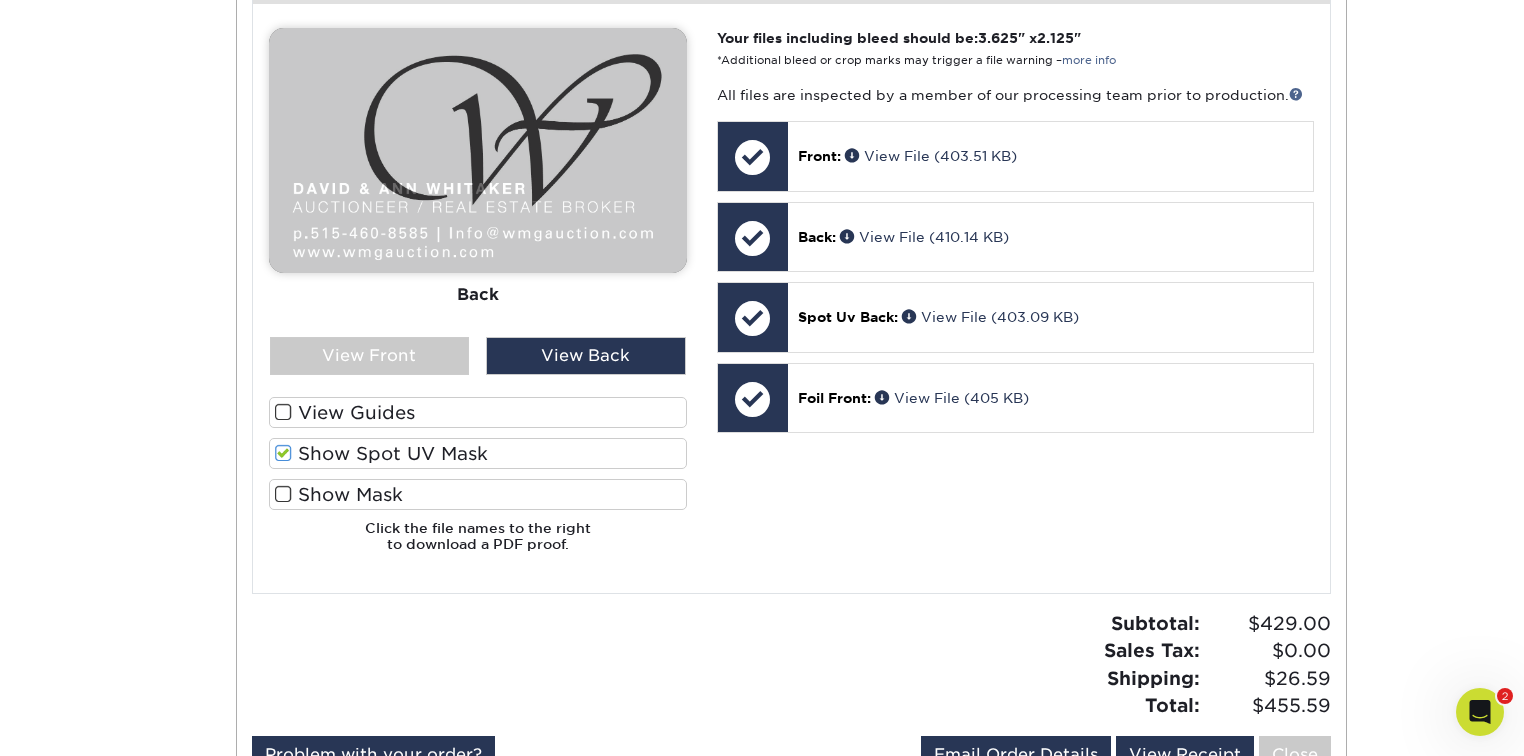 click on "Show Spot UV Mask" at bounding box center [478, 453] 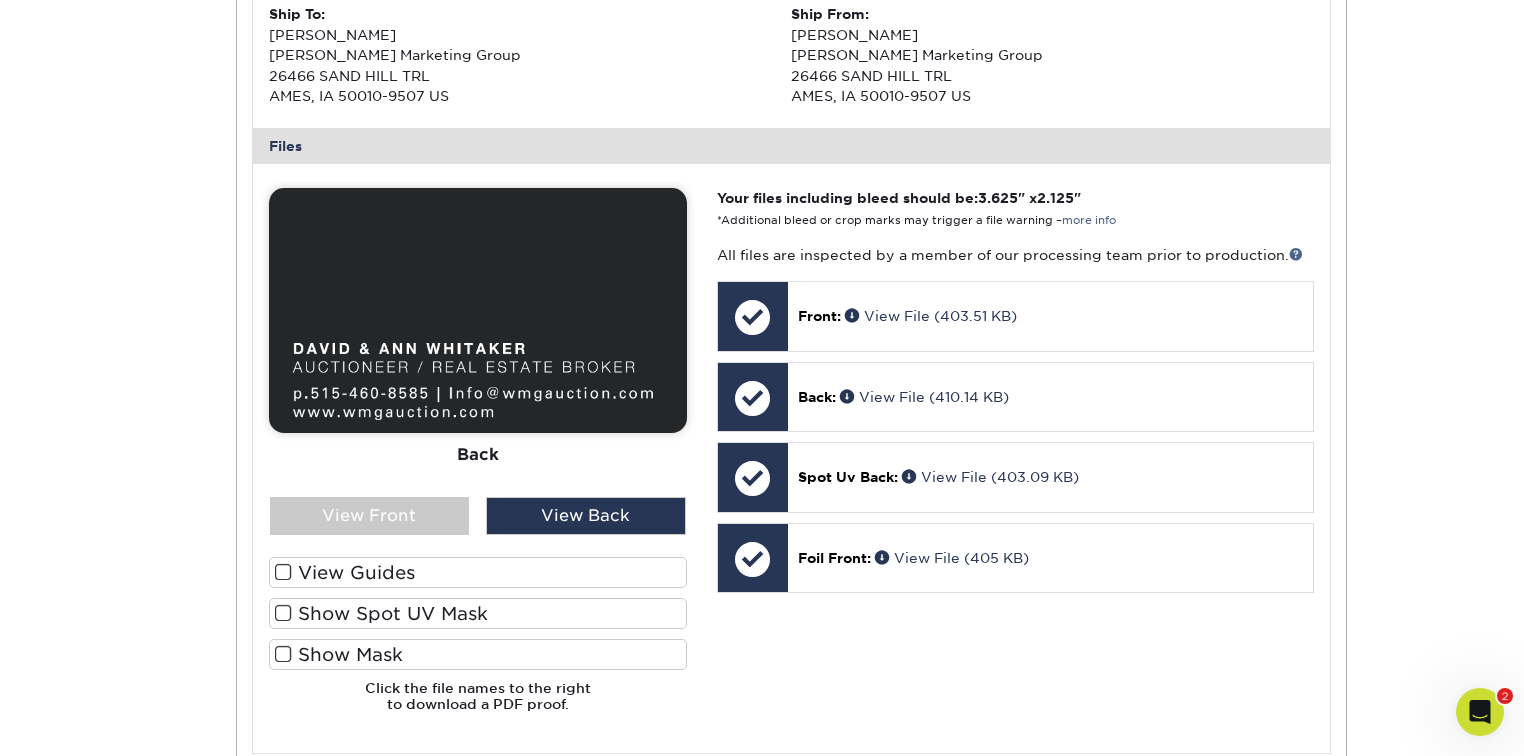 scroll, scrollTop: 693, scrollLeft: 0, axis: vertical 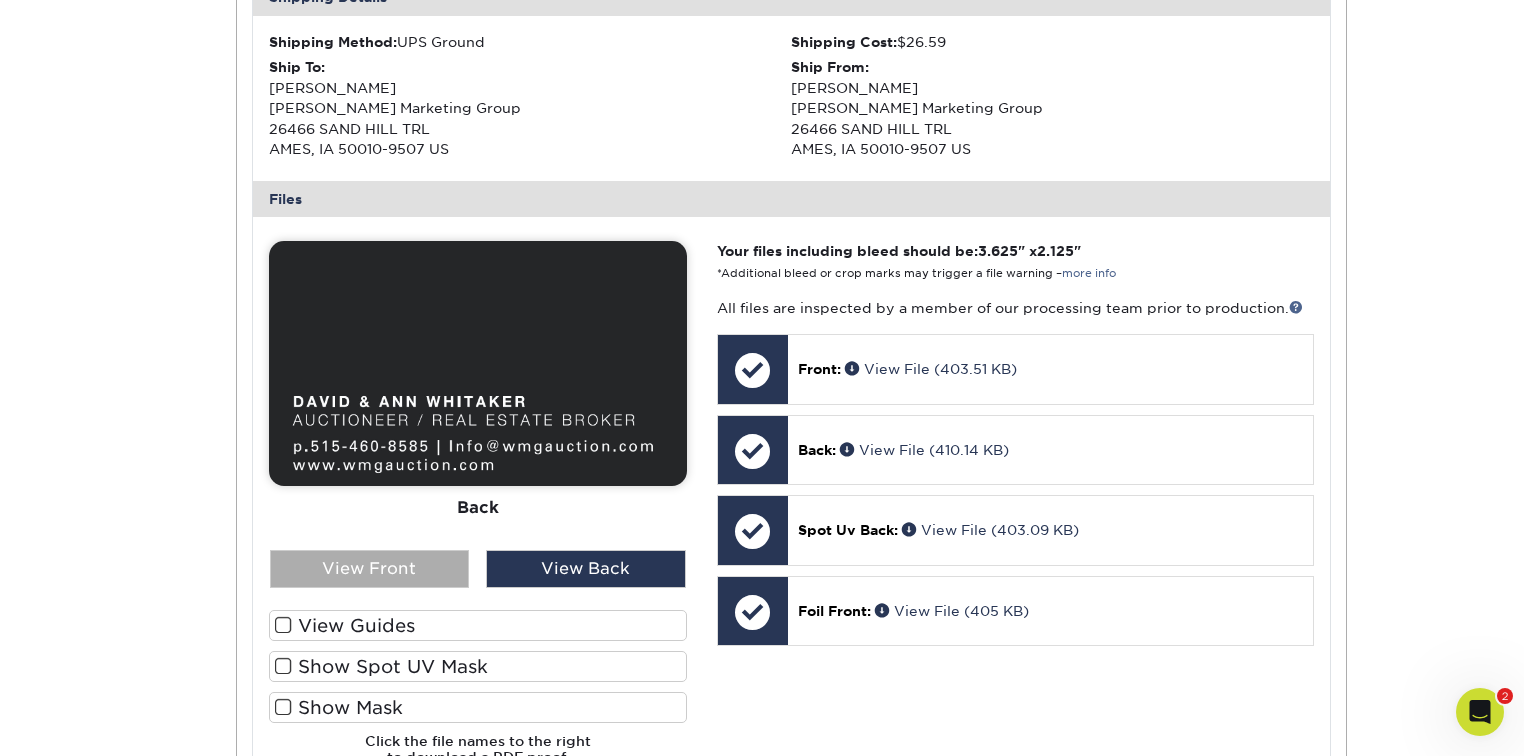click on "View Front" at bounding box center [370, 569] 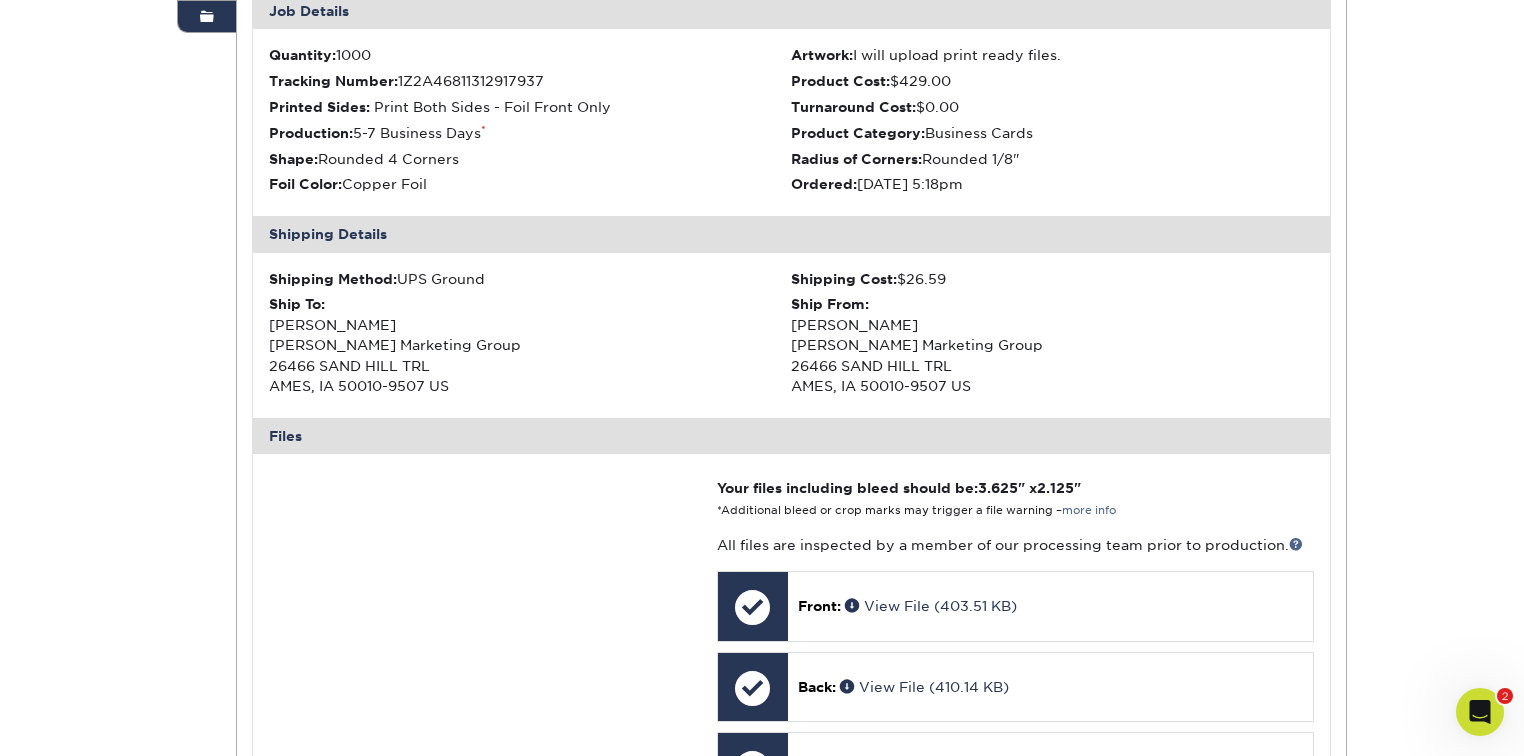 scroll, scrollTop: 0, scrollLeft: 0, axis: both 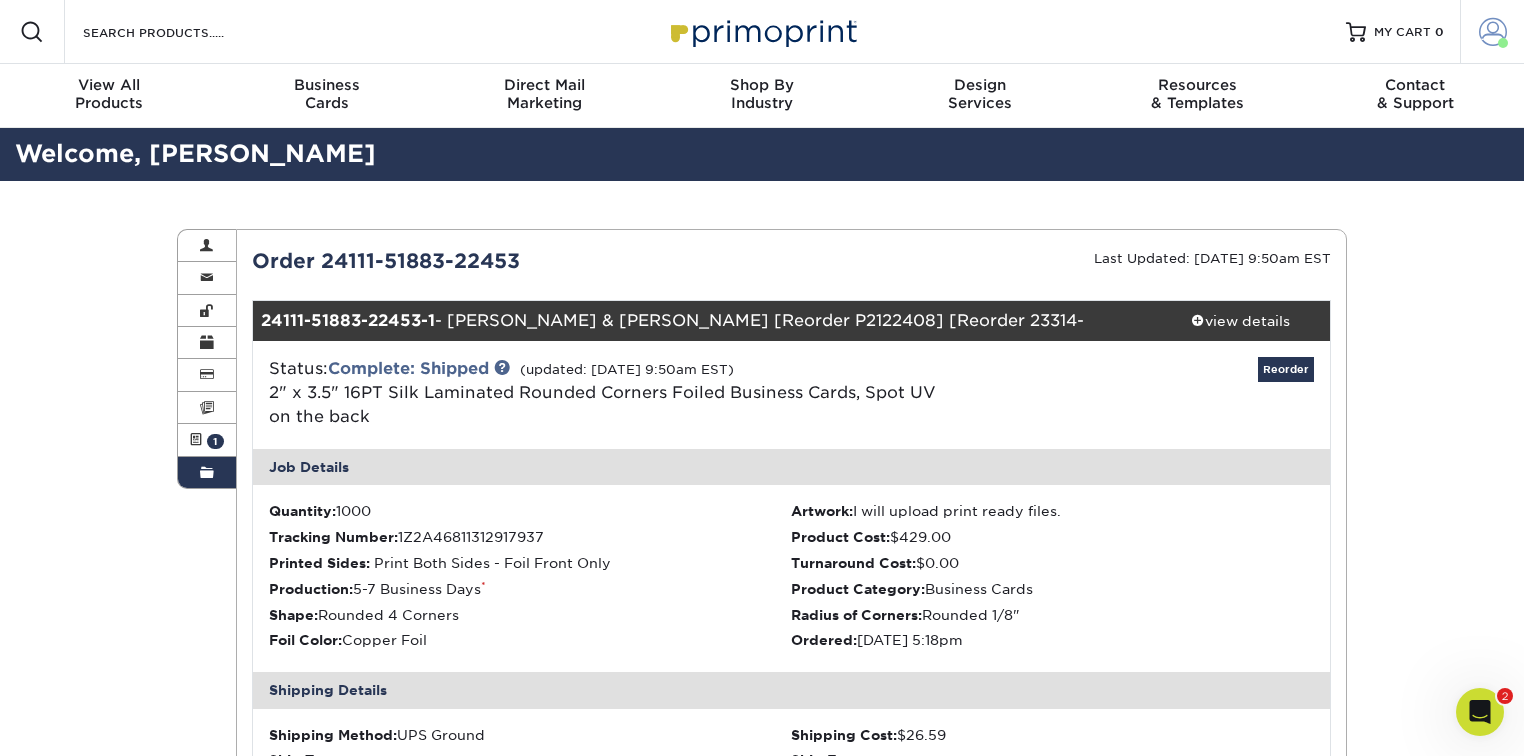 click at bounding box center (1493, 32) 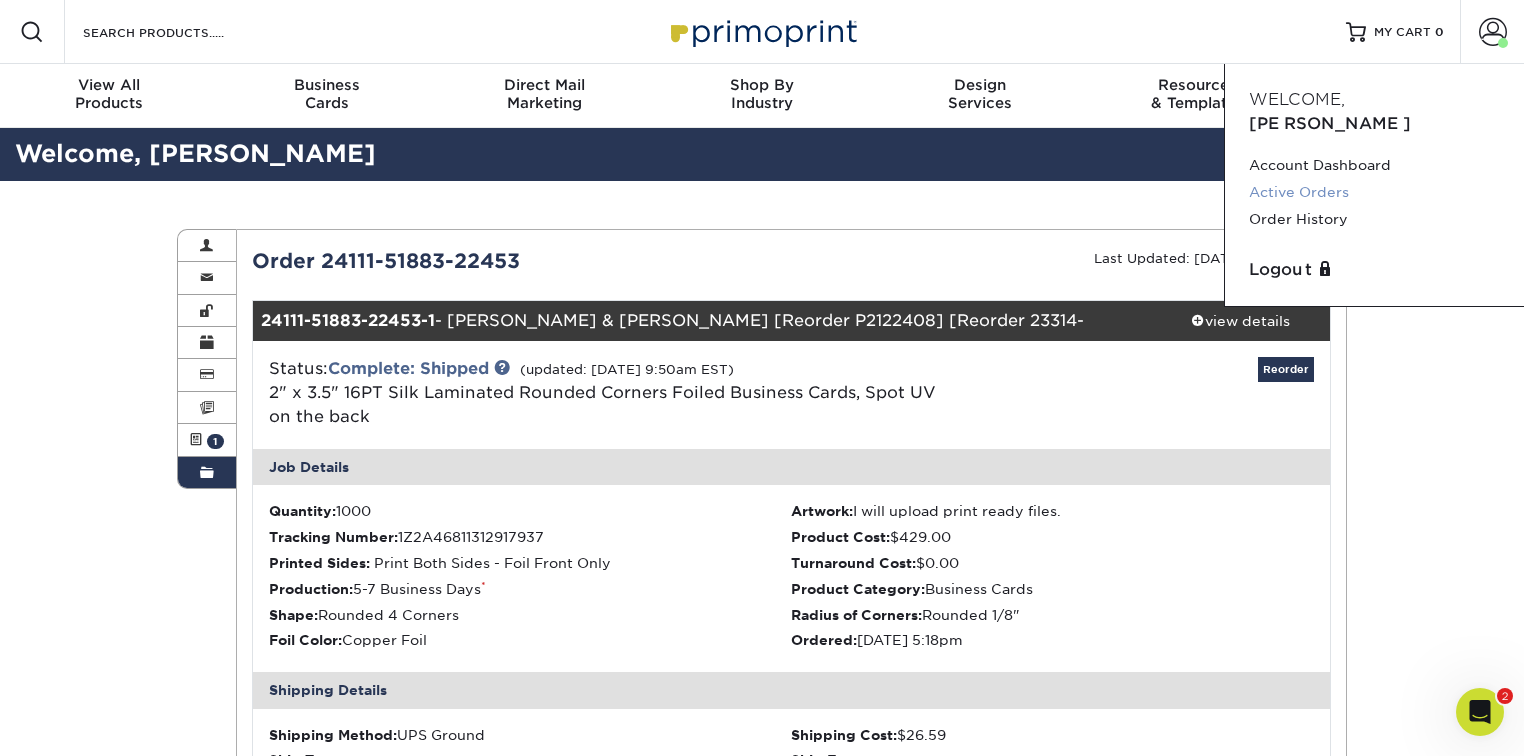 click on "Active Orders" at bounding box center (1374, 192) 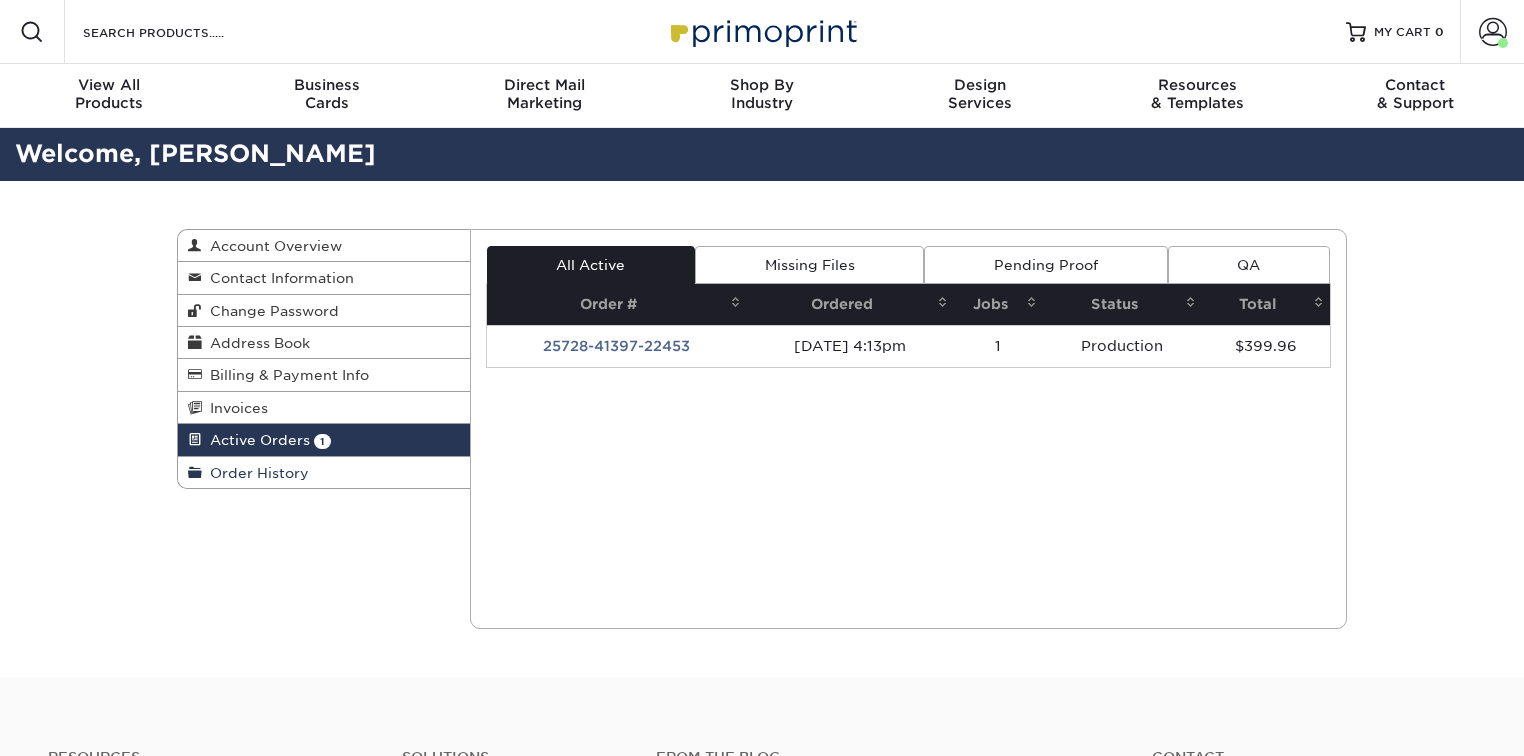 scroll, scrollTop: 0, scrollLeft: 0, axis: both 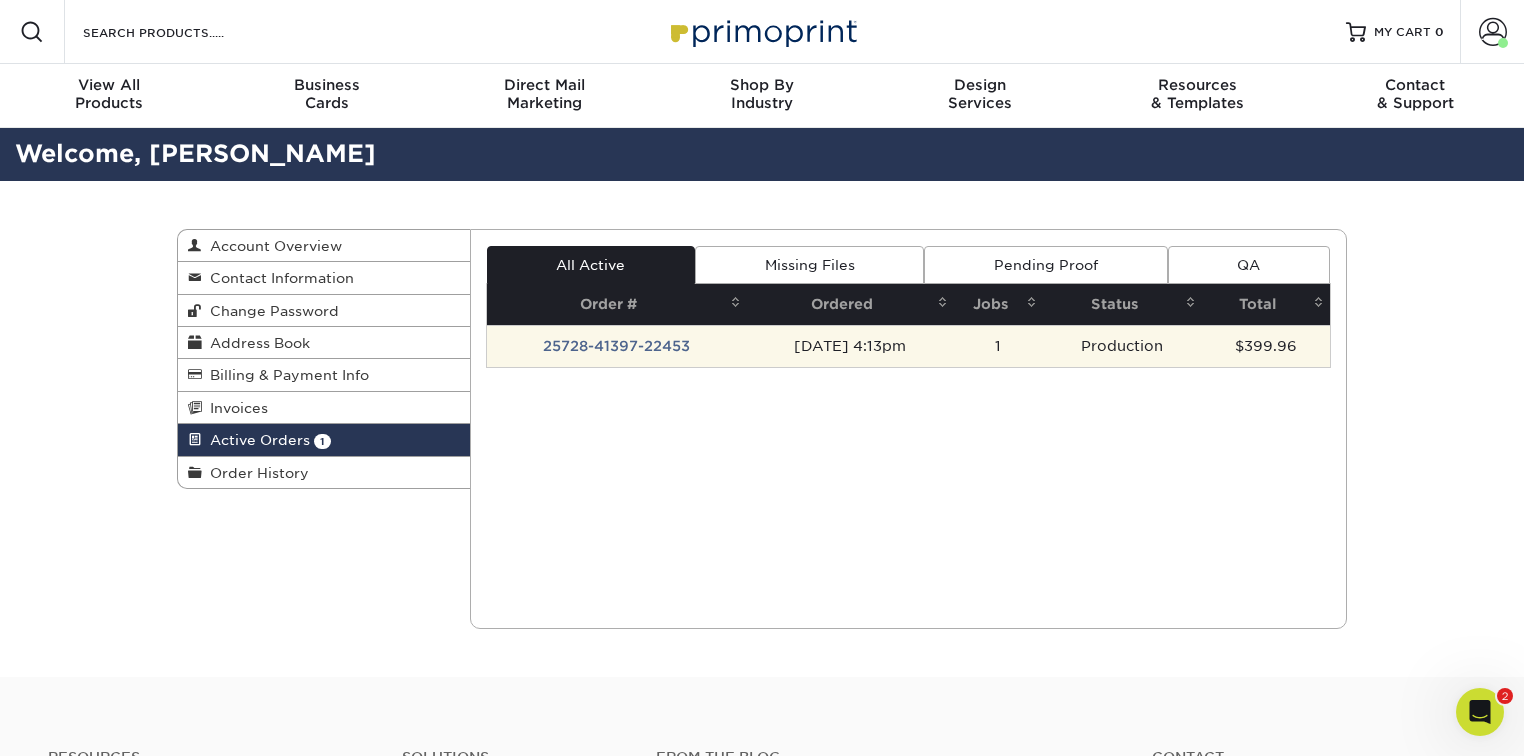 click on "25728-41397-22453" at bounding box center [617, 346] 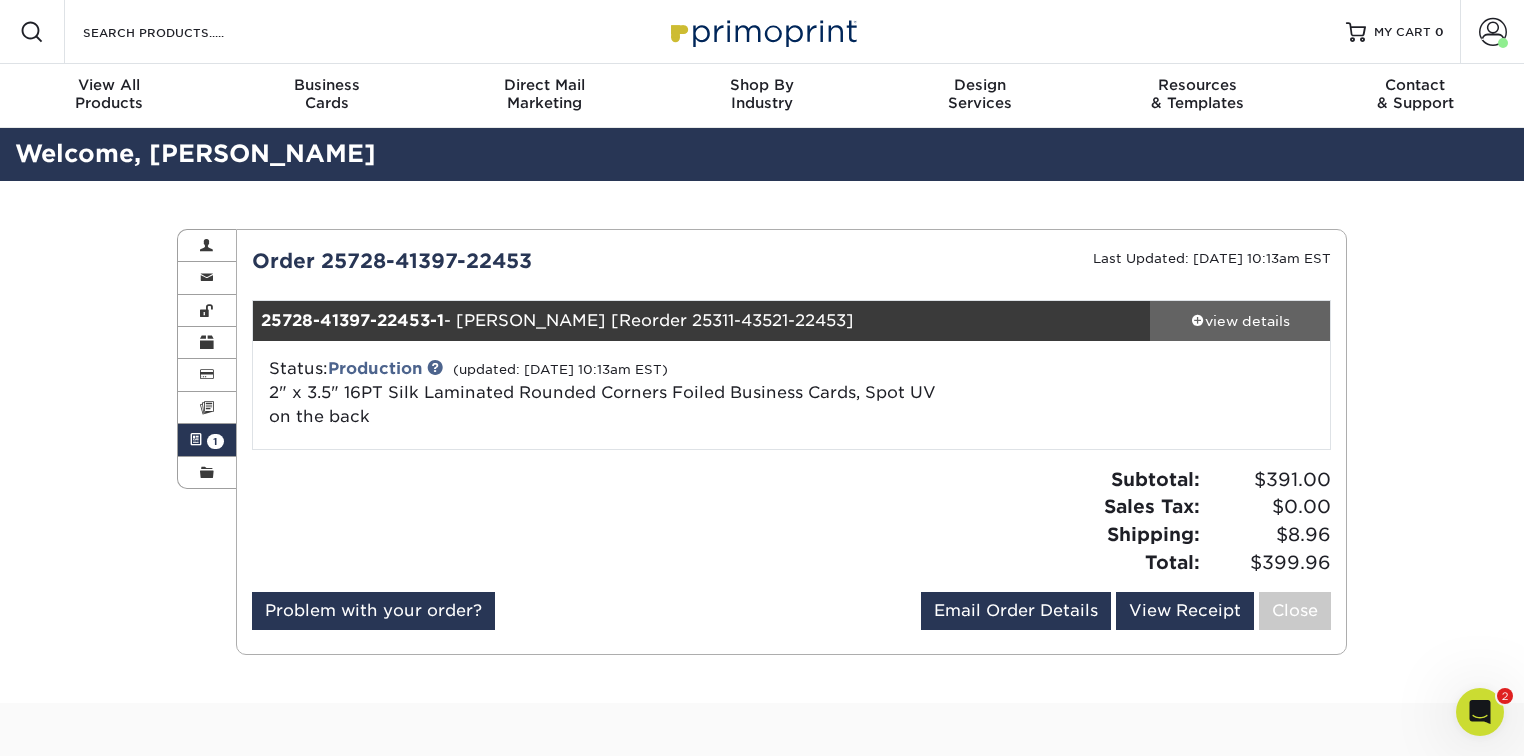 click on "view details" at bounding box center [1240, 321] 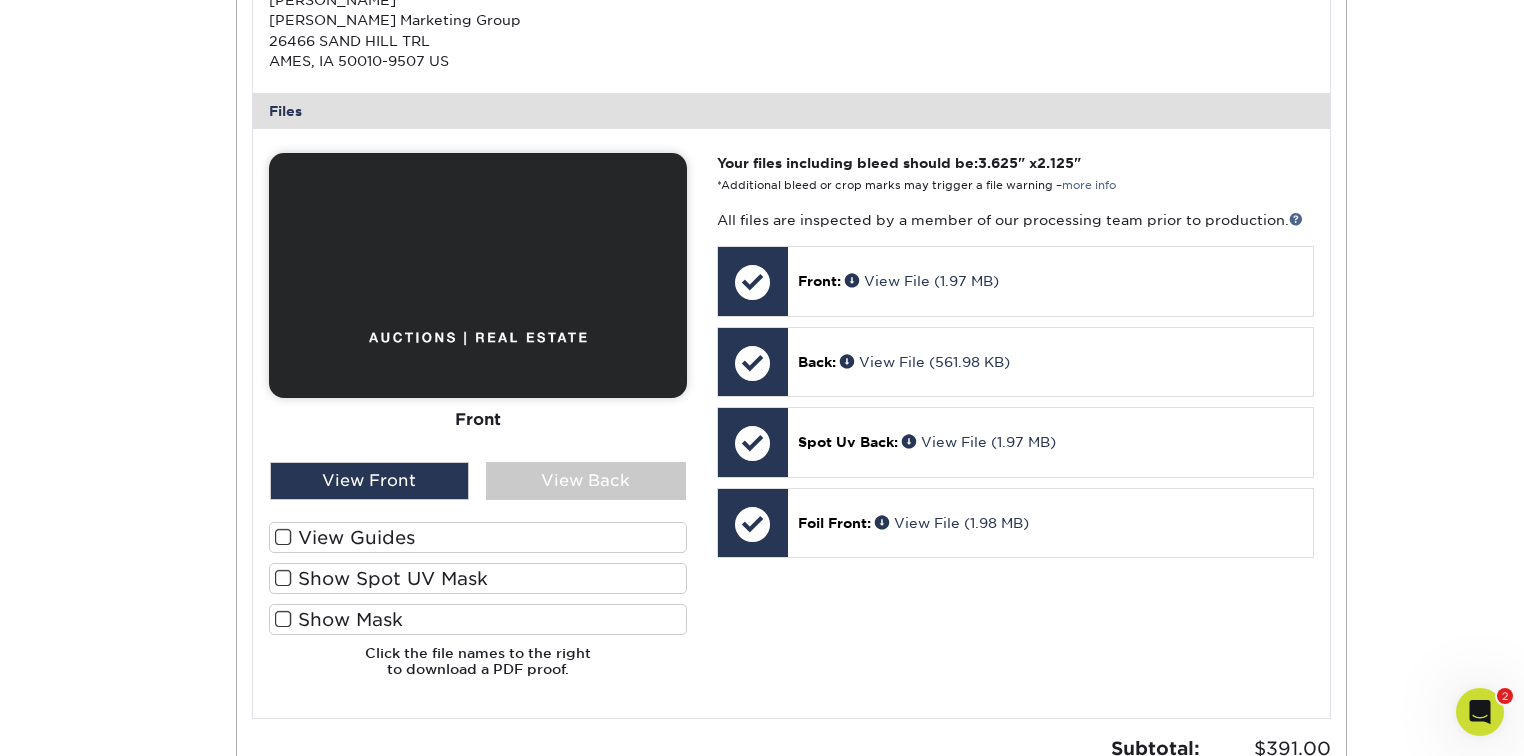scroll, scrollTop: 800, scrollLeft: 0, axis: vertical 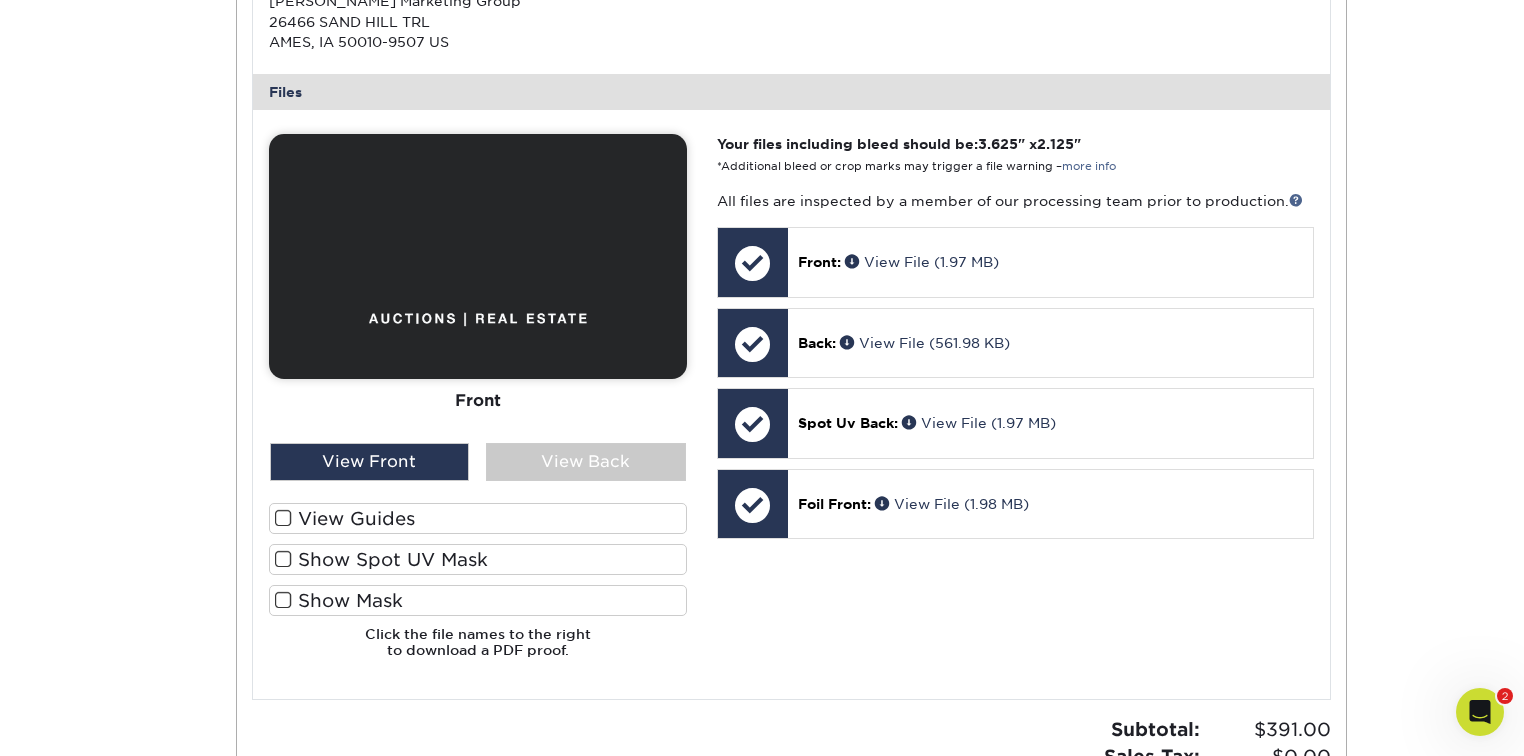 click on "Show Spot UV Mask" at bounding box center (478, 559) 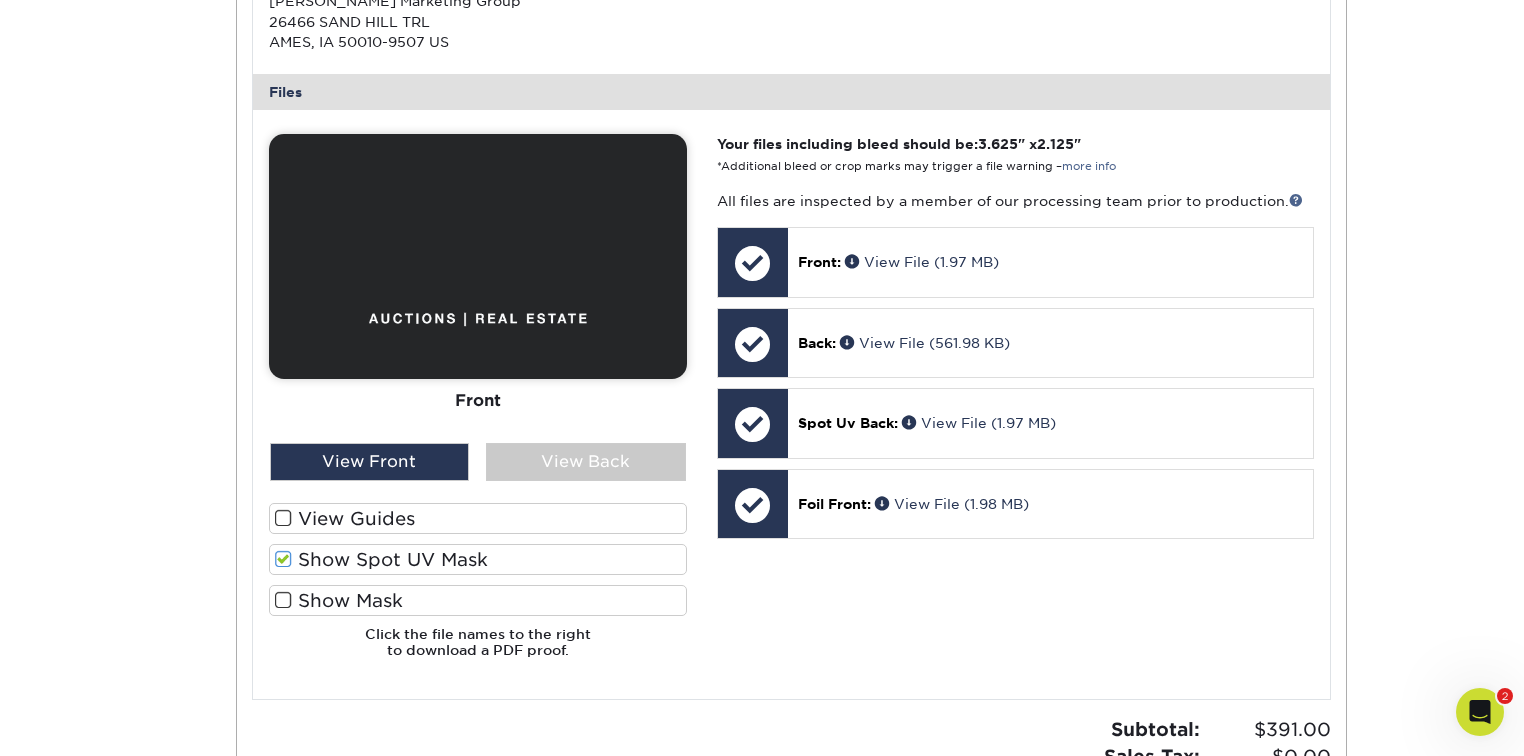click on "Show Spot UV Mask" at bounding box center (478, 559) 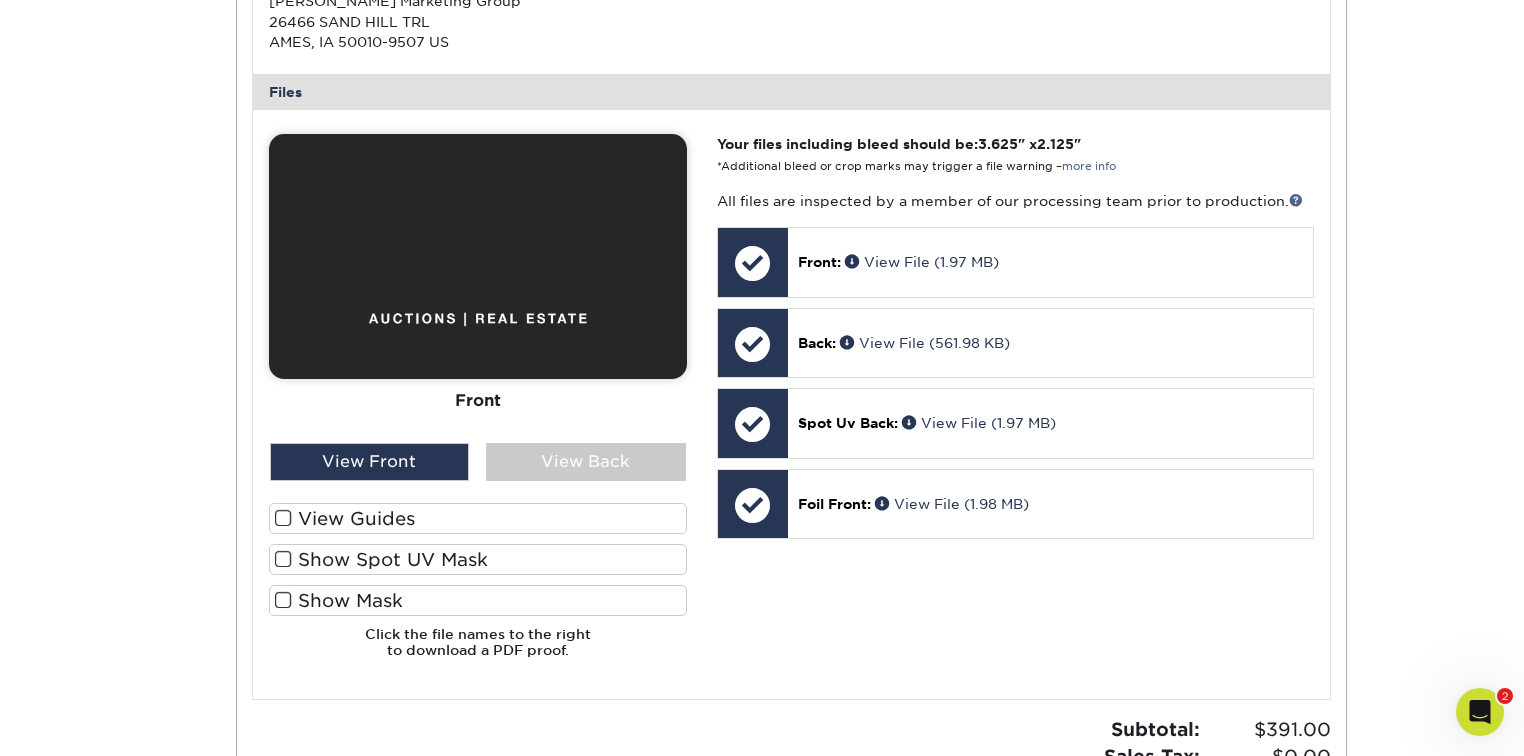 click on "Show Mask" at bounding box center [478, 600] 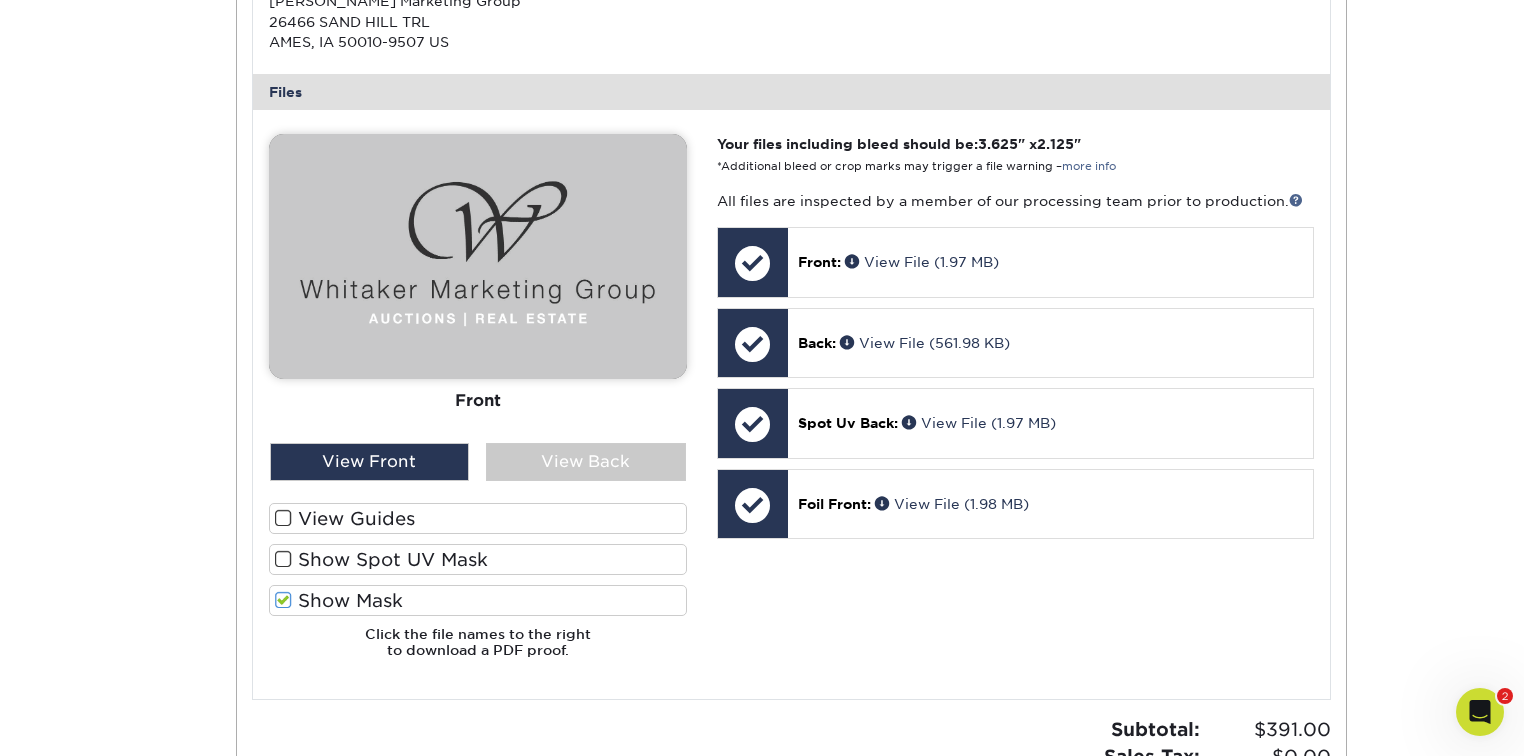 click on "Show Mask" at bounding box center (478, 600) 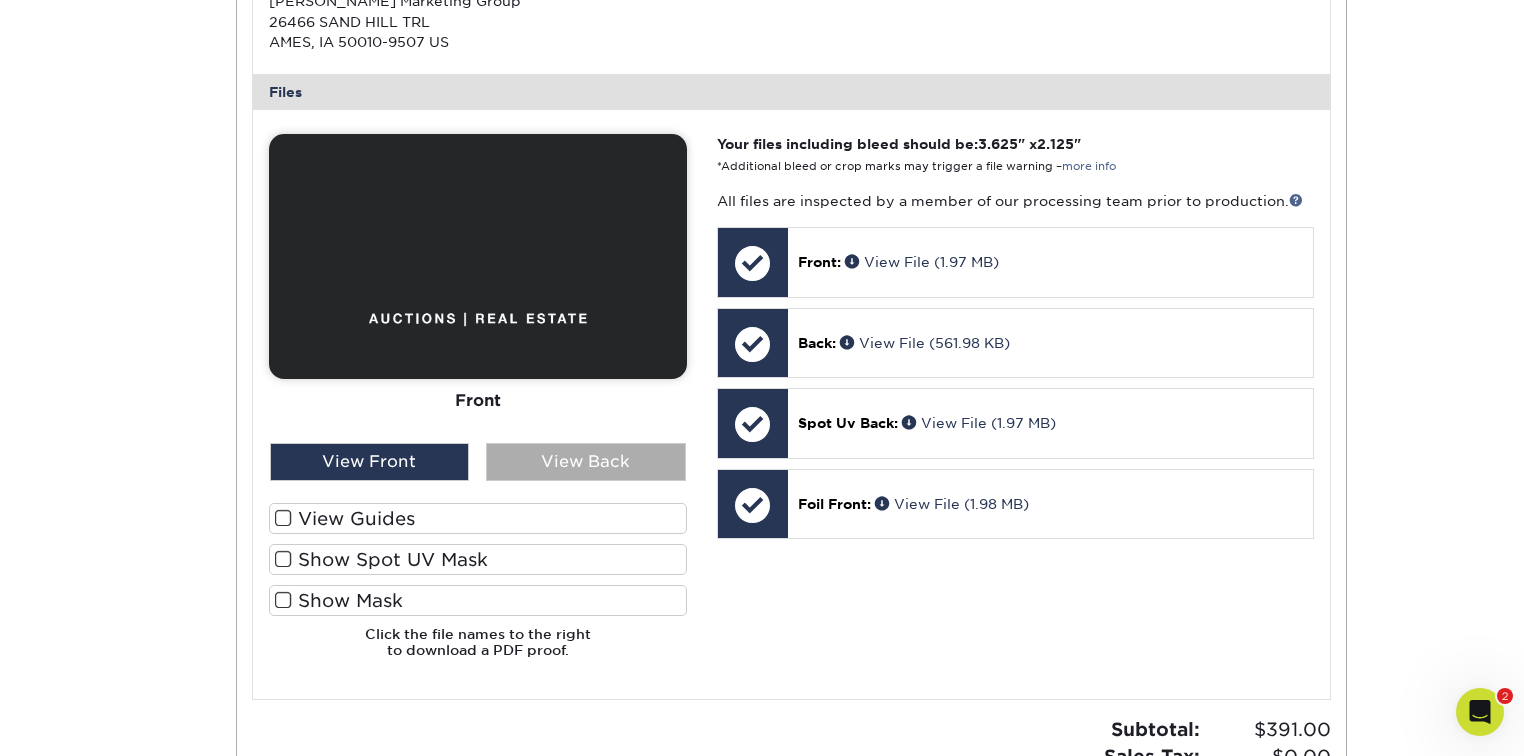 click on "View Back" at bounding box center [586, 462] 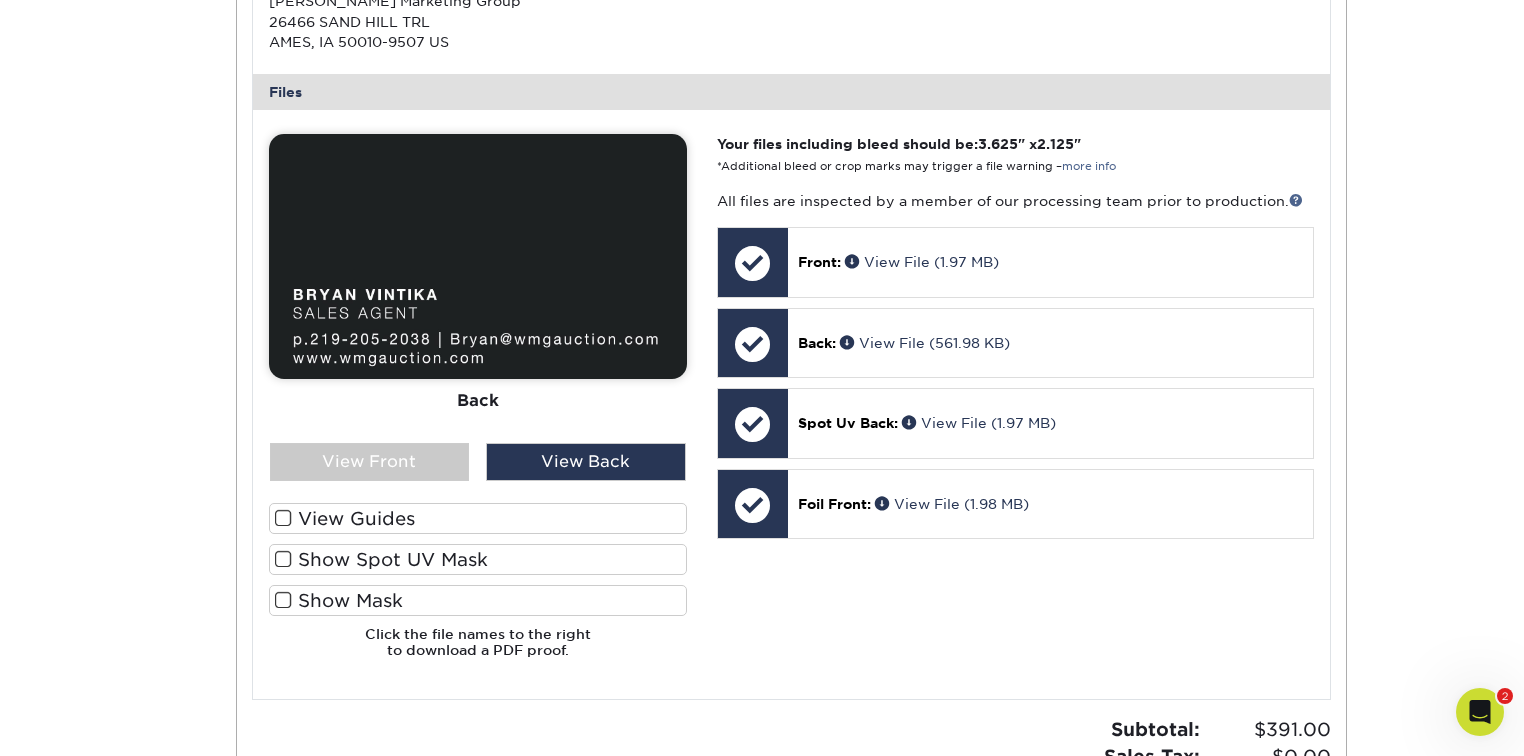 click on "Show Spot UV Mask" at bounding box center [478, 559] 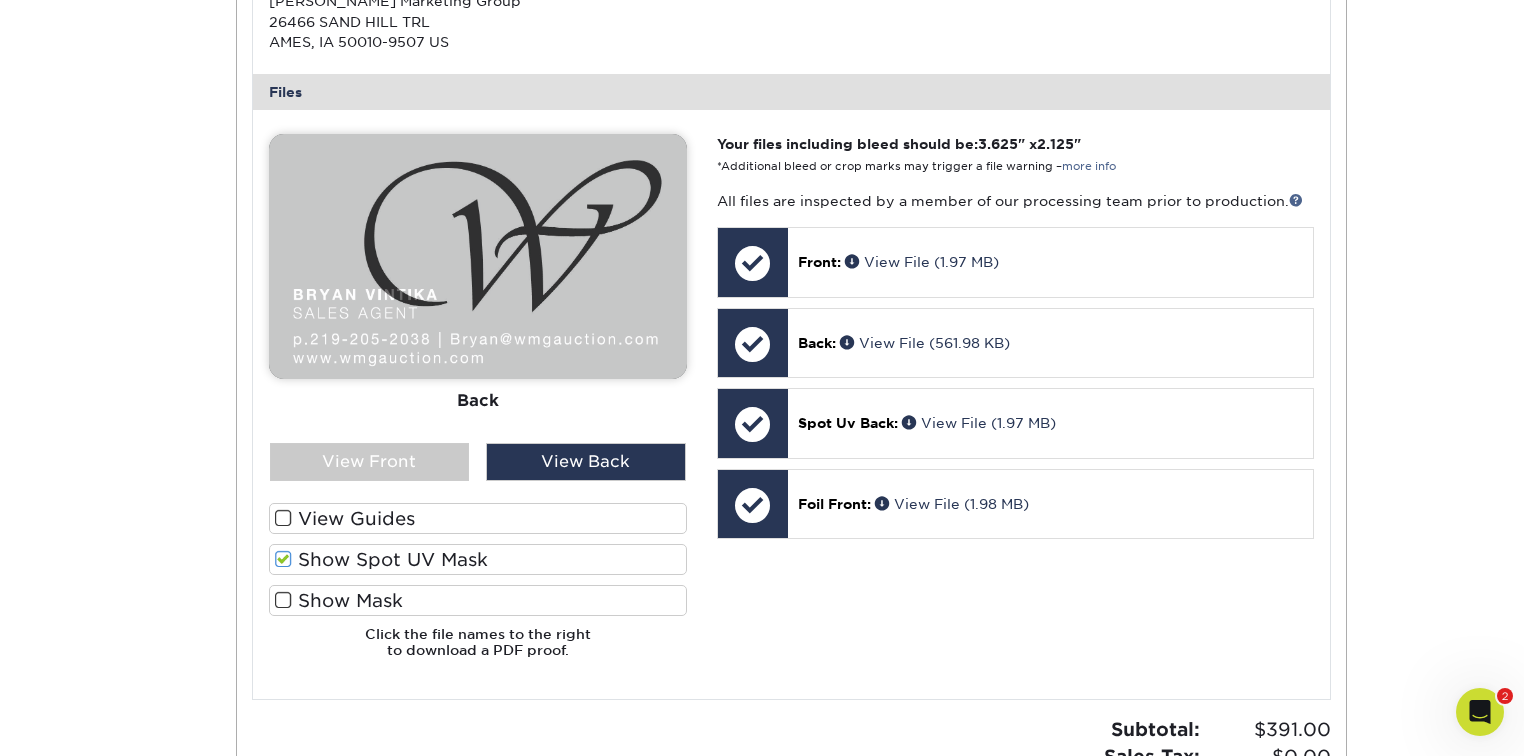 click on "Show Spot UV Mask" at bounding box center [478, 559] 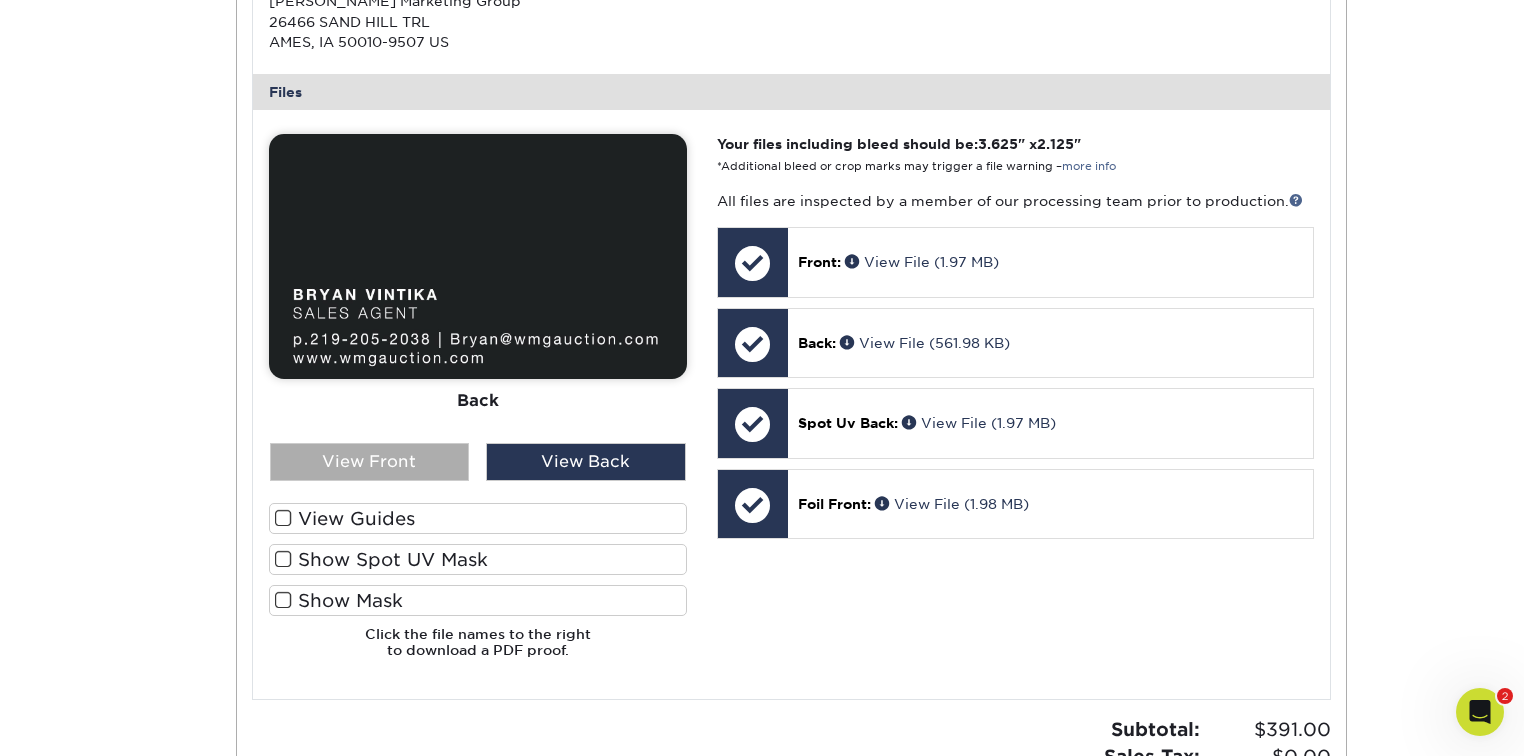 click on "View Front" at bounding box center (370, 462) 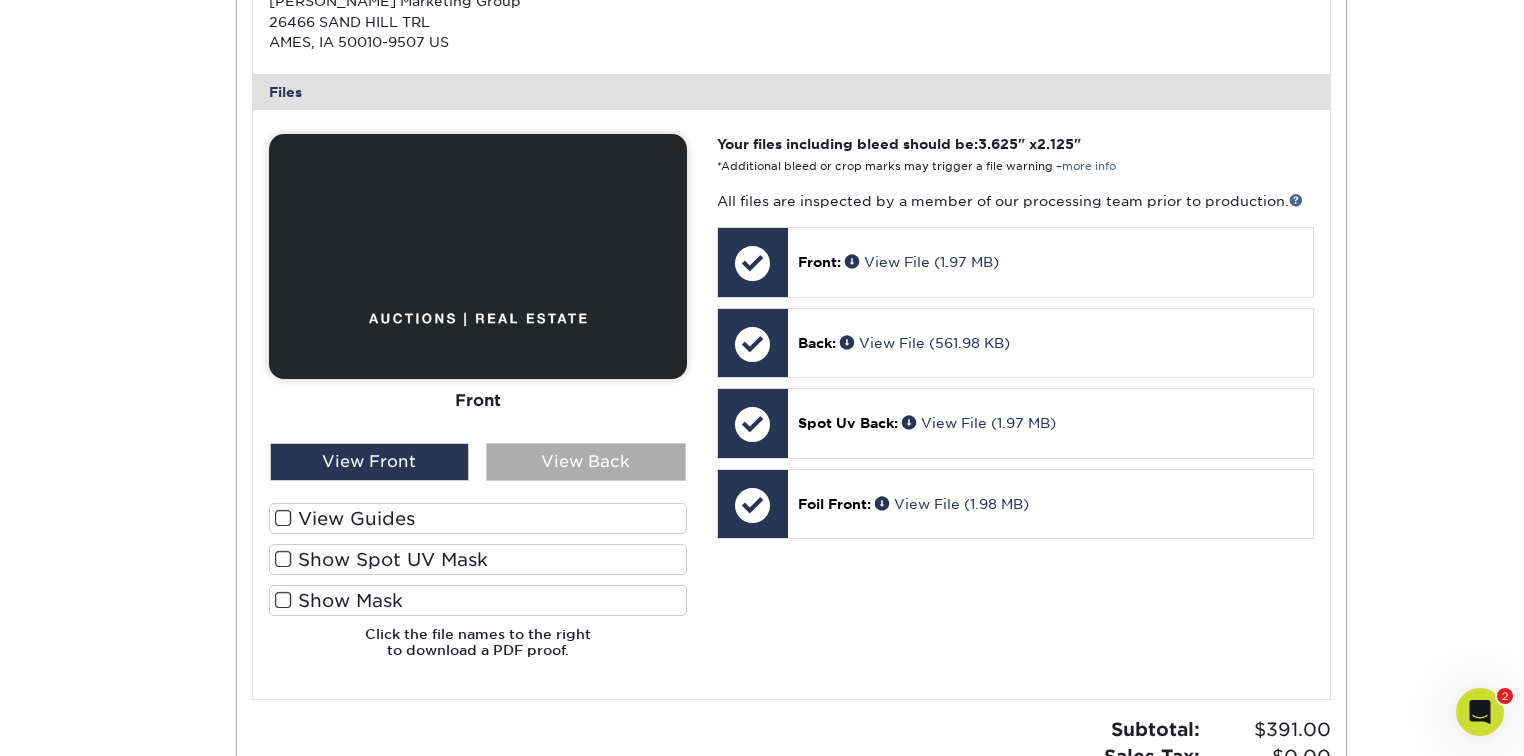 click on "View Back" at bounding box center (586, 462) 